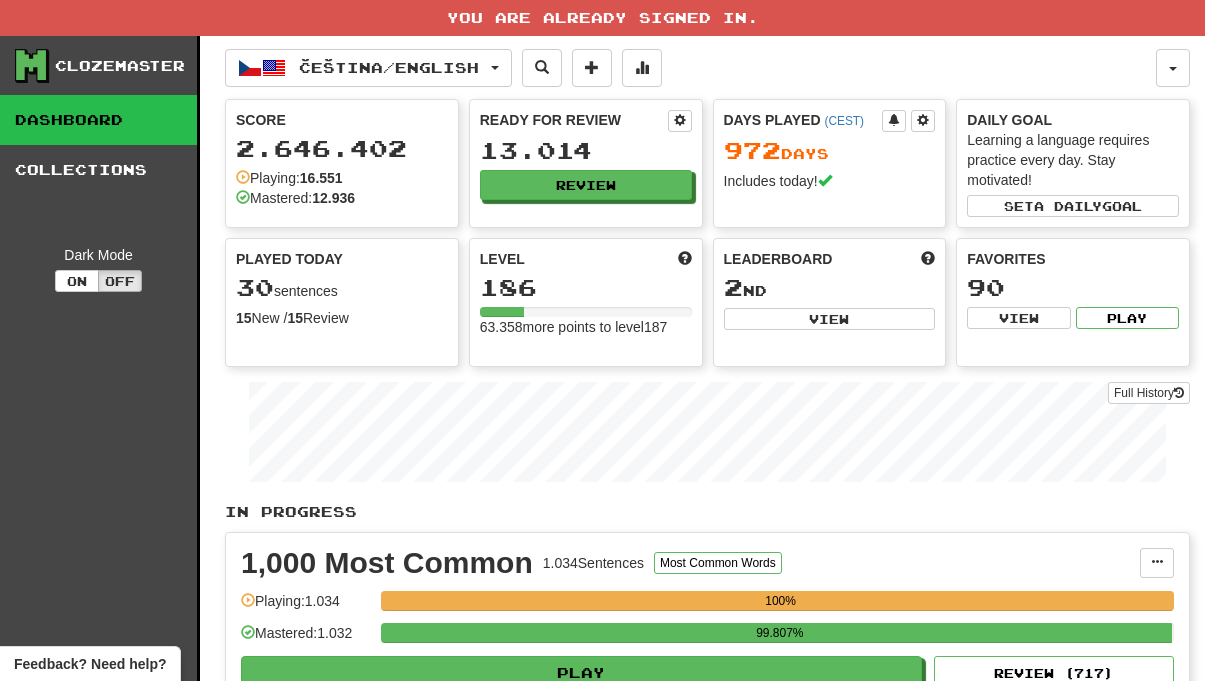 scroll, scrollTop: 0, scrollLeft: 0, axis: both 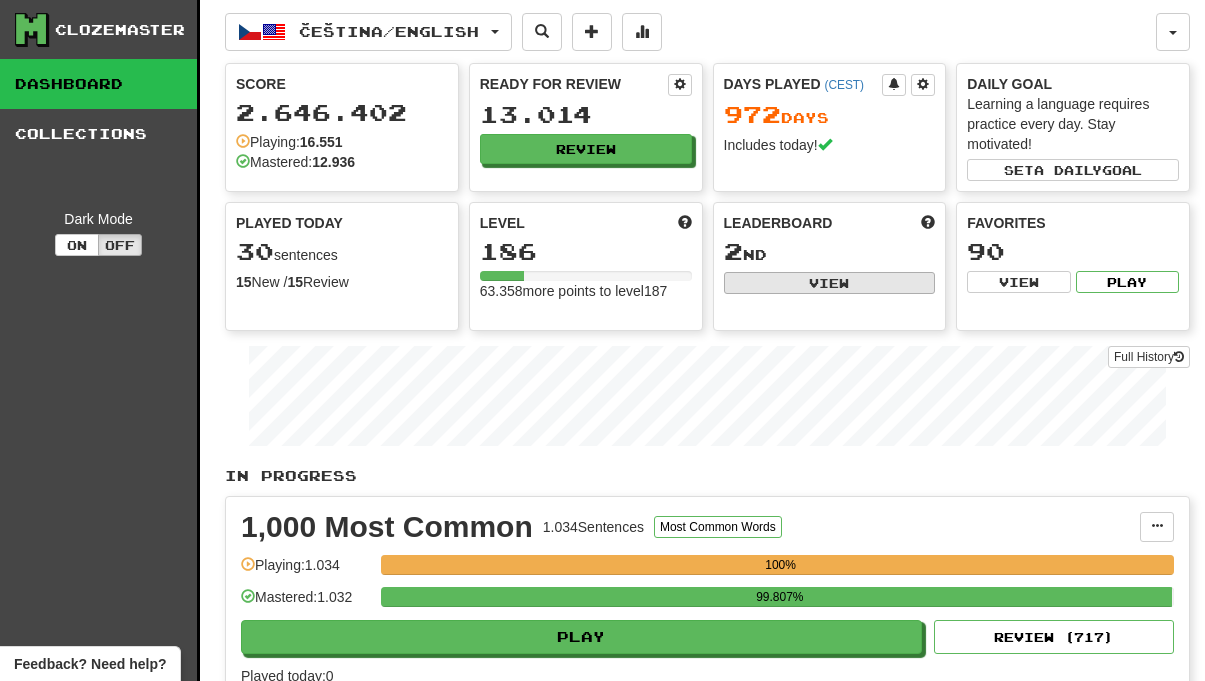 click on "View" at bounding box center (830, 283) 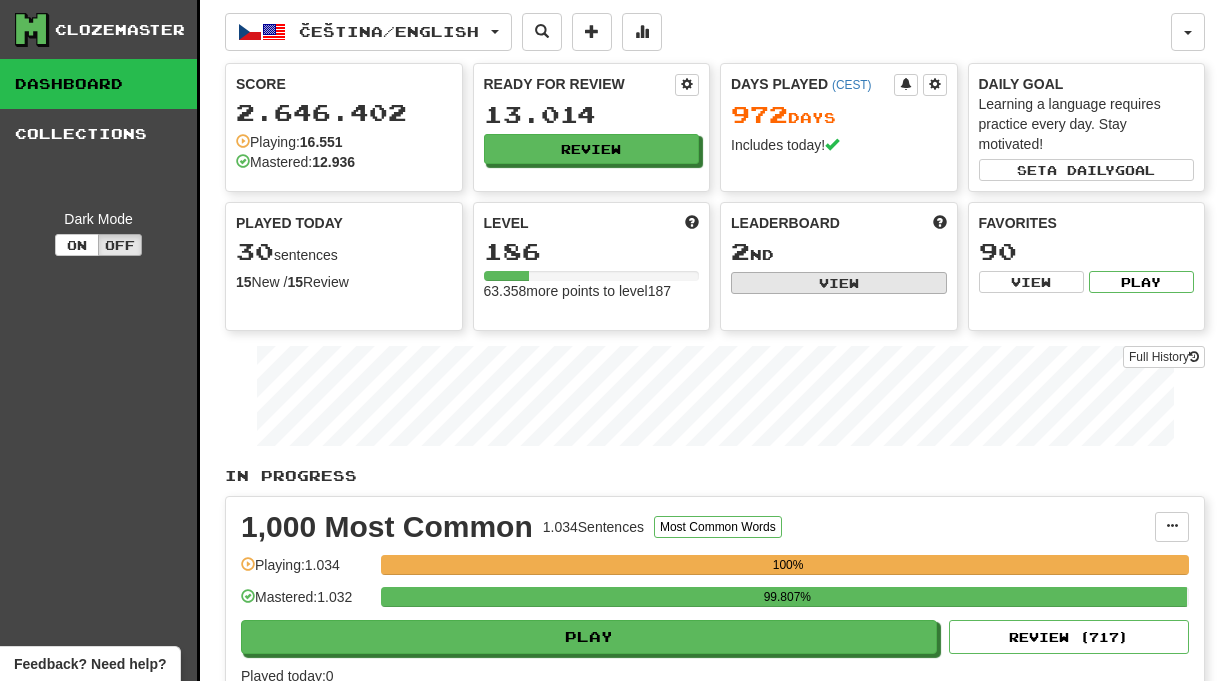 select on "**********" 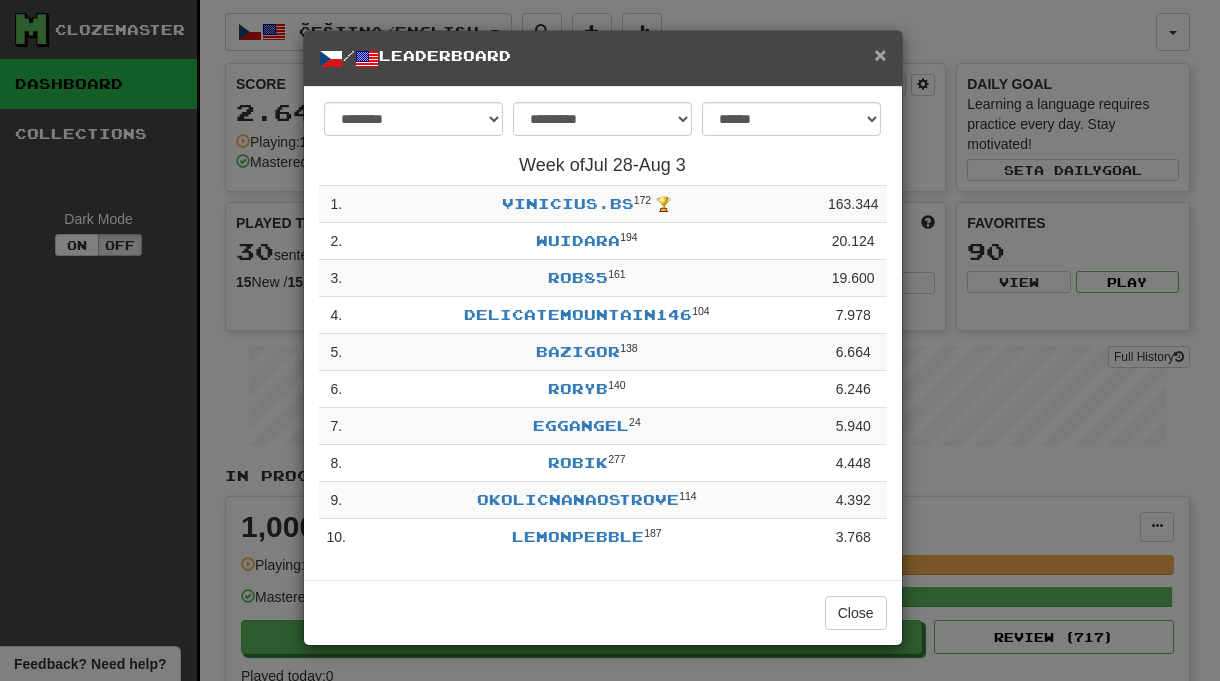 click on "×" at bounding box center [880, 54] 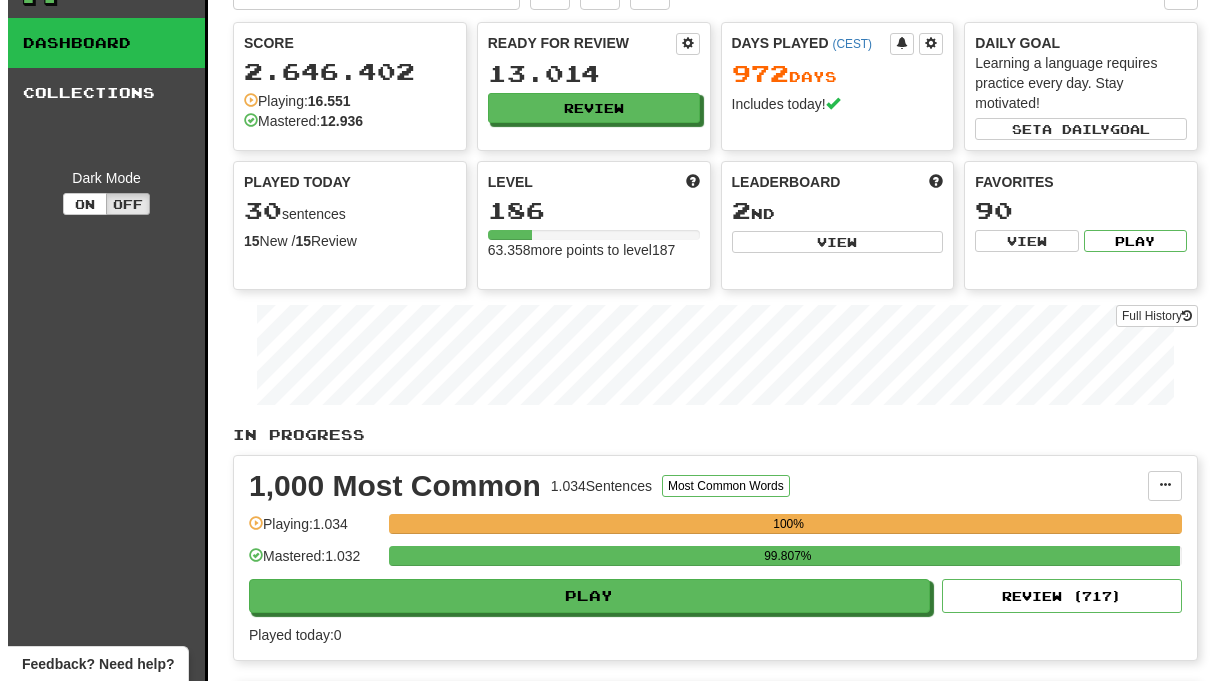 scroll, scrollTop: 281, scrollLeft: 0, axis: vertical 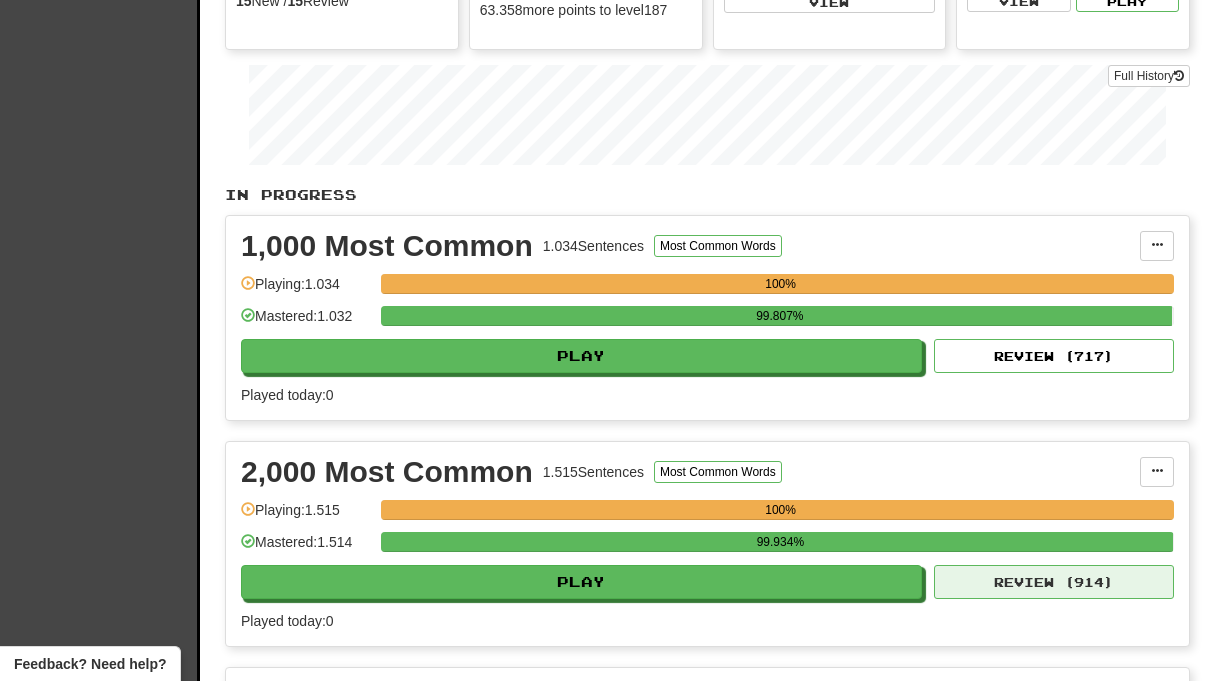 click on "Review ( 914 )" at bounding box center (1054, 582) 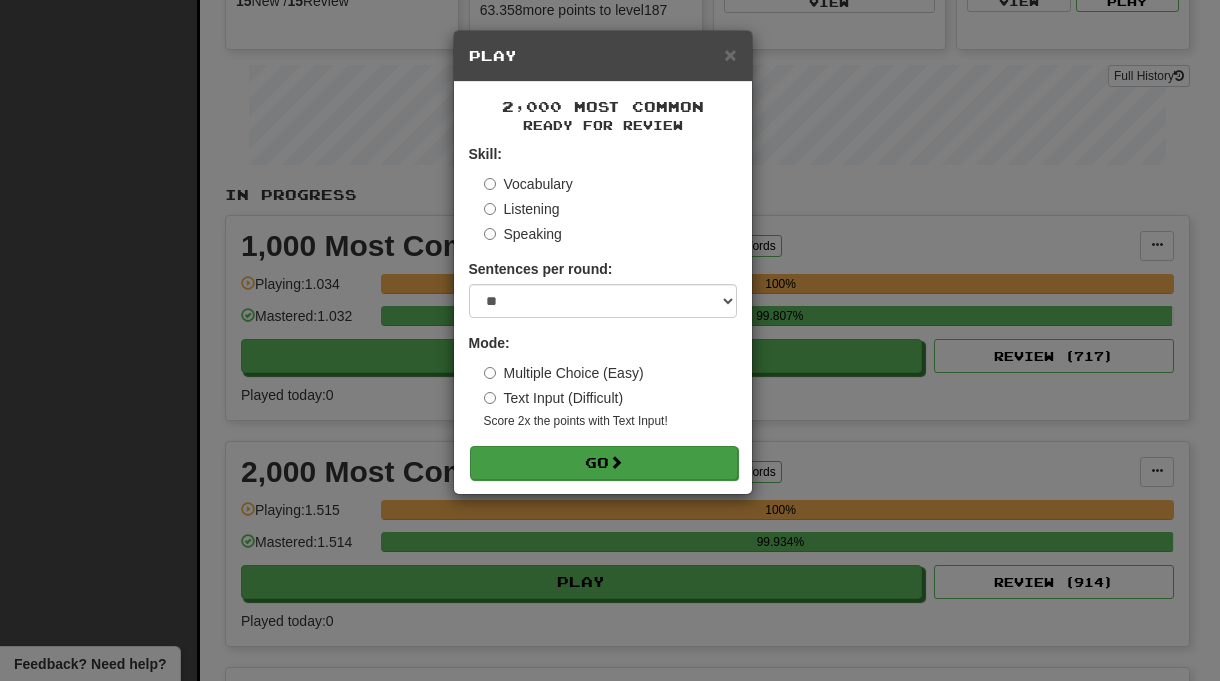click on "Go" at bounding box center (604, 463) 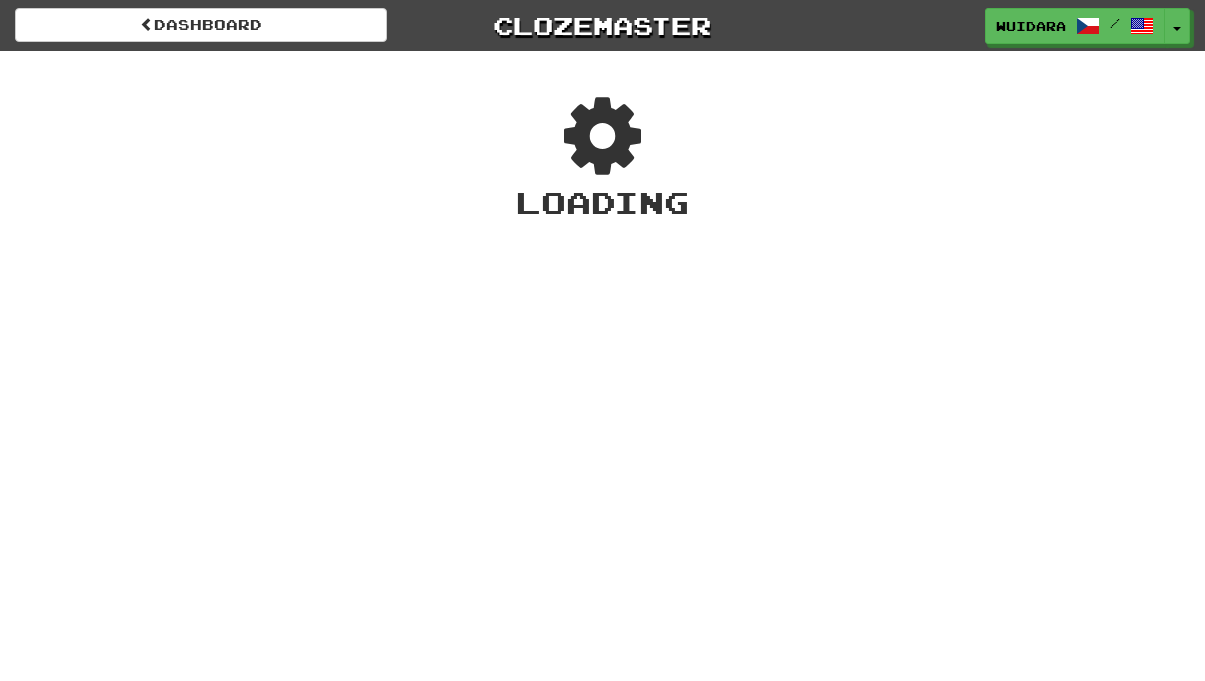 scroll, scrollTop: 0, scrollLeft: 0, axis: both 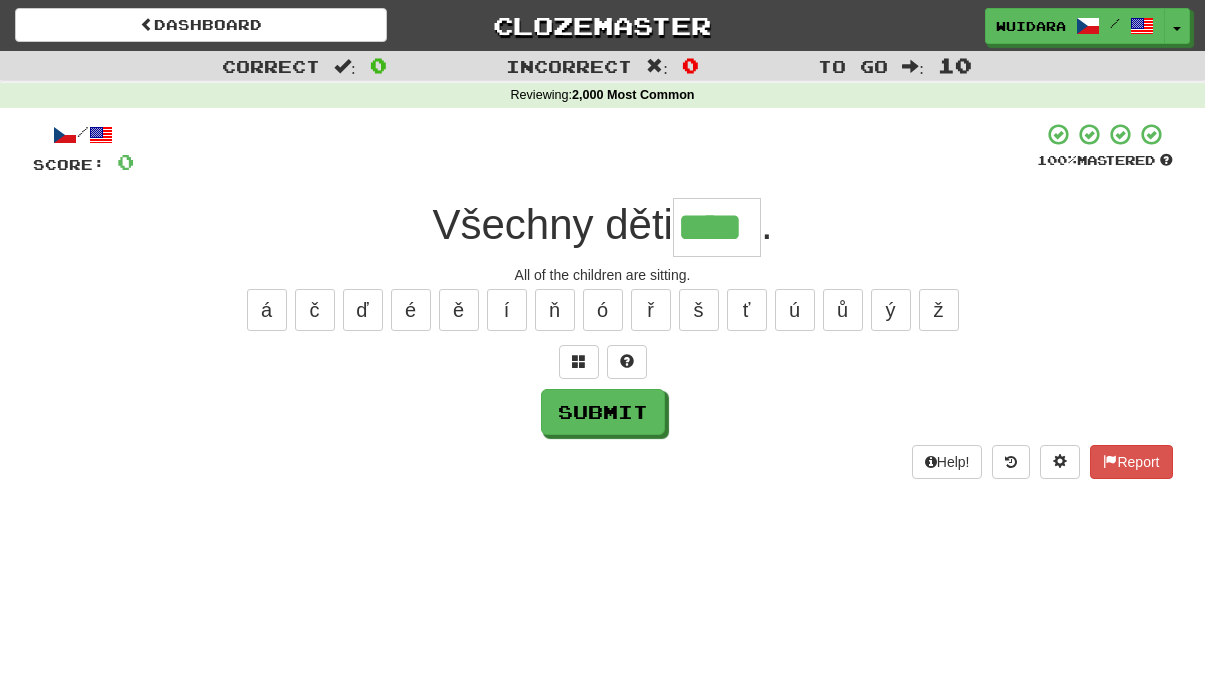 type on "****" 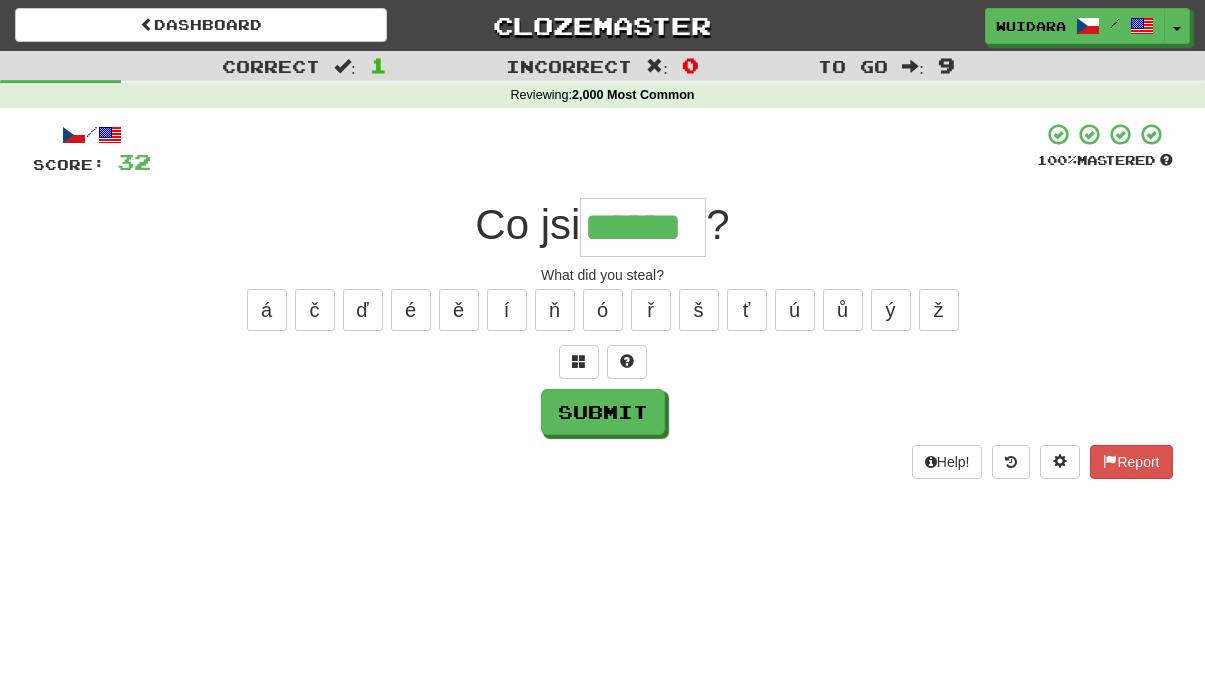 type on "******" 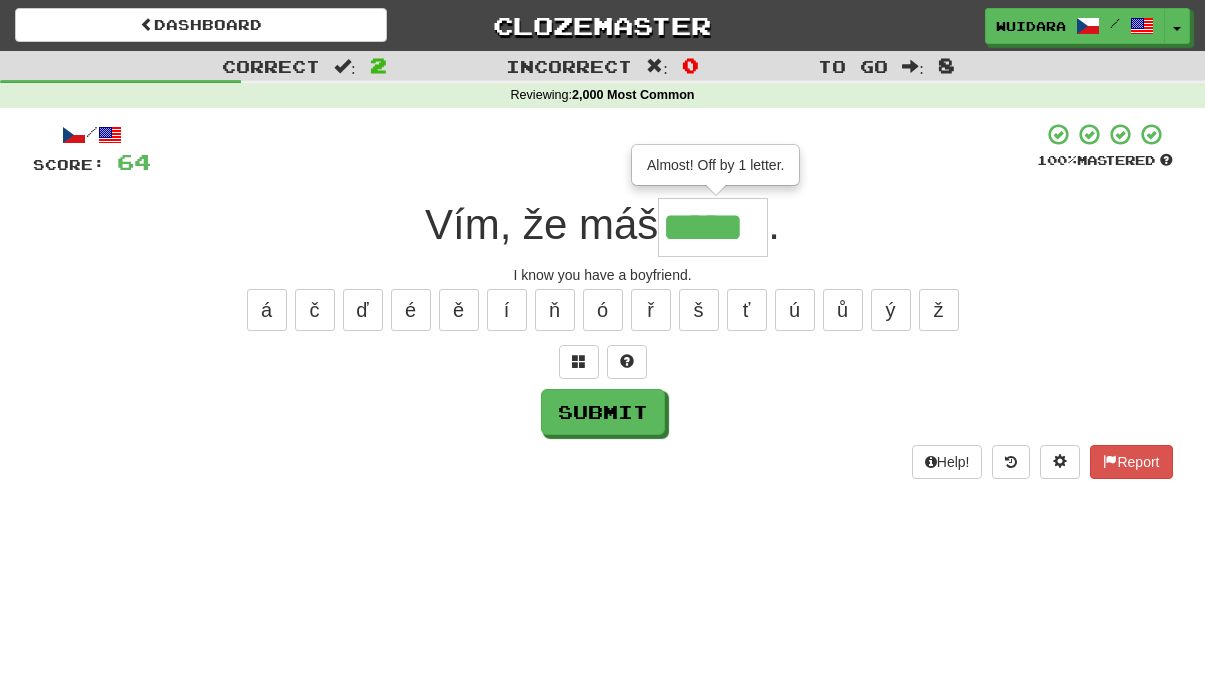 type on "*****" 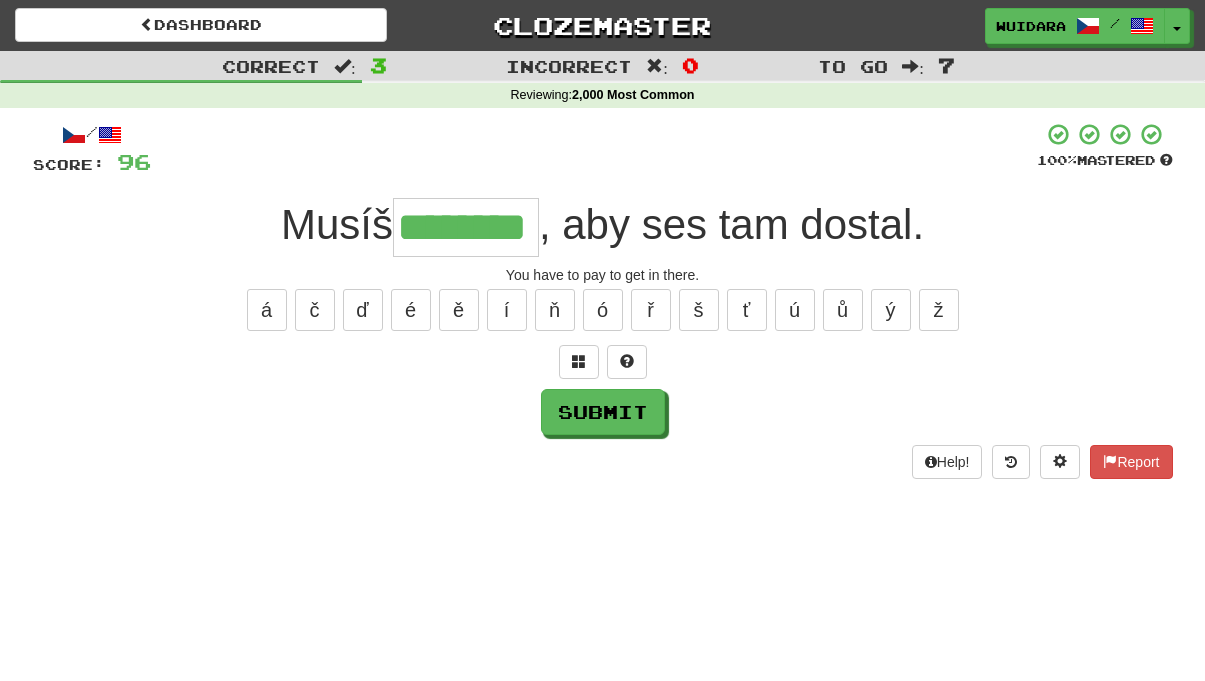 type on "********" 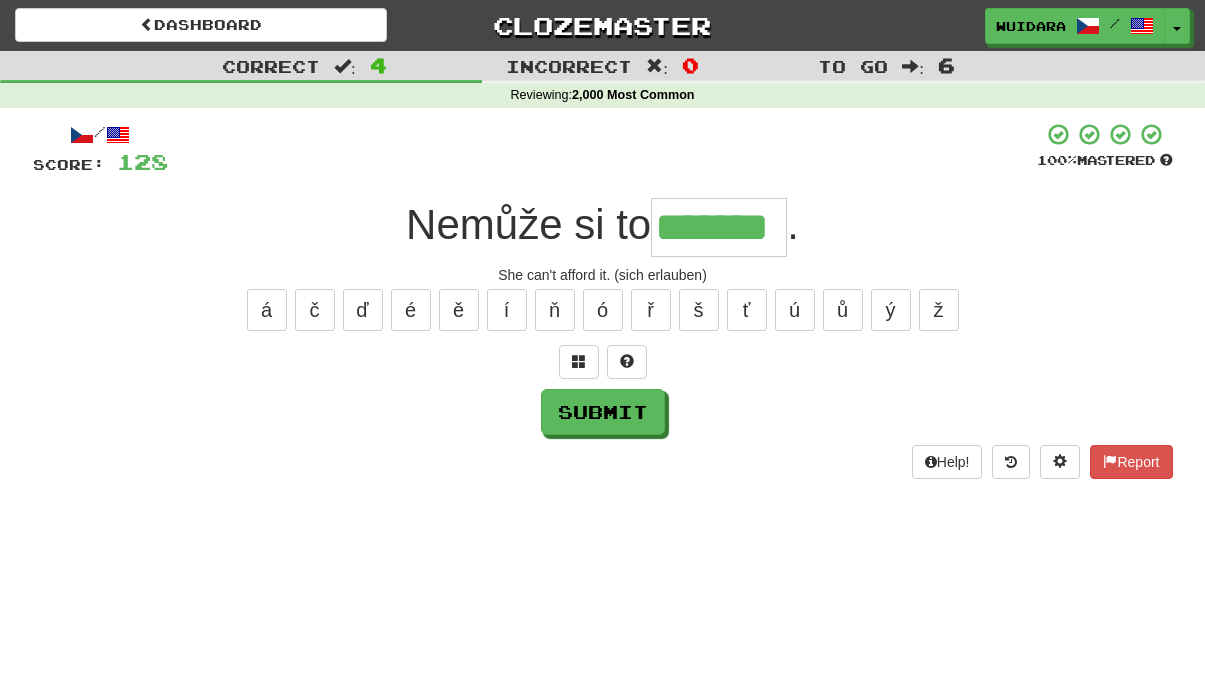 type on "*******" 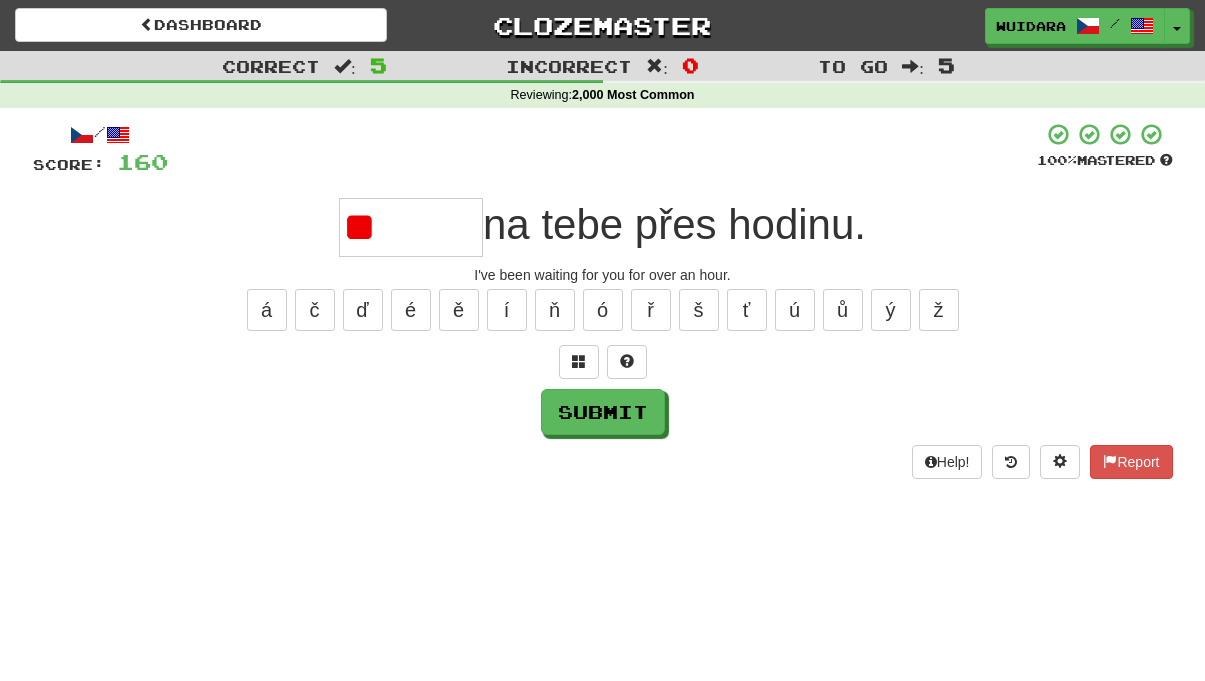 type on "*" 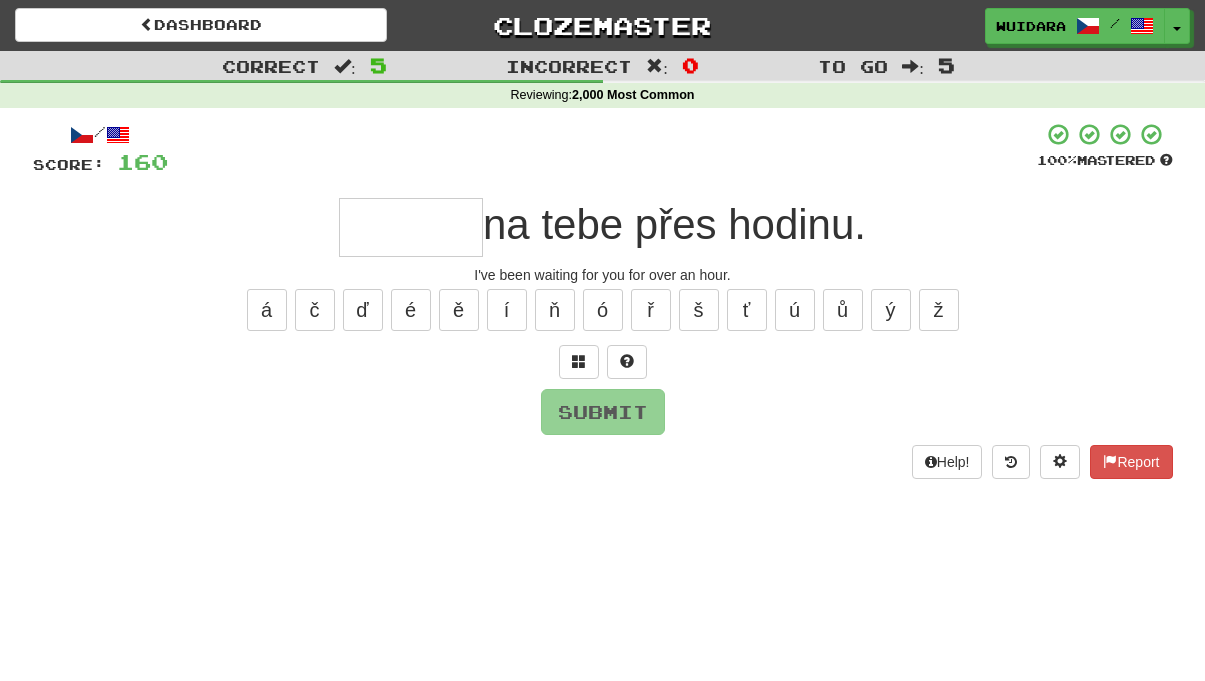 type on "*" 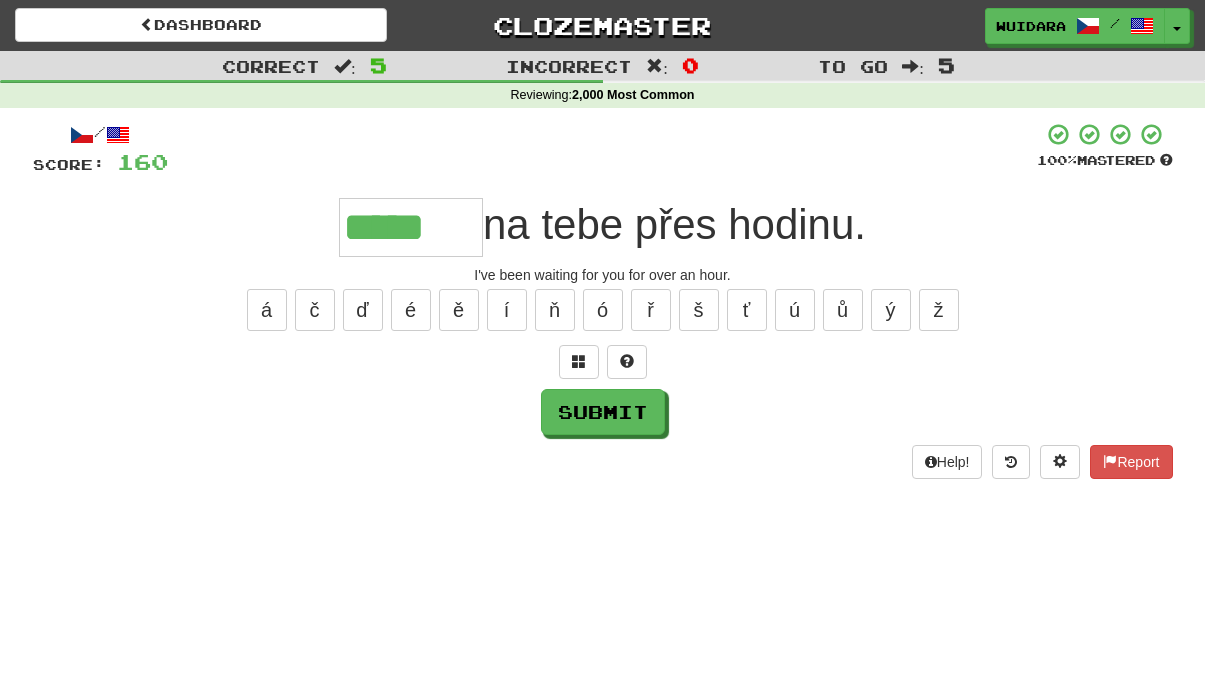 type on "*****" 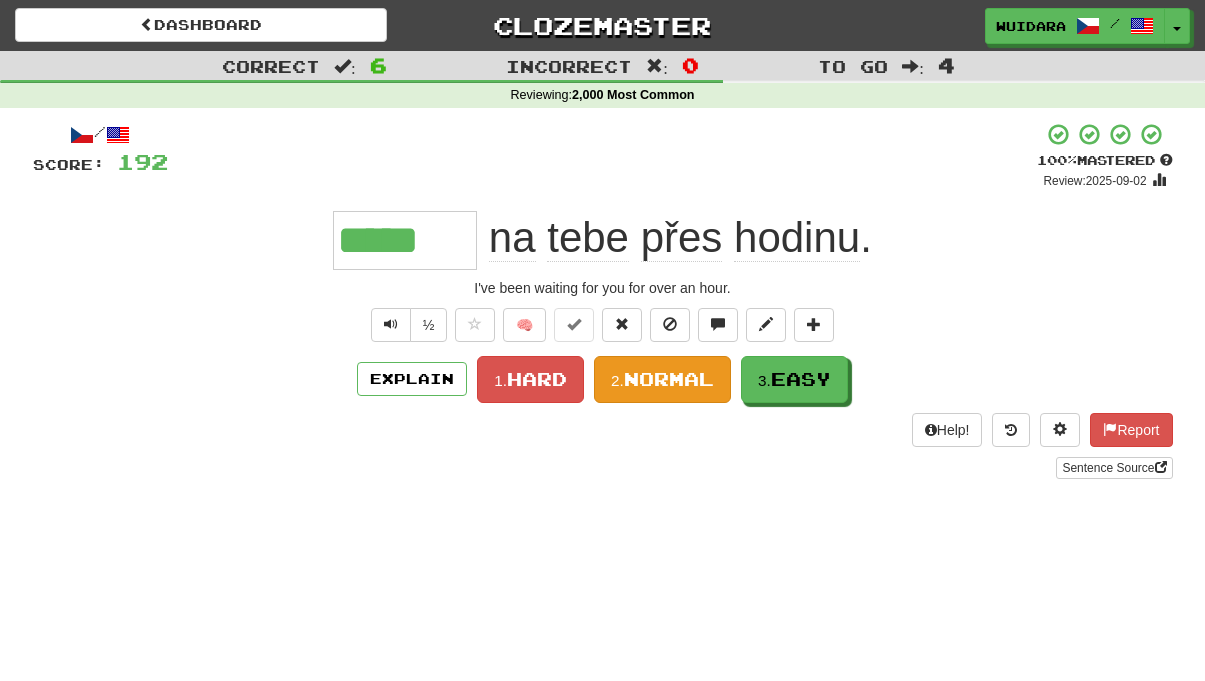 click on "Normal" at bounding box center (669, 379) 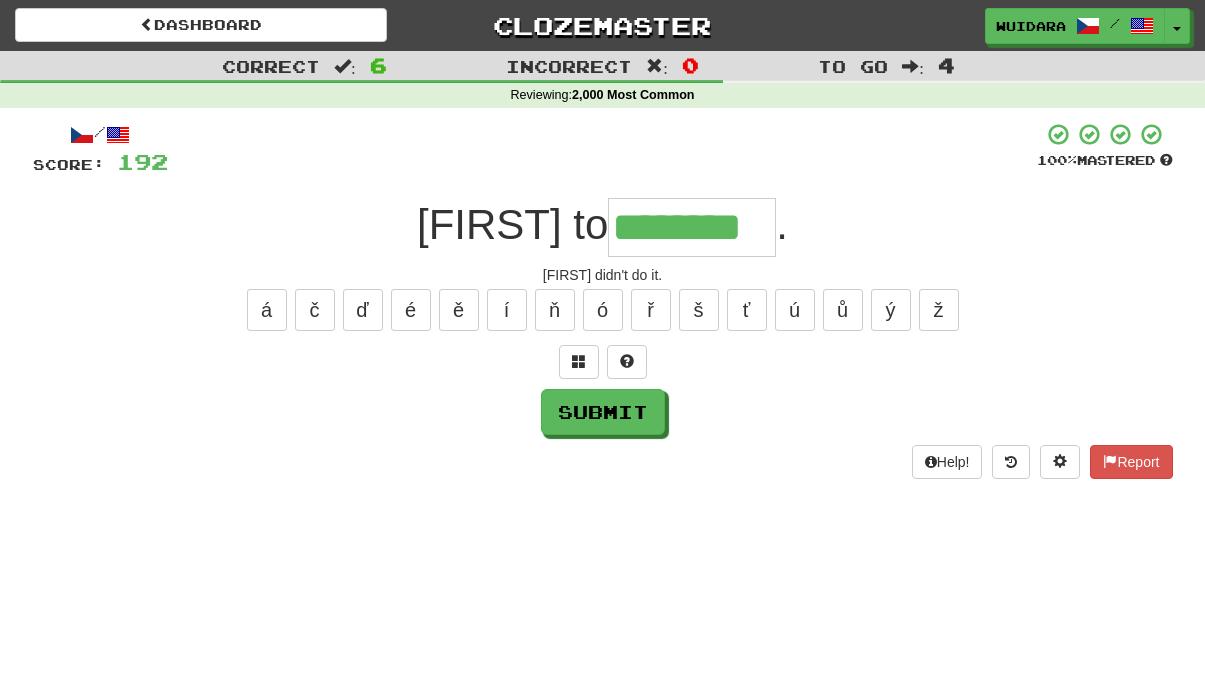 type on "********" 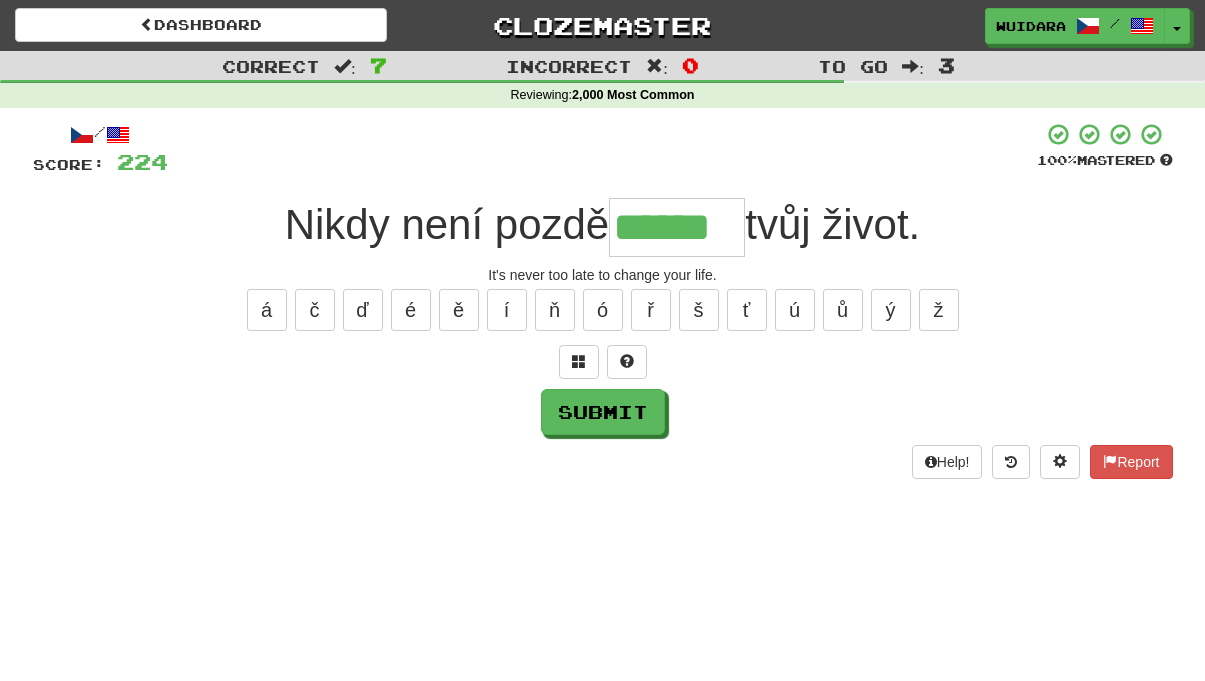 type on "******" 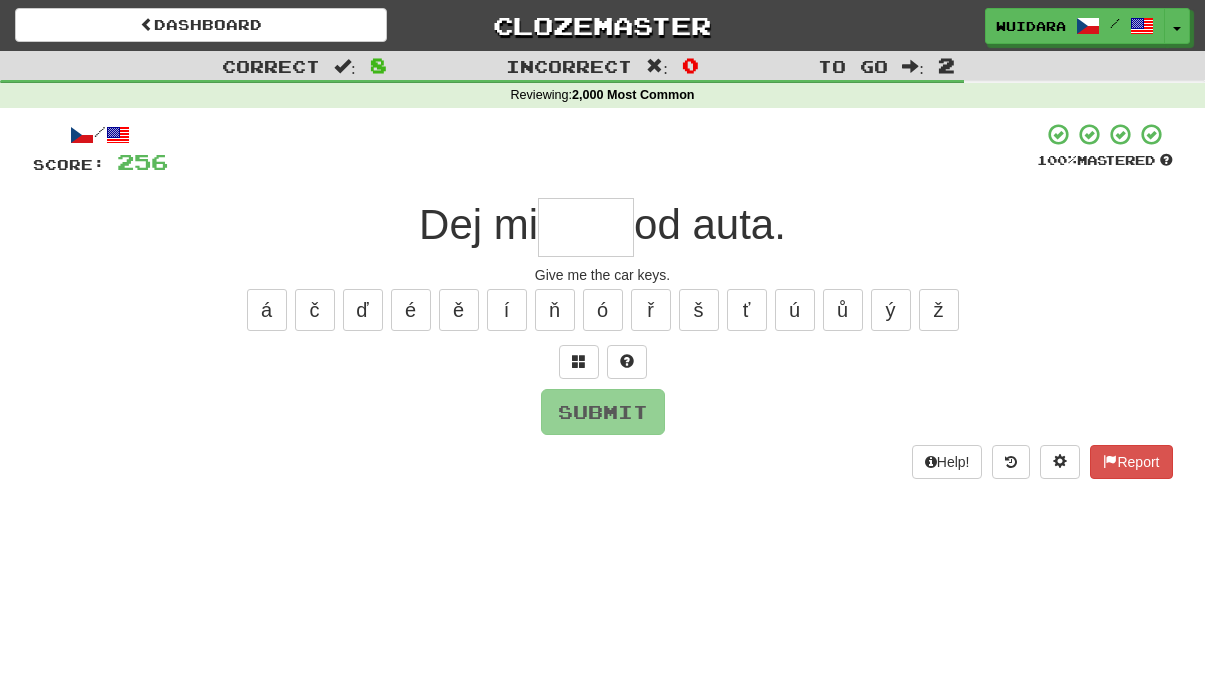 type on "*" 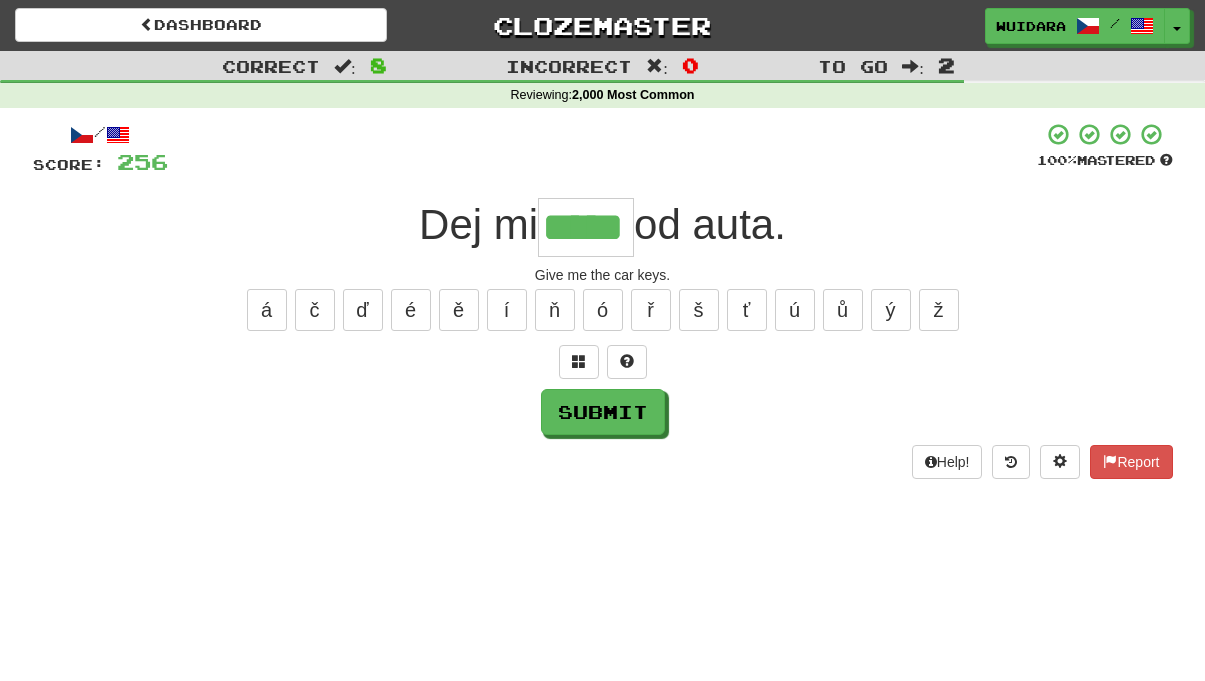 type on "*****" 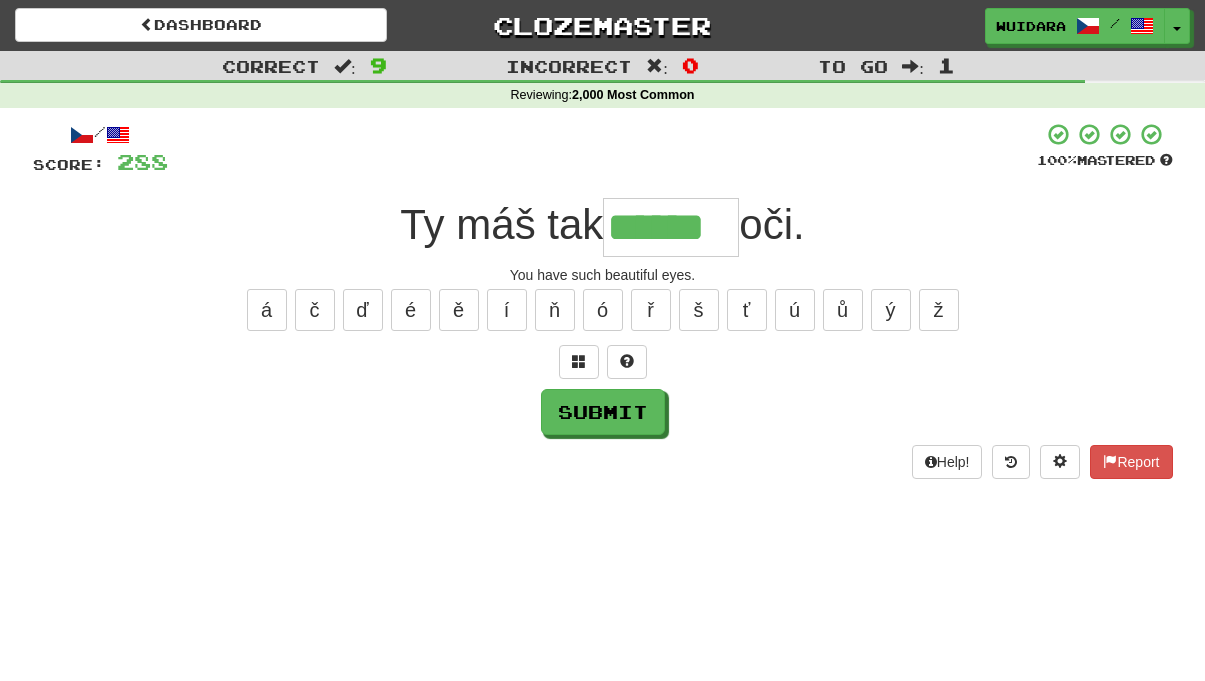 type on "******" 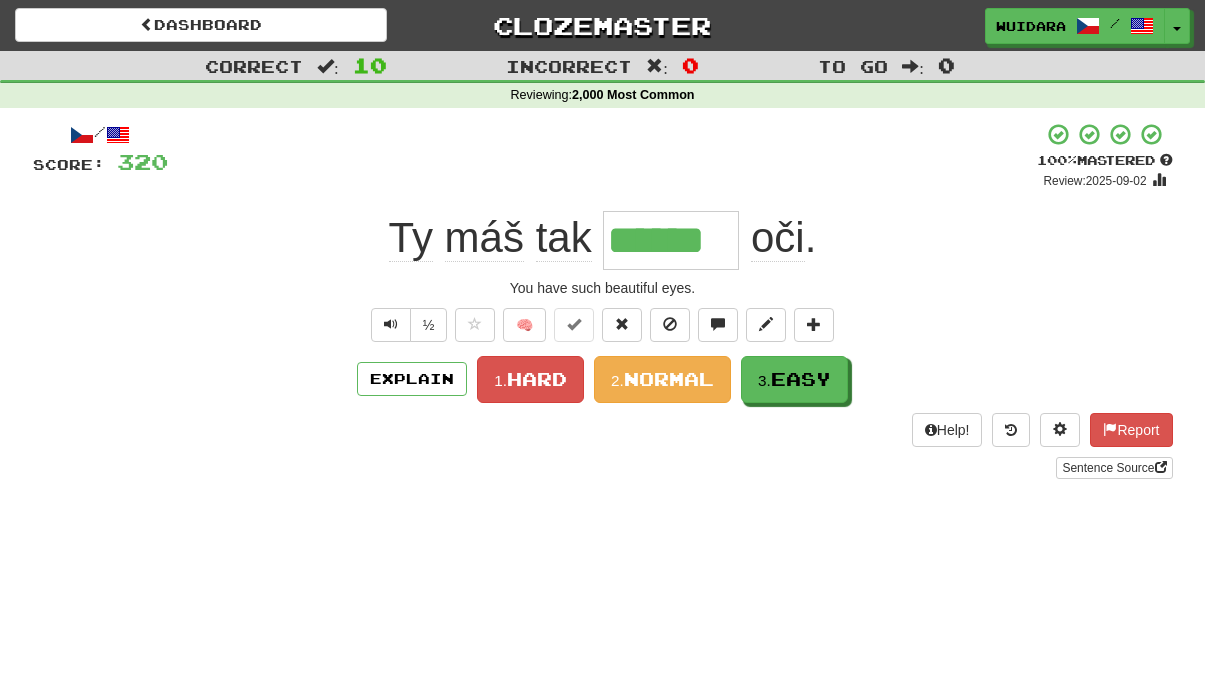 click on "Normal" at bounding box center (669, 379) 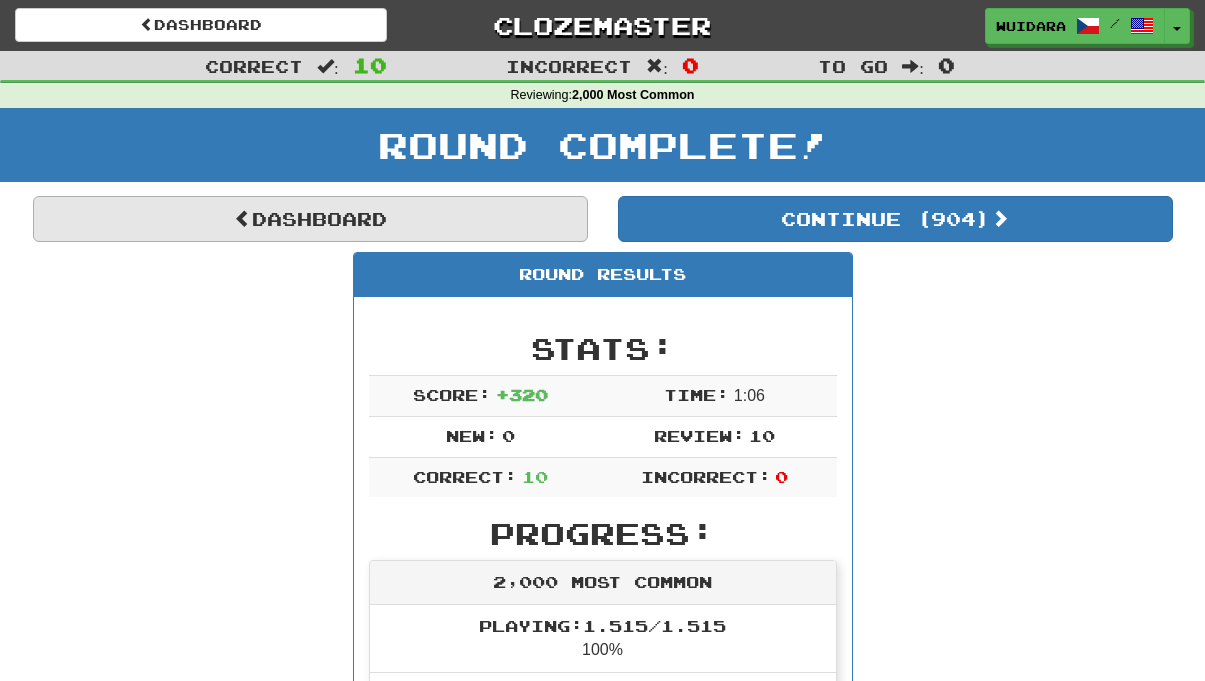 click on "Dashboard" at bounding box center (310, 219) 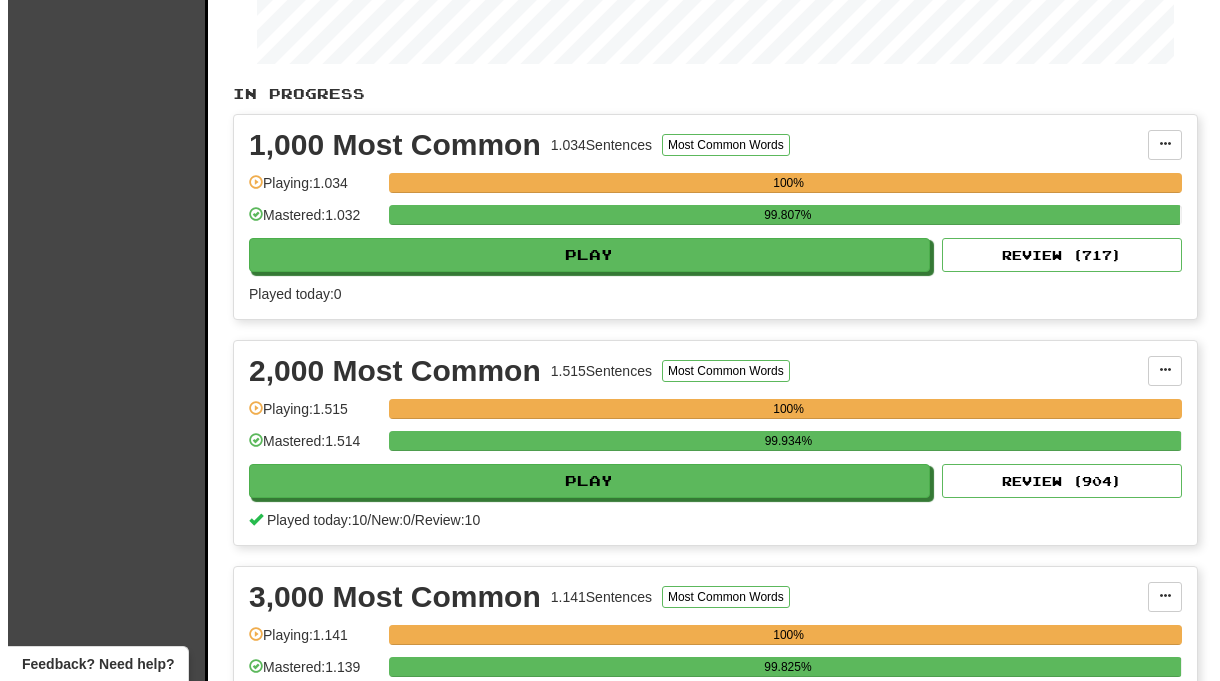 scroll, scrollTop: 353, scrollLeft: 0, axis: vertical 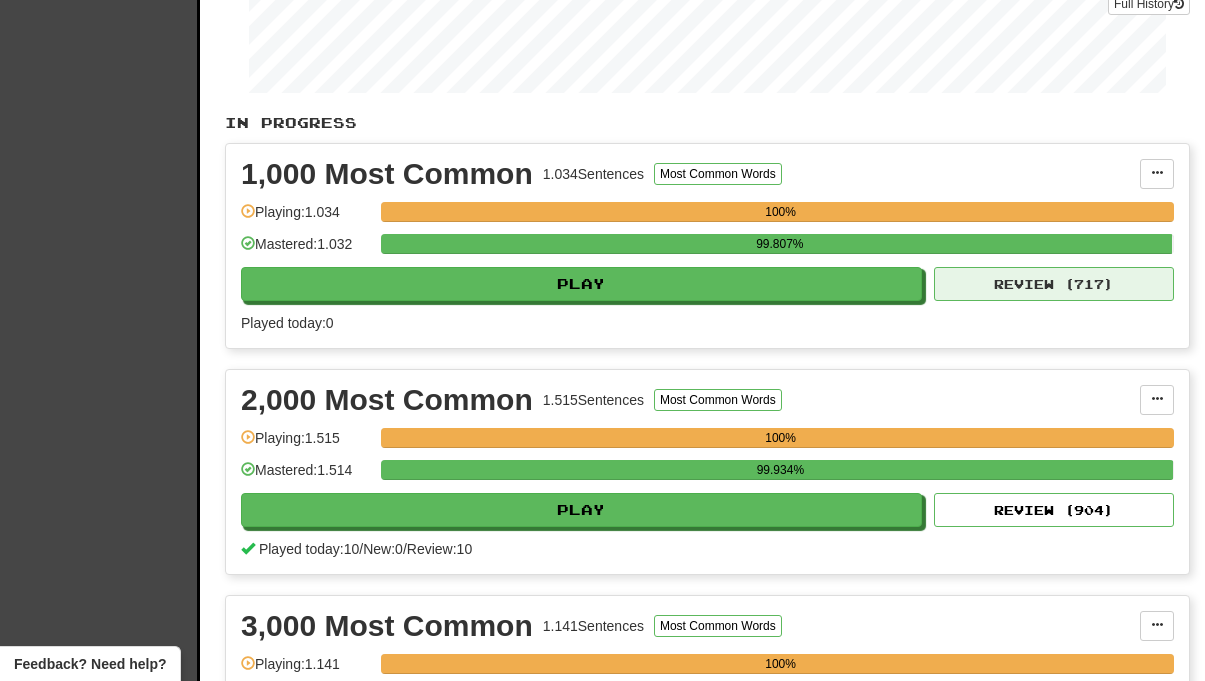 click on "Review ( 717 )" at bounding box center [1054, 284] 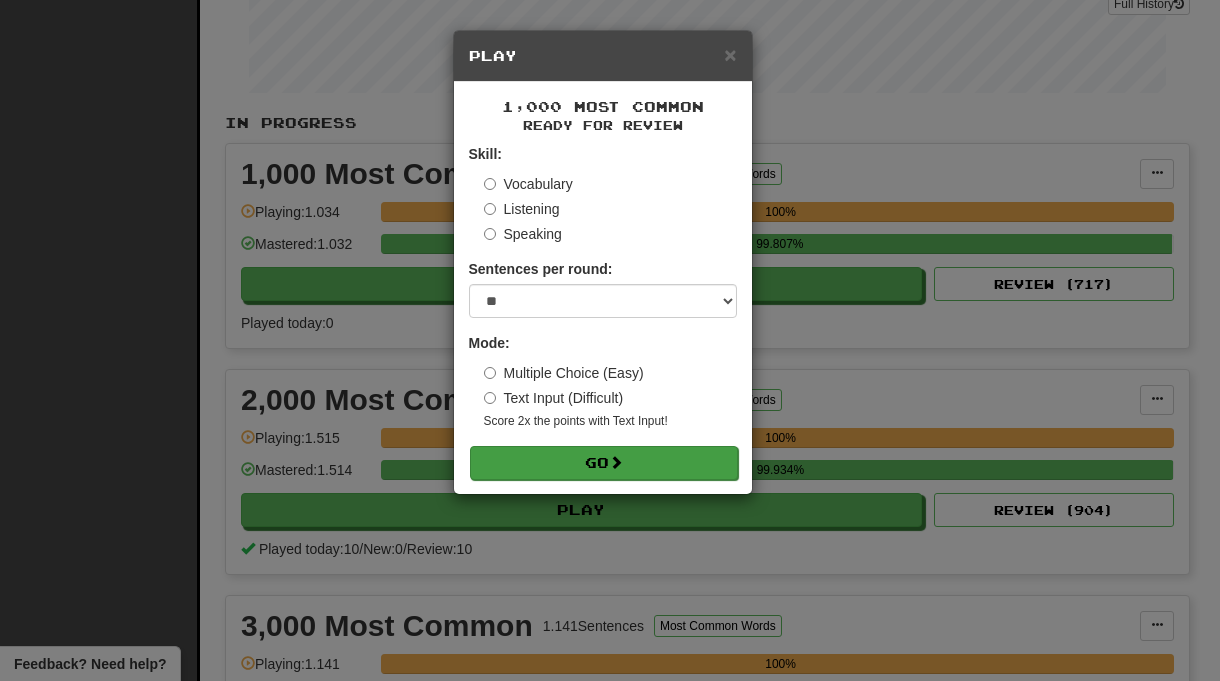 click on "Go" at bounding box center [604, 463] 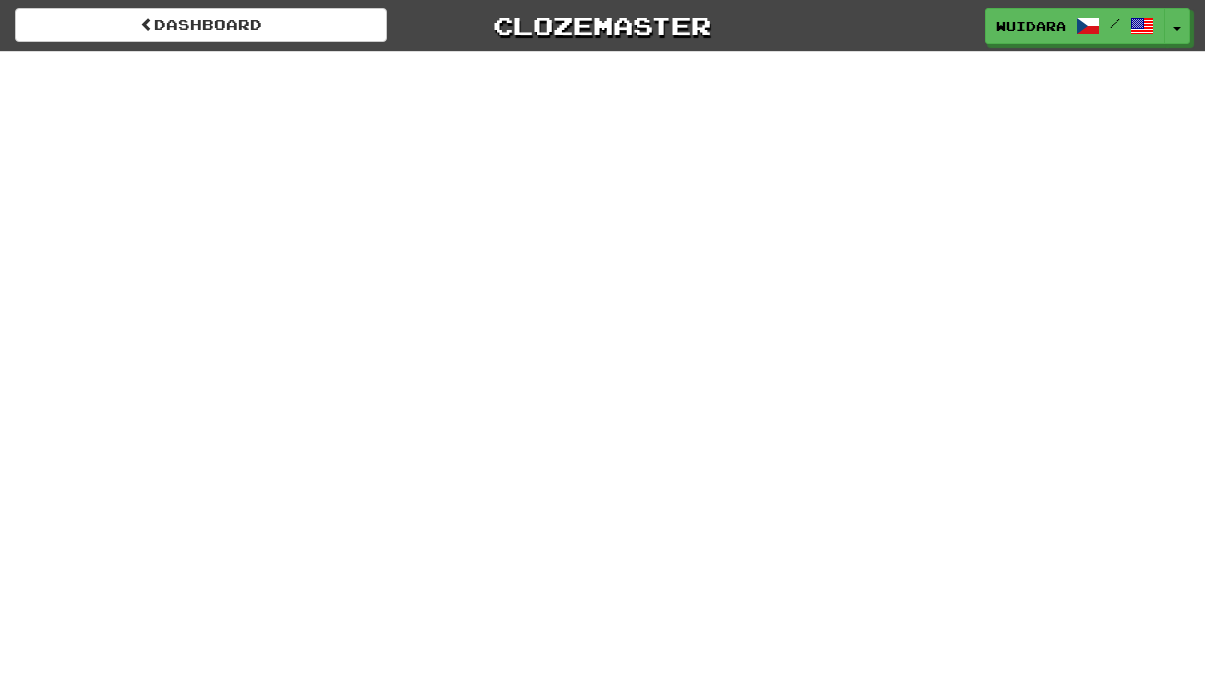 scroll, scrollTop: 0, scrollLeft: 0, axis: both 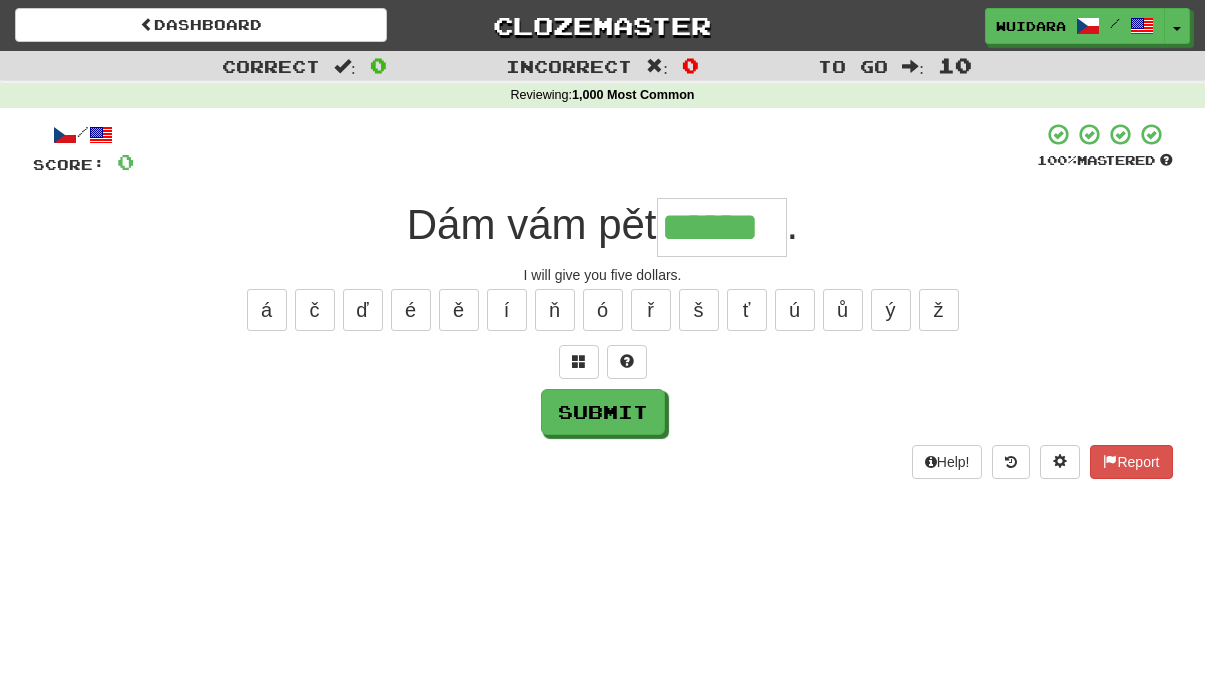 type on "******" 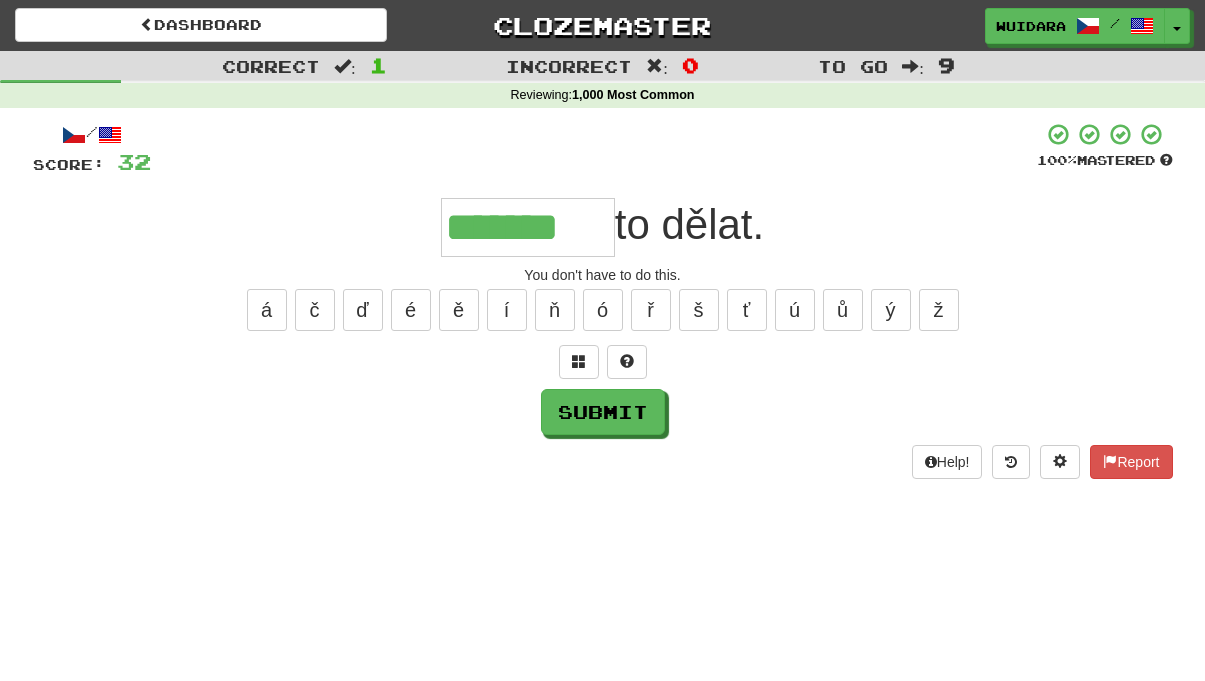 type on "*******" 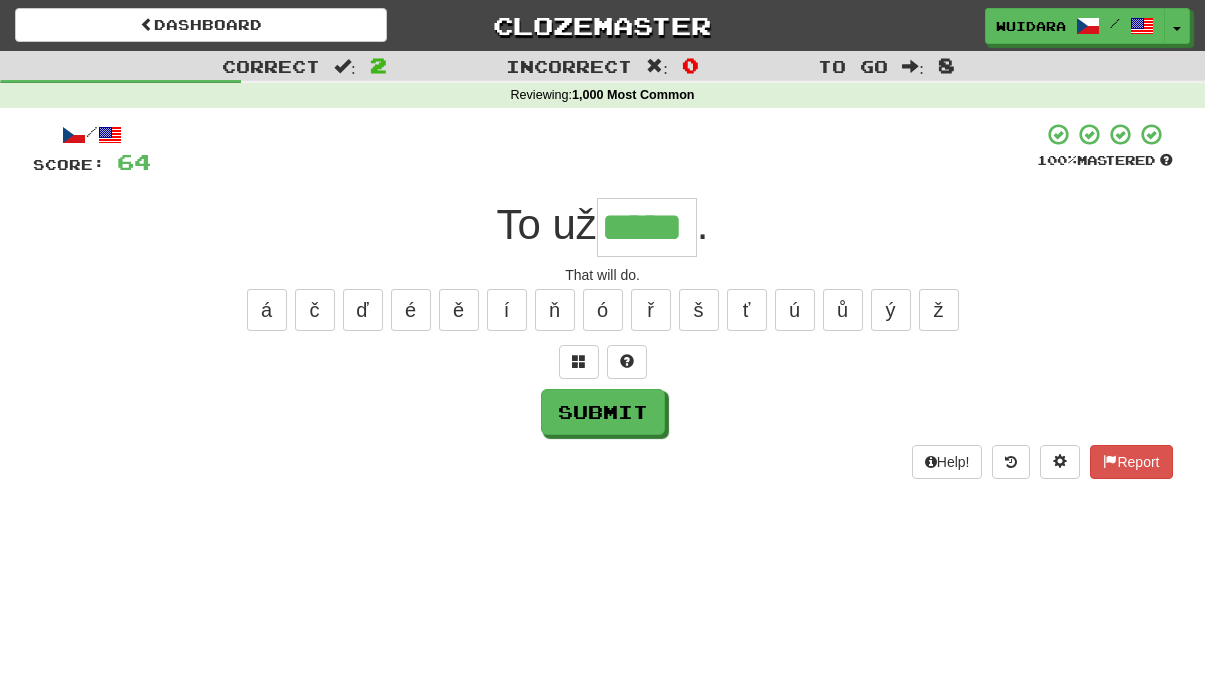 type on "*****" 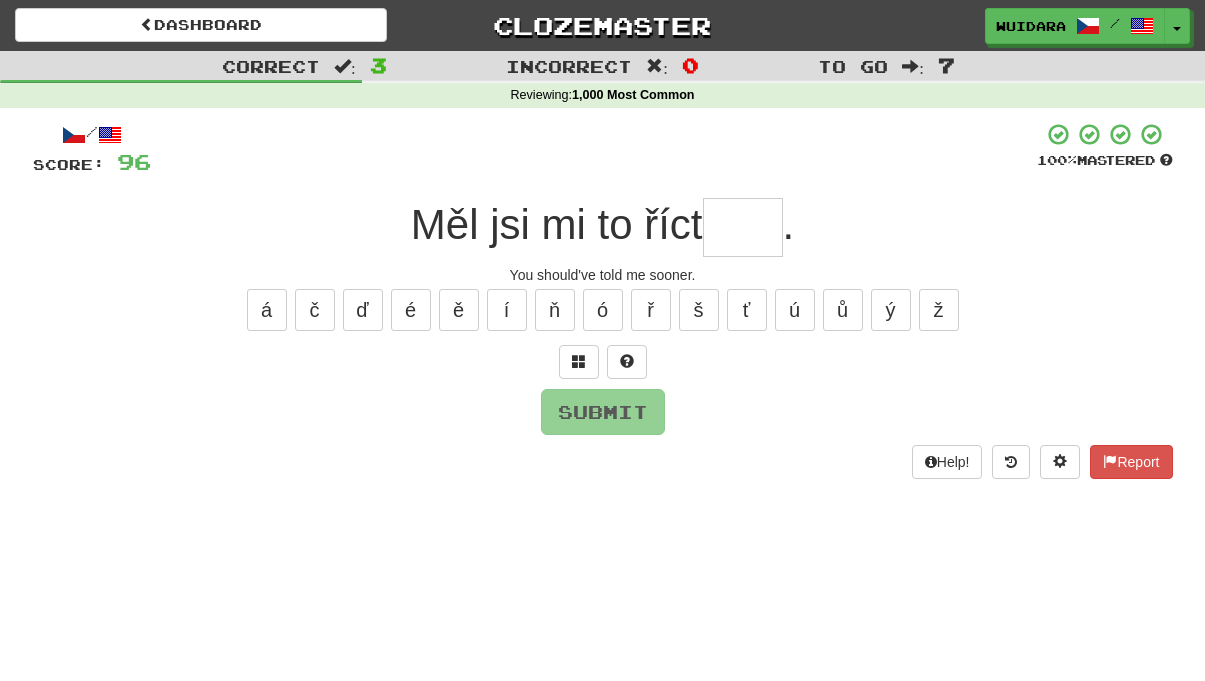 type on "*" 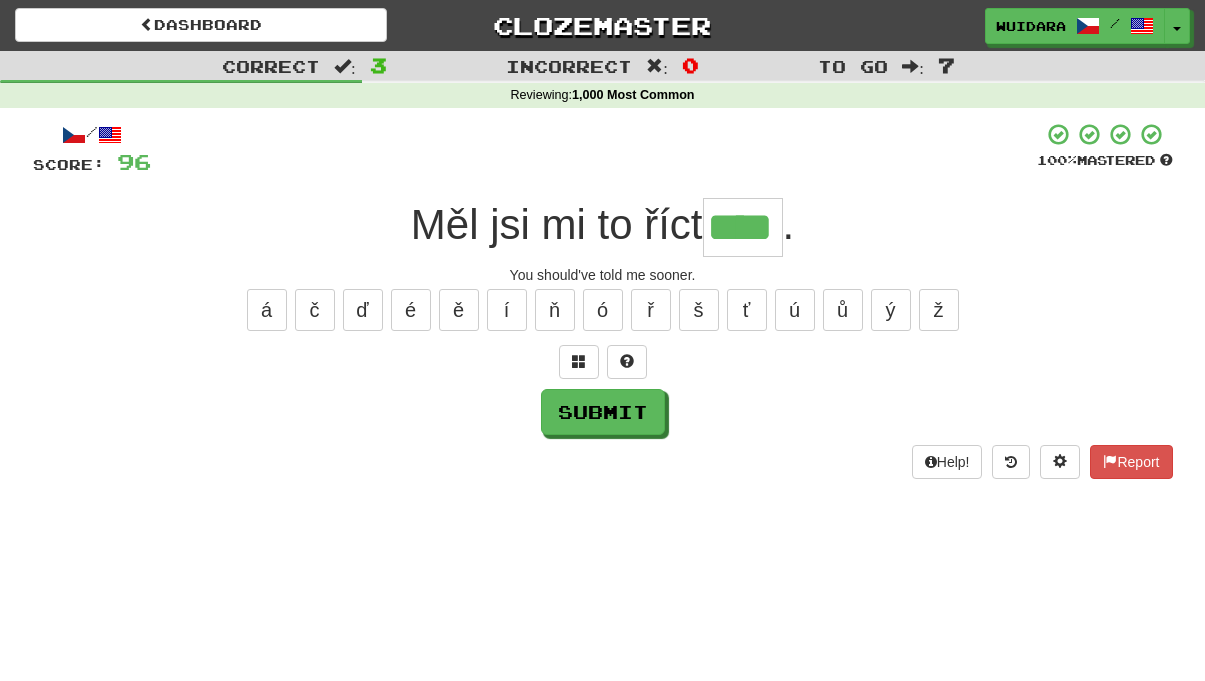 type on "****" 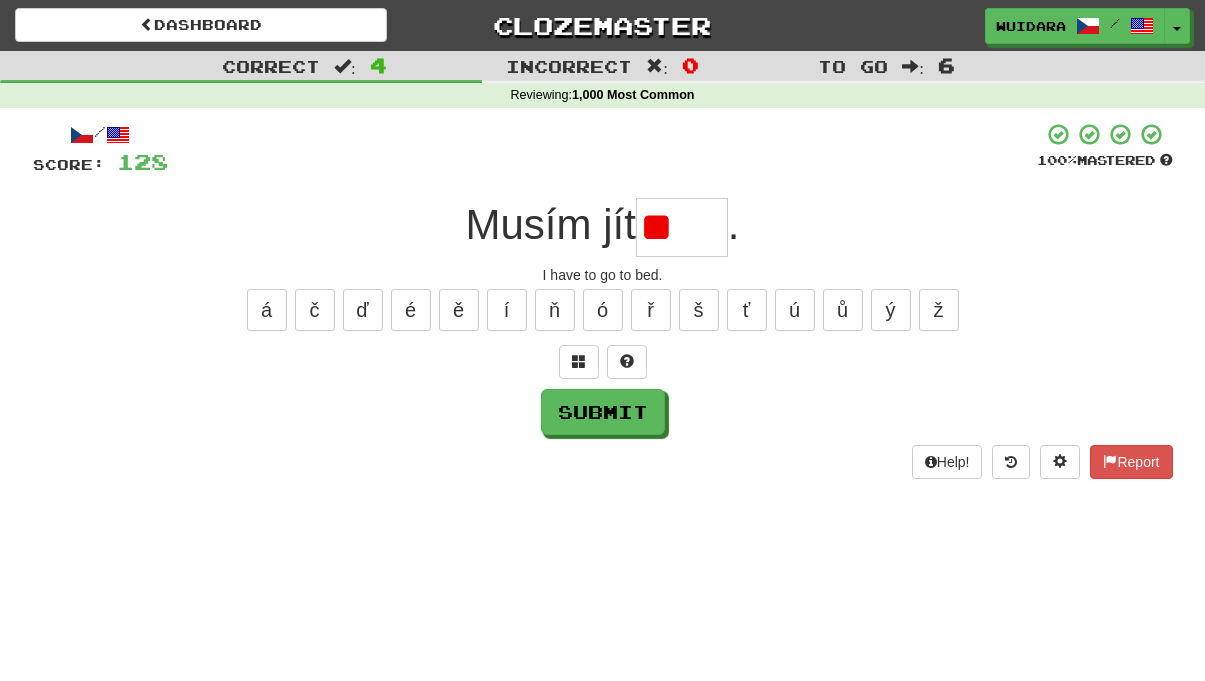 type on "*" 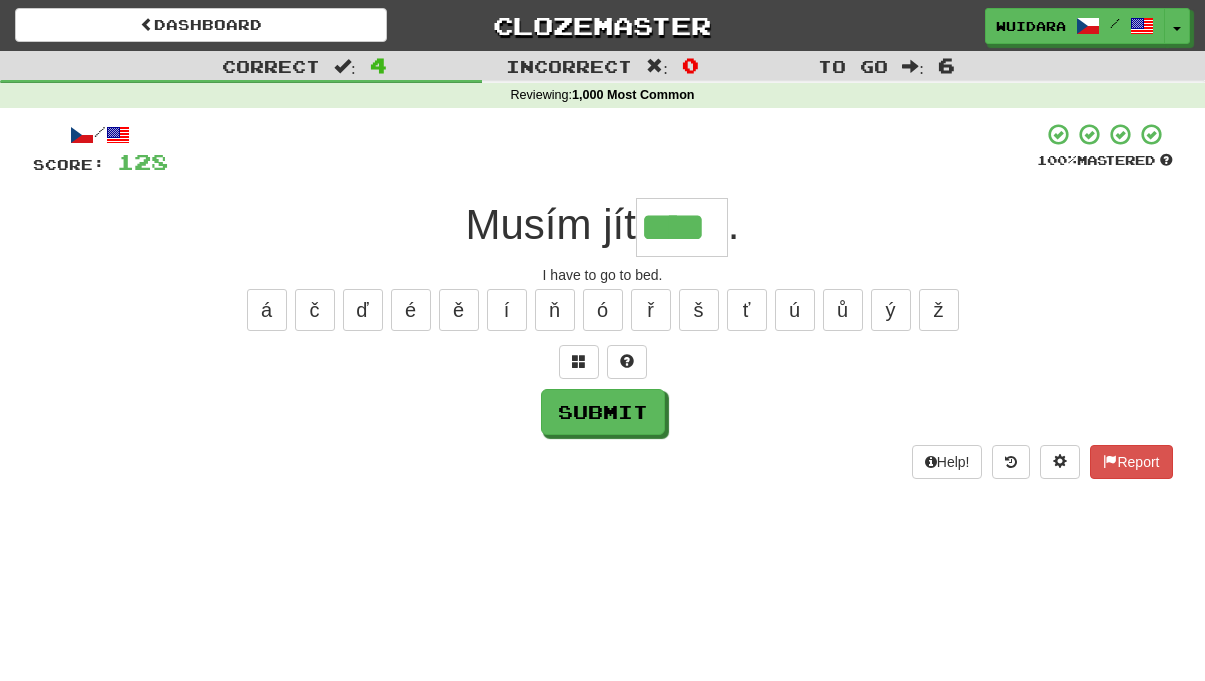 type on "****" 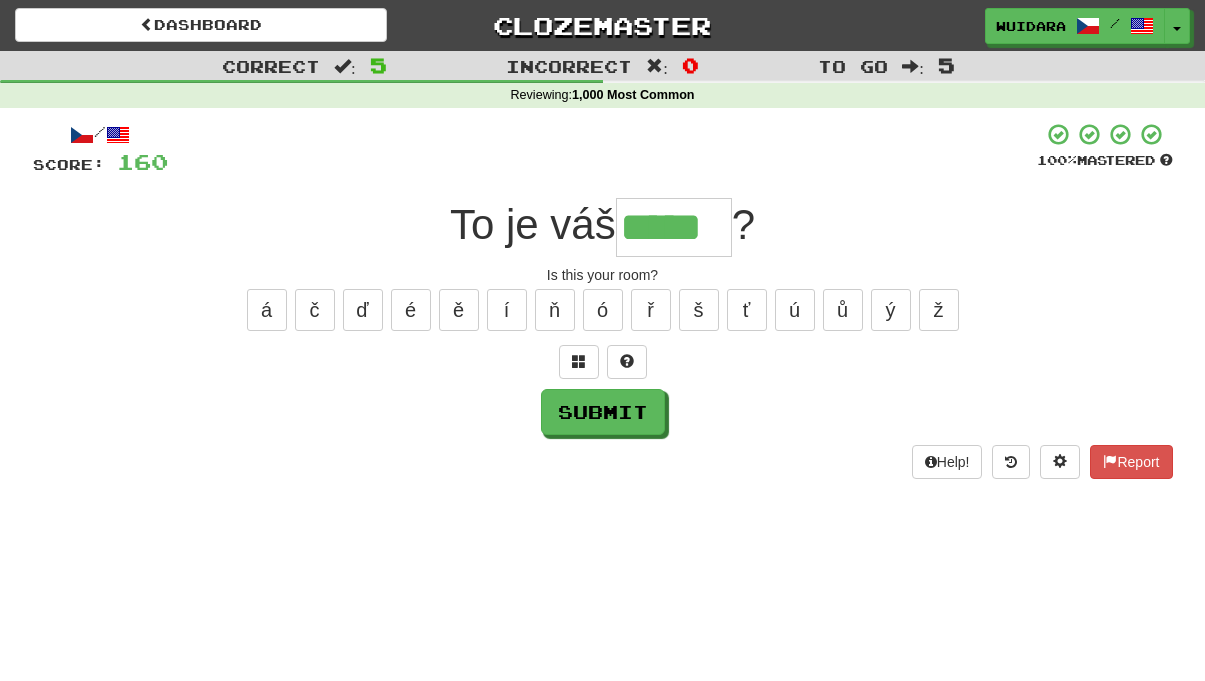 type on "*****" 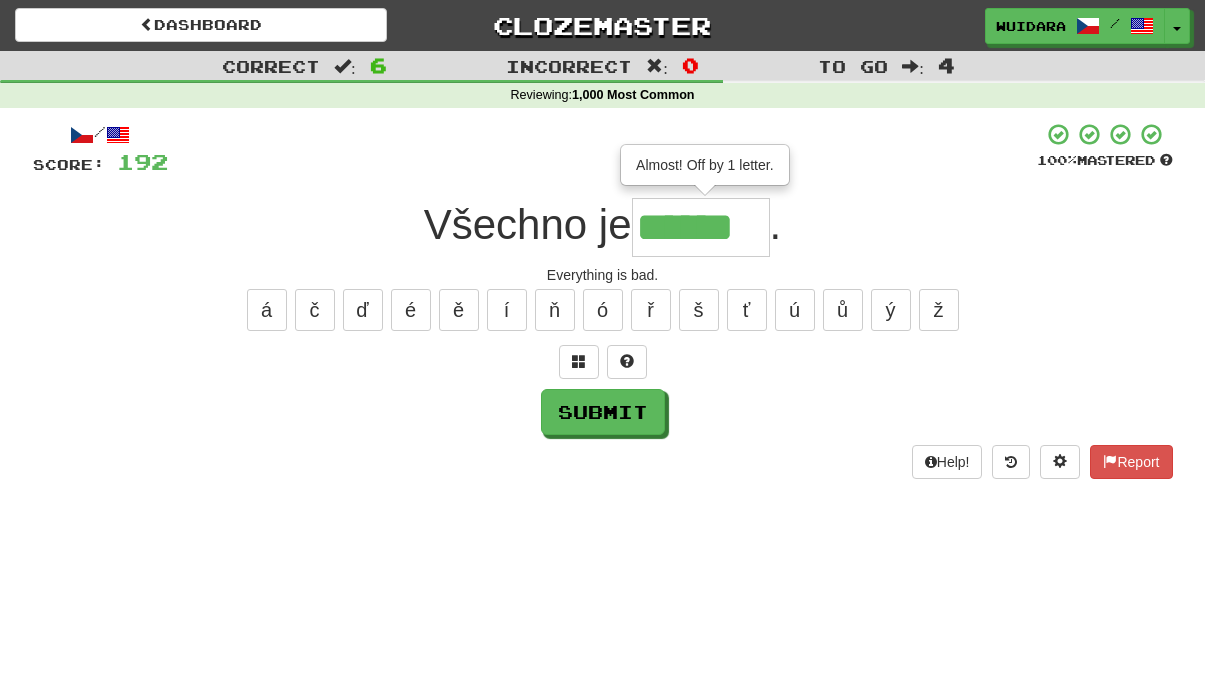 type on "******" 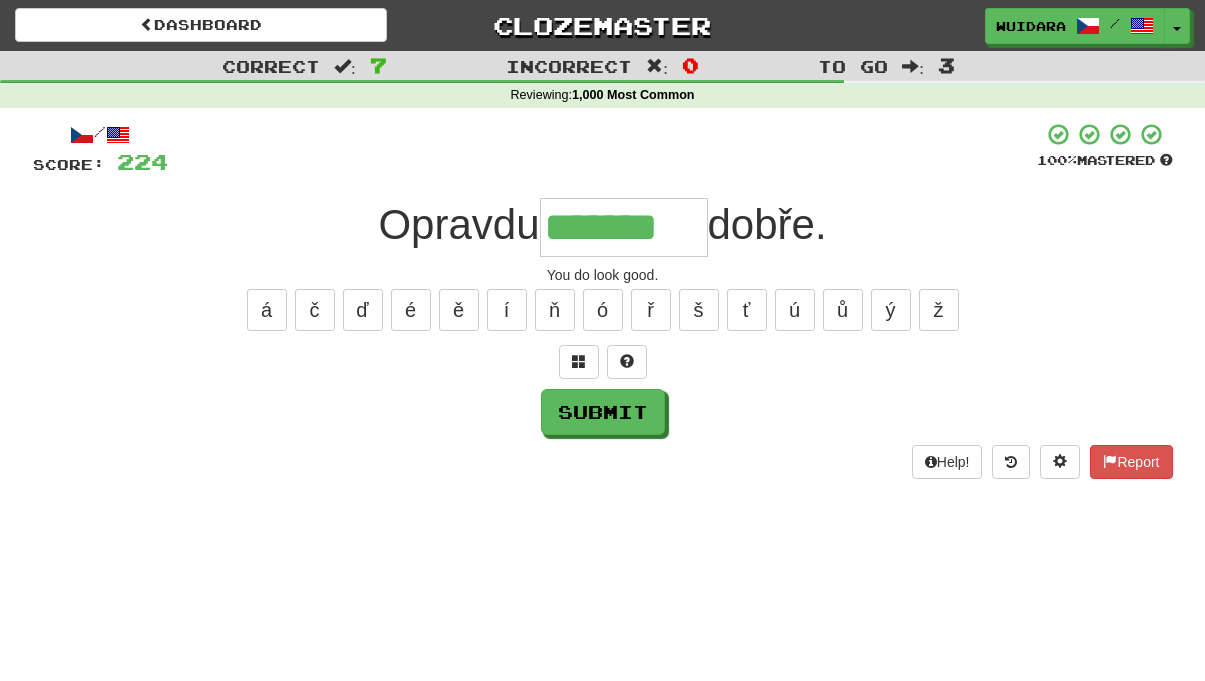type on "*******" 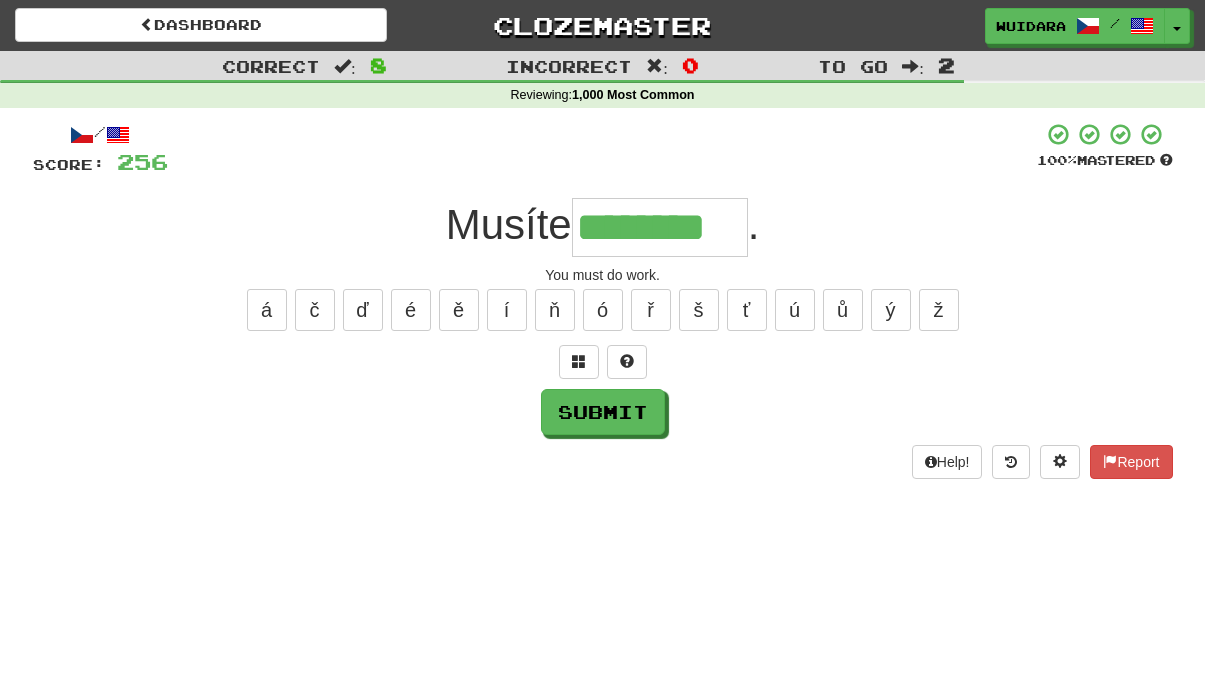 type on "********" 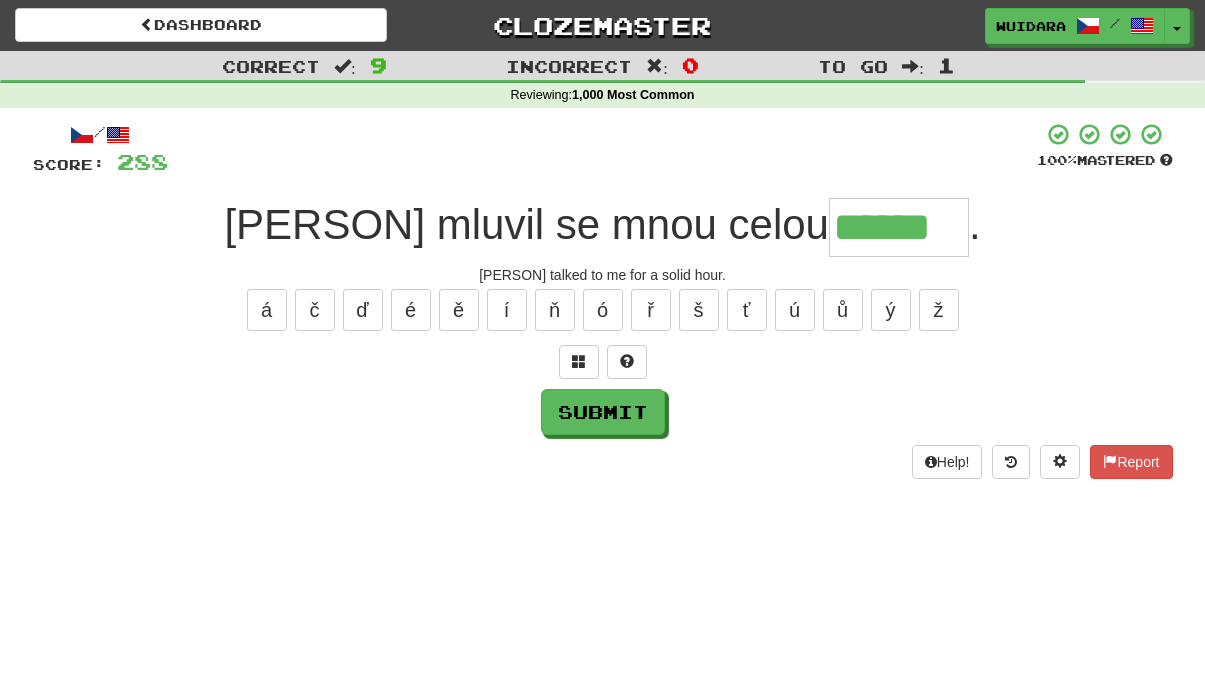 type on "******" 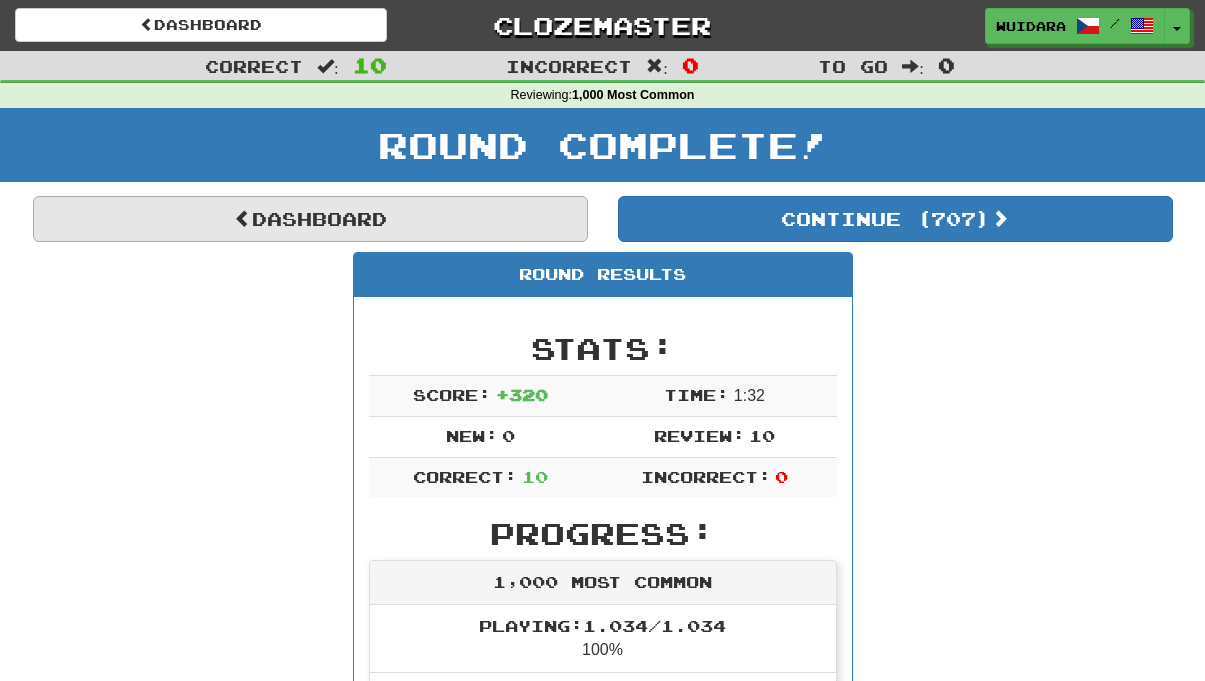 click on "Dashboard" at bounding box center [310, 219] 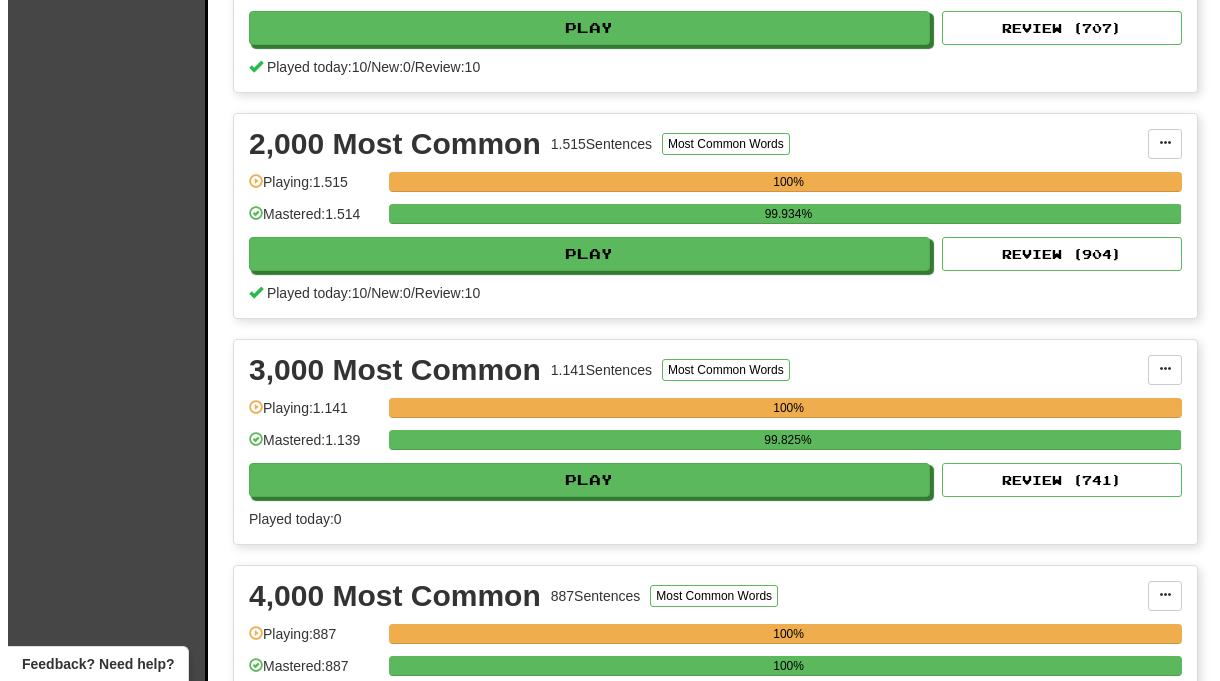scroll, scrollTop: 613, scrollLeft: 0, axis: vertical 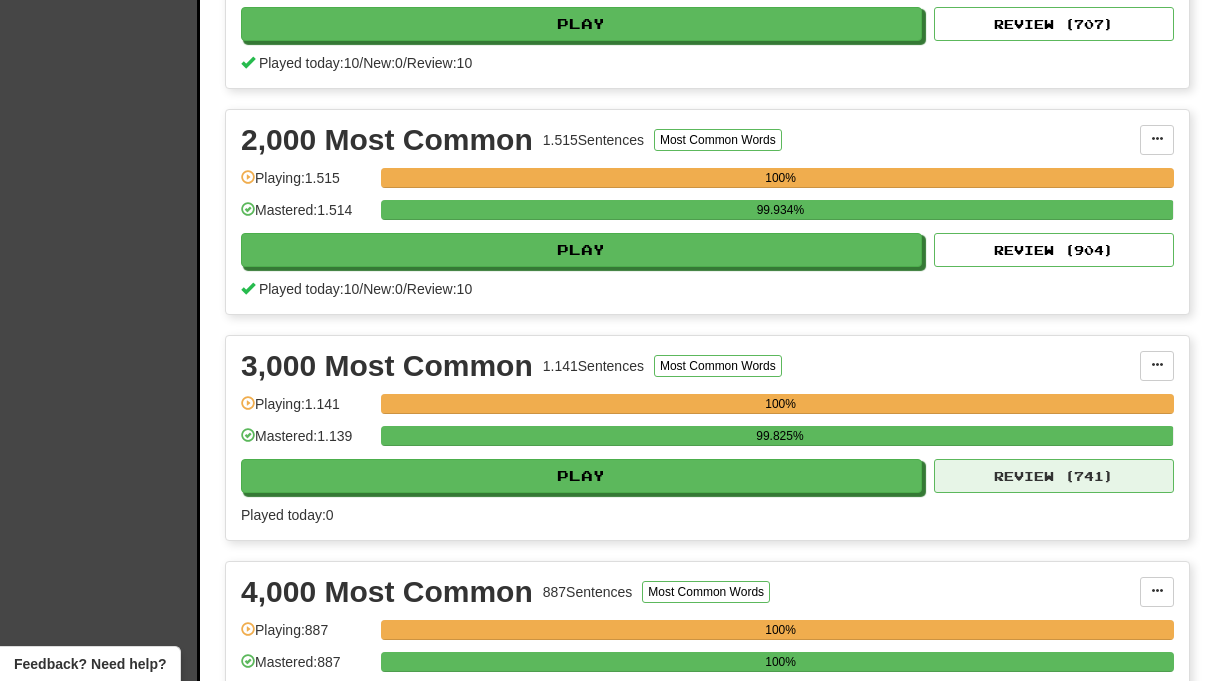 click on "Review ( 741 )" at bounding box center [1054, 476] 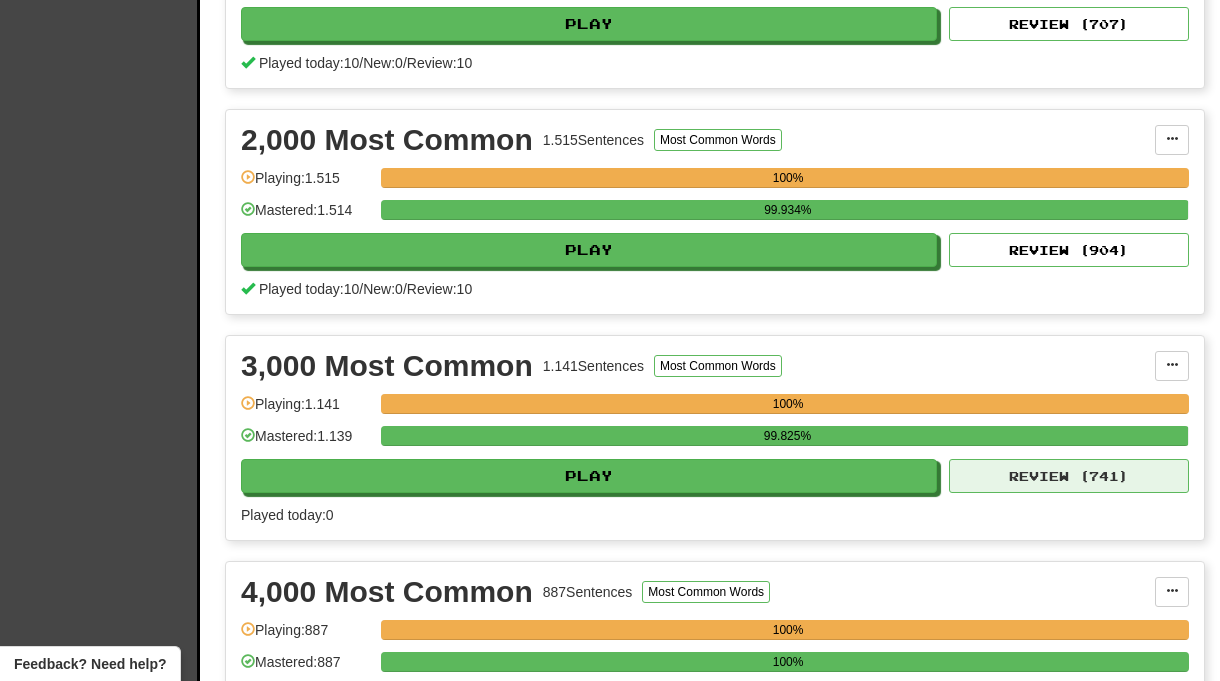 select on "**" 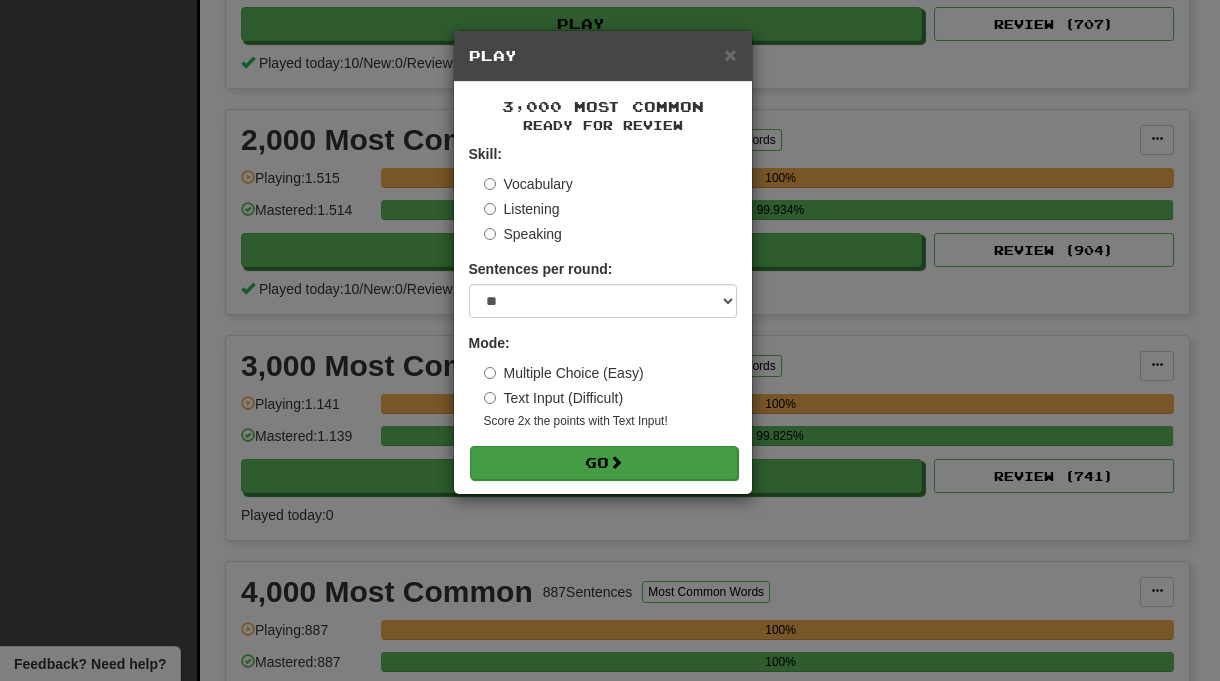 click on "Go" at bounding box center [604, 463] 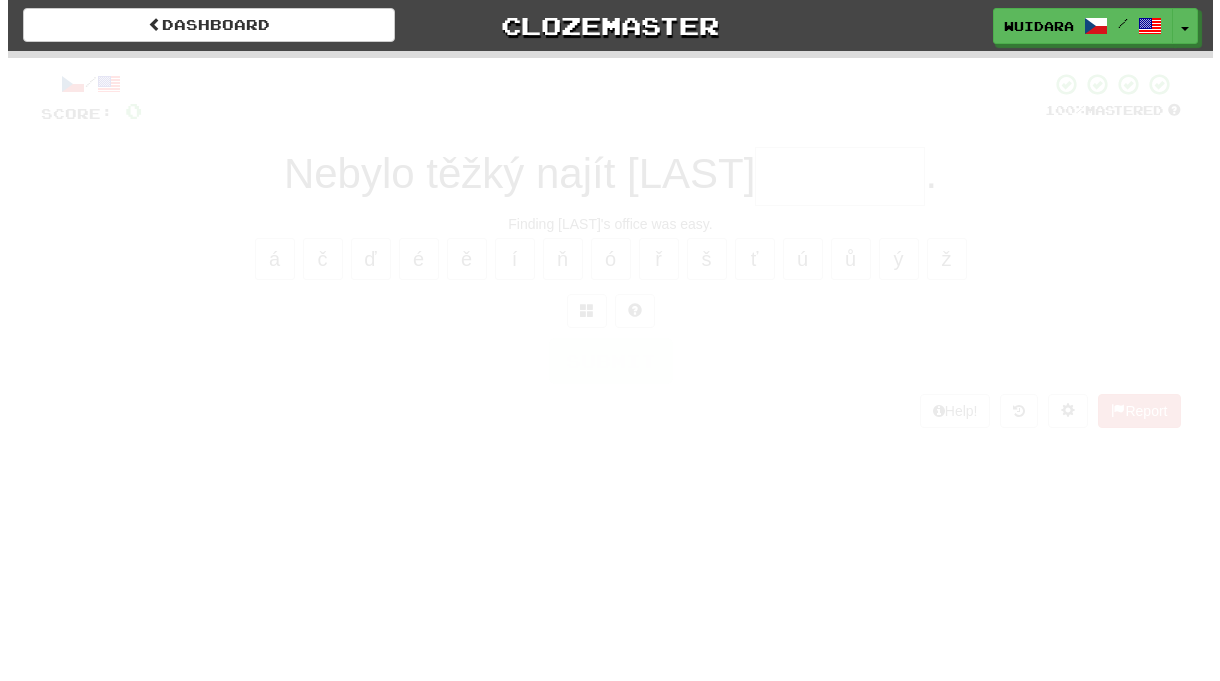 scroll, scrollTop: 0, scrollLeft: 0, axis: both 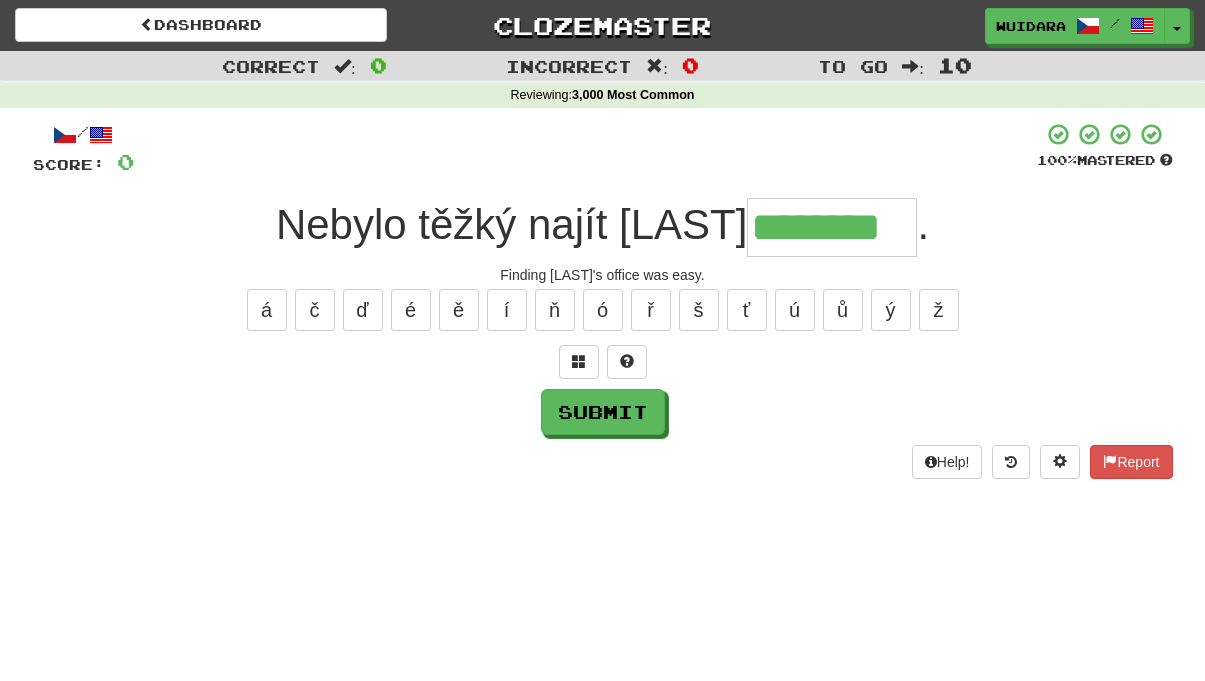 type on "********" 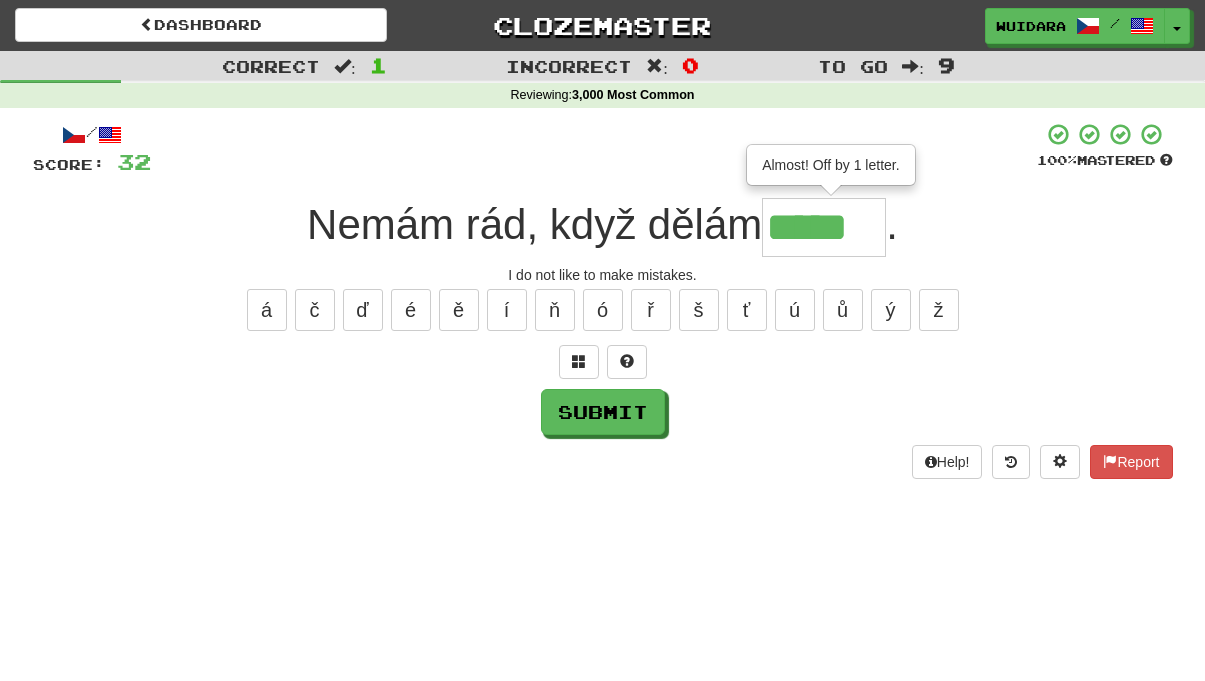 type on "*****" 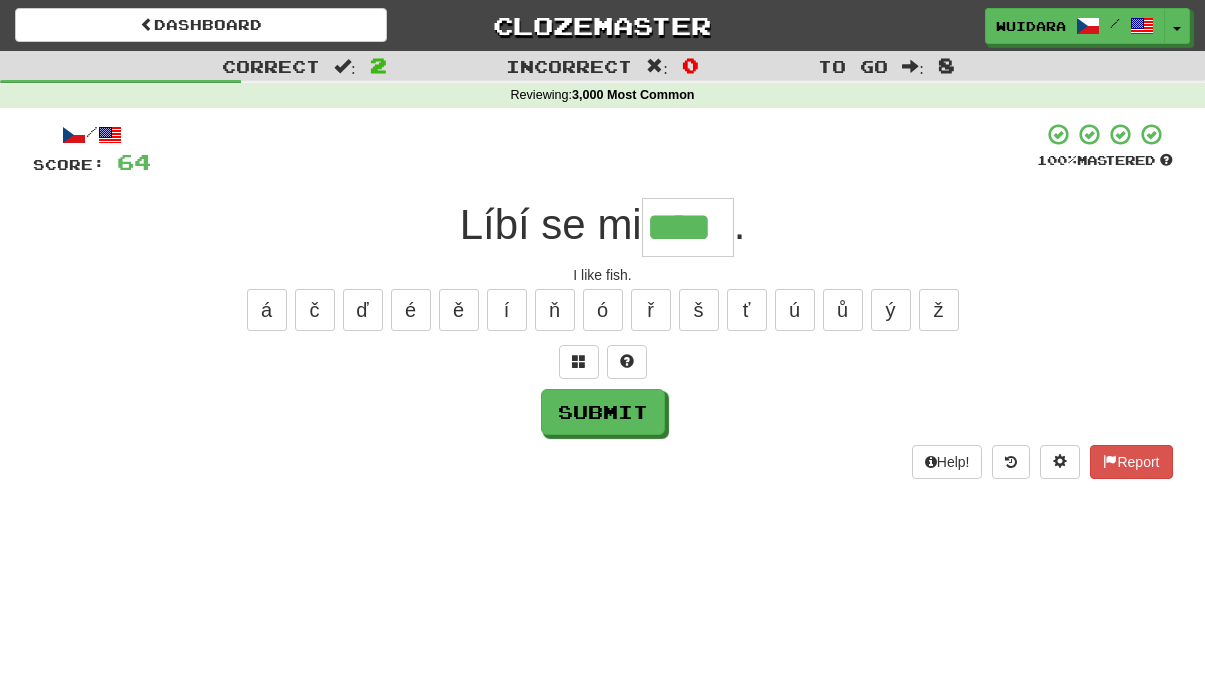 type on "****" 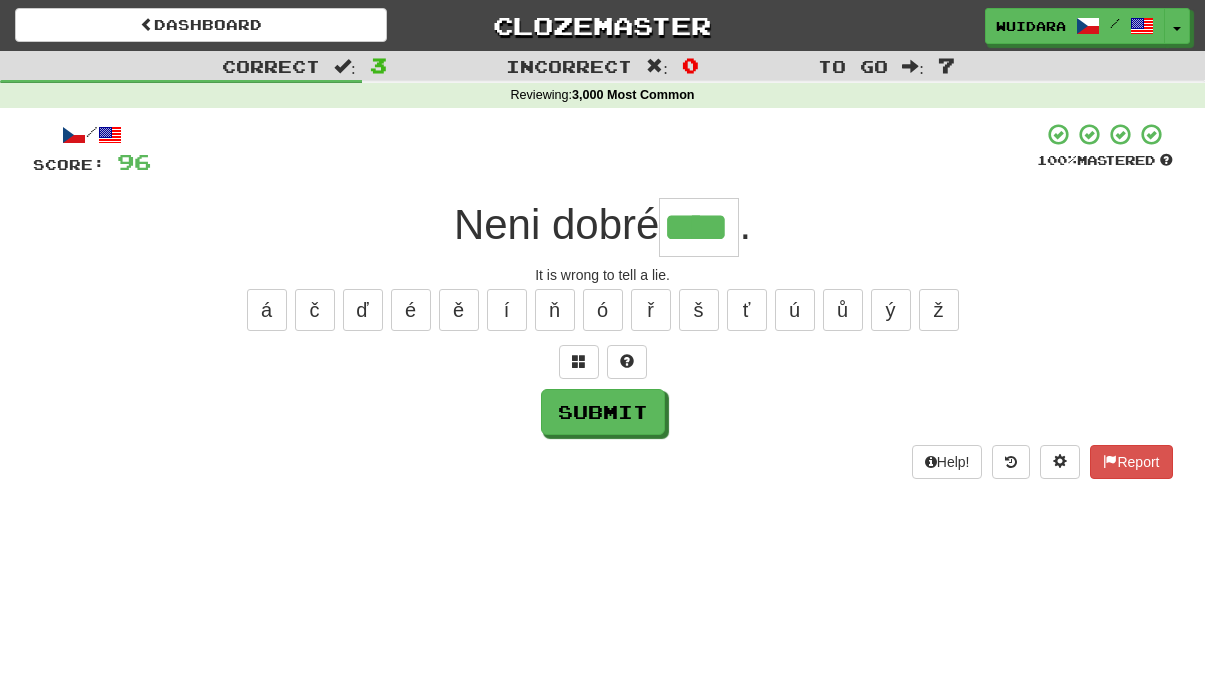 type on "****" 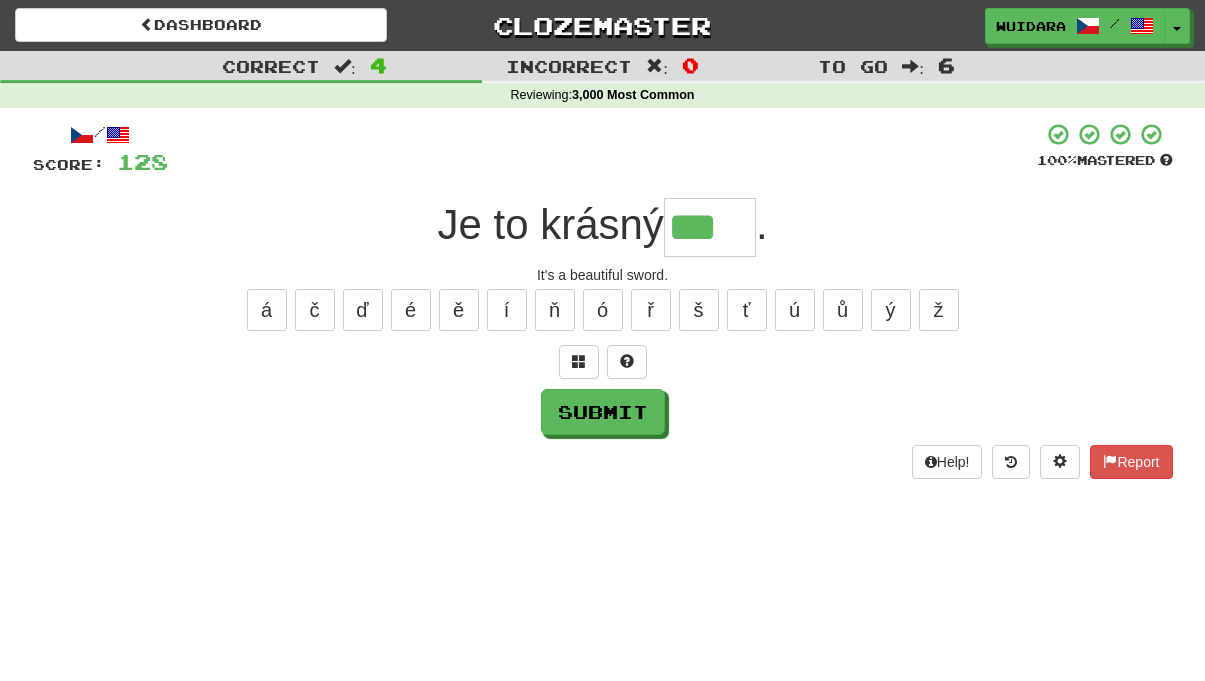 type on "***" 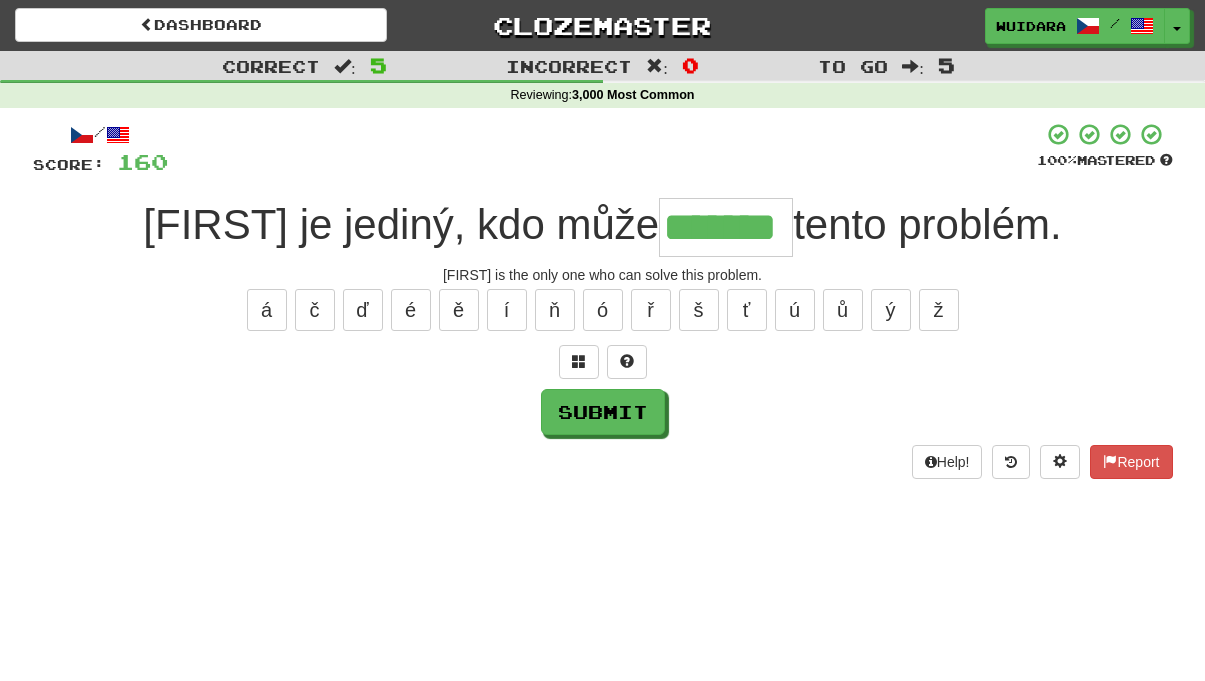 type on "*******" 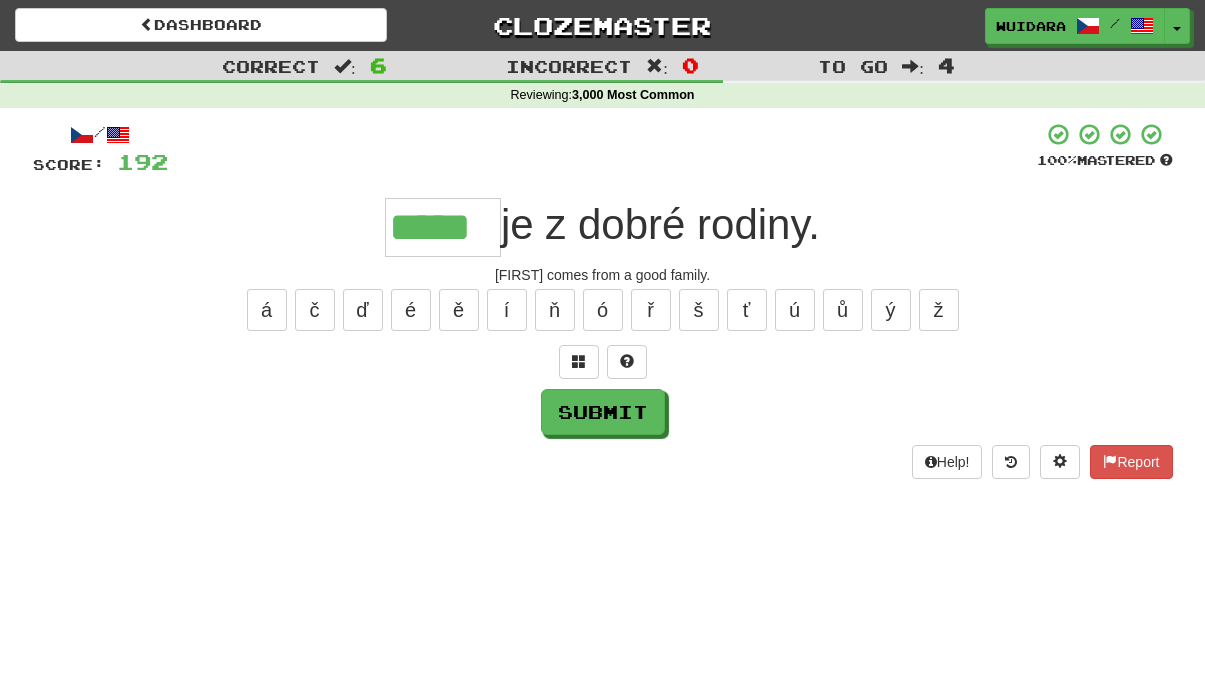 type on "*****" 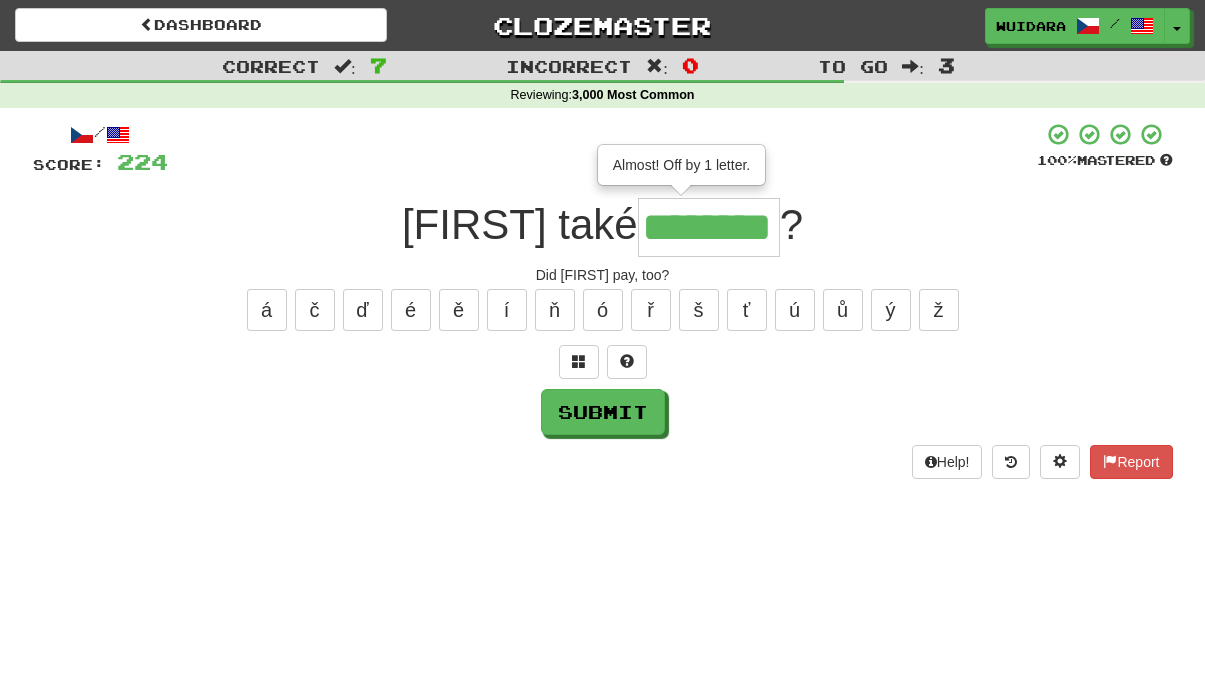 type on "********" 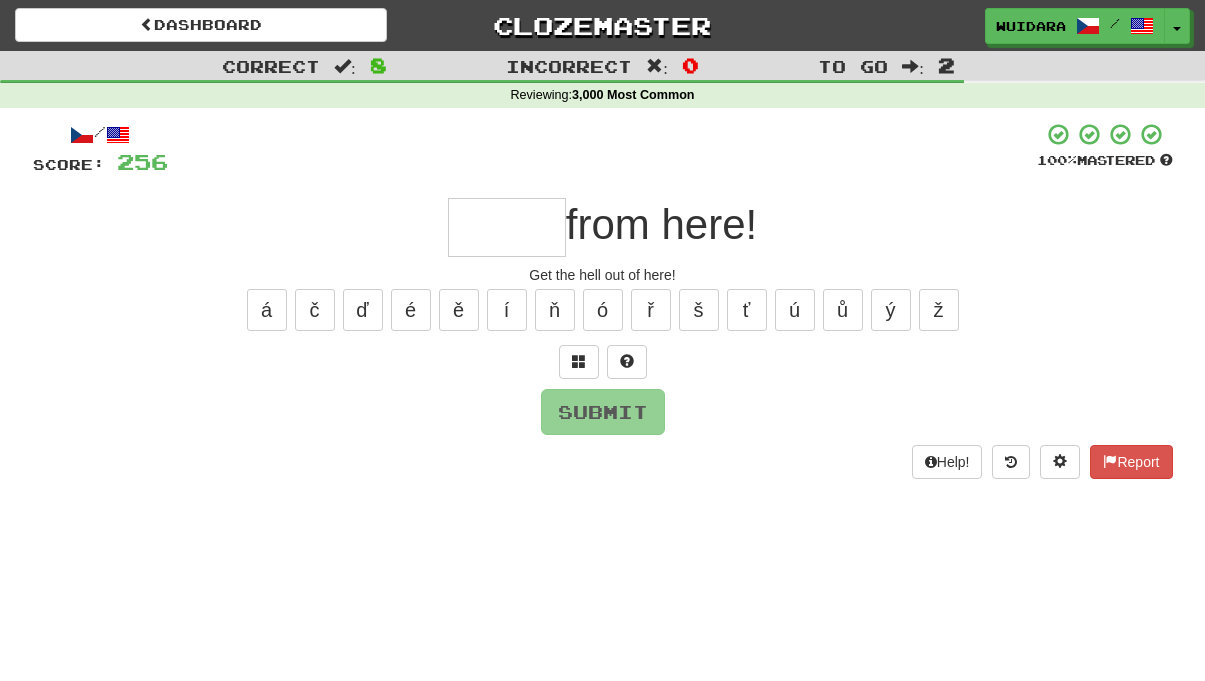 type on "*" 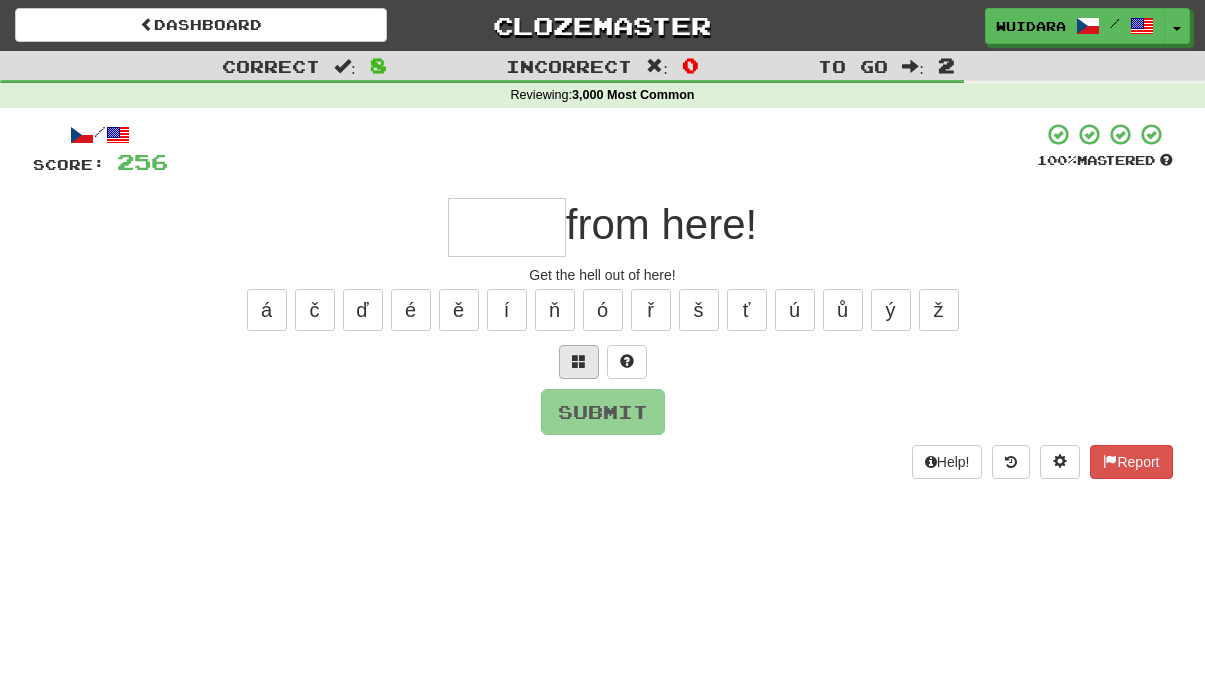 click at bounding box center (579, 361) 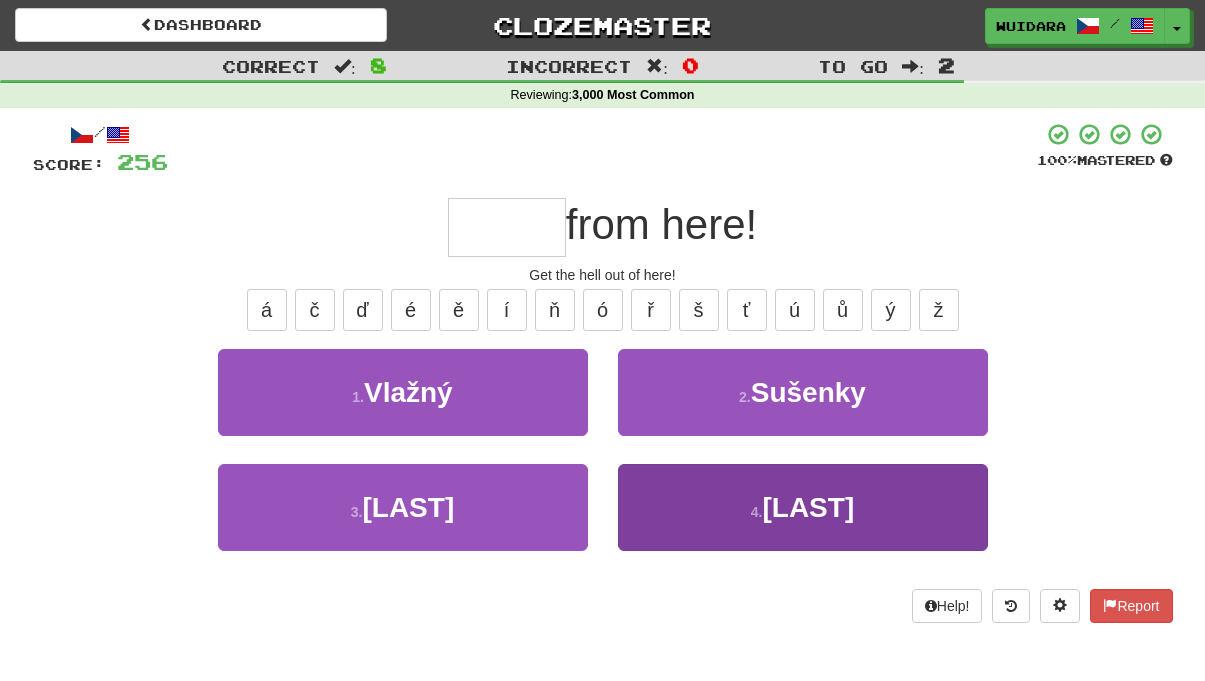 click on "4 .  Padej" at bounding box center [803, 507] 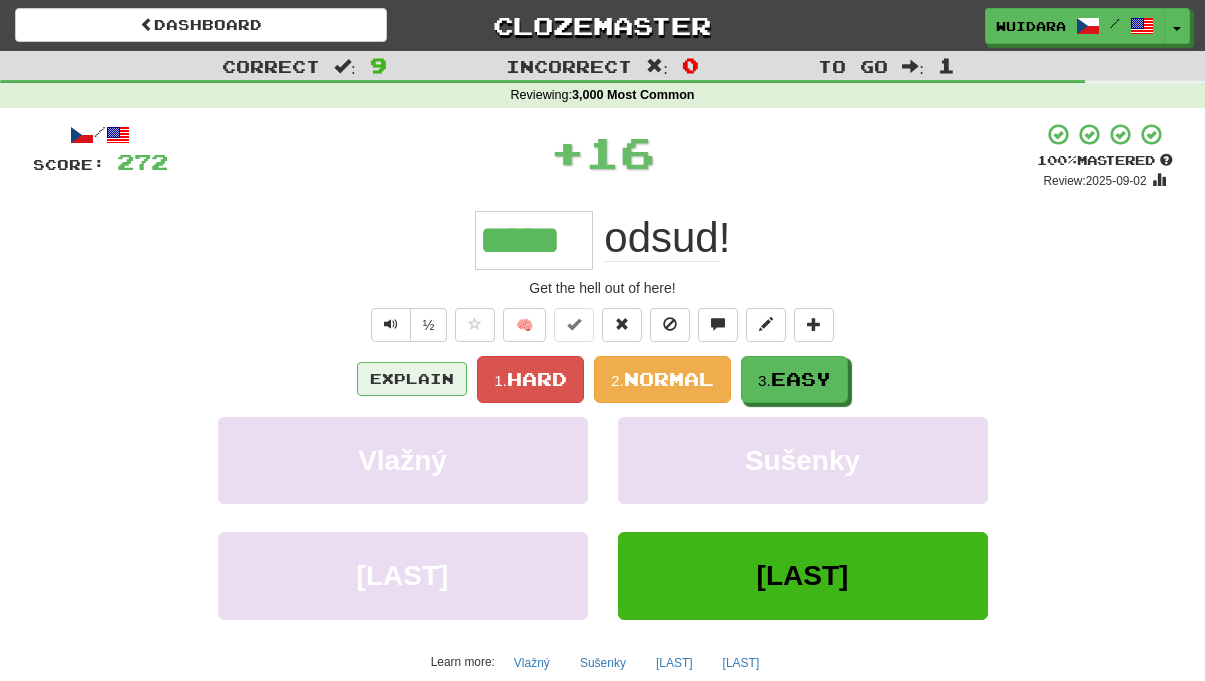 click on "Explain" at bounding box center (412, 379) 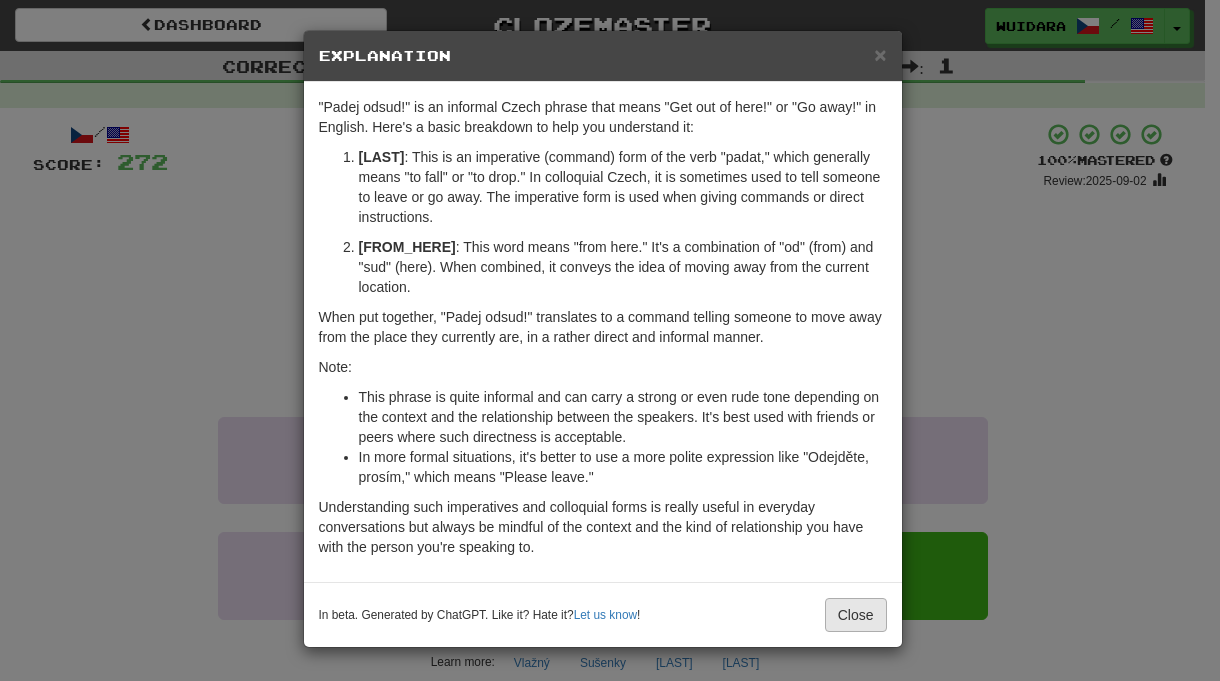click on "Close" at bounding box center [856, 615] 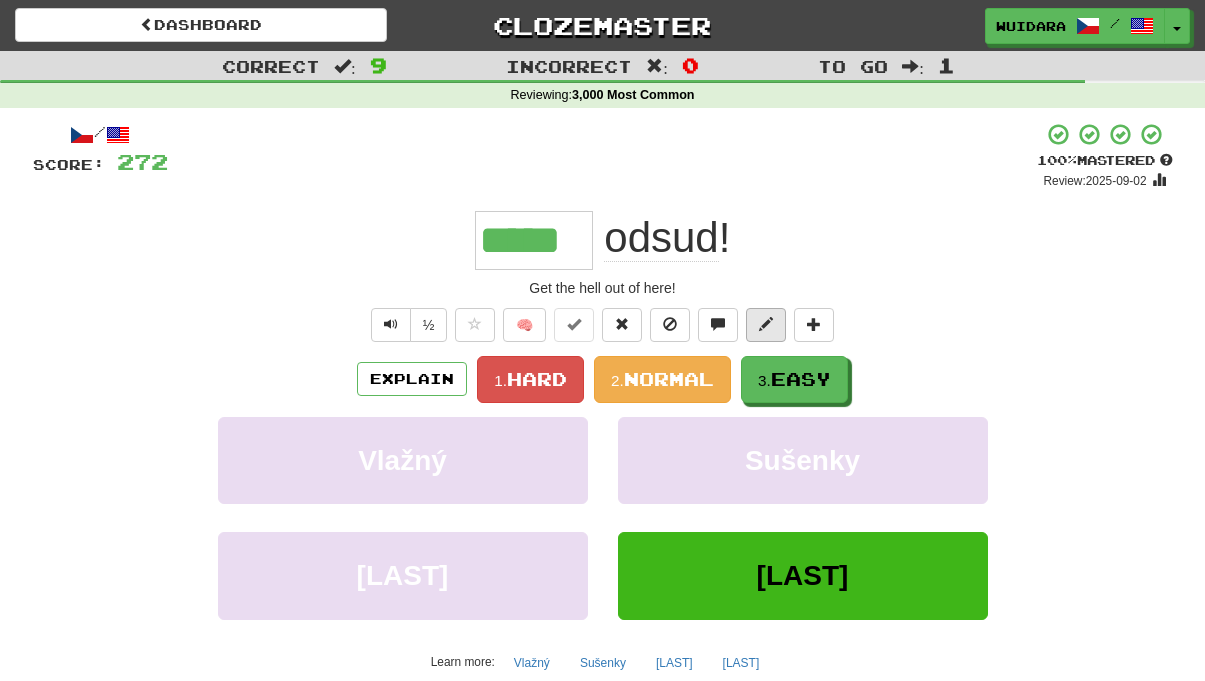 click at bounding box center [766, 325] 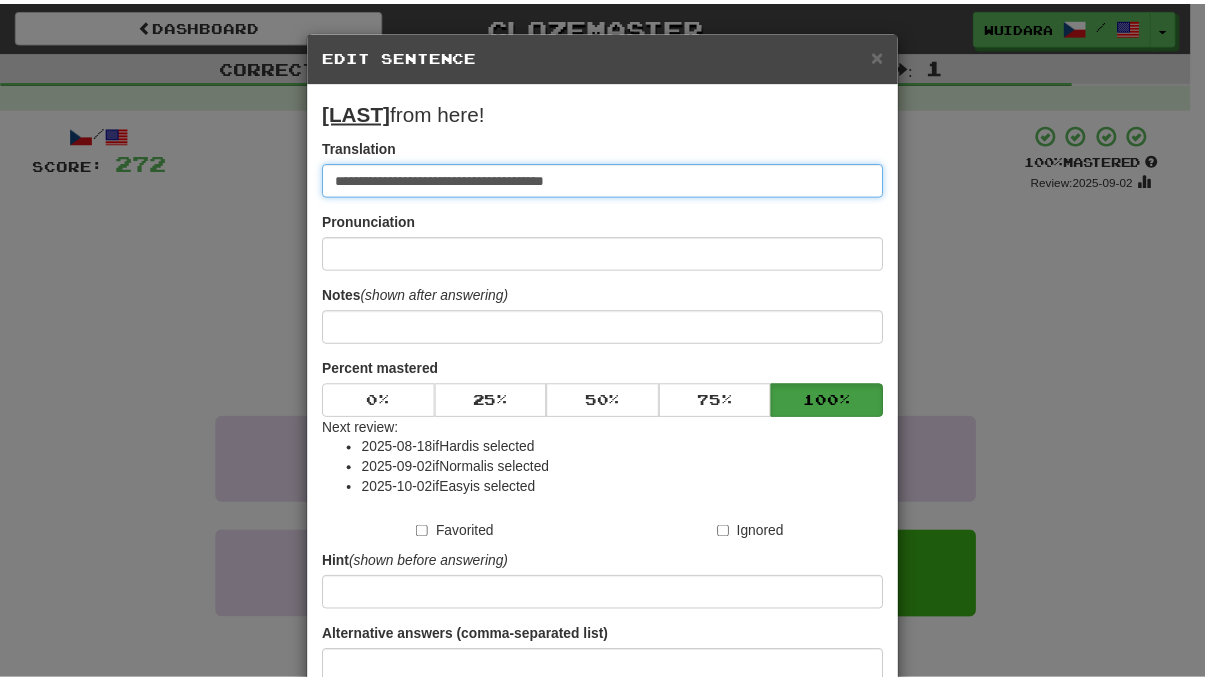 scroll, scrollTop: 178, scrollLeft: 0, axis: vertical 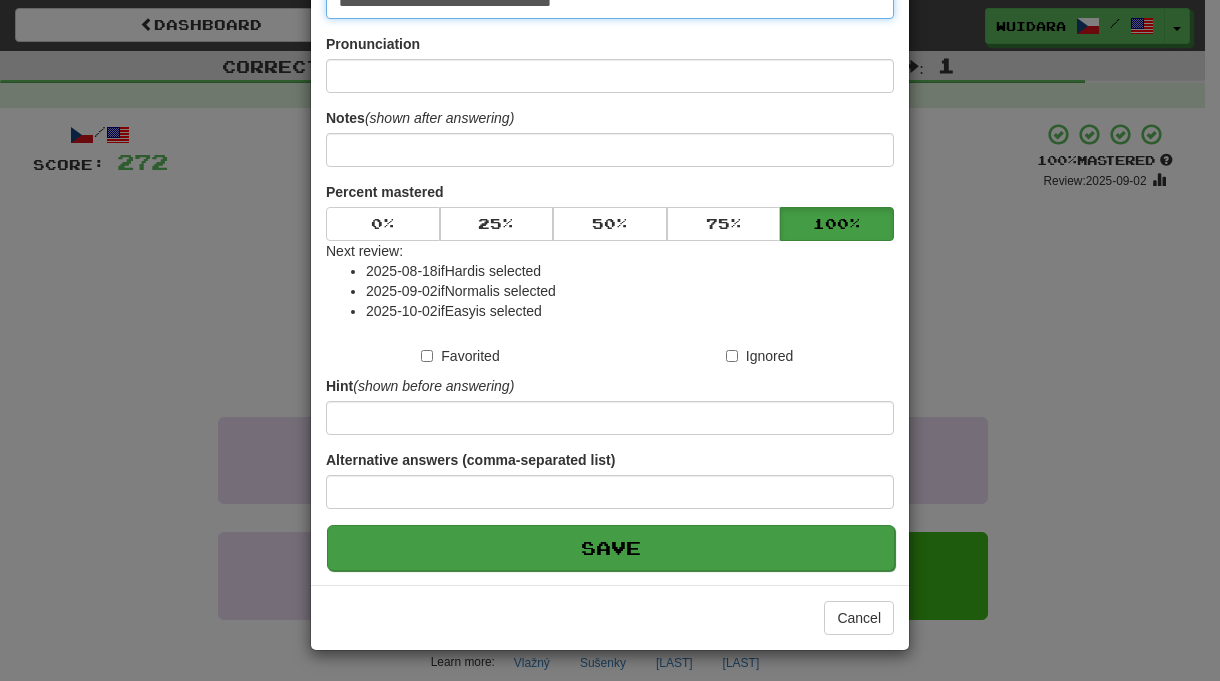 type on "**********" 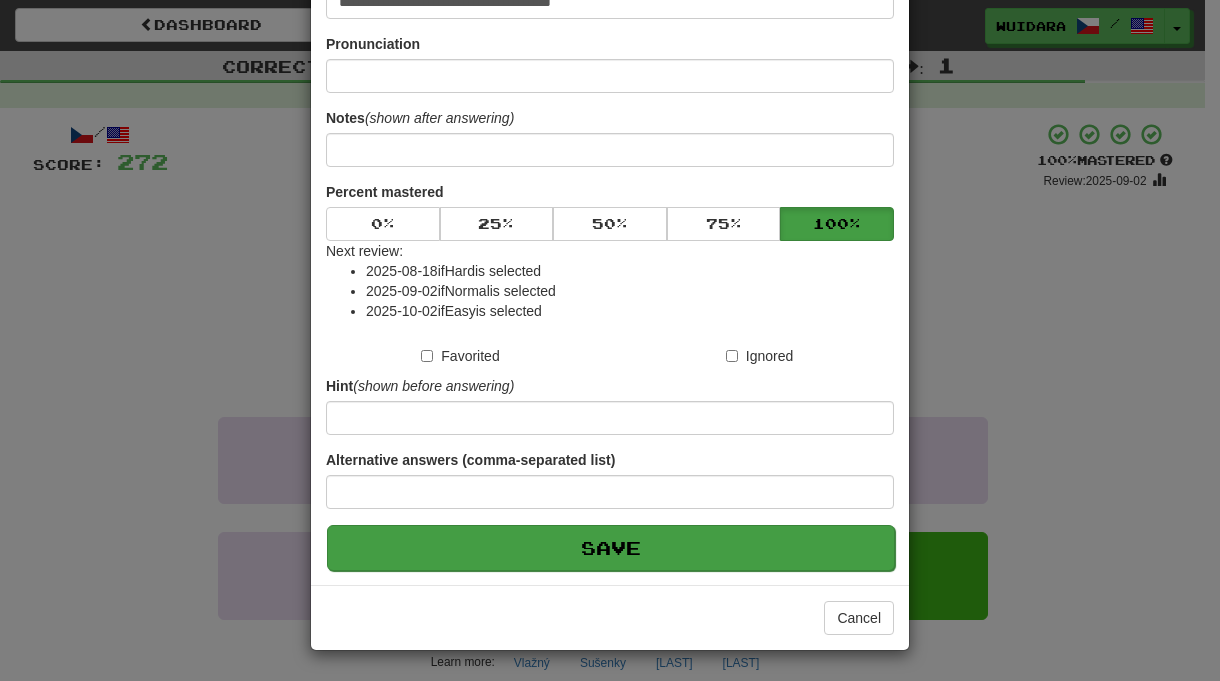 click on "Save" at bounding box center (611, 548) 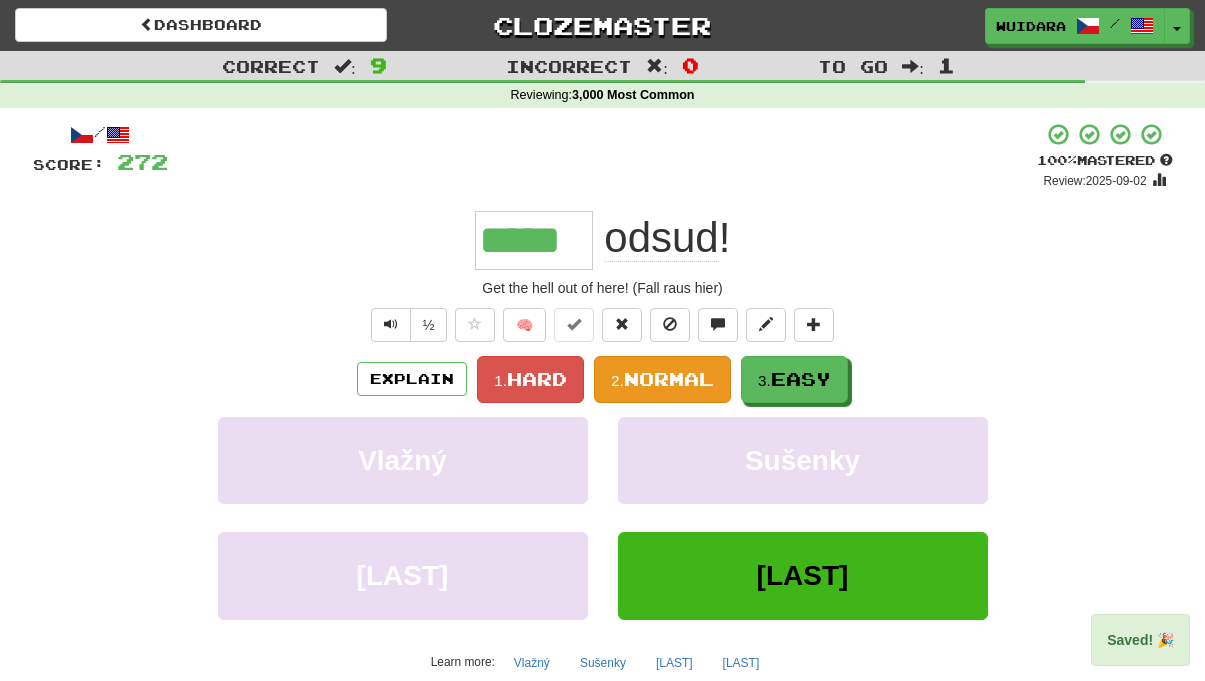 click on "Normal" at bounding box center [669, 379] 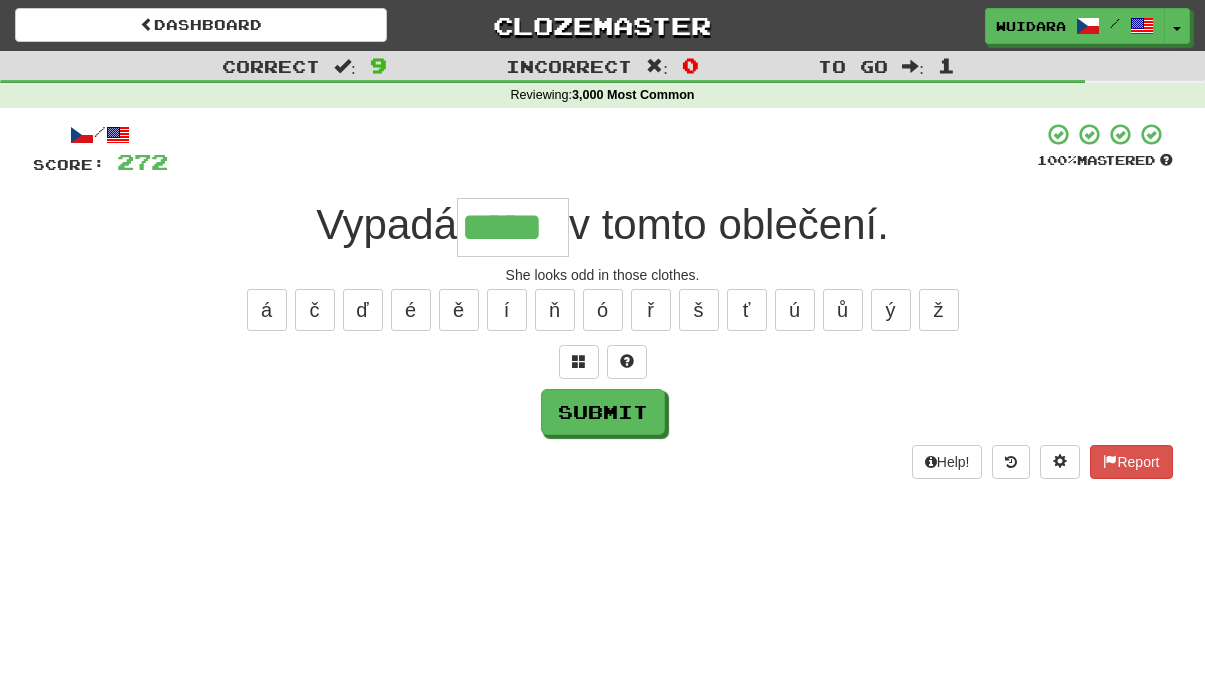 type on "*****" 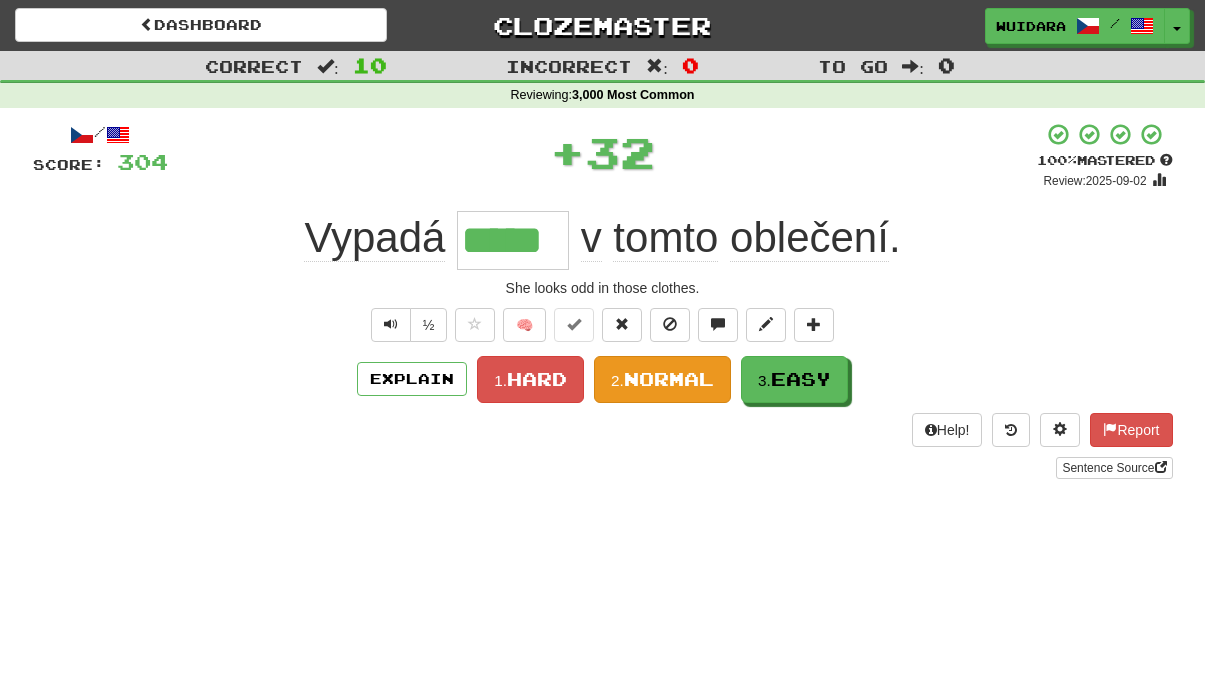 click on "Normal" at bounding box center [669, 379] 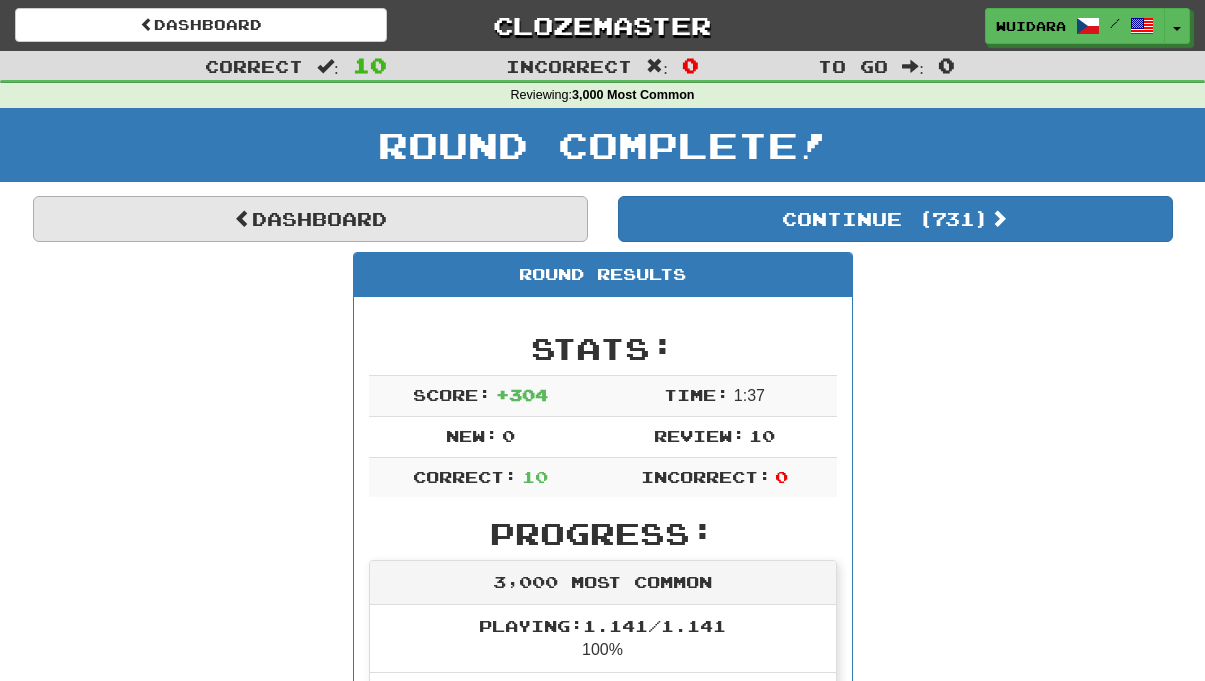 click on "Dashboard" at bounding box center [310, 219] 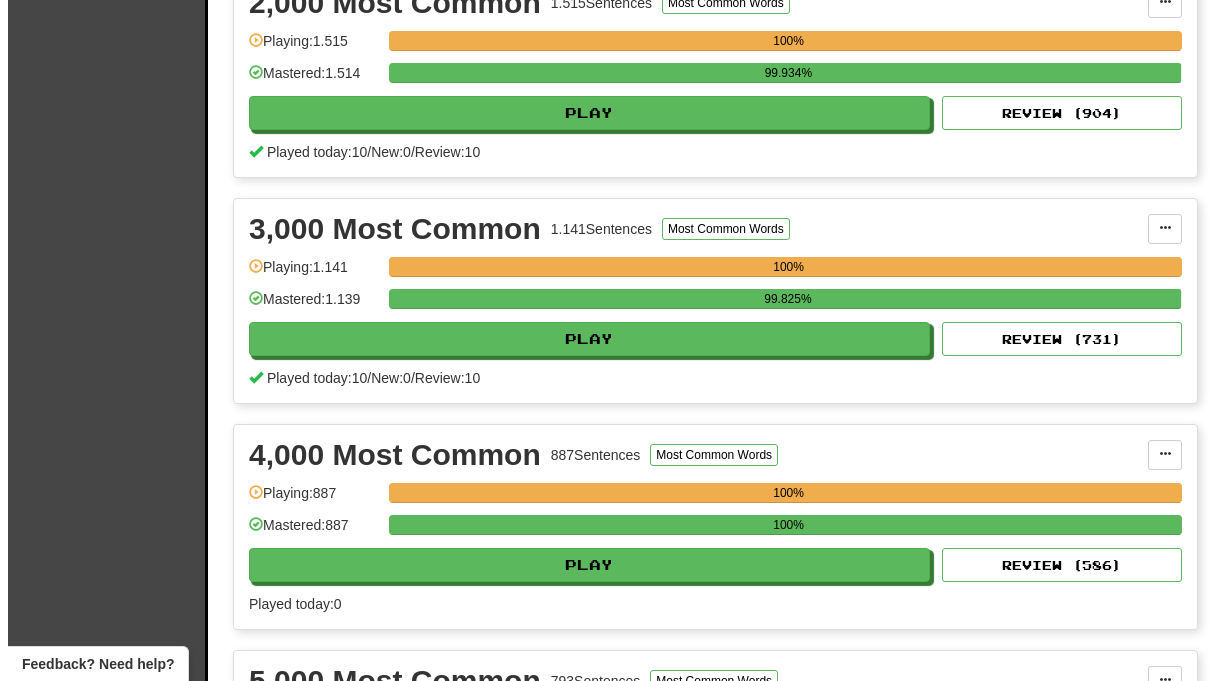 scroll, scrollTop: 817, scrollLeft: 0, axis: vertical 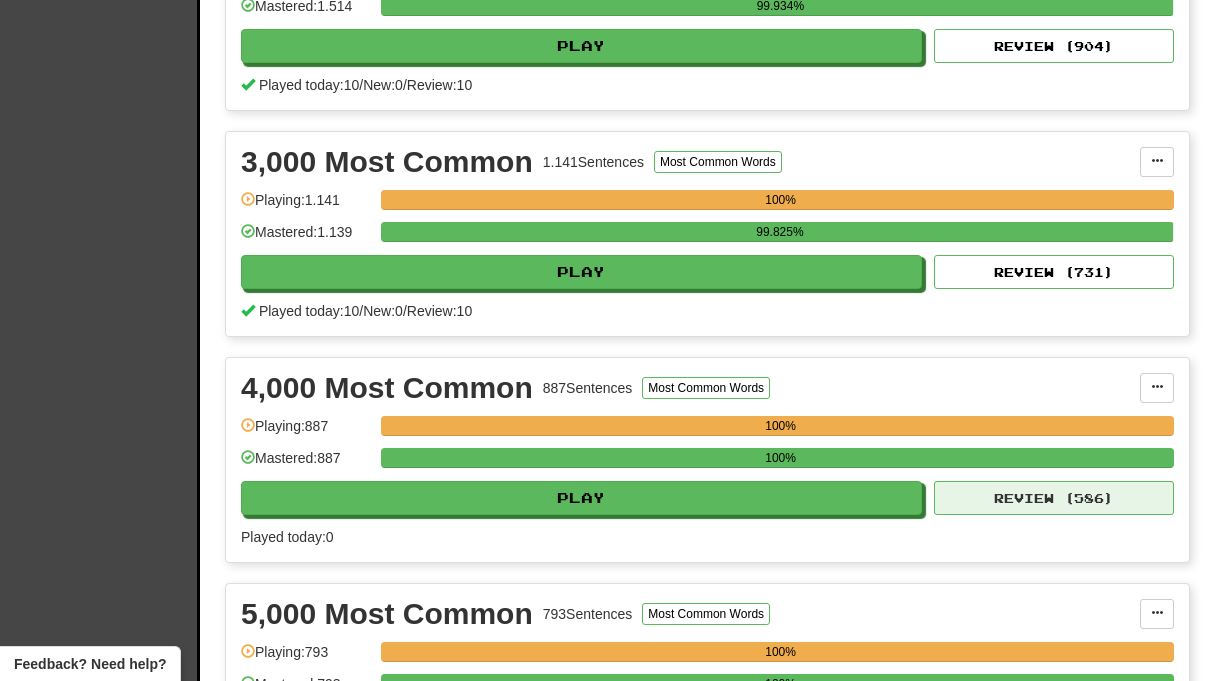 click on "Review ( 586 )" at bounding box center (1054, 498) 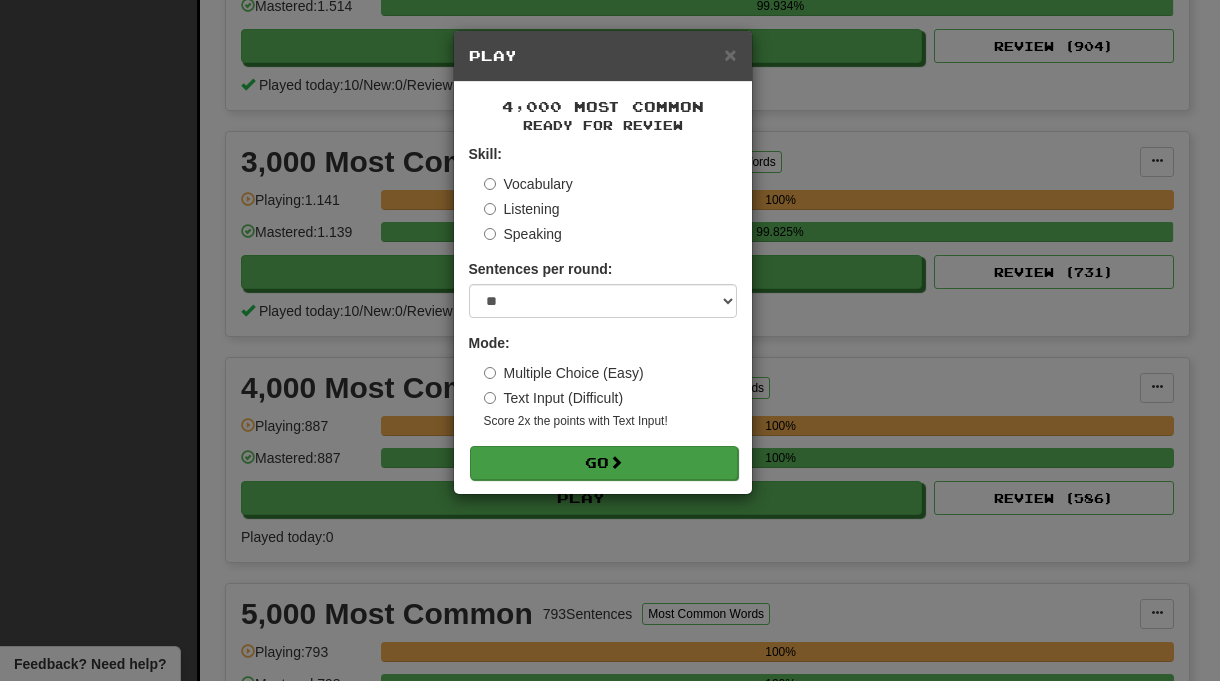 click on "Go" at bounding box center (604, 463) 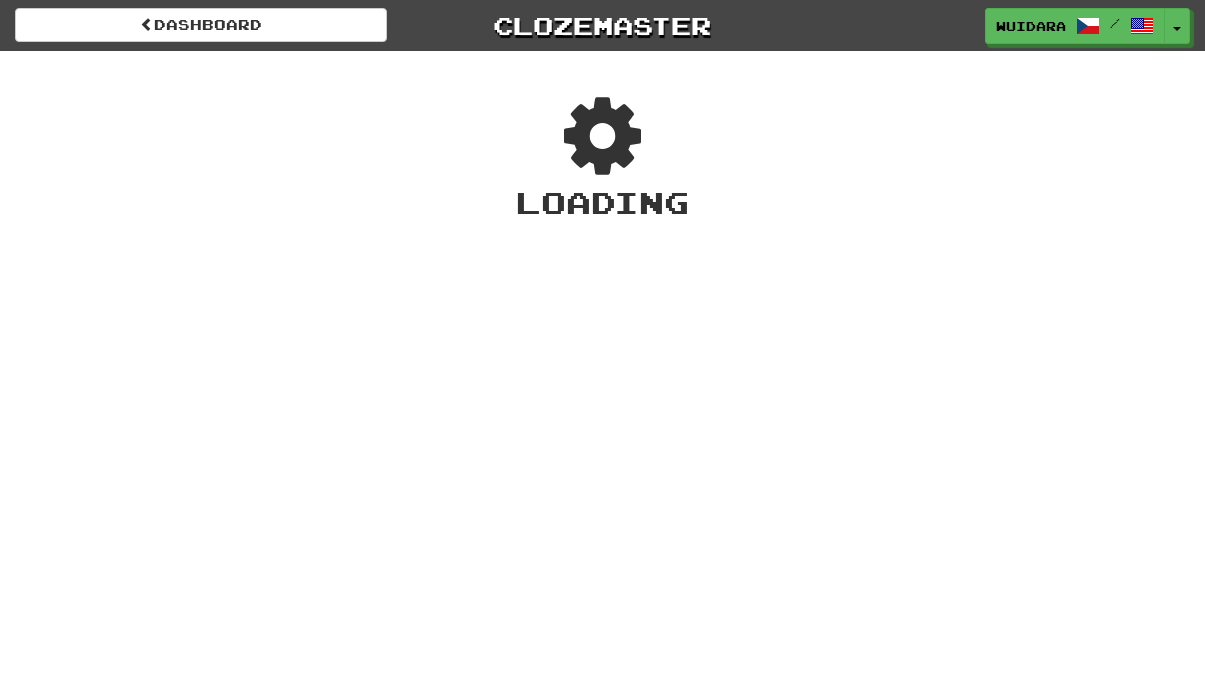 scroll, scrollTop: 0, scrollLeft: 0, axis: both 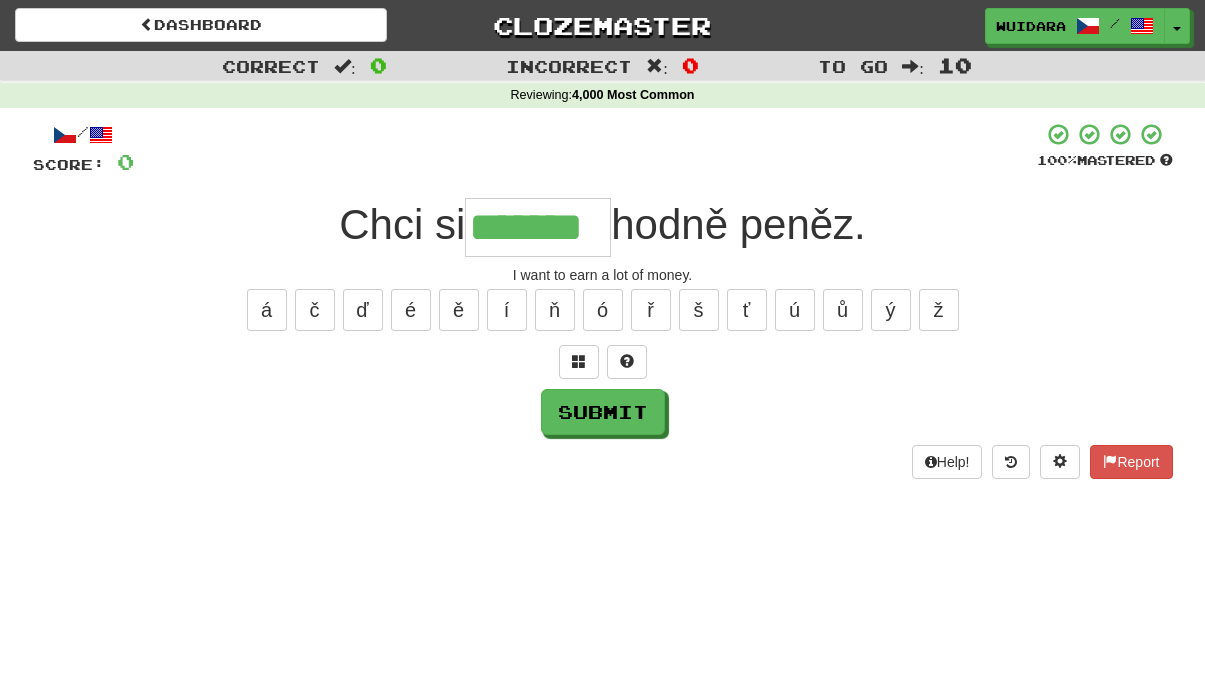 type on "*******" 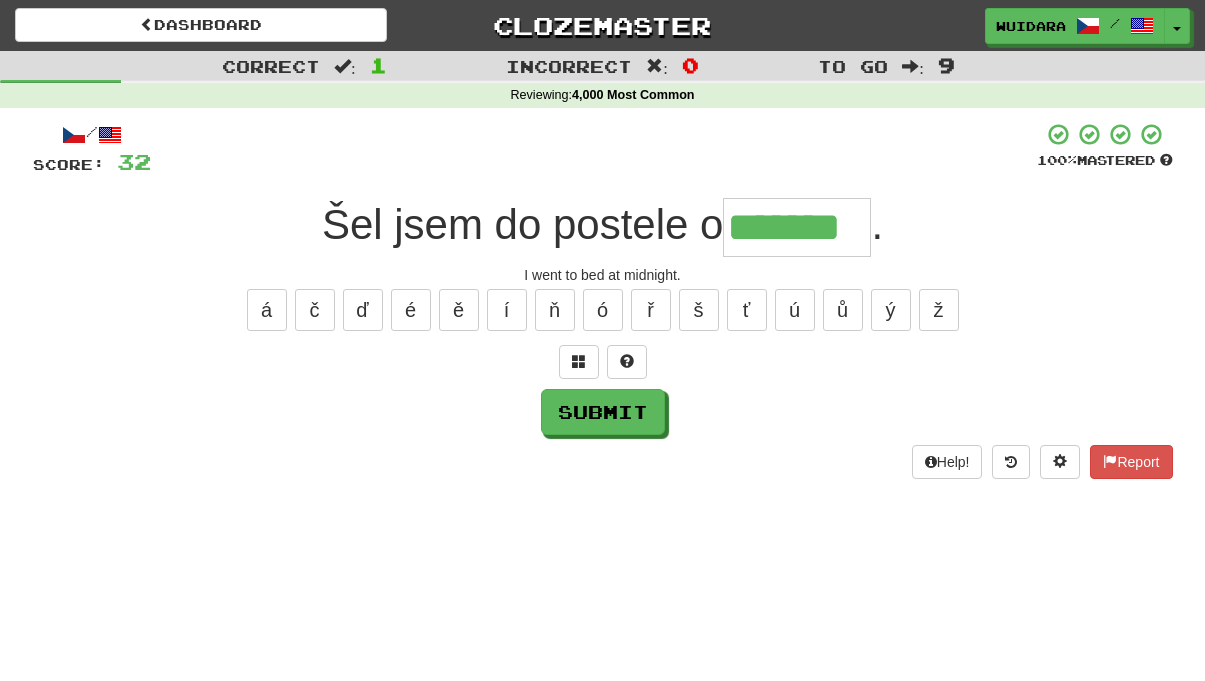 type on "*******" 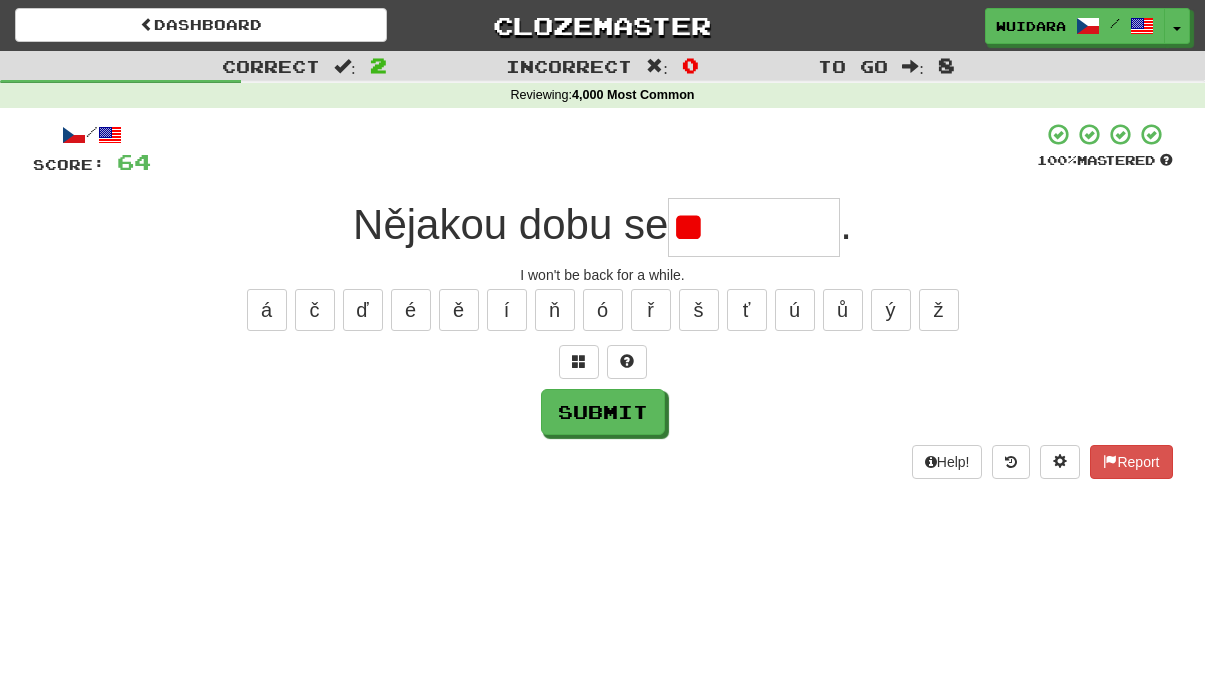 type on "*" 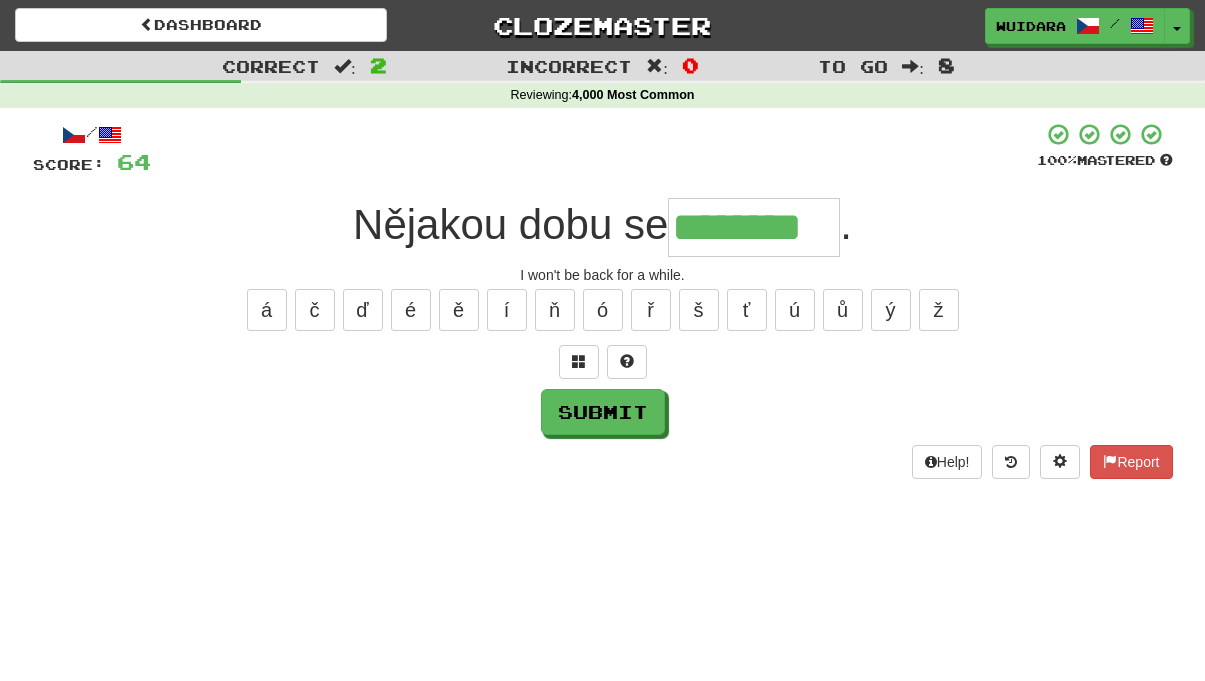 type on "********" 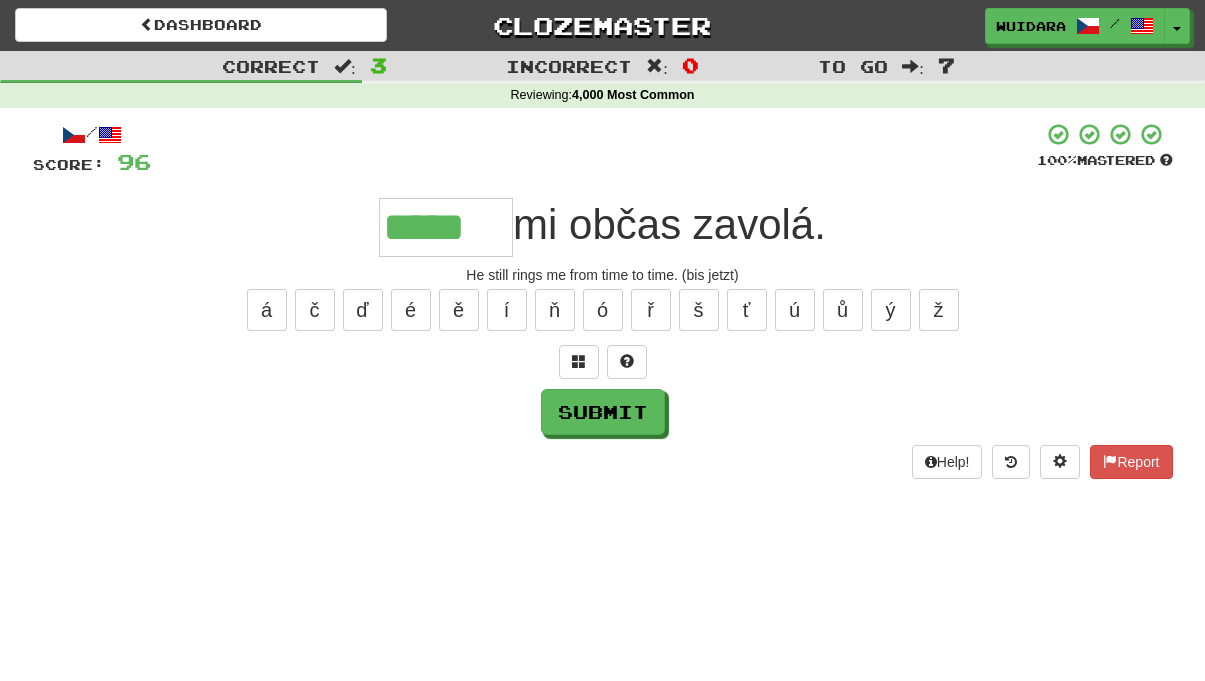 type on "*****" 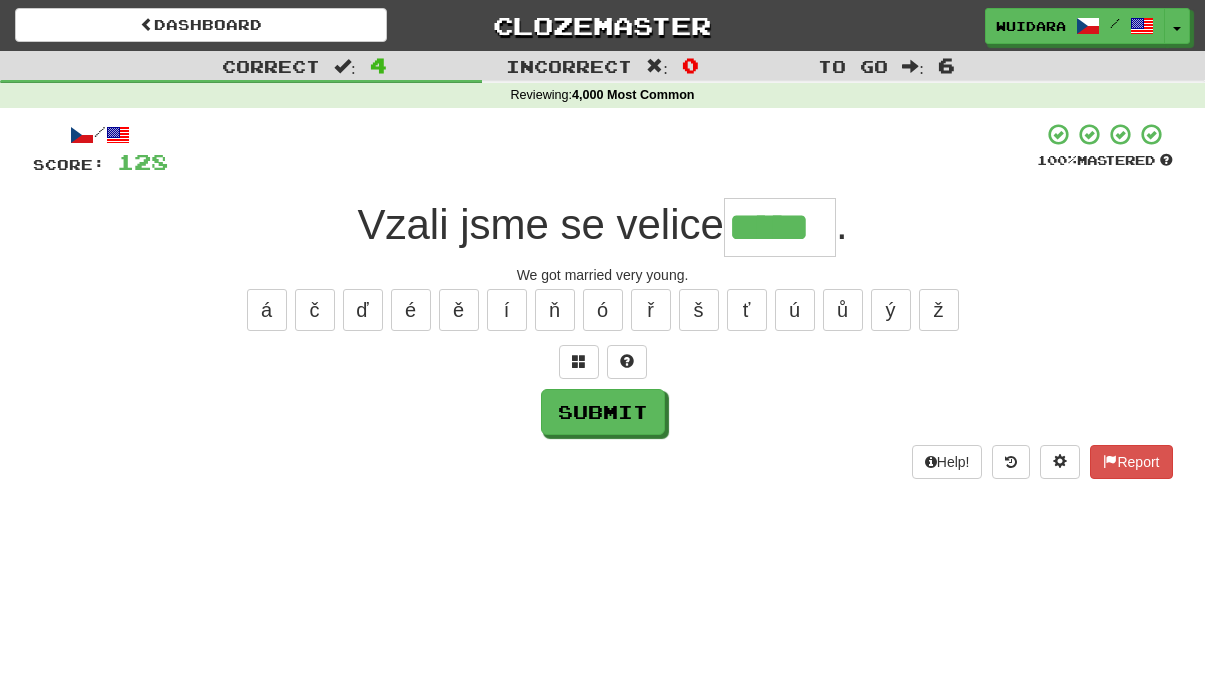 type on "*****" 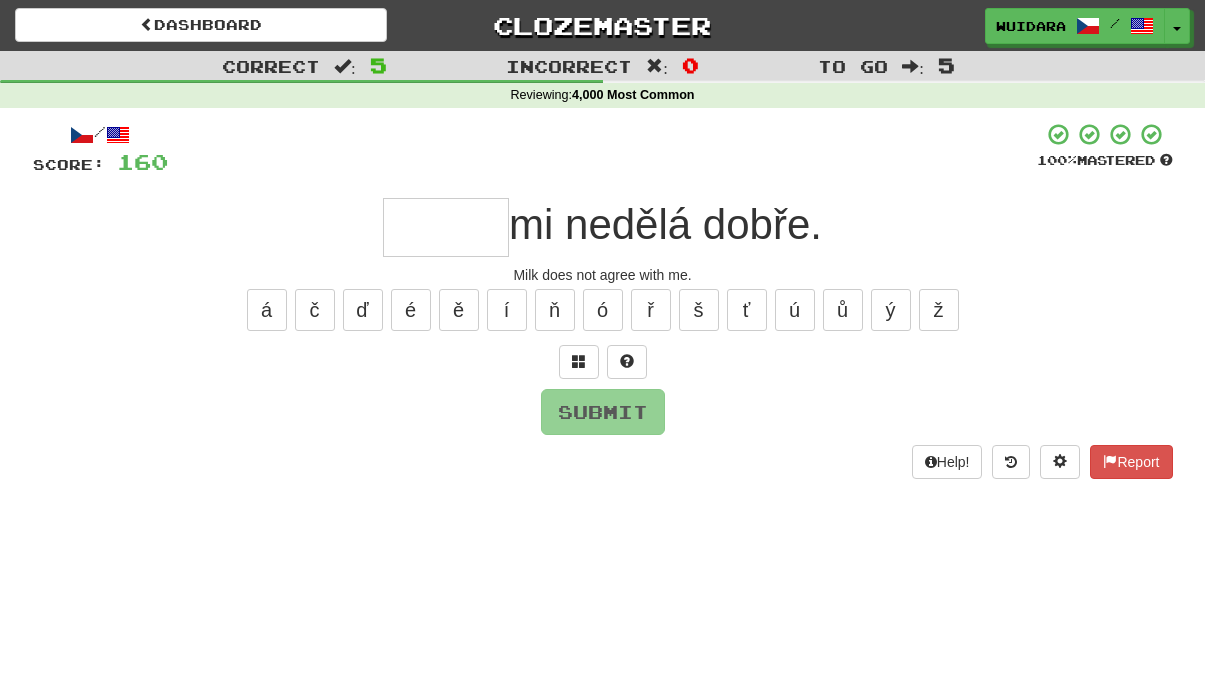 type on "*" 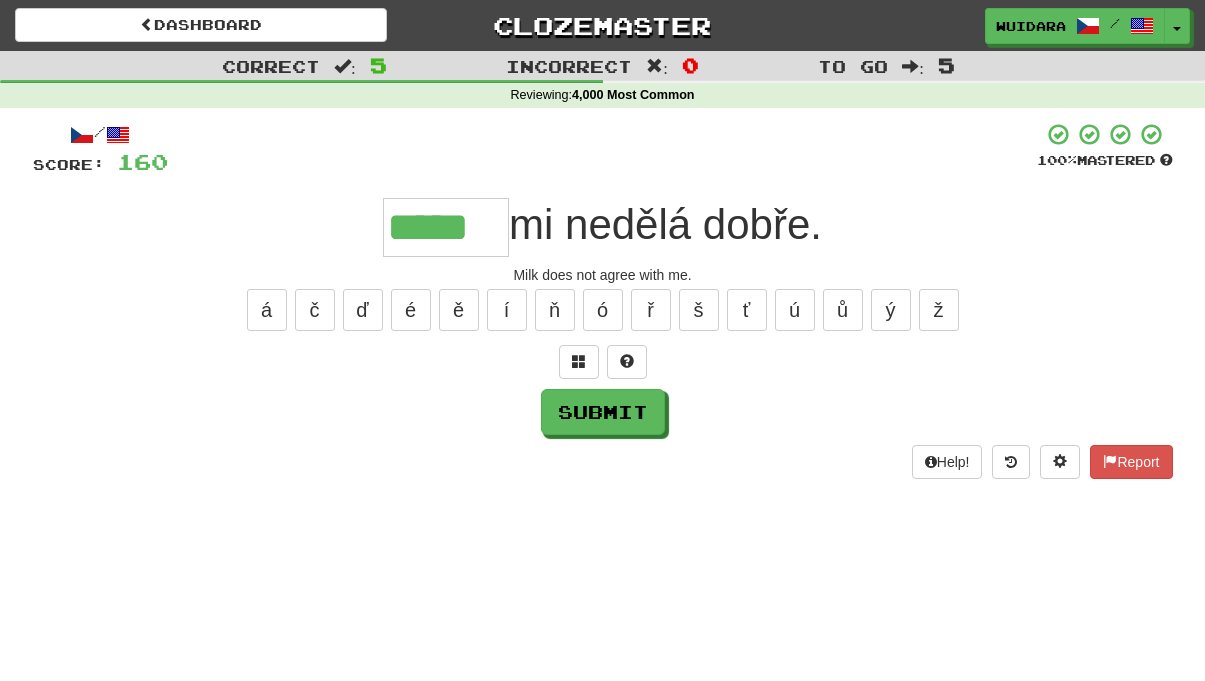 type on "*****" 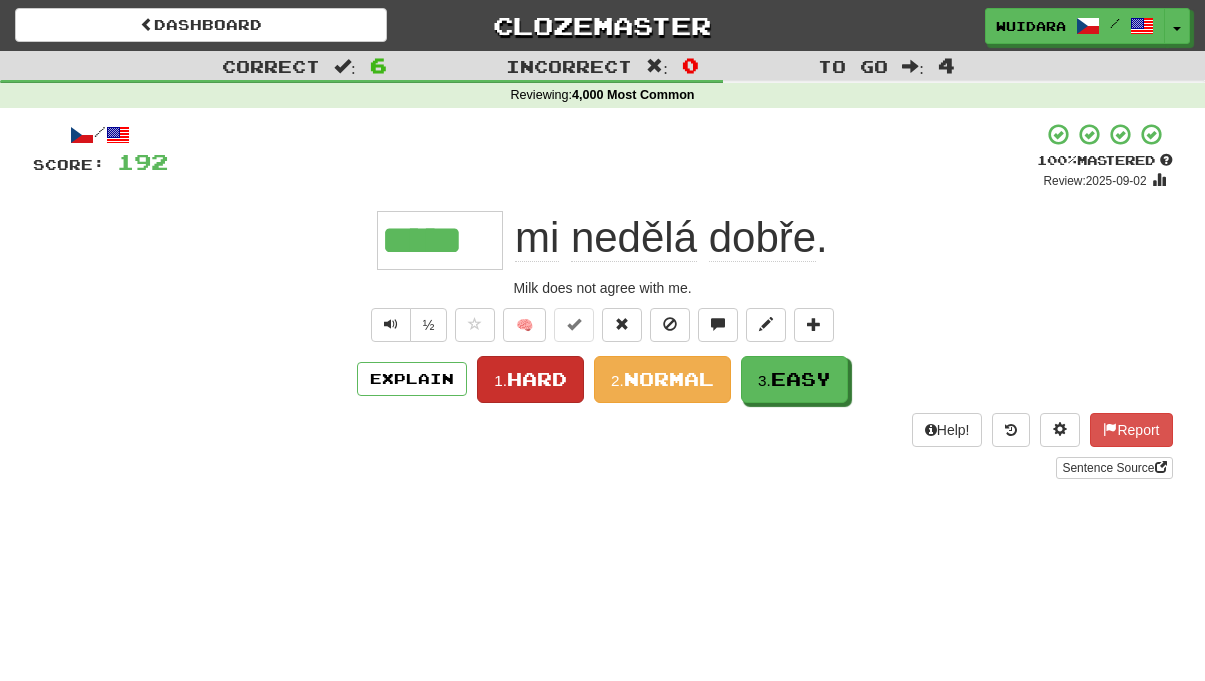 click on "Hard" at bounding box center (537, 379) 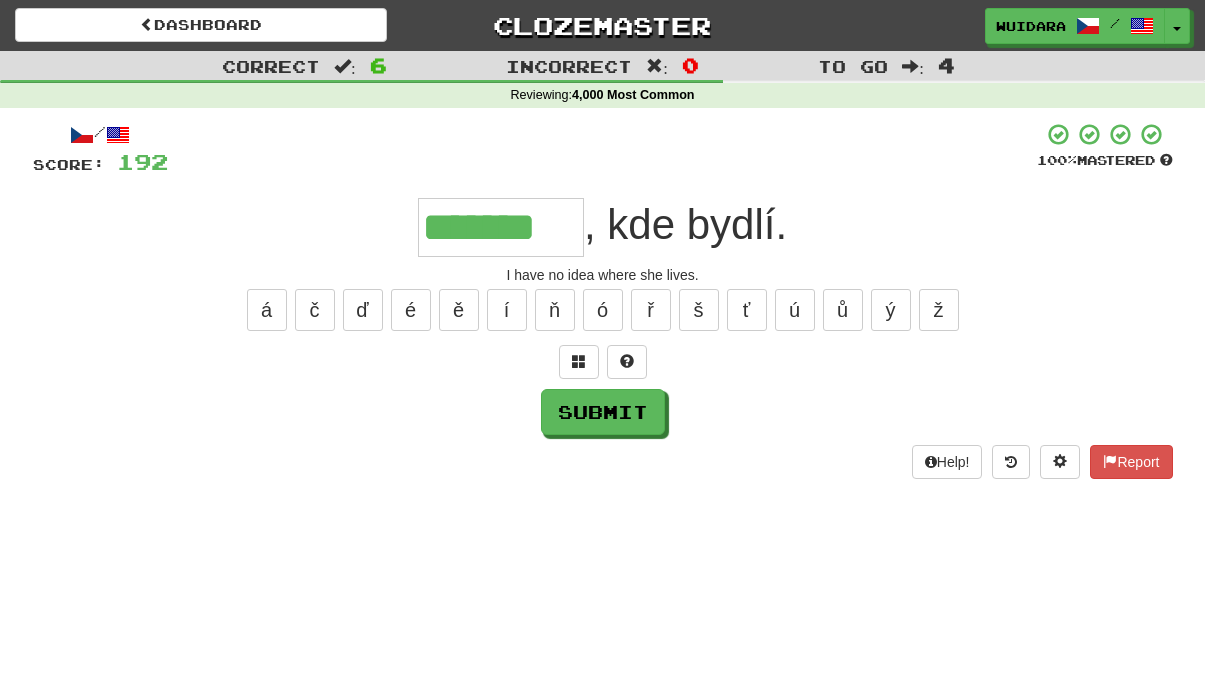 type on "*******" 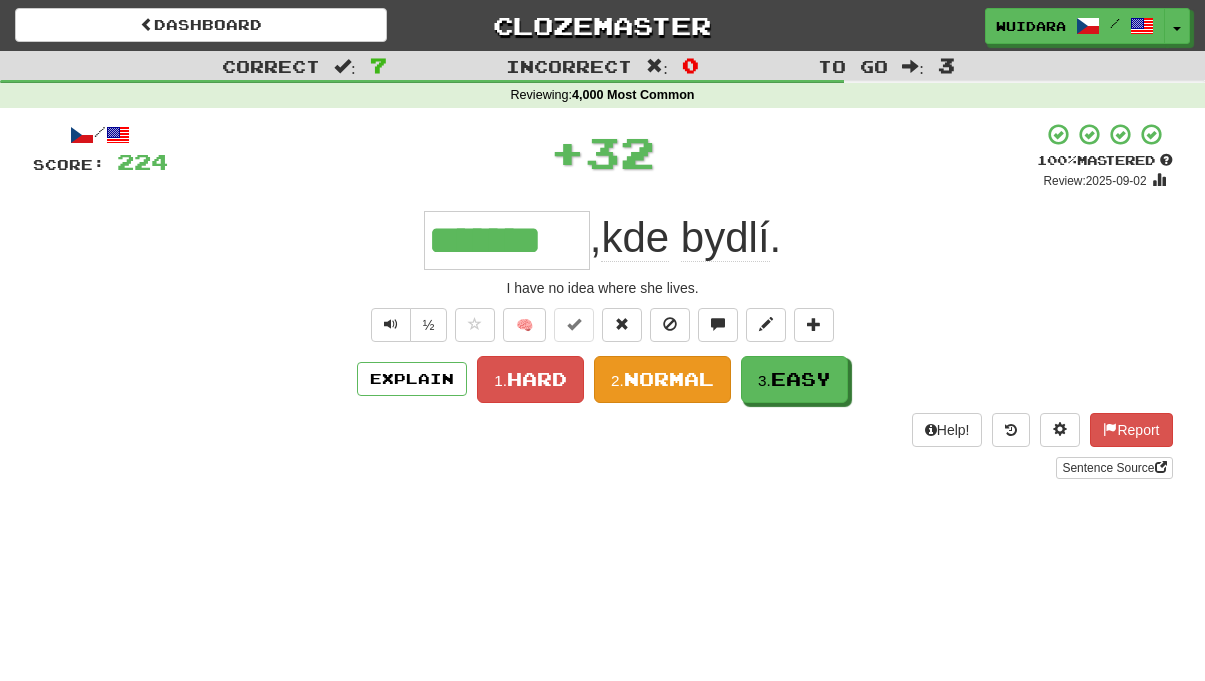 click on "Normal" at bounding box center [669, 379] 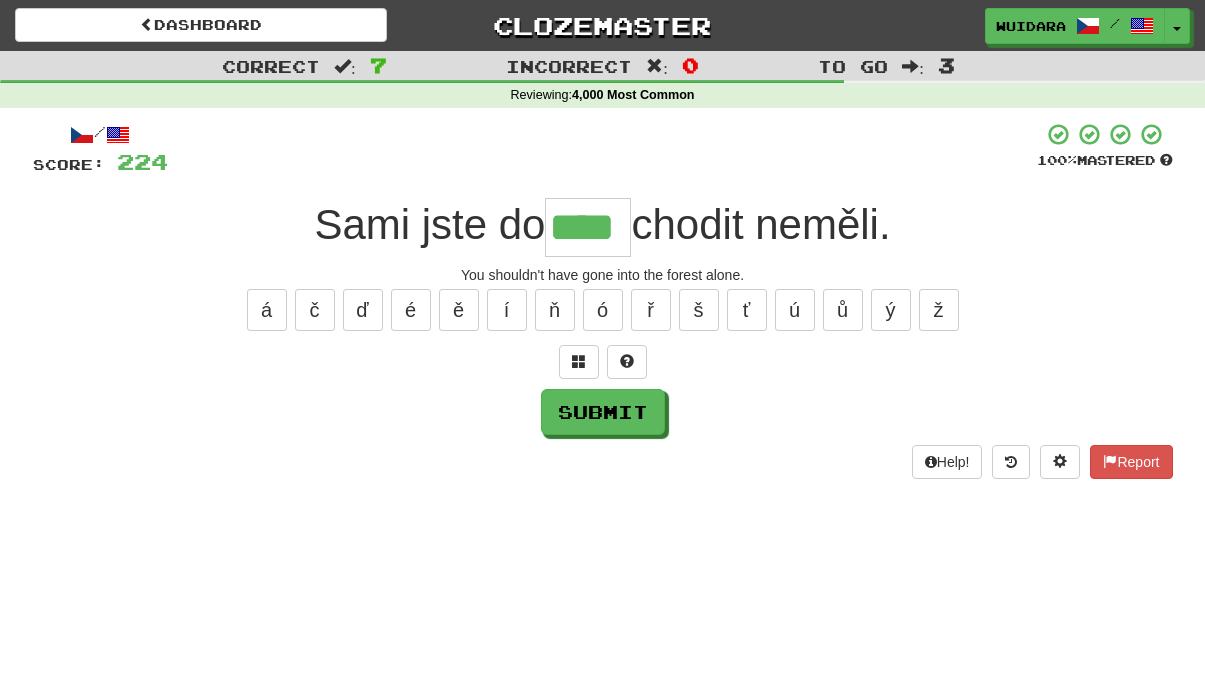 type on "****" 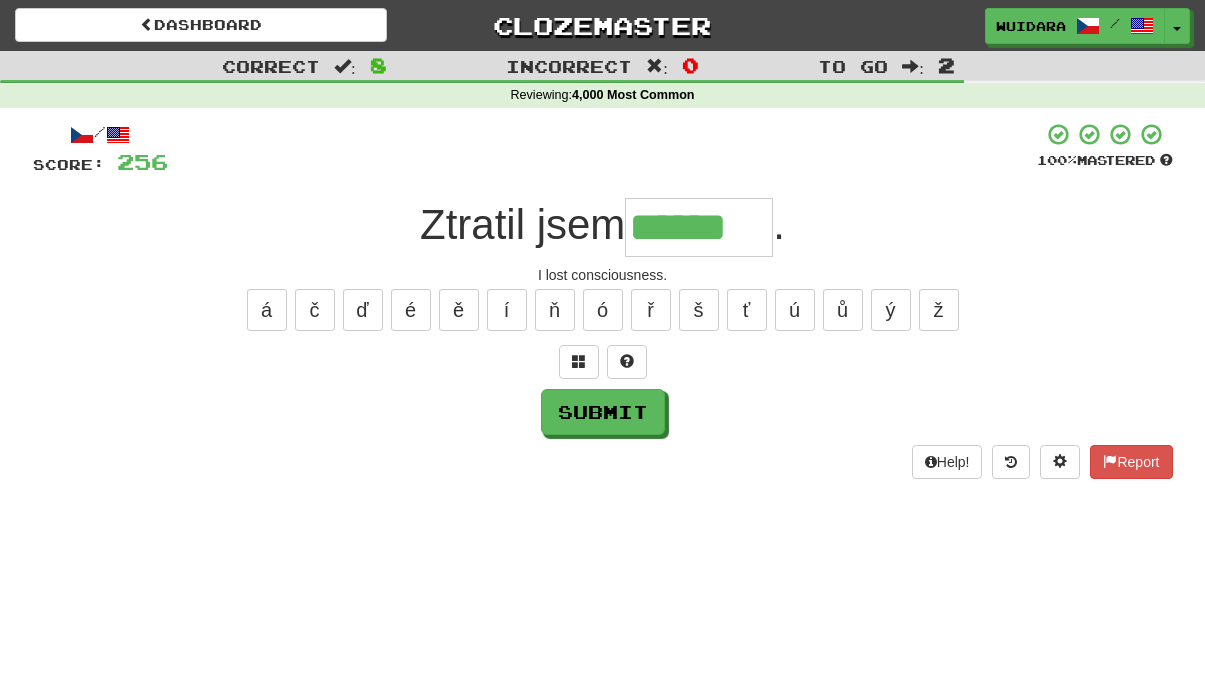 type on "******" 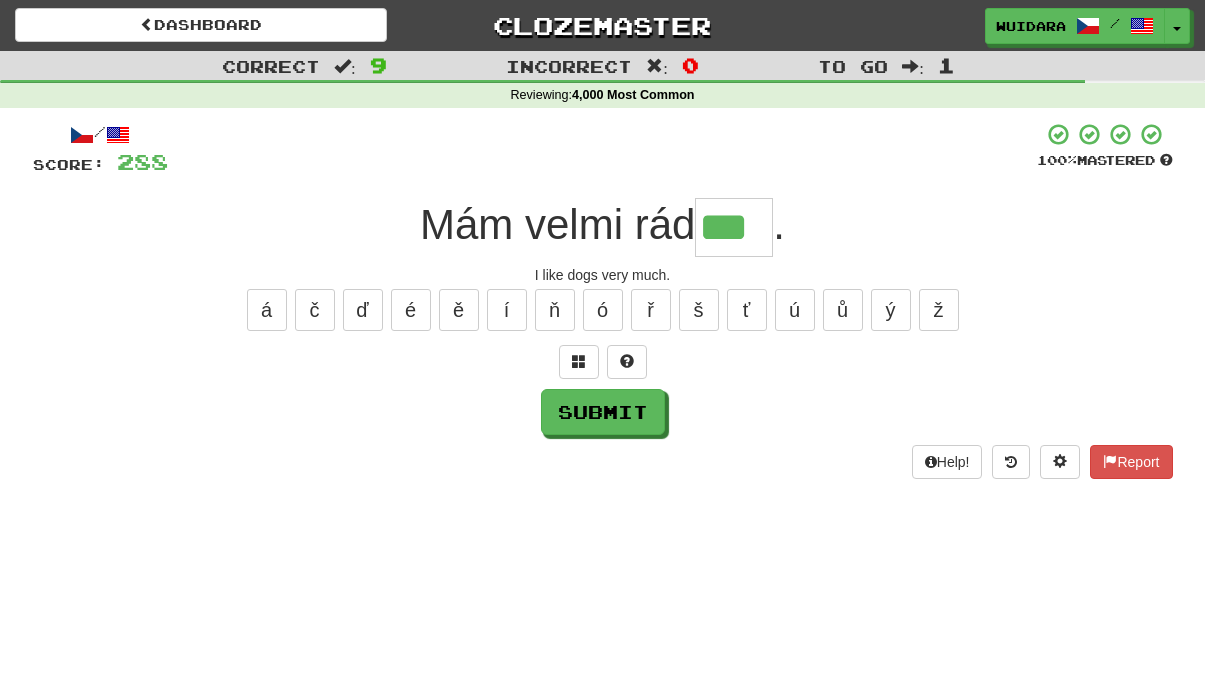 type on "***" 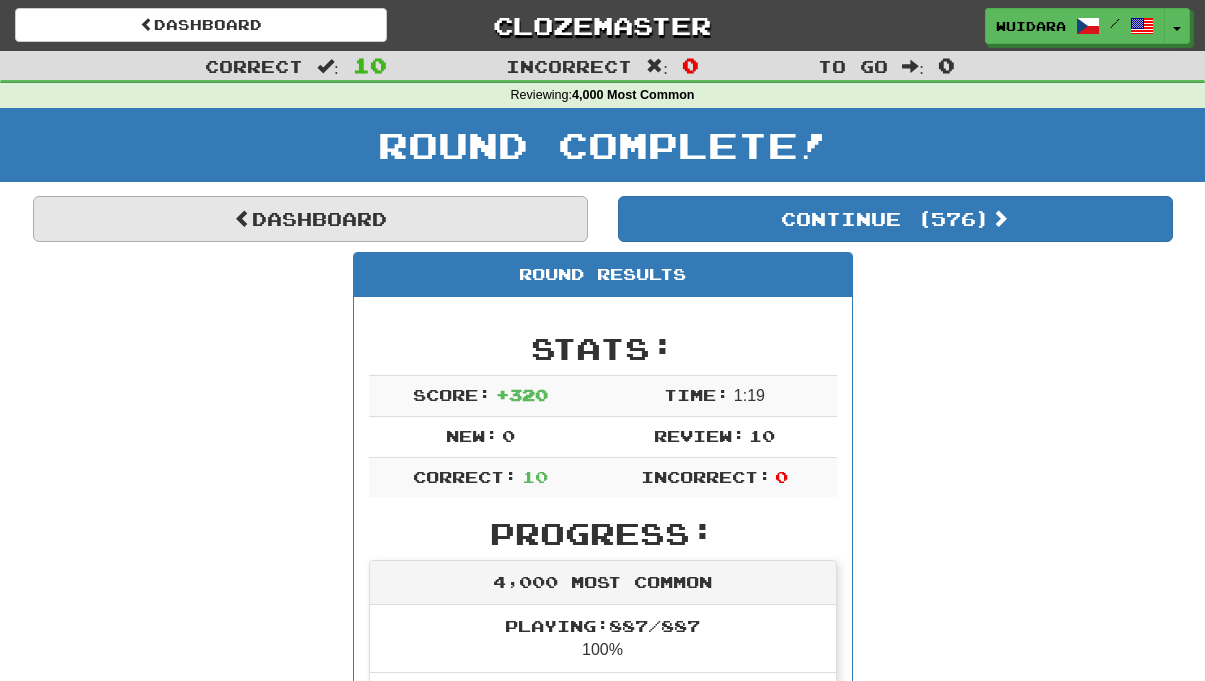 click on "Dashboard" at bounding box center (310, 219) 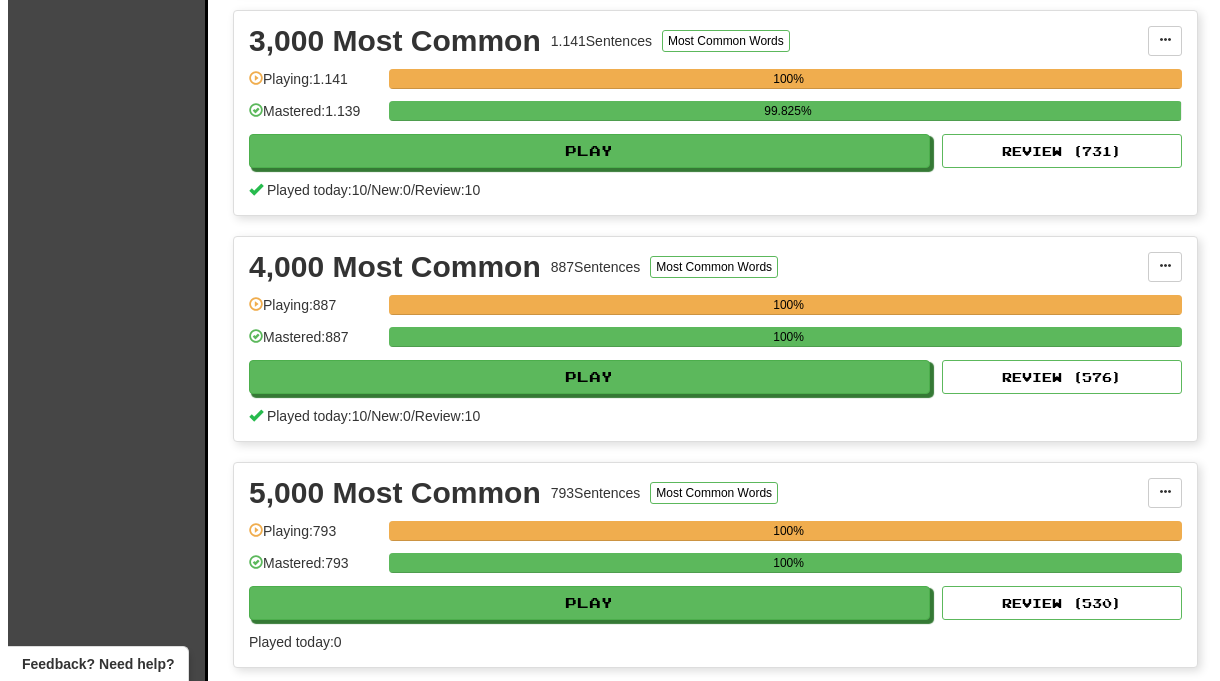 scroll, scrollTop: 1023, scrollLeft: 0, axis: vertical 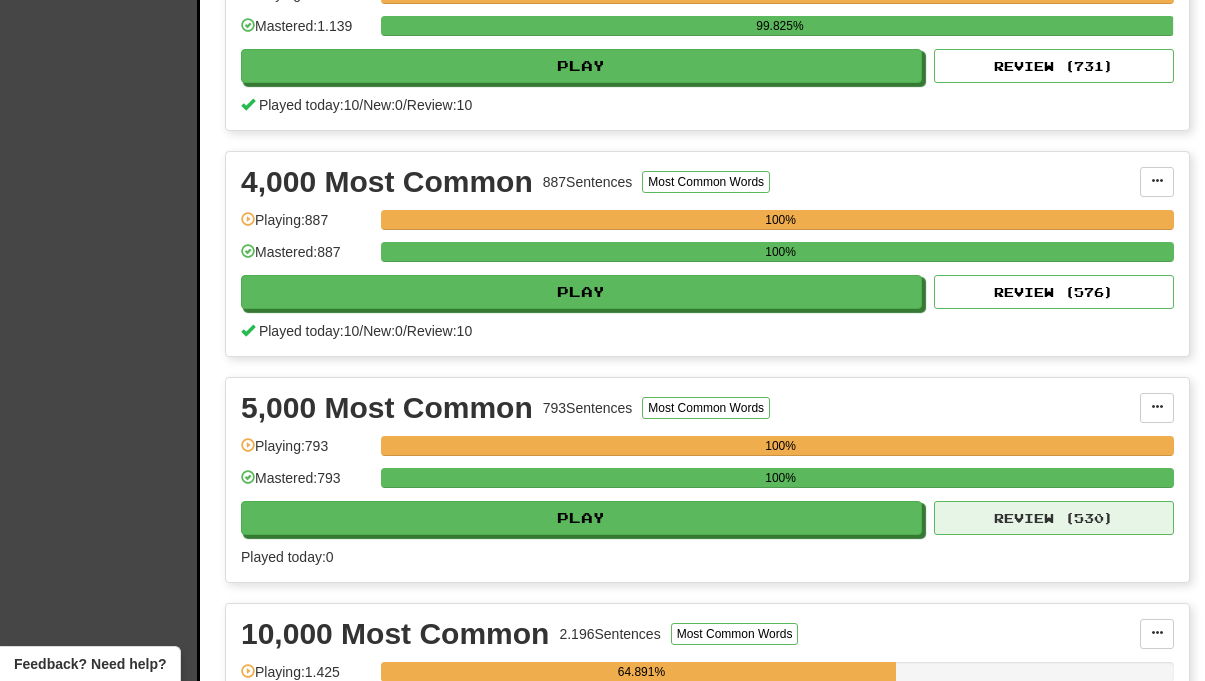 click on "Review ( 530 )" at bounding box center (1054, 518) 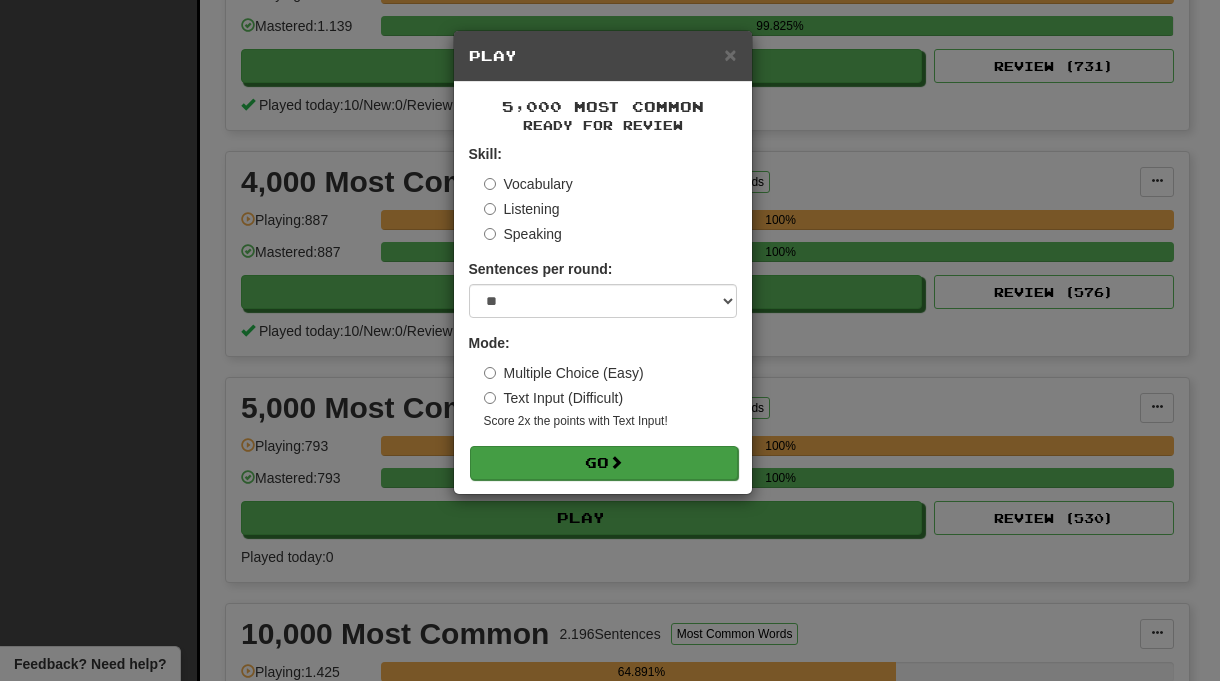 click on "Go" at bounding box center (604, 463) 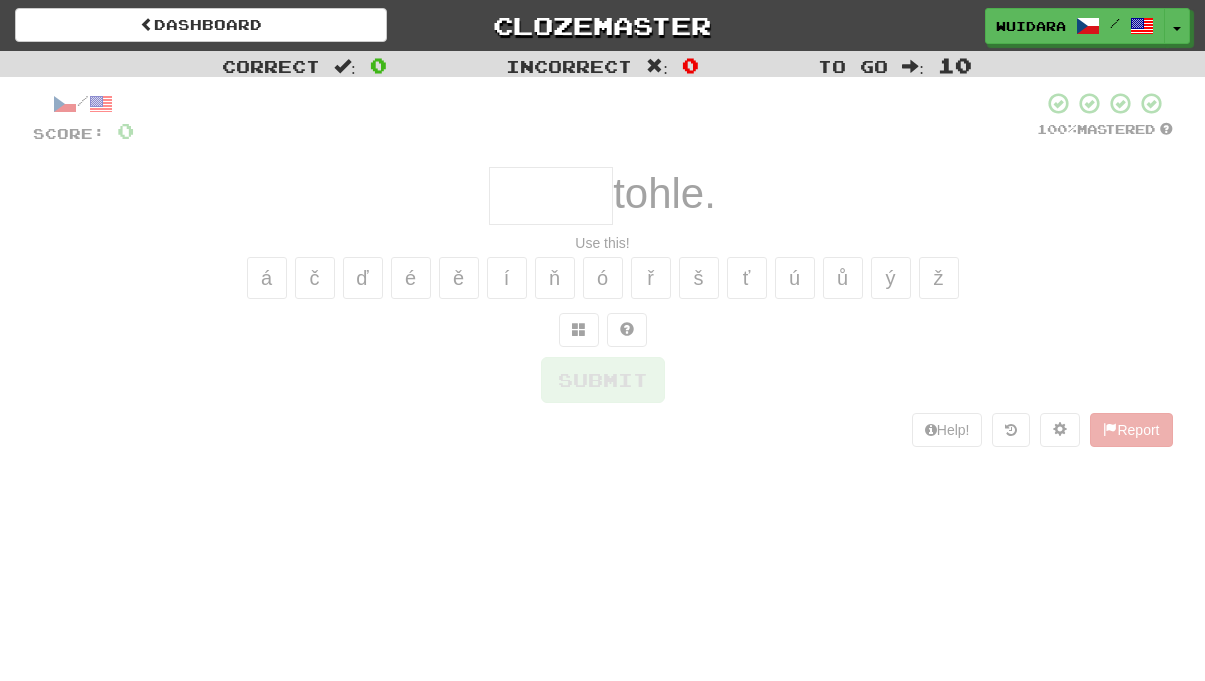 scroll, scrollTop: 0, scrollLeft: 0, axis: both 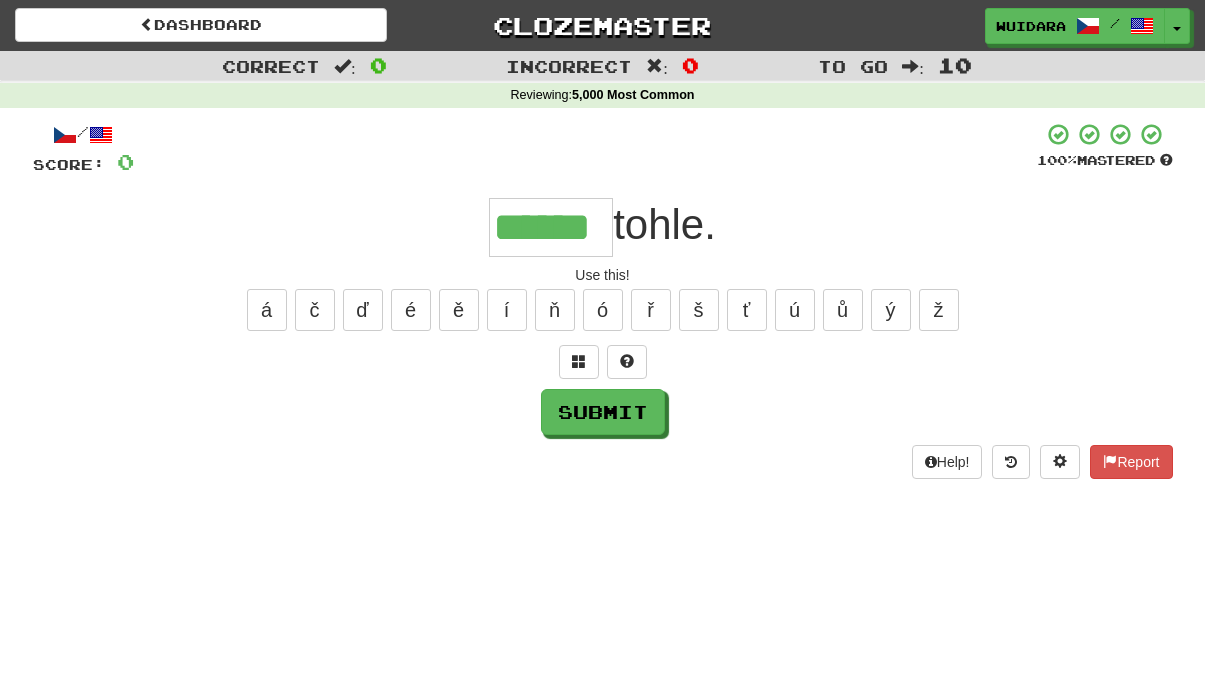 type on "******" 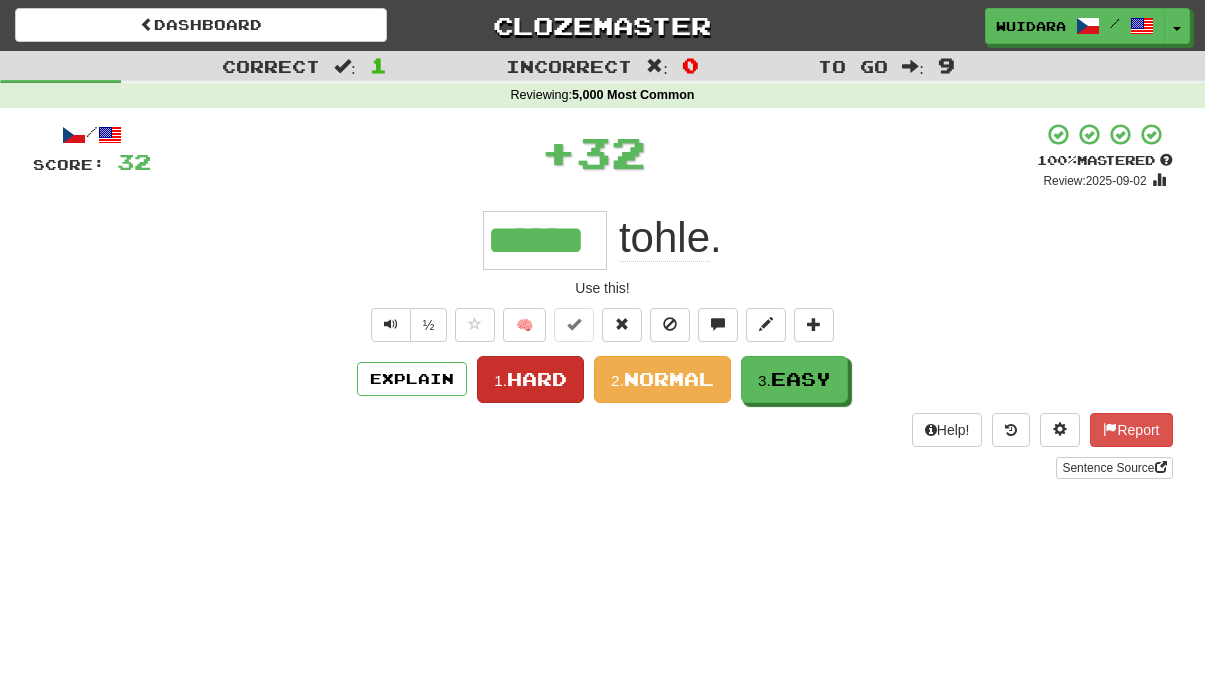 click on "Hard" at bounding box center (537, 379) 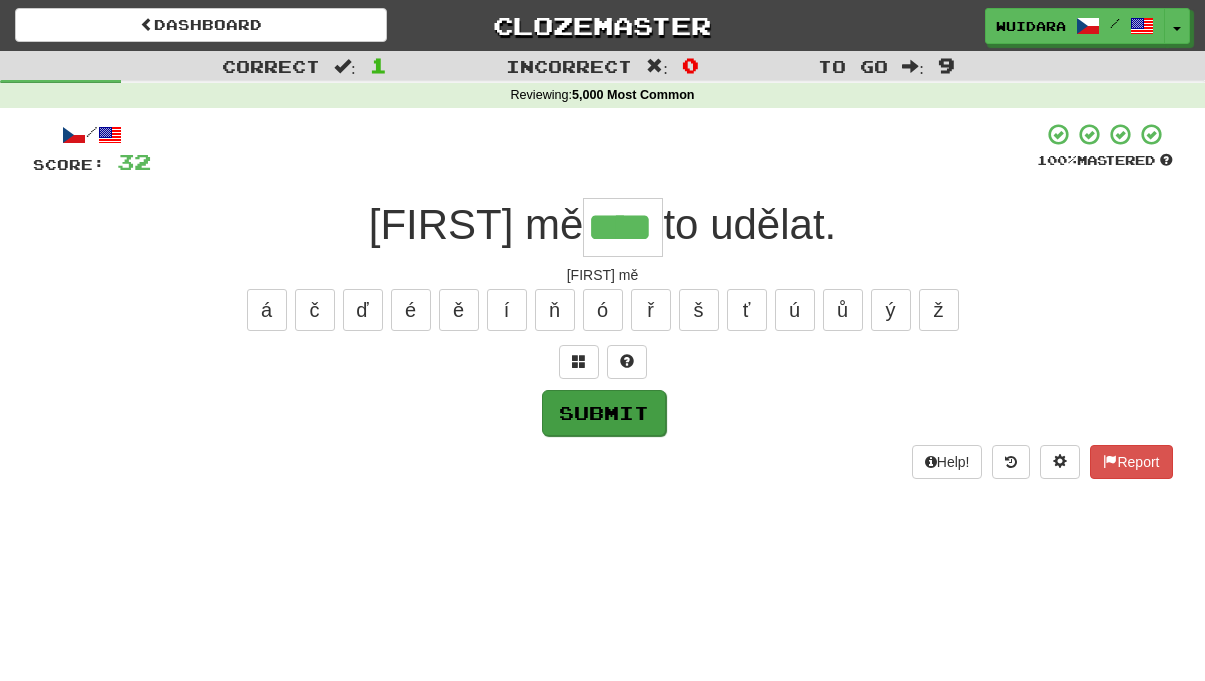 type on "****" 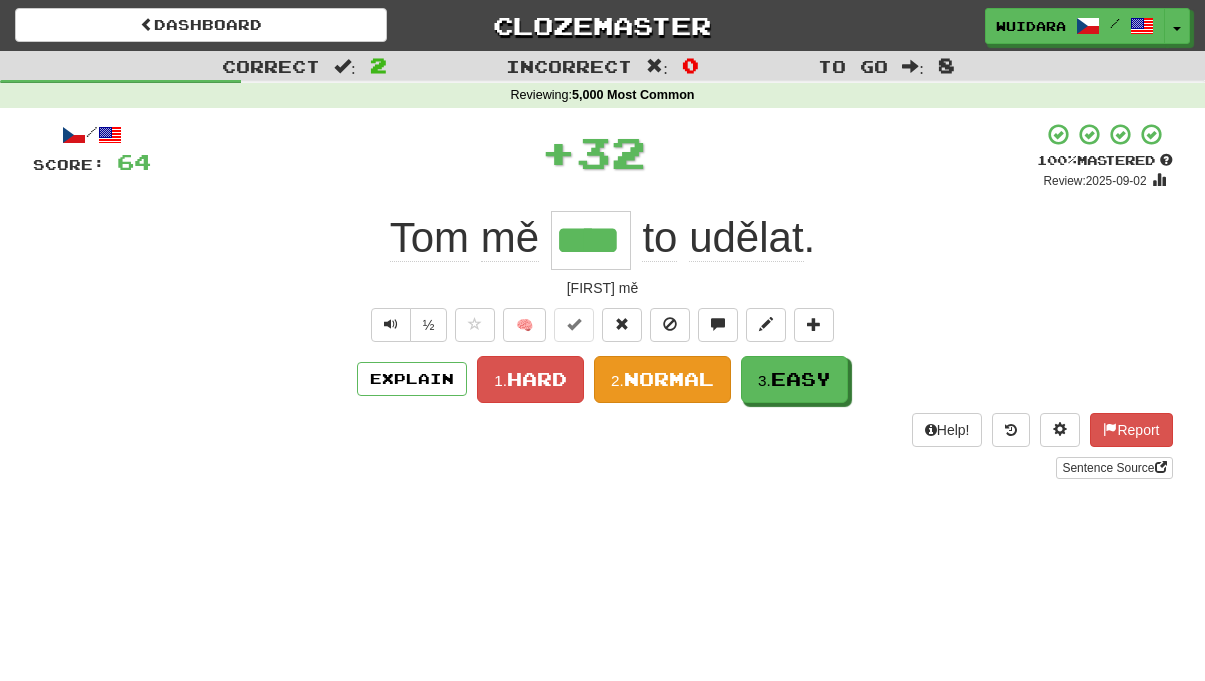 click on "2.  Normal" at bounding box center [662, 379] 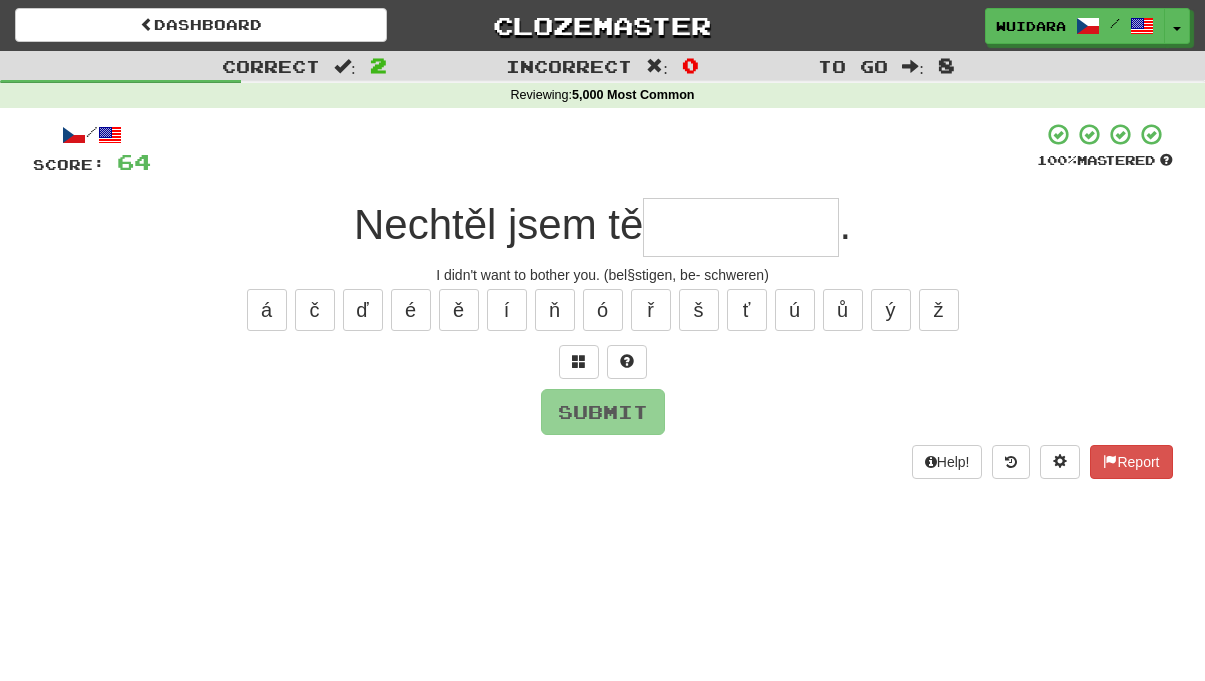 type on "*" 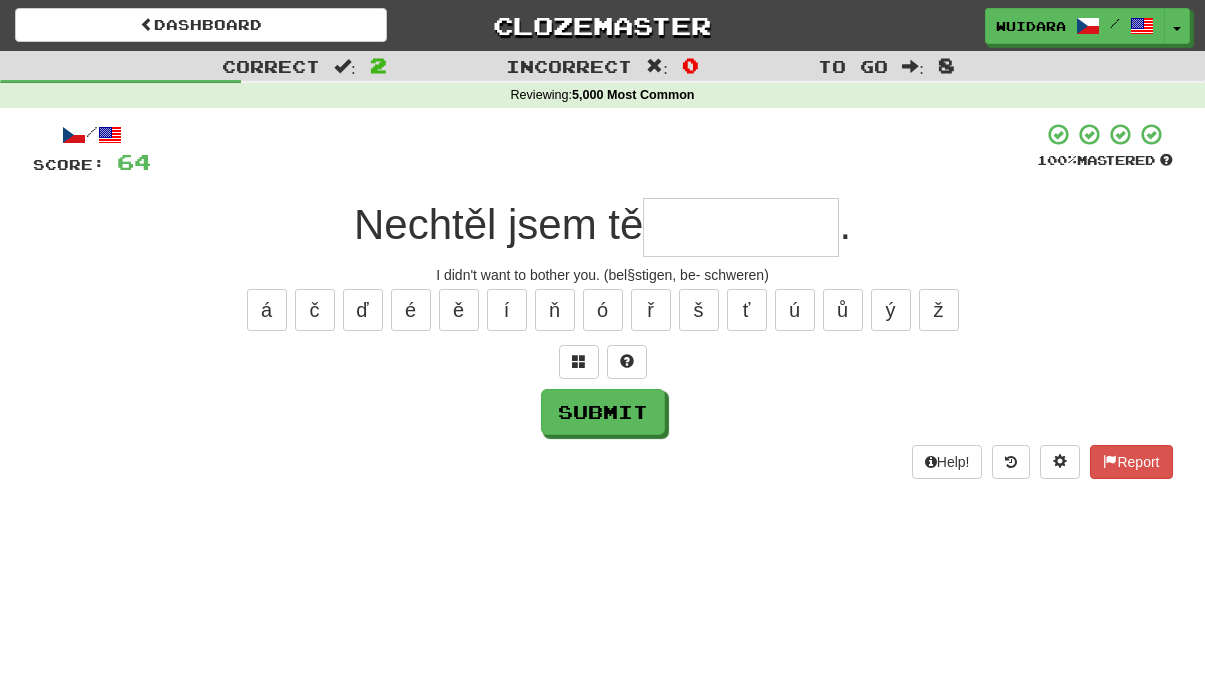 type on "*" 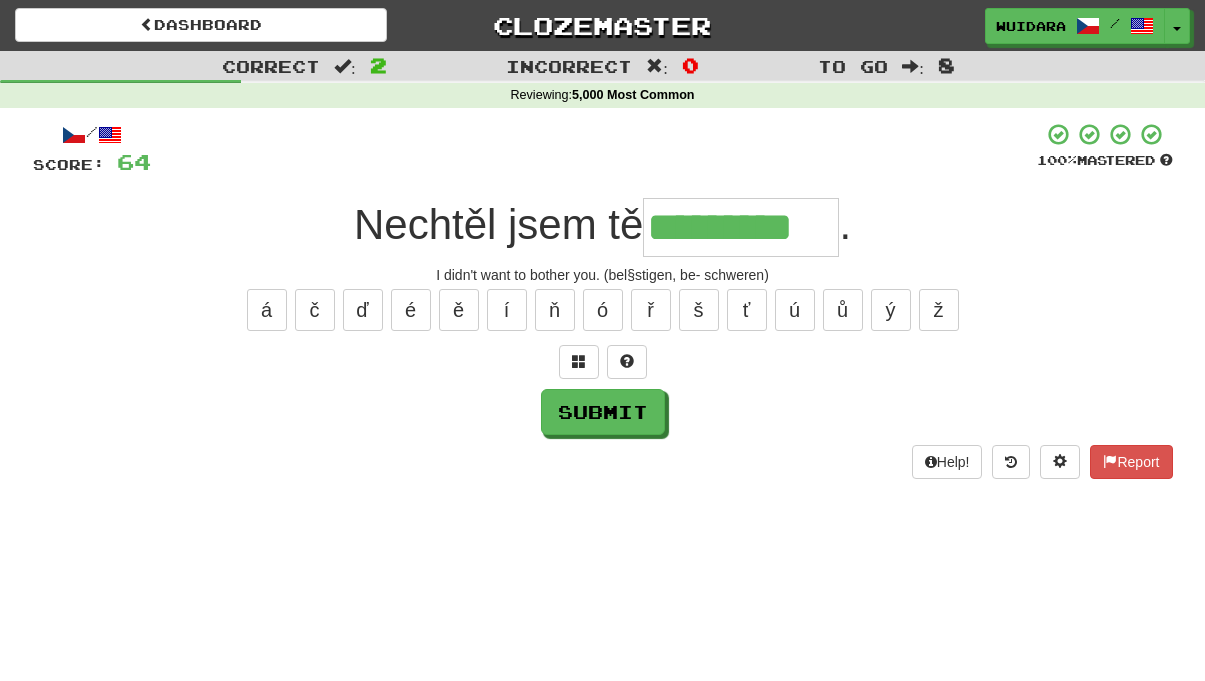 type on "*********" 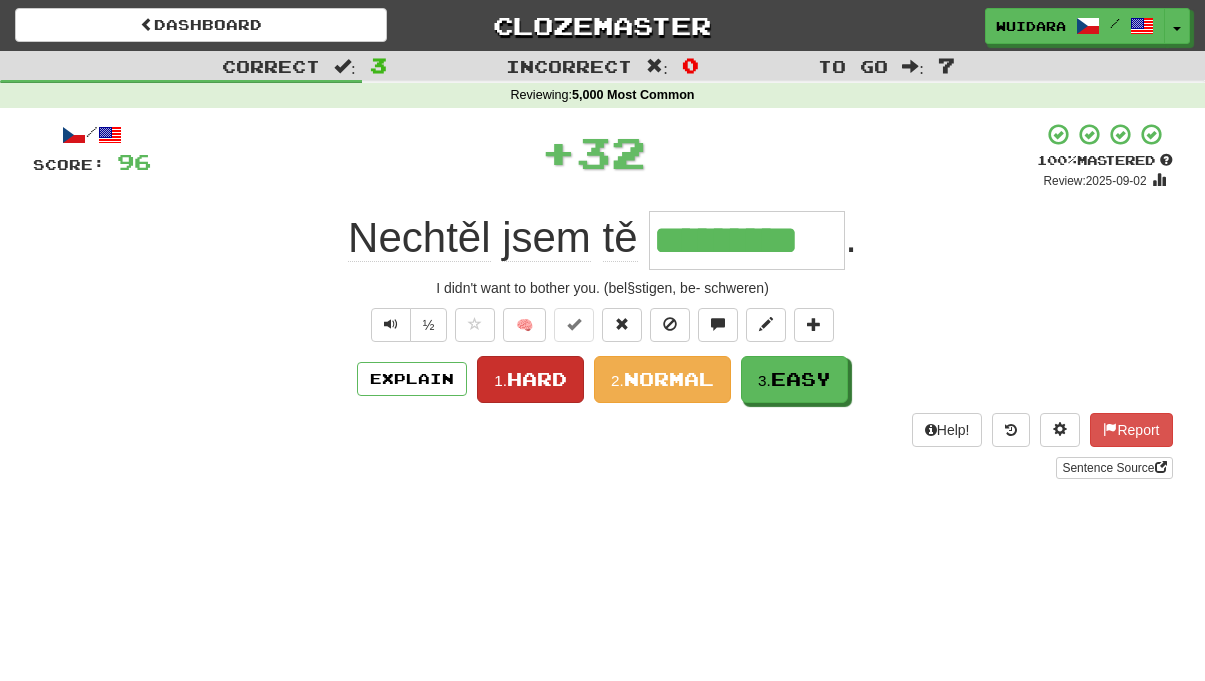 click on "Hard" at bounding box center (537, 379) 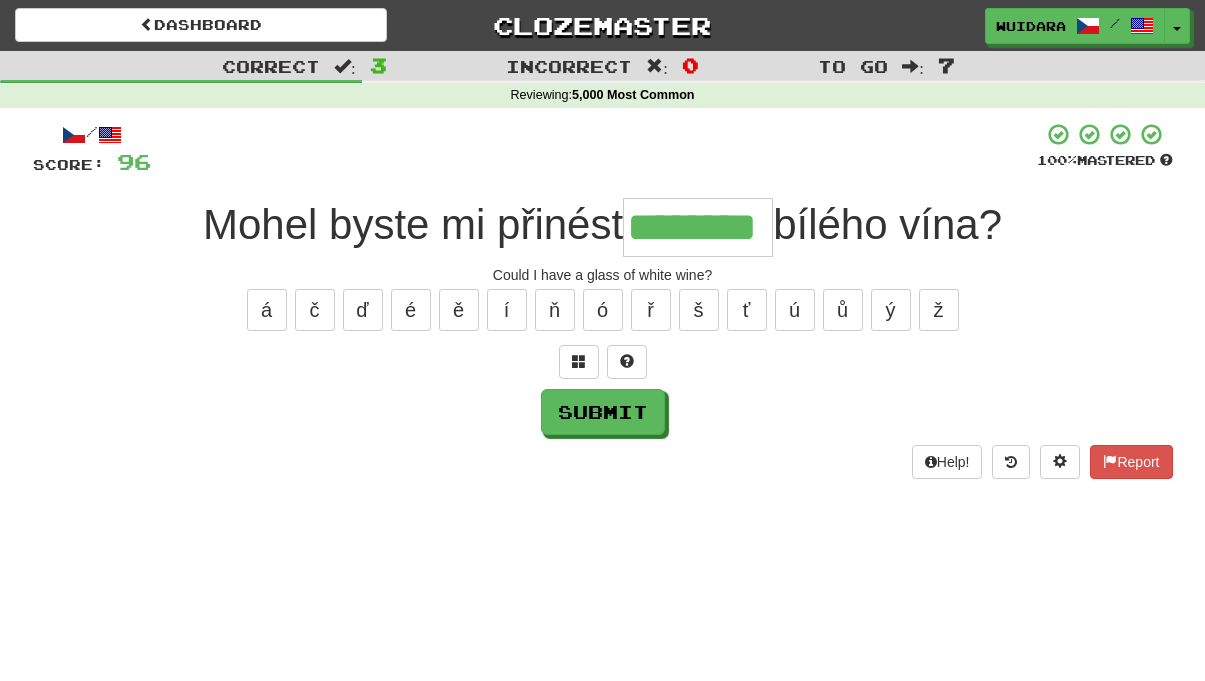 type on "********" 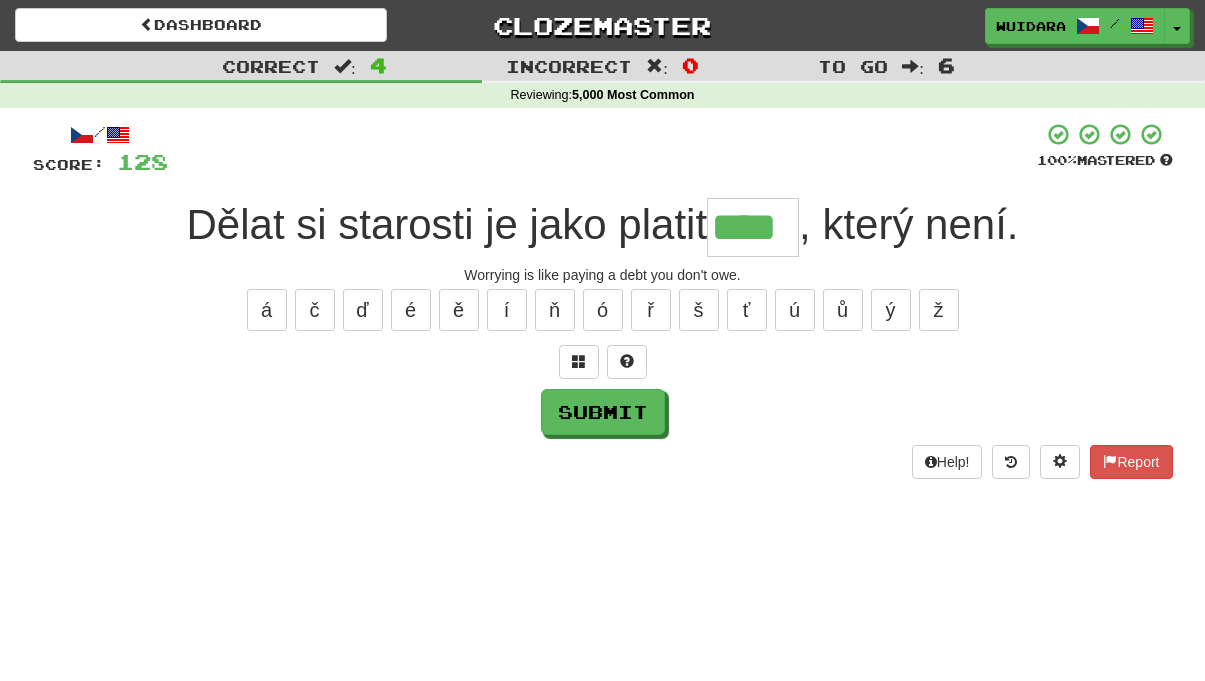 type on "****" 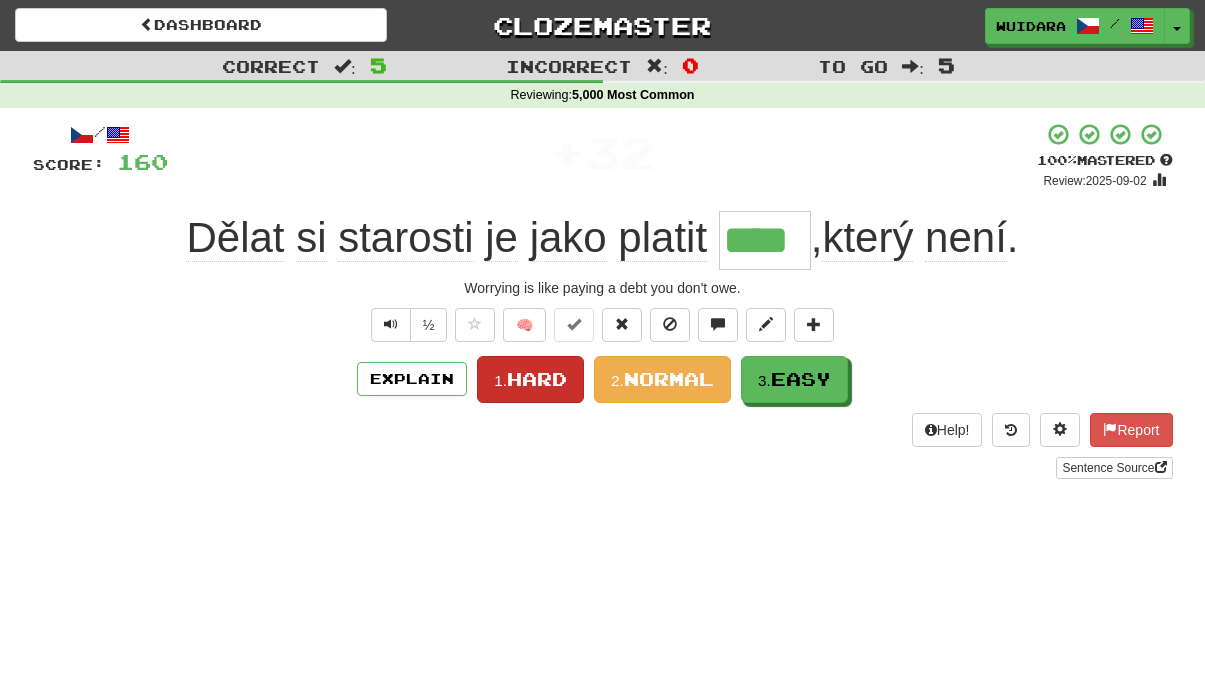 click on "1.  Hard" at bounding box center (530, 379) 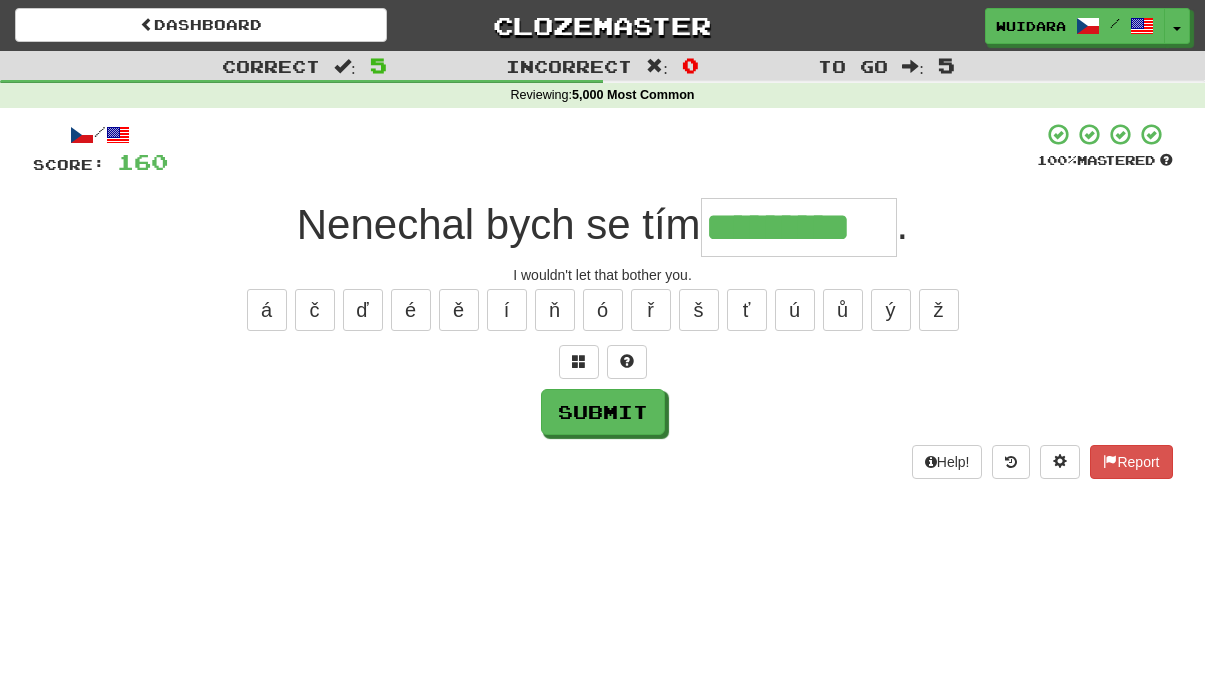 type on "*********" 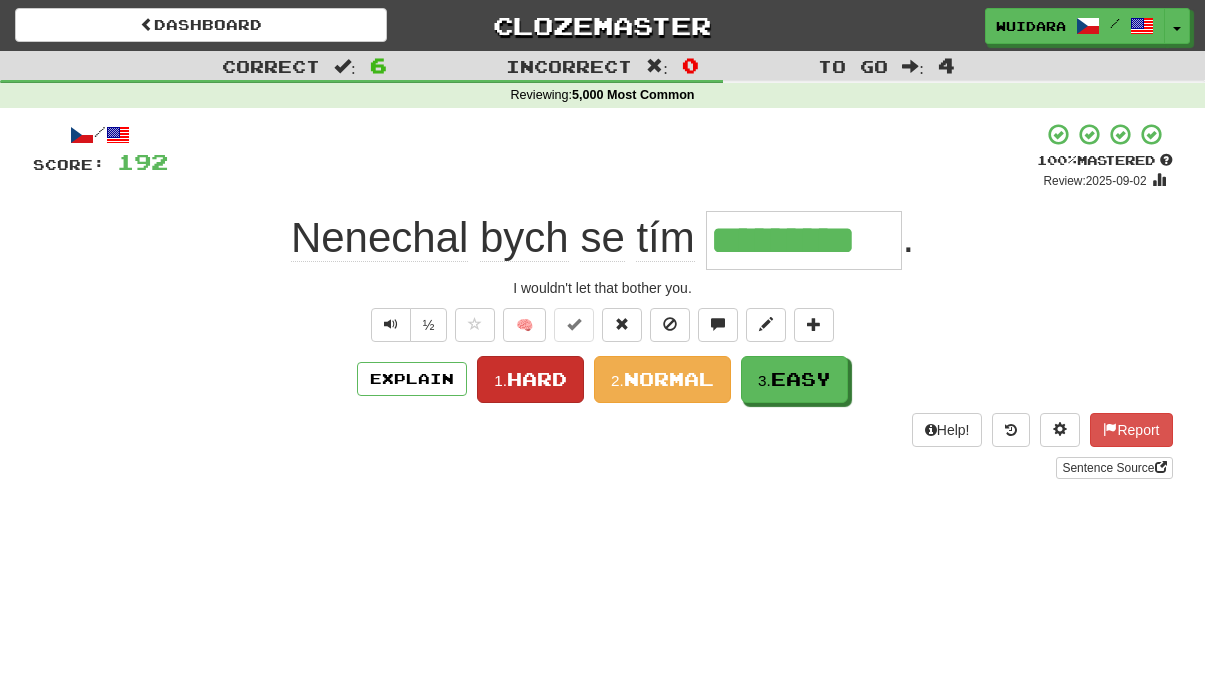 click on "Hard" at bounding box center [537, 379] 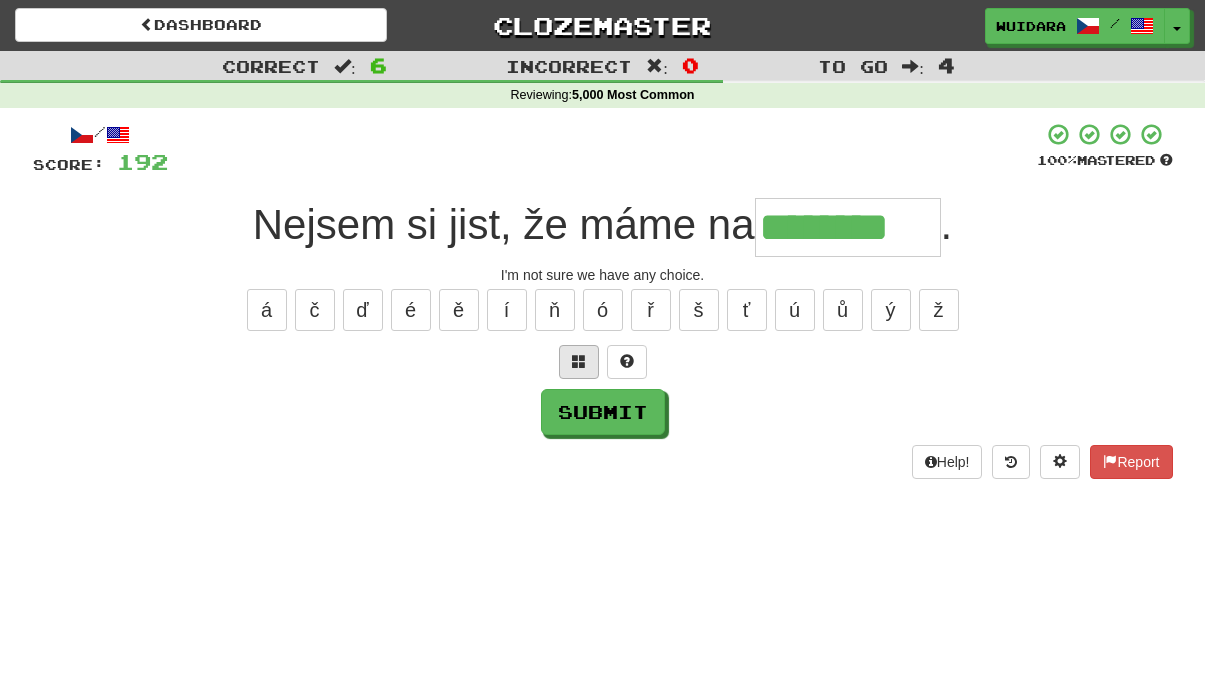 type on "********" 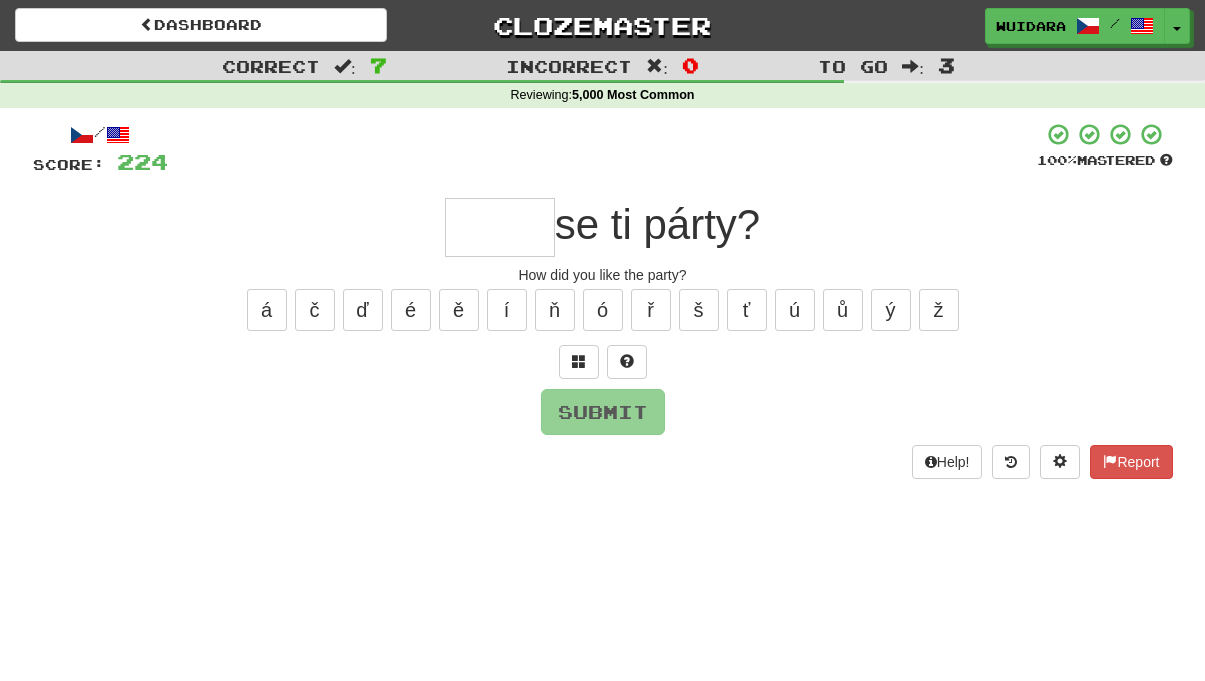 type on "*" 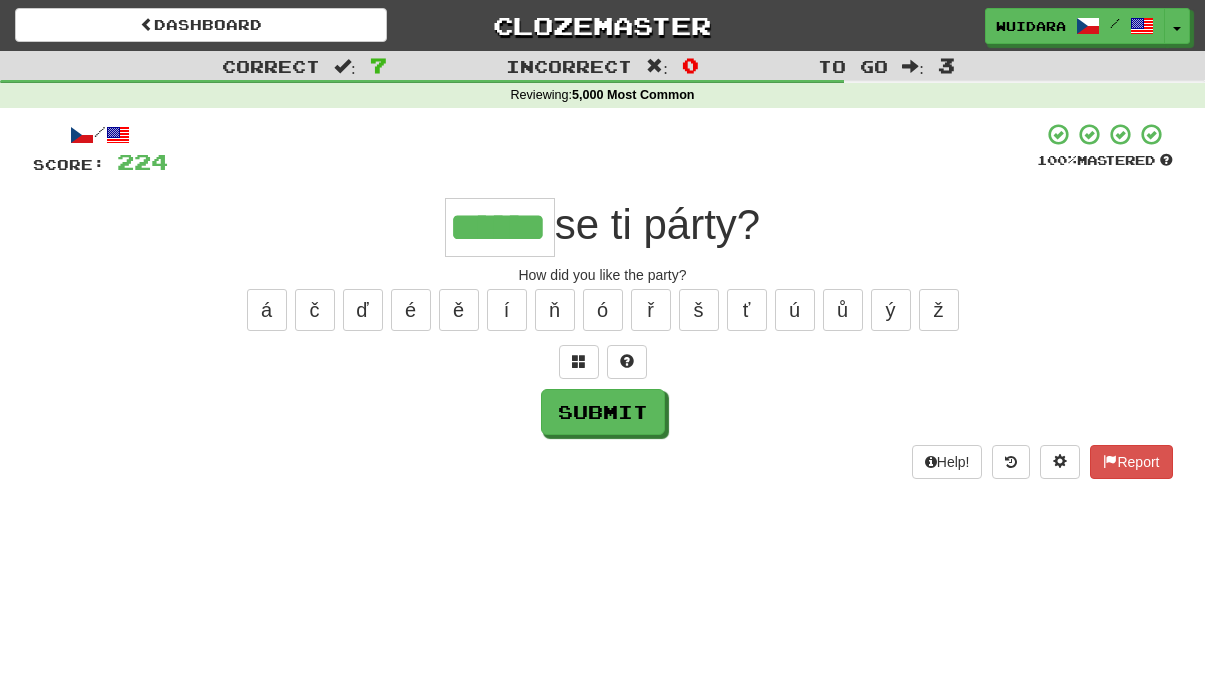 type on "******" 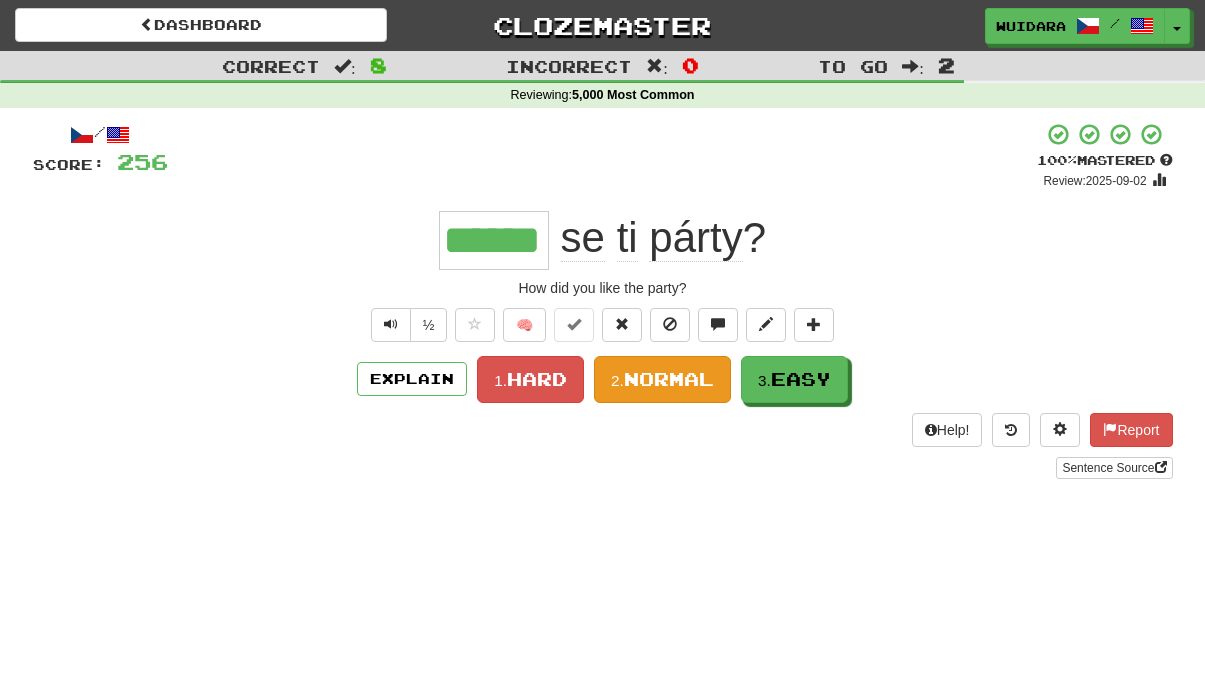 click on "2.  Normal" at bounding box center [662, 379] 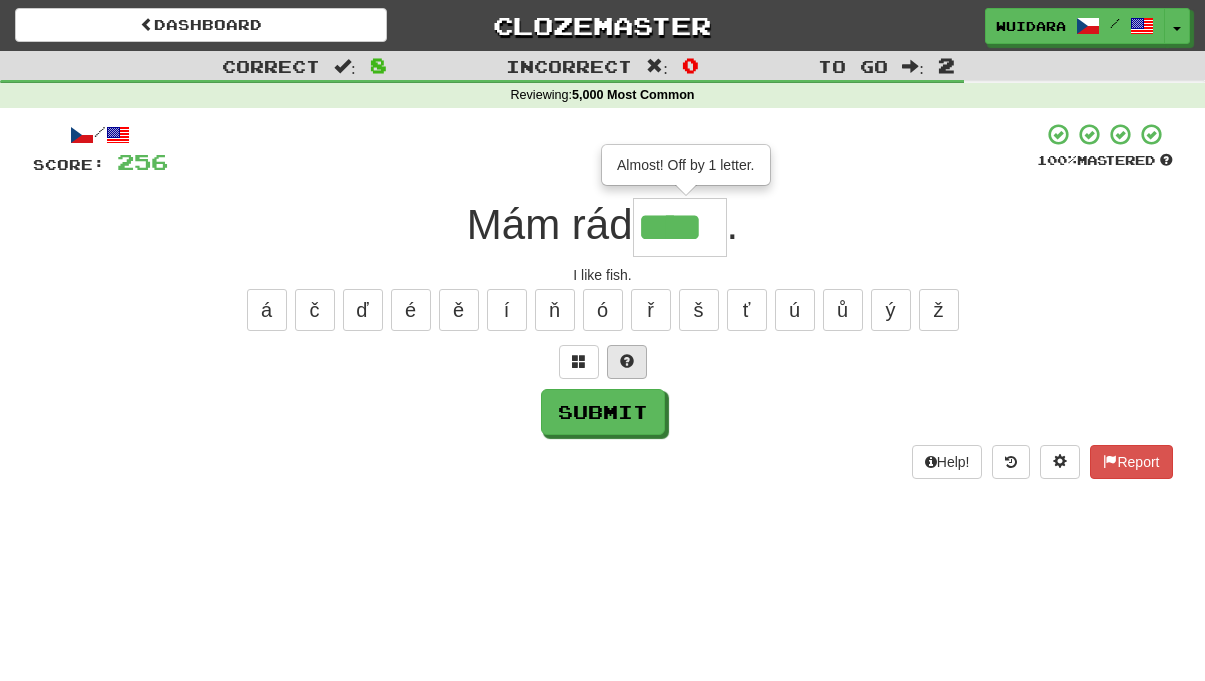 type on "****" 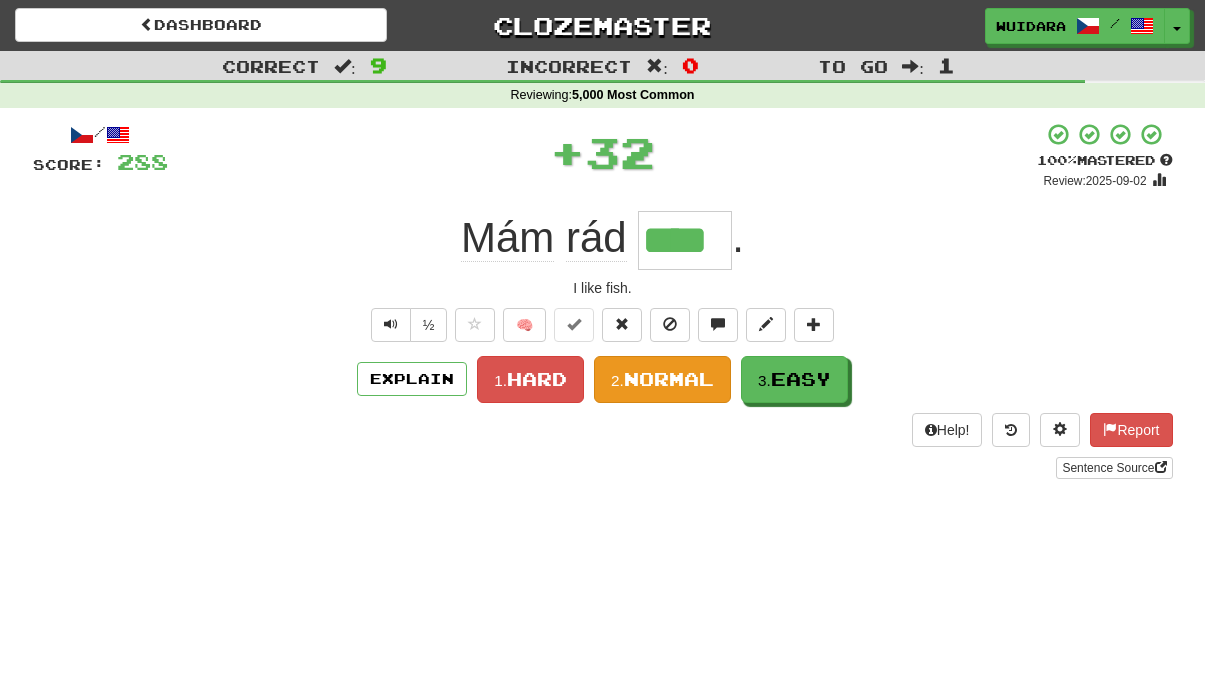 click on "Normal" at bounding box center [669, 379] 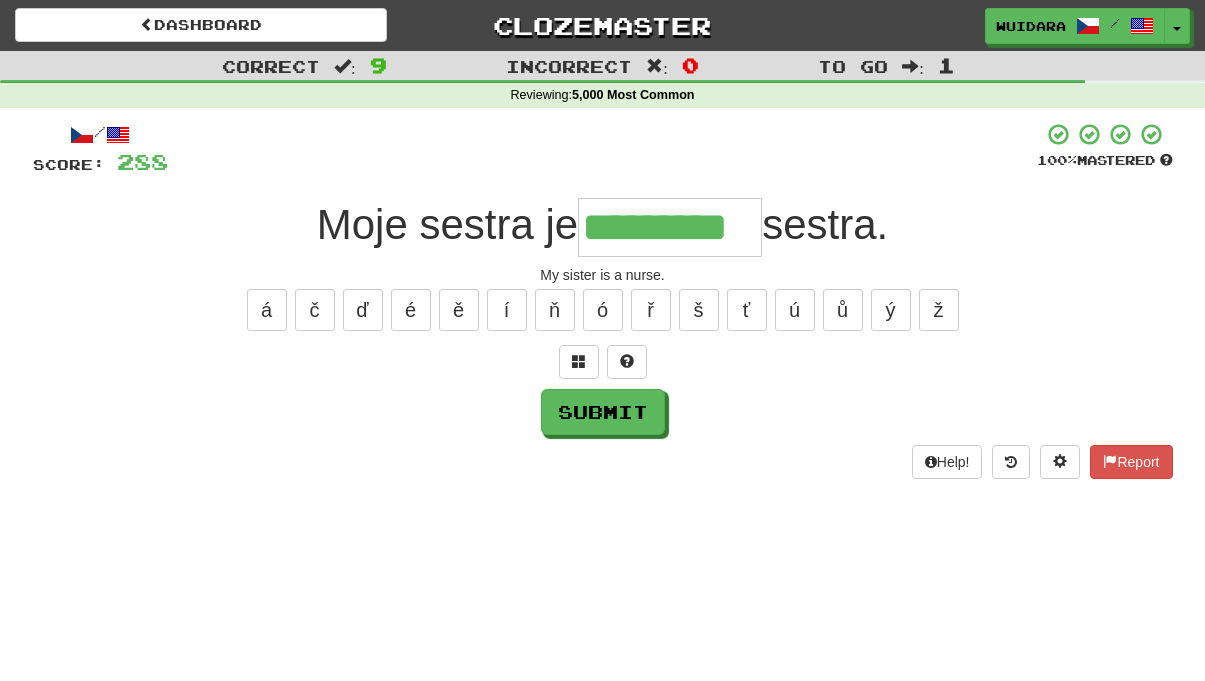 type on "*********" 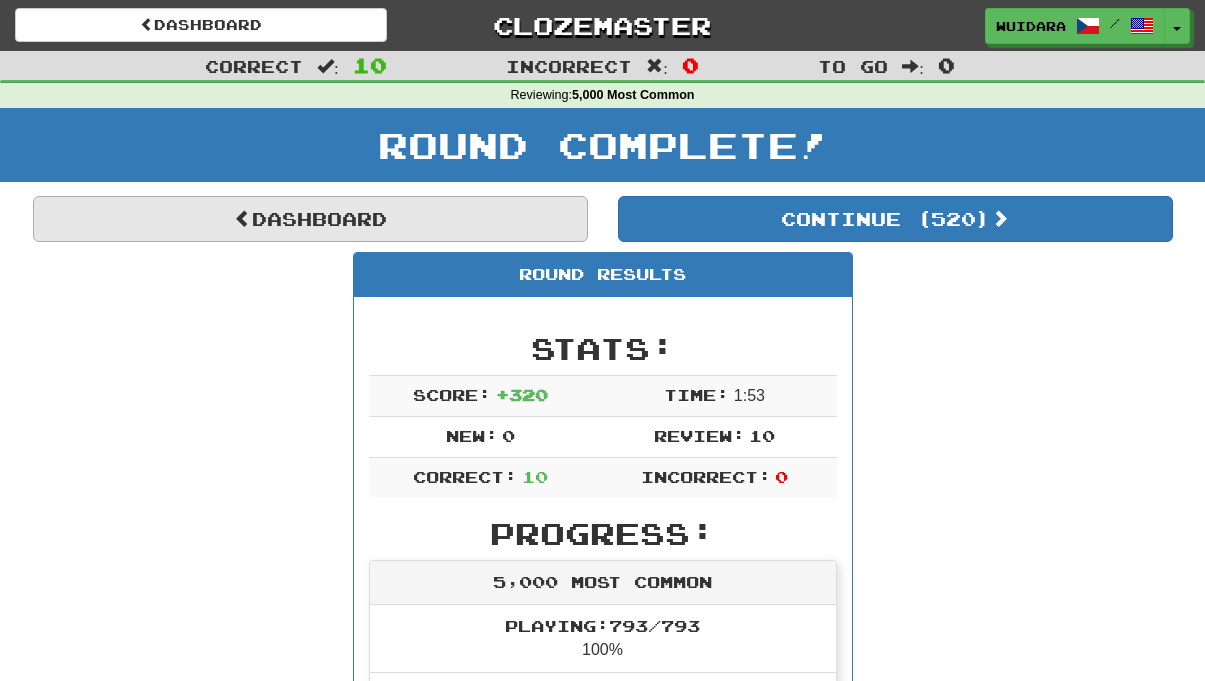 click on "Dashboard" at bounding box center (310, 219) 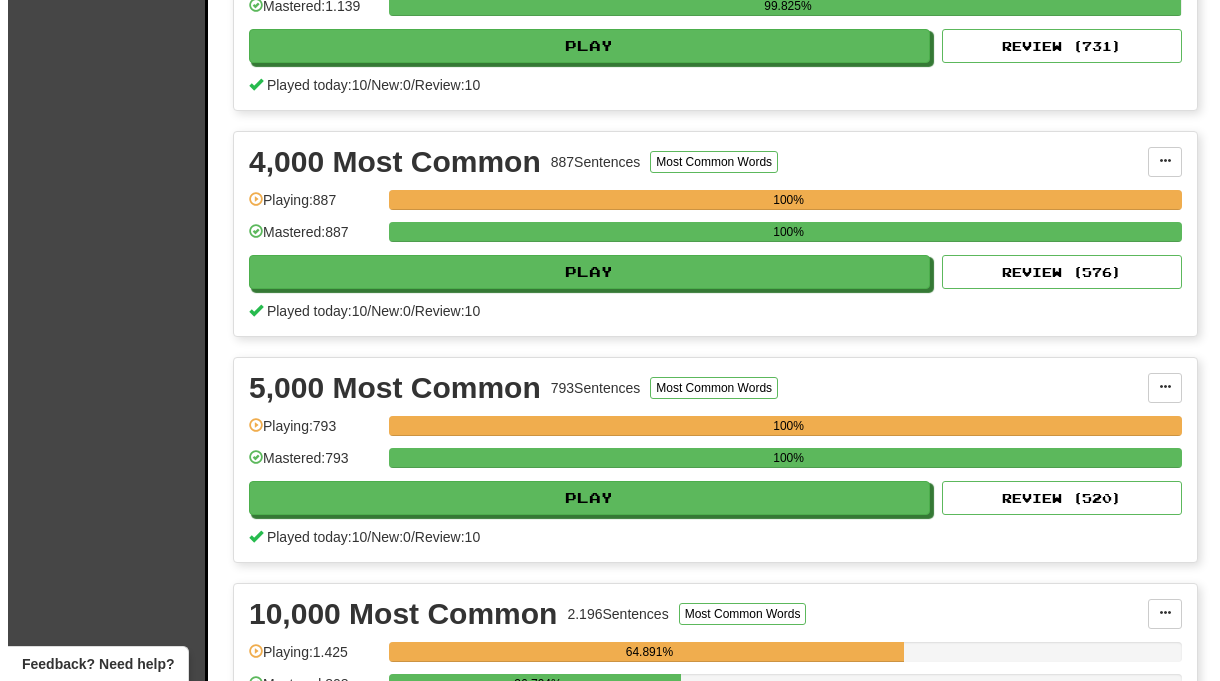 scroll, scrollTop: 1181, scrollLeft: 0, axis: vertical 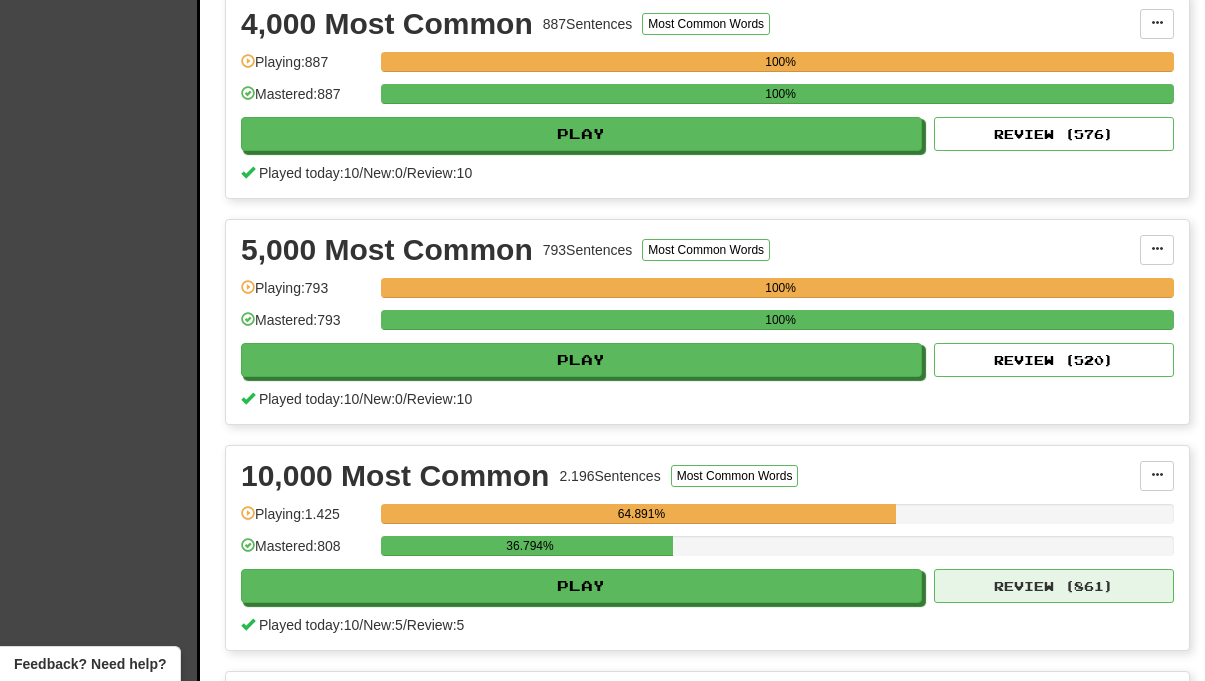 click on "Review ( 861 )" at bounding box center [1054, 586] 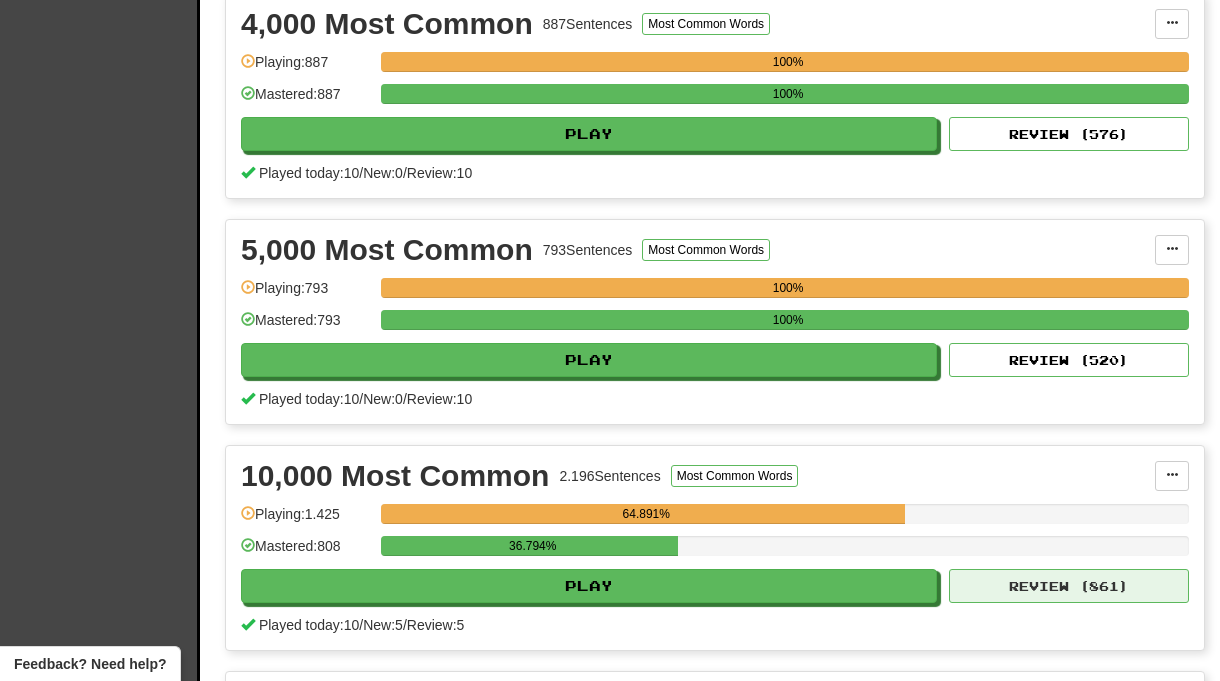 select on "**" 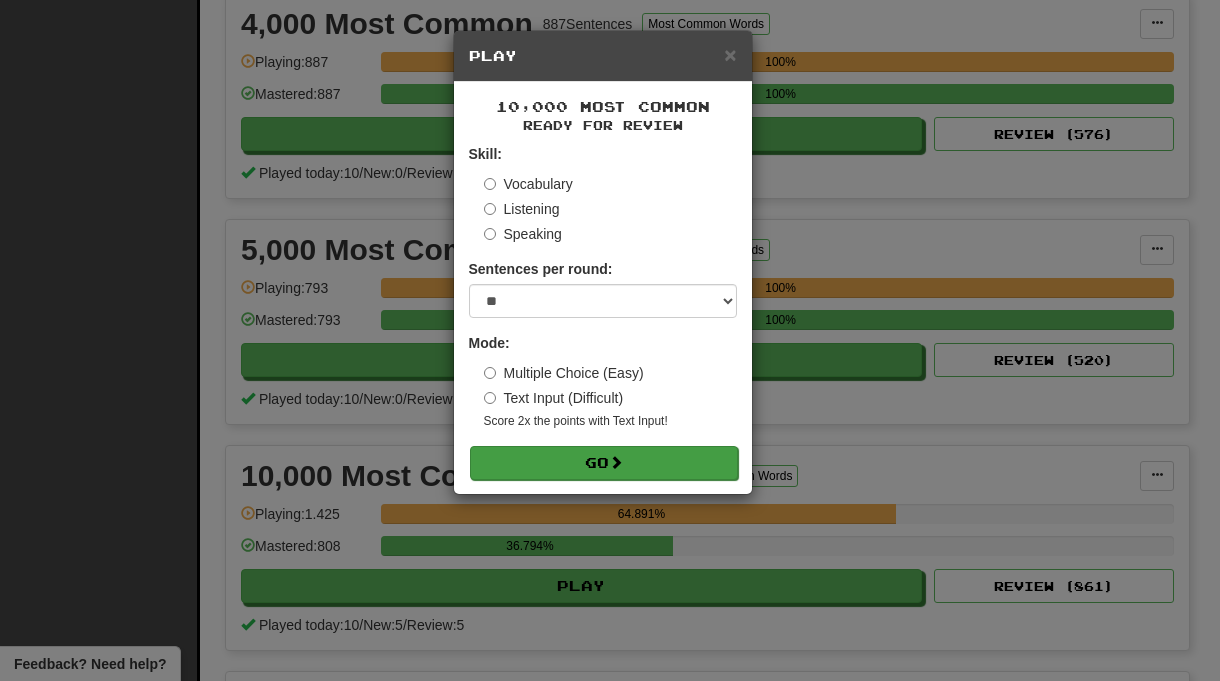 click on "Go" at bounding box center [604, 463] 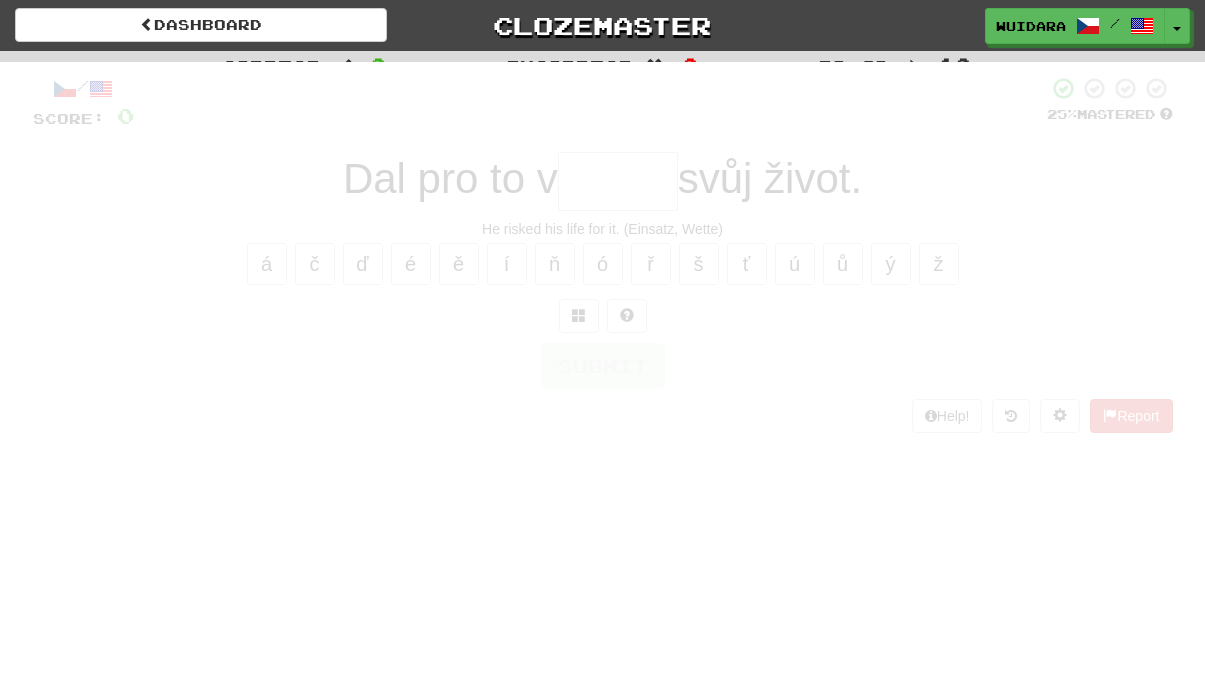 scroll, scrollTop: 0, scrollLeft: 0, axis: both 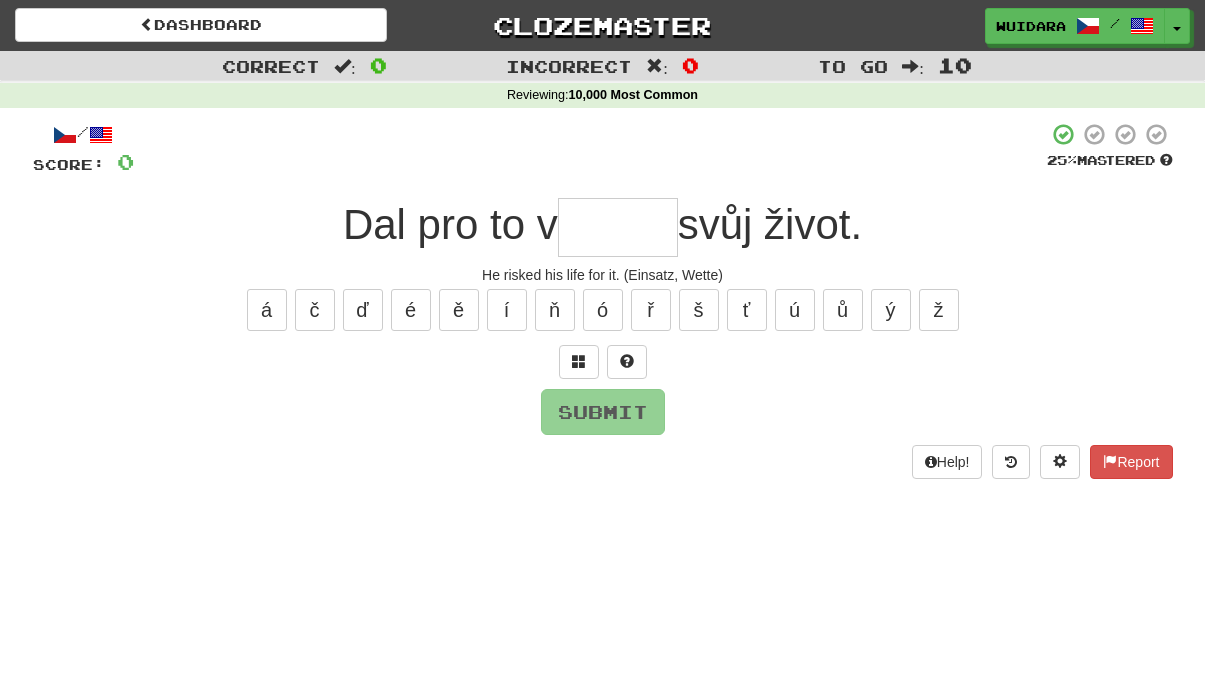type on "*" 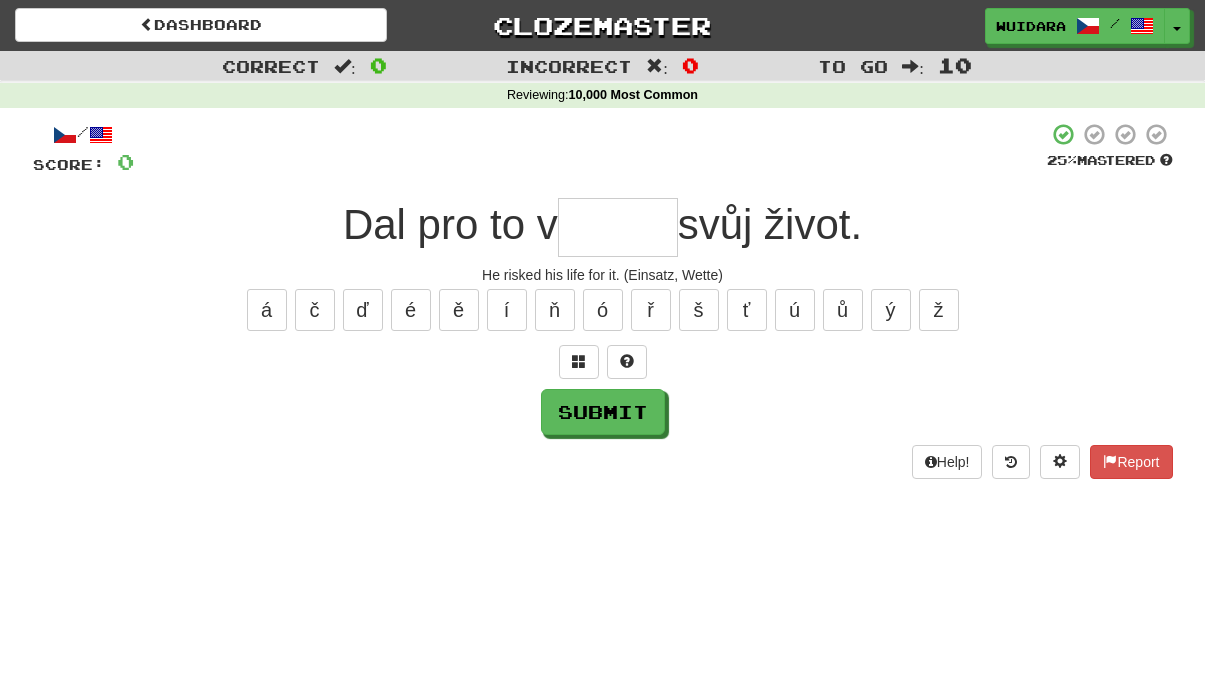 type on "*" 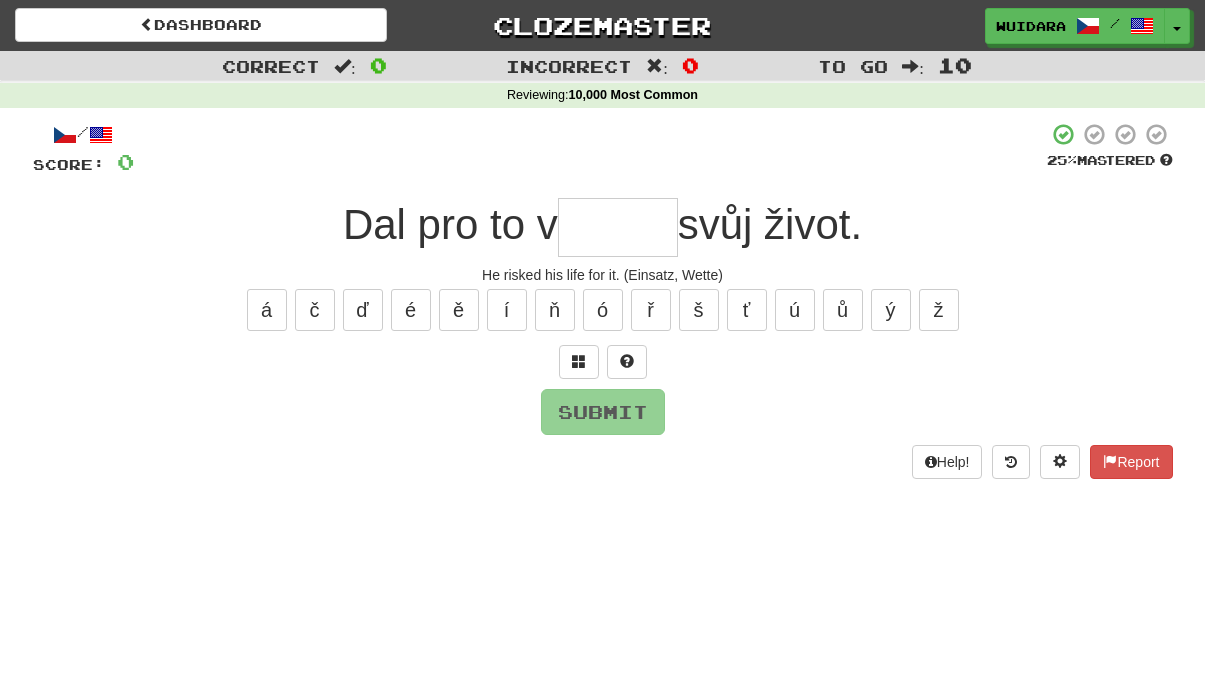 type on "*" 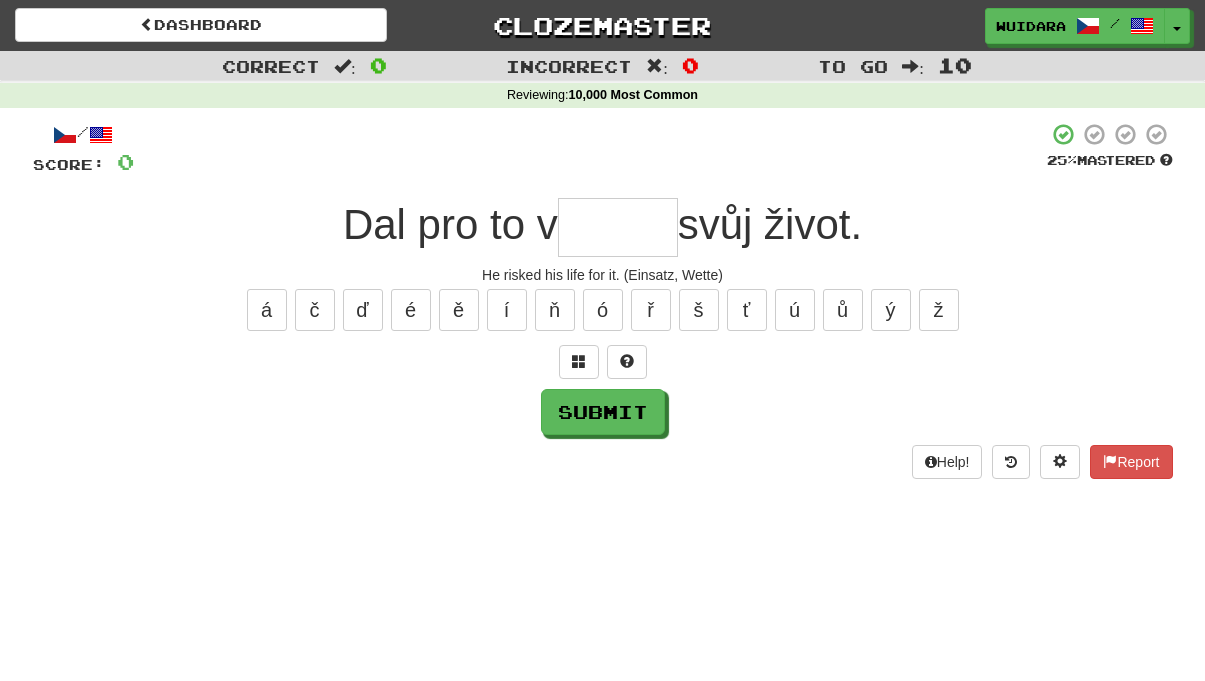 type on "*" 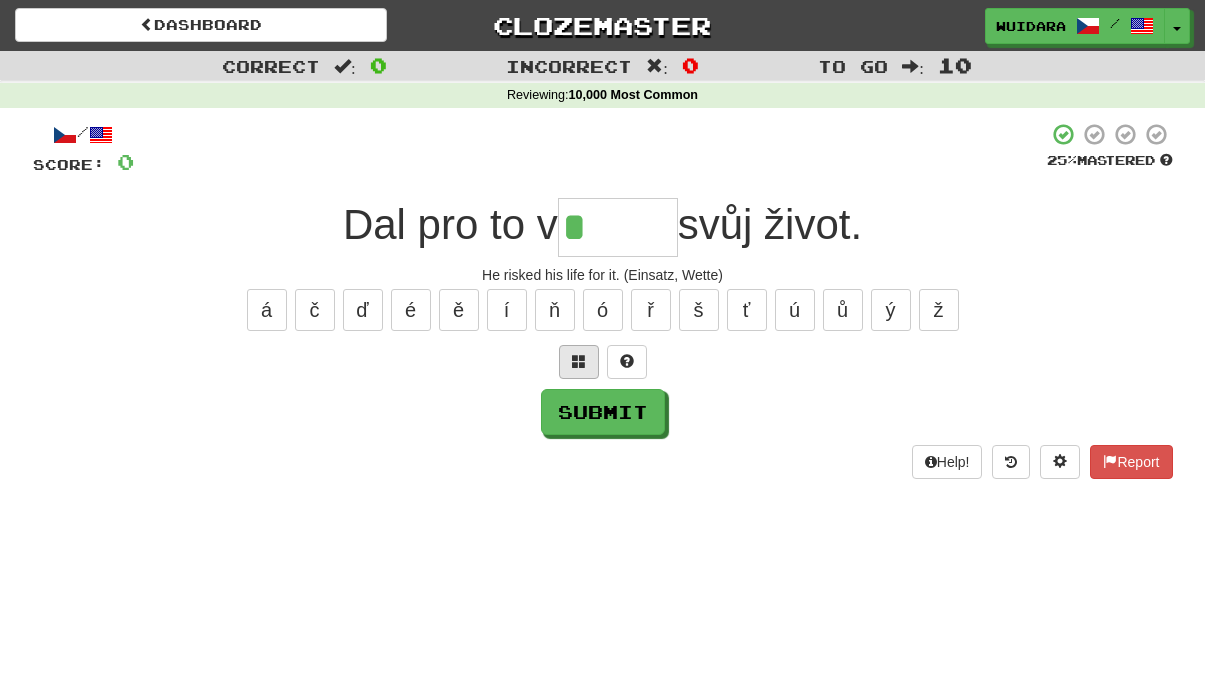 click at bounding box center [579, 361] 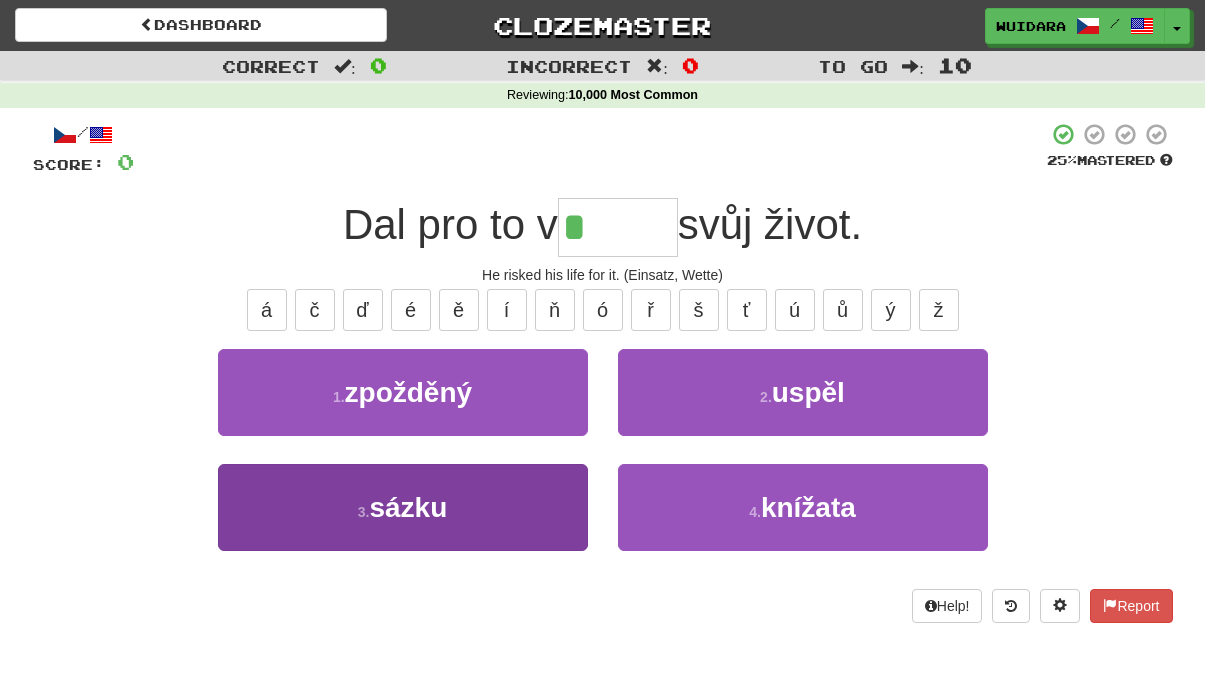 click on "3 .  sázku" at bounding box center (403, 507) 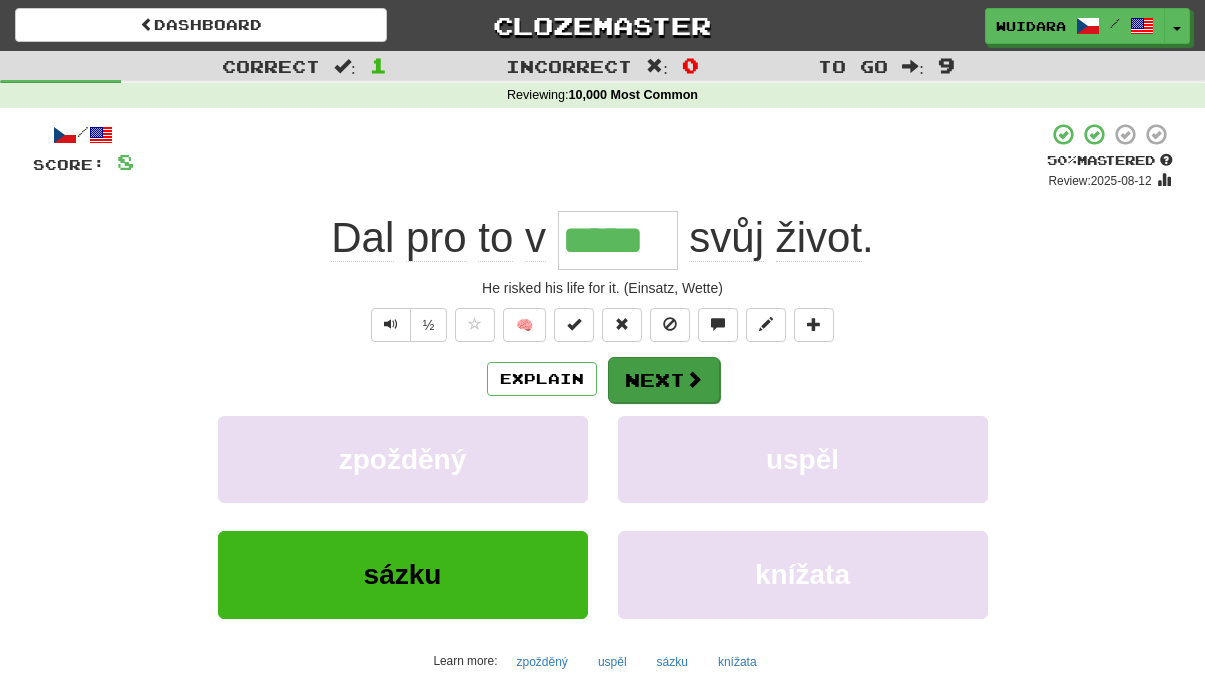 click on "Next" at bounding box center (664, 380) 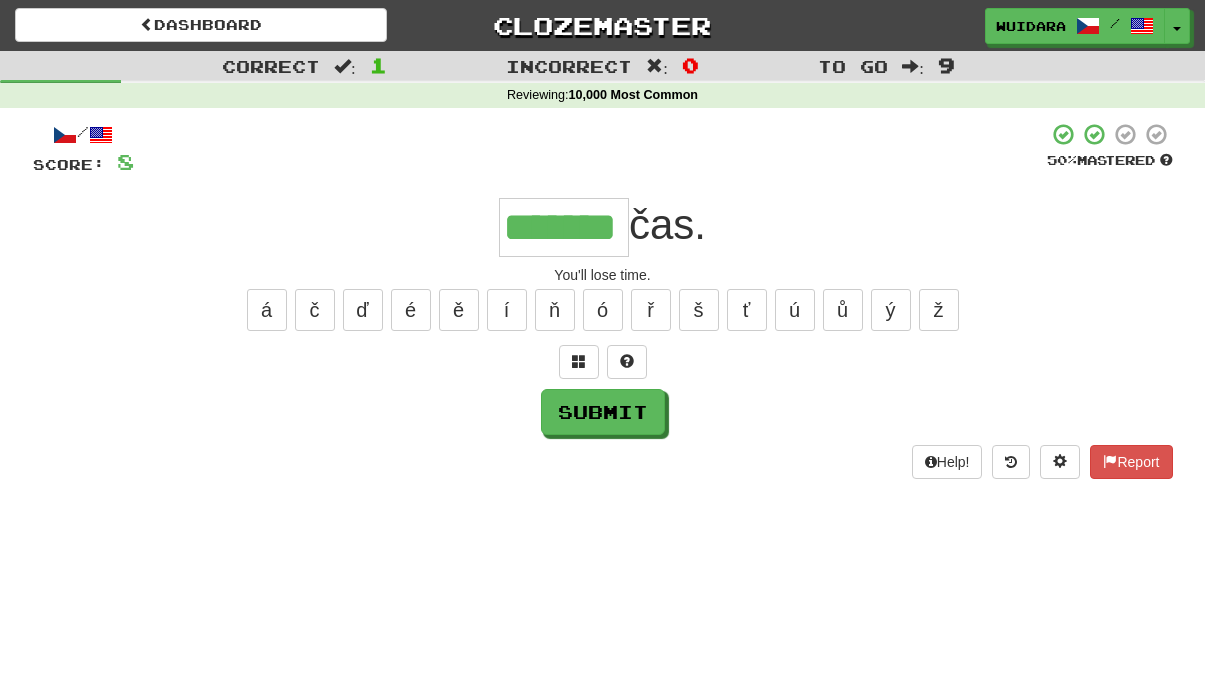 type on "*******" 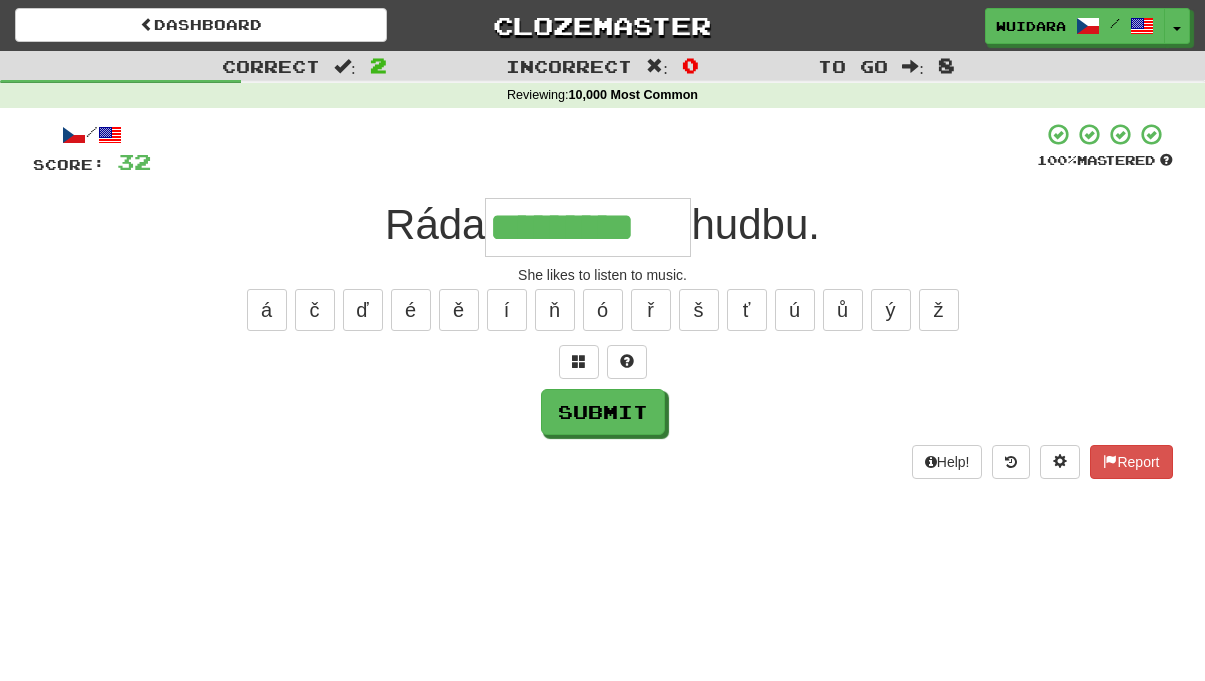 type on "*********" 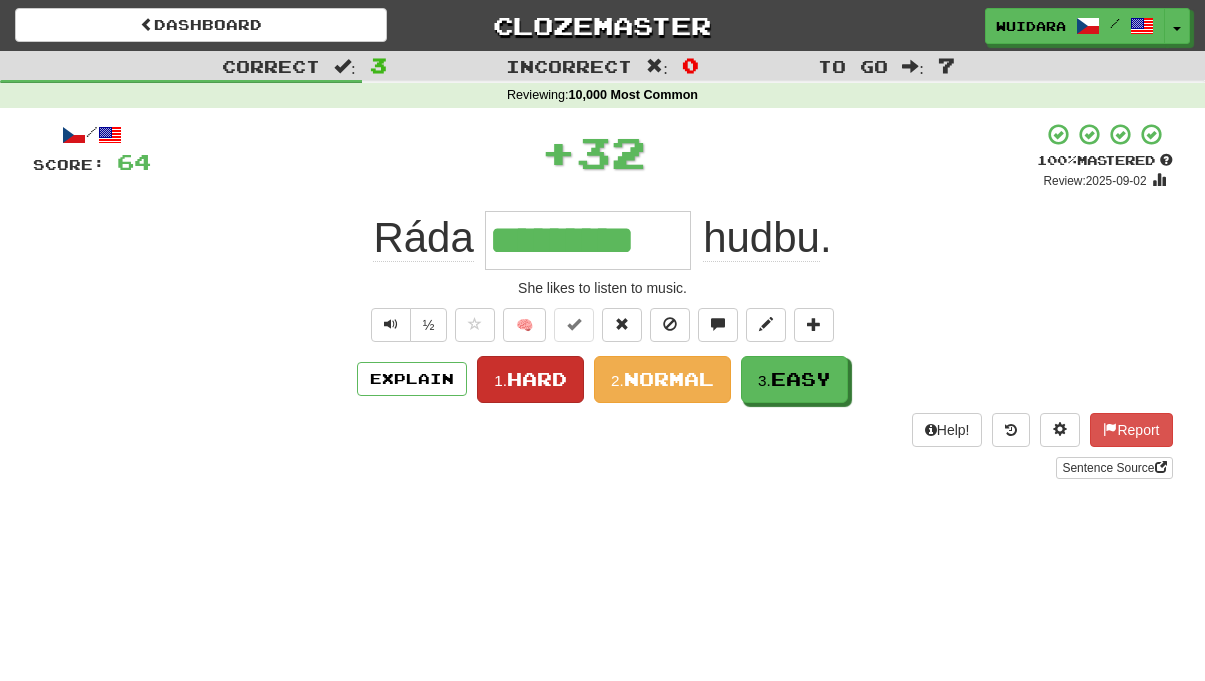 click on "Hard" at bounding box center [537, 379] 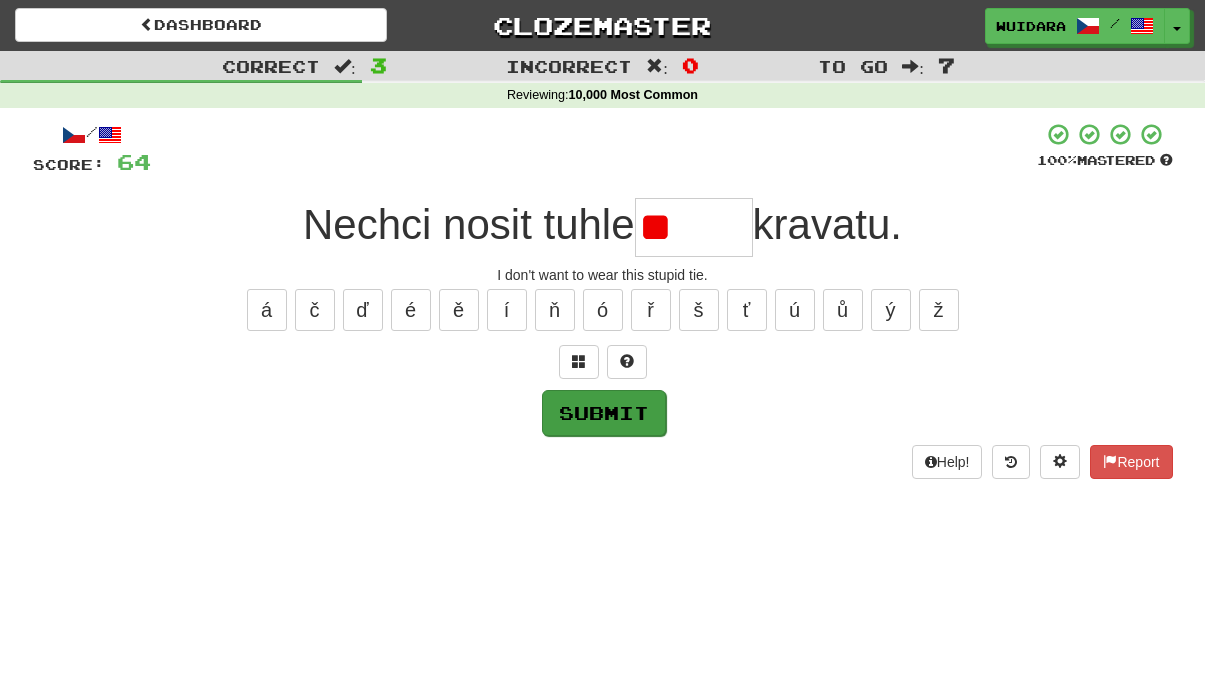 type on "*" 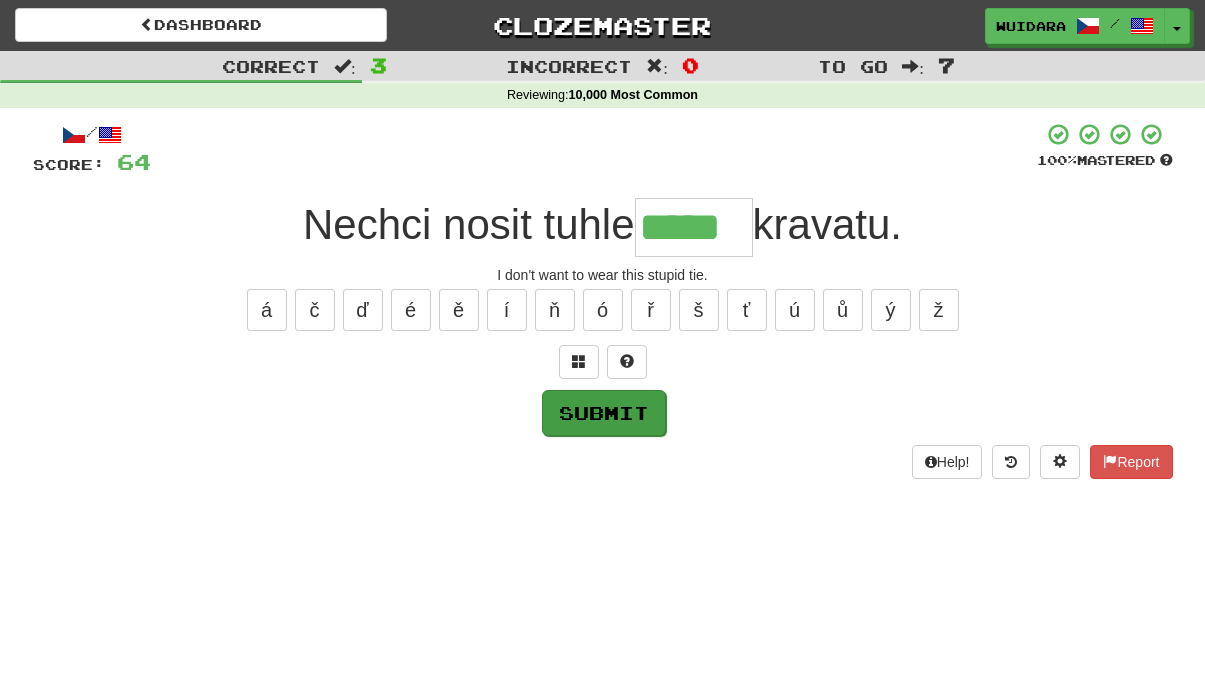 type on "*****" 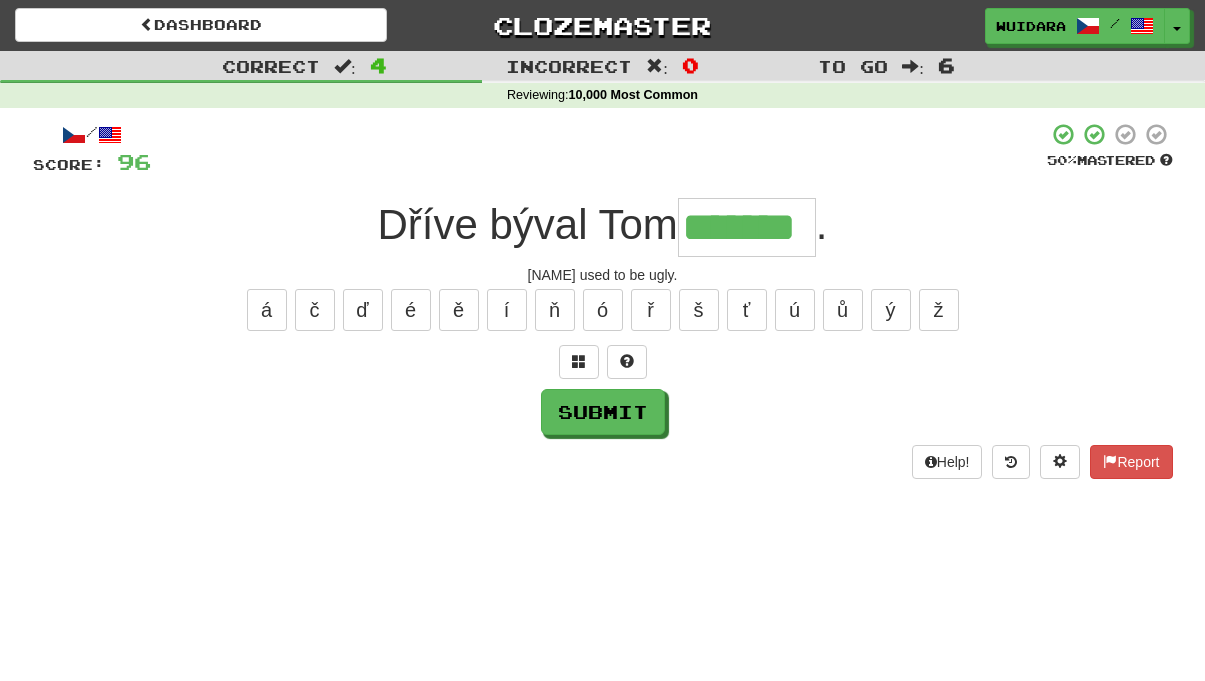 type on "*******" 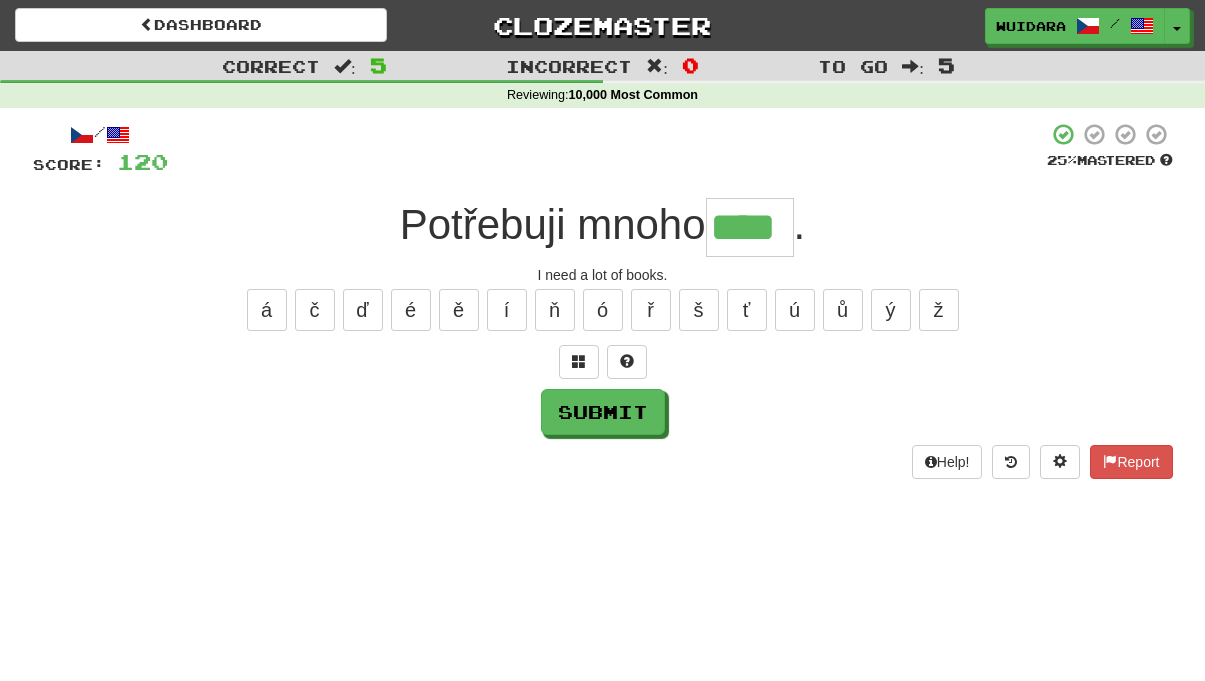 type on "****" 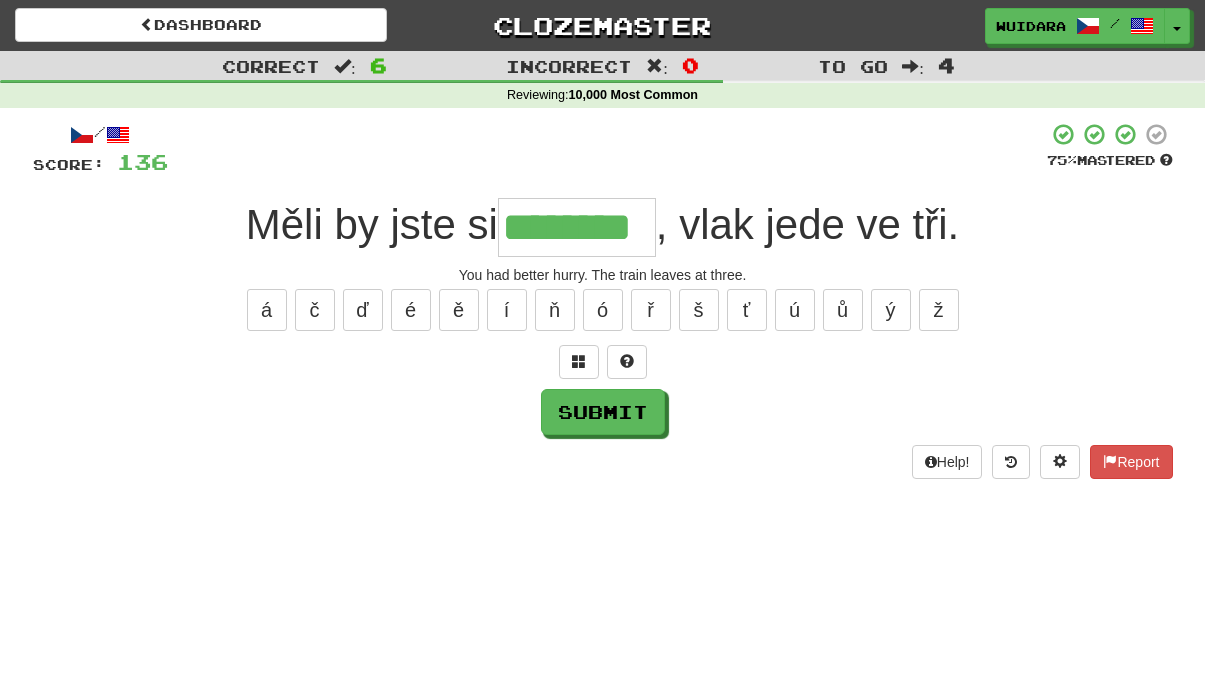 type on "********" 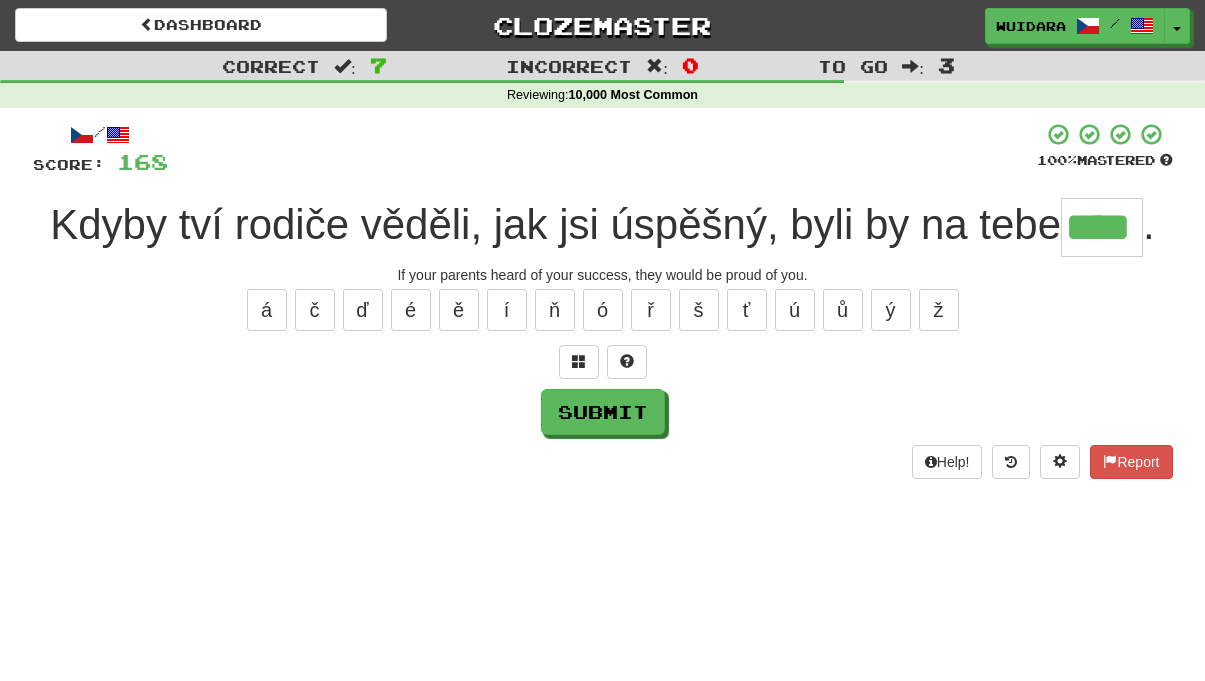 type on "****" 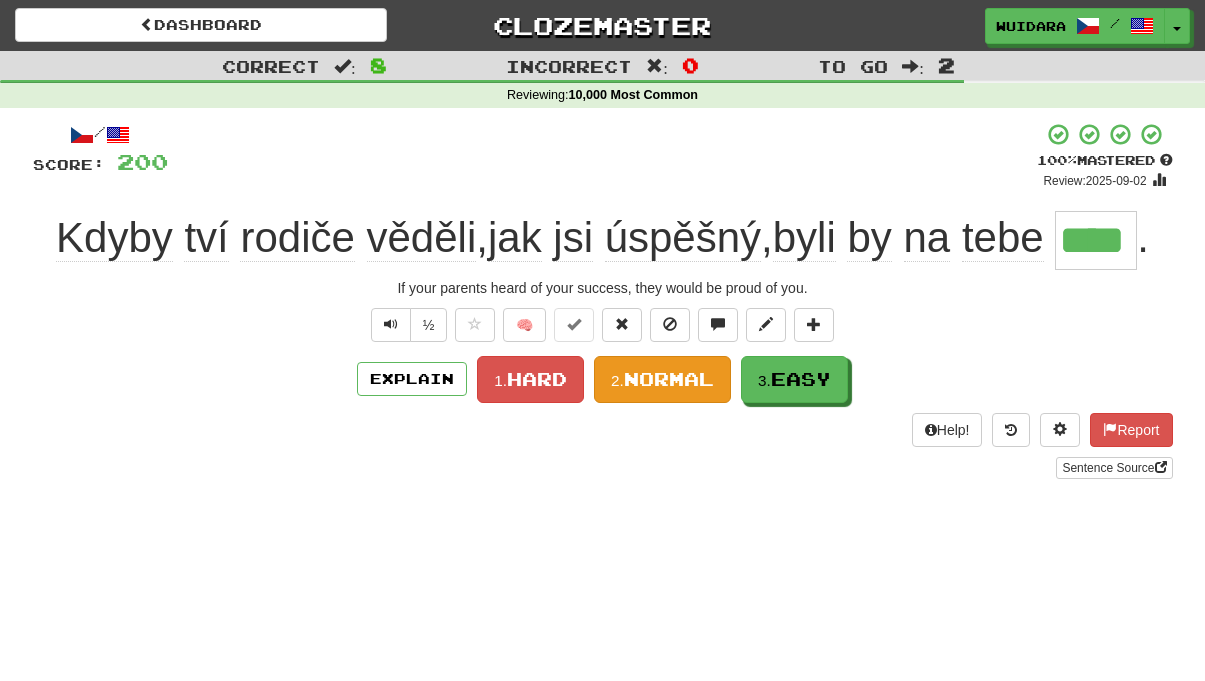 click on "Normal" at bounding box center [669, 379] 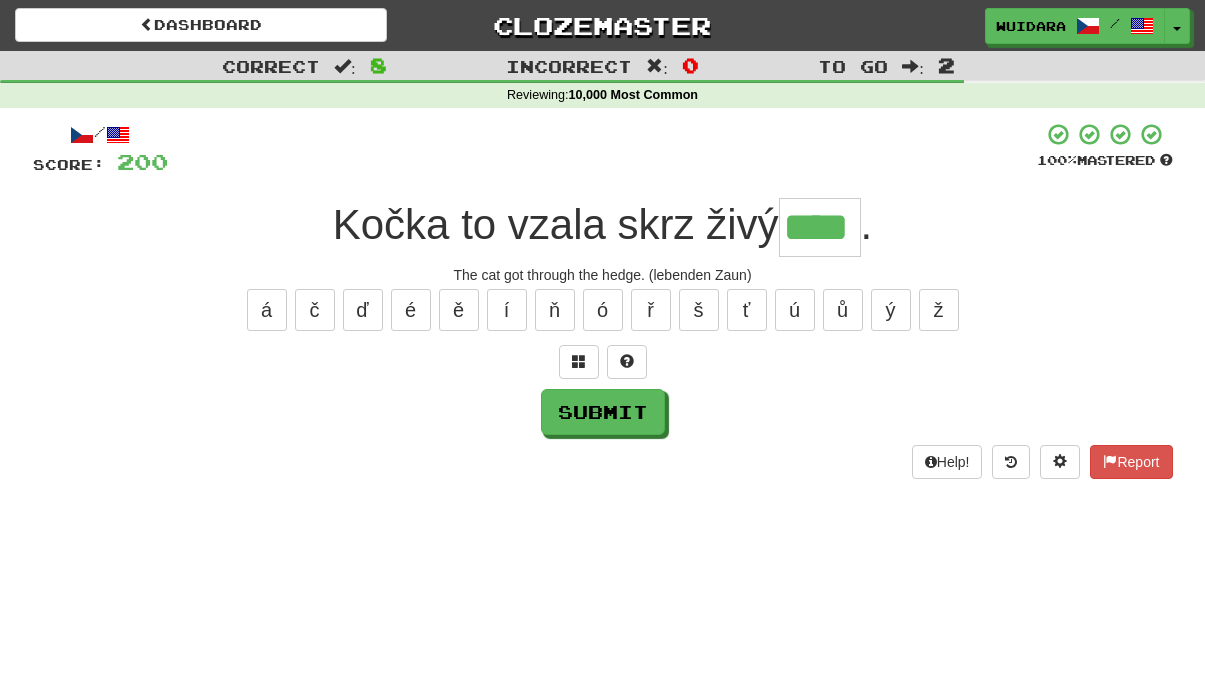 type on "****" 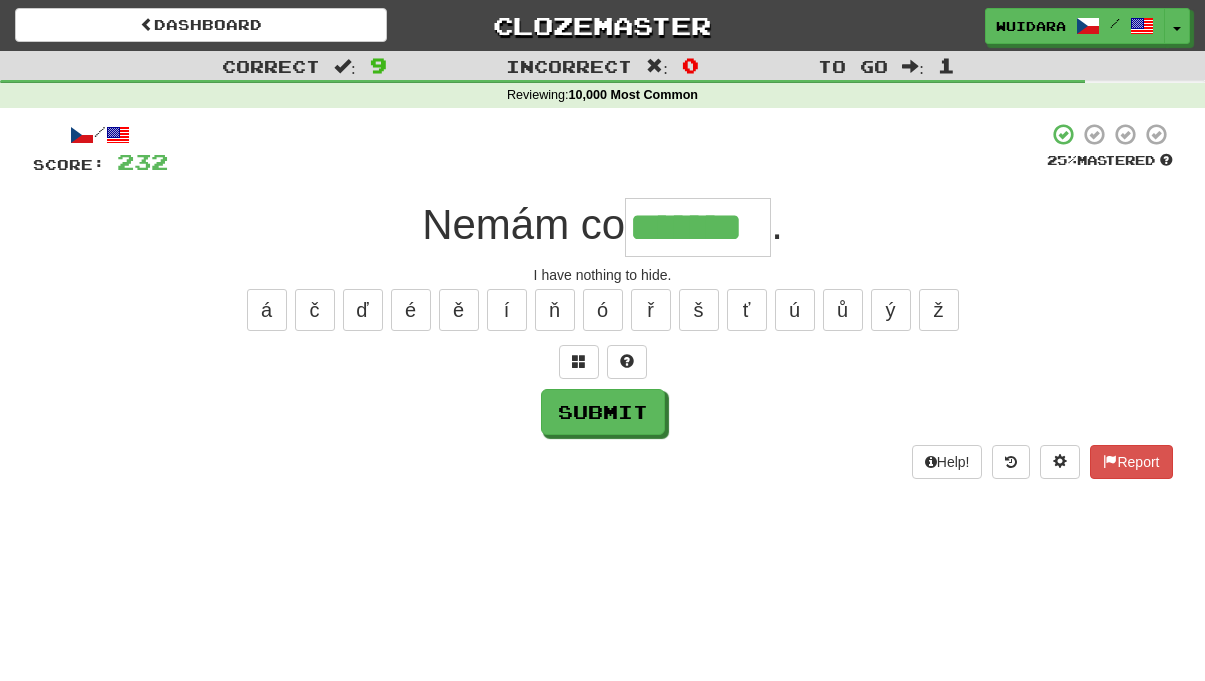 type on "*******" 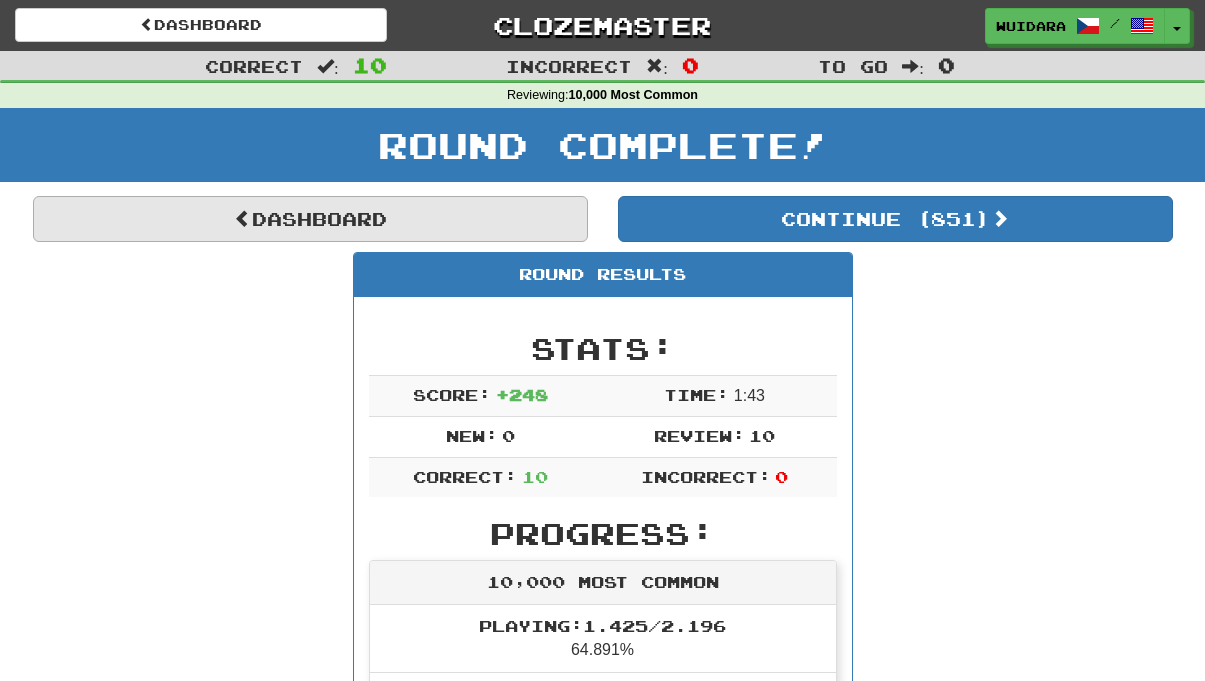 click on "Dashboard" at bounding box center (310, 219) 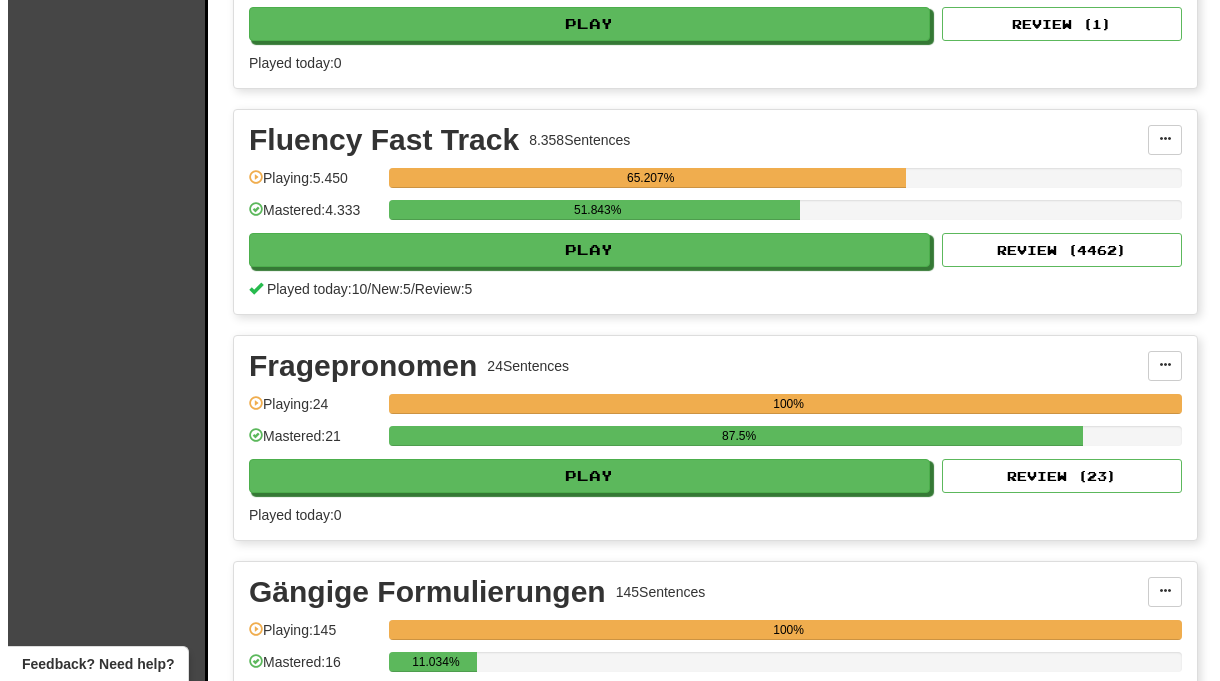 scroll, scrollTop: 3191, scrollLeft: 0, axis: vertical 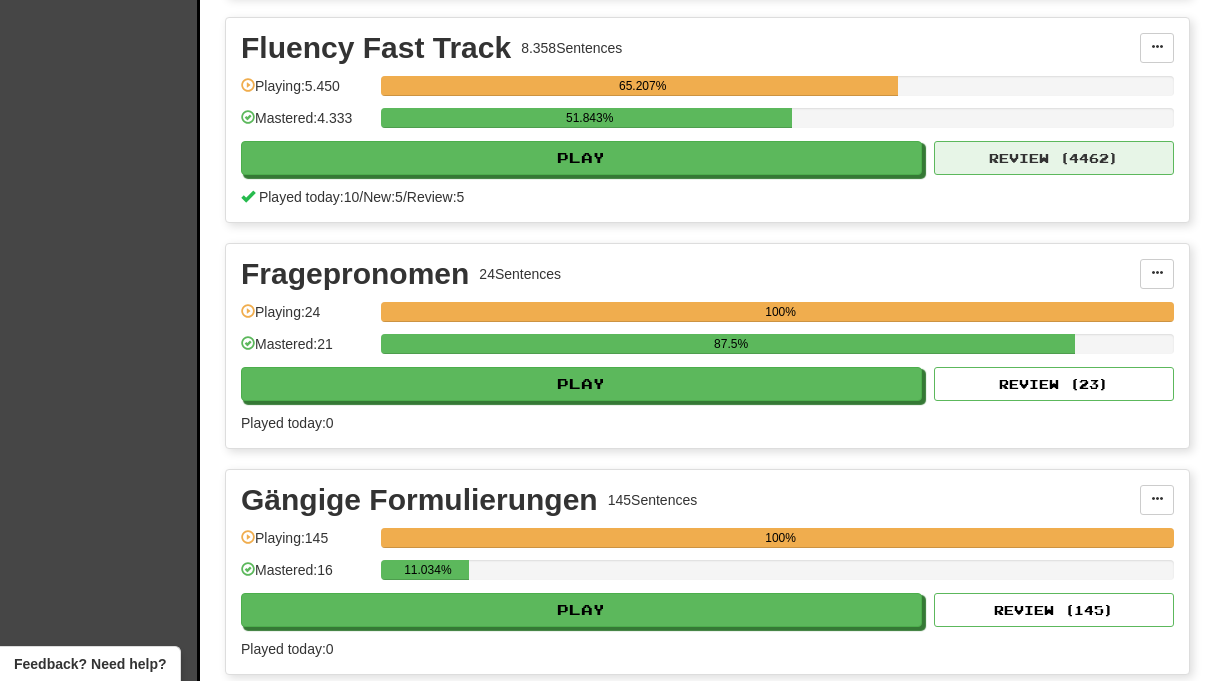 click on "Review ( 4462 )" at bounding box center (1054, 158) 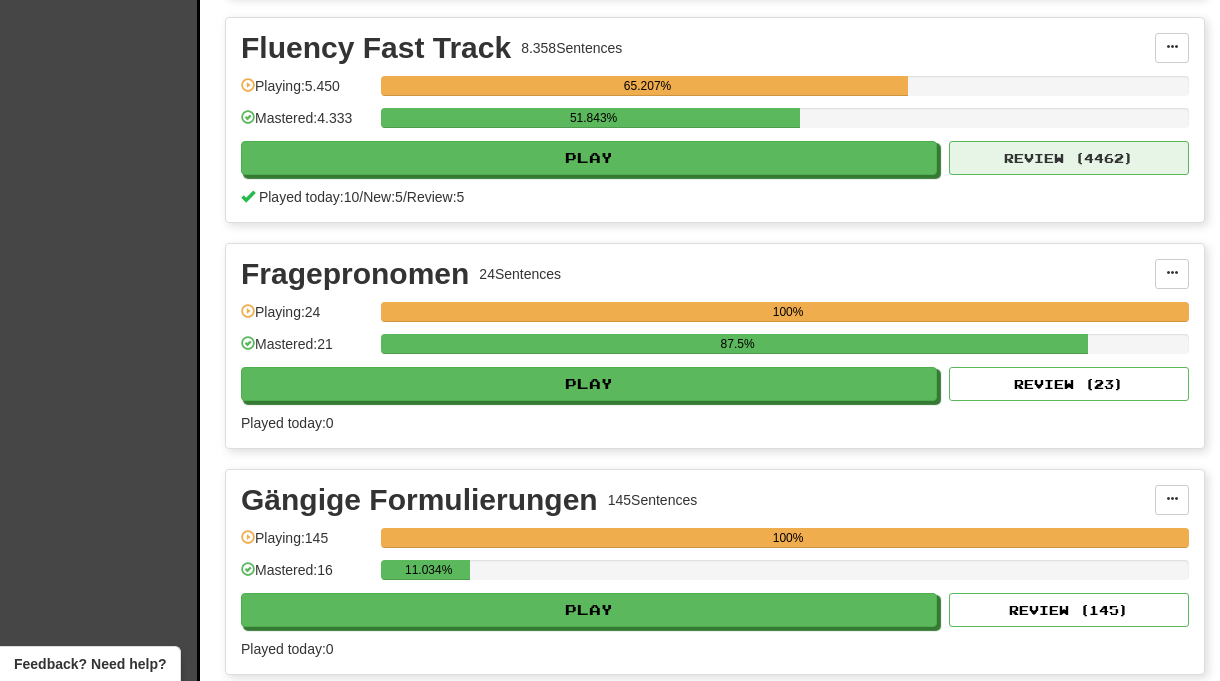 select on "**" 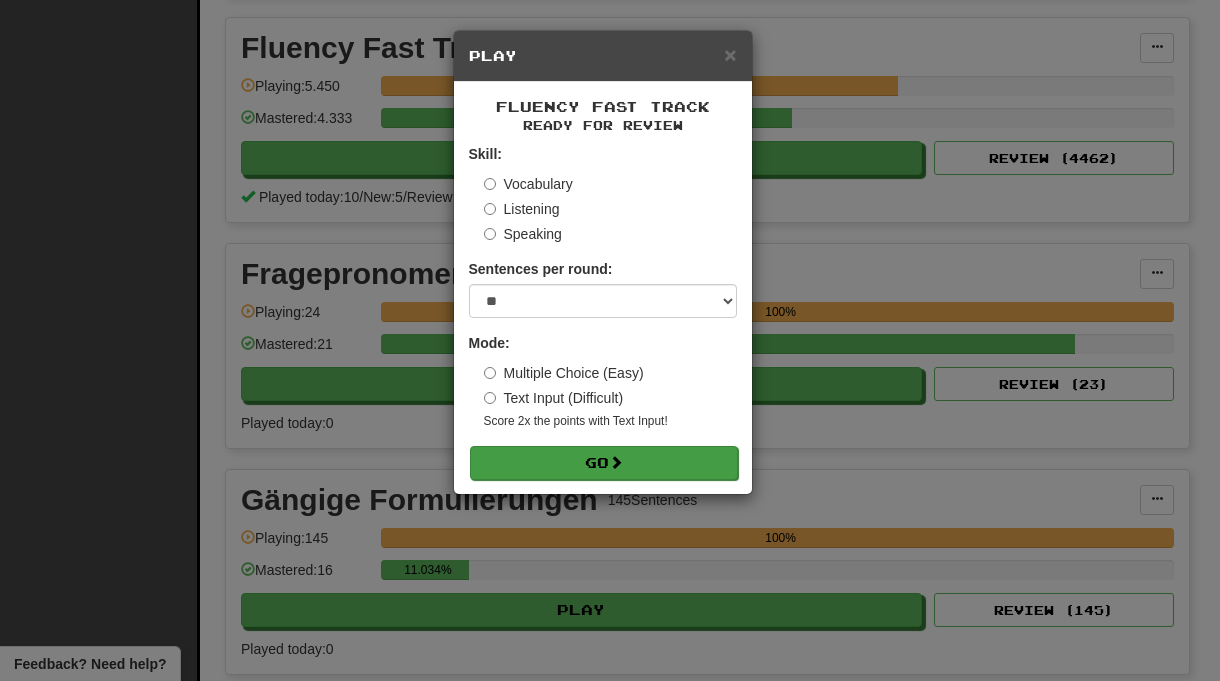 click at bounding box center [616, 462] 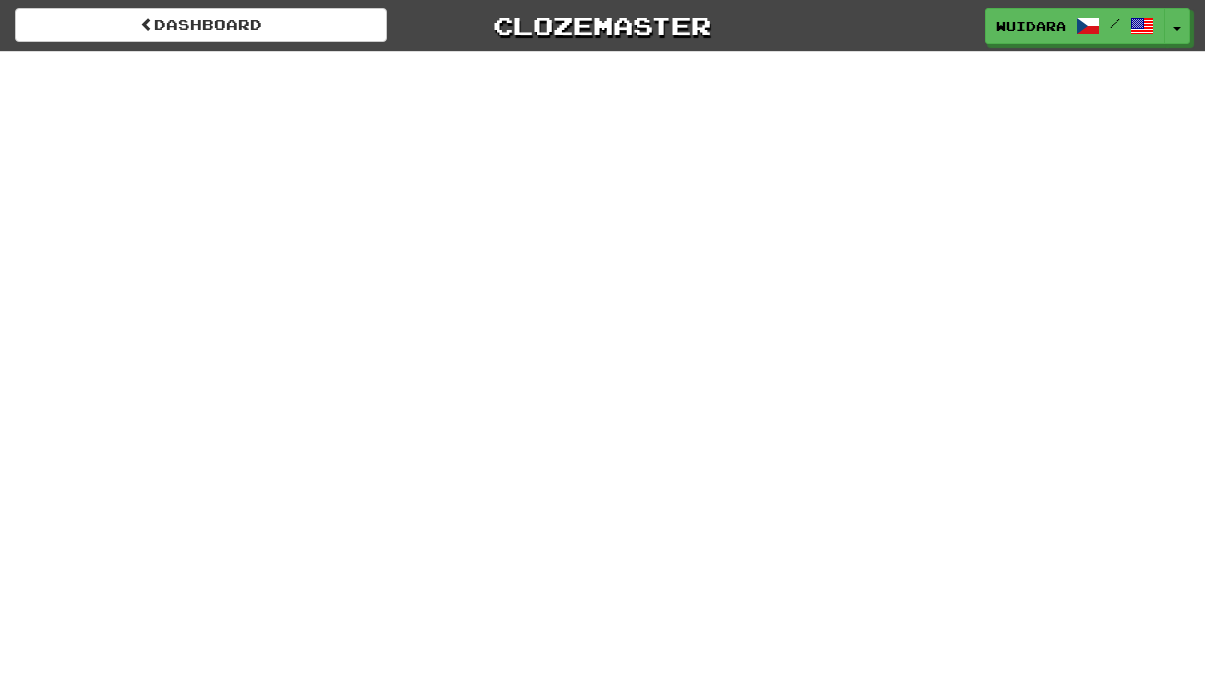 scroll, scrollTop: 0, scrollLeft: 0, axis: both 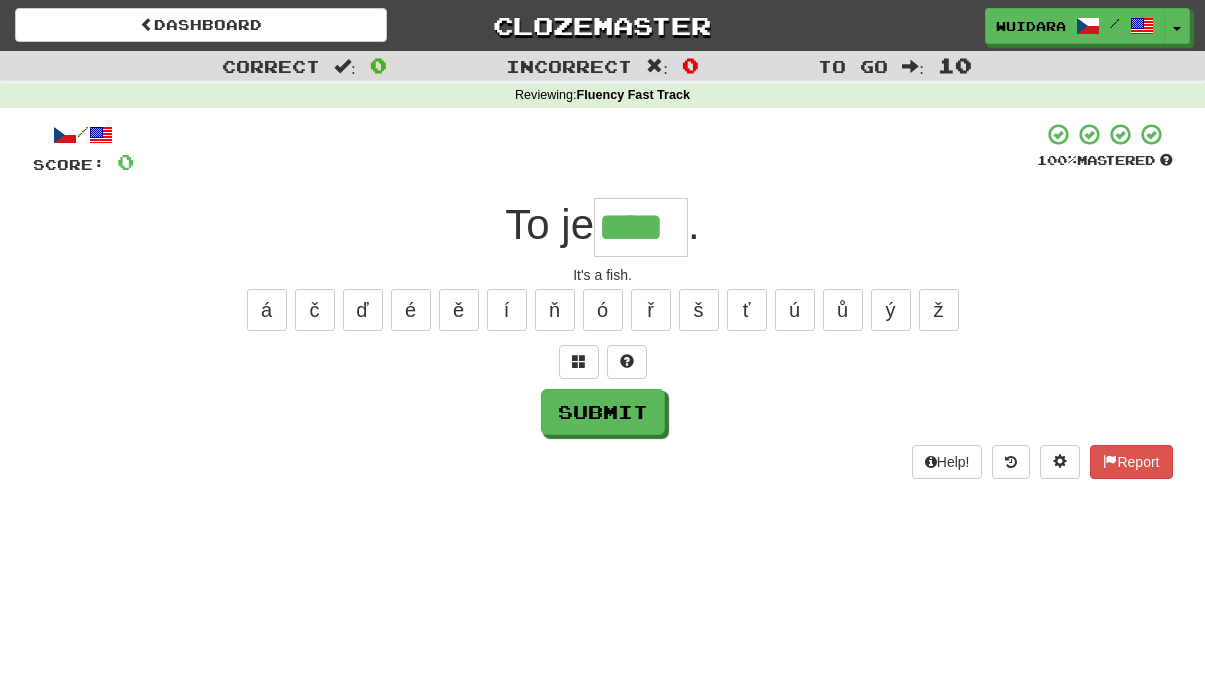 type on "****" 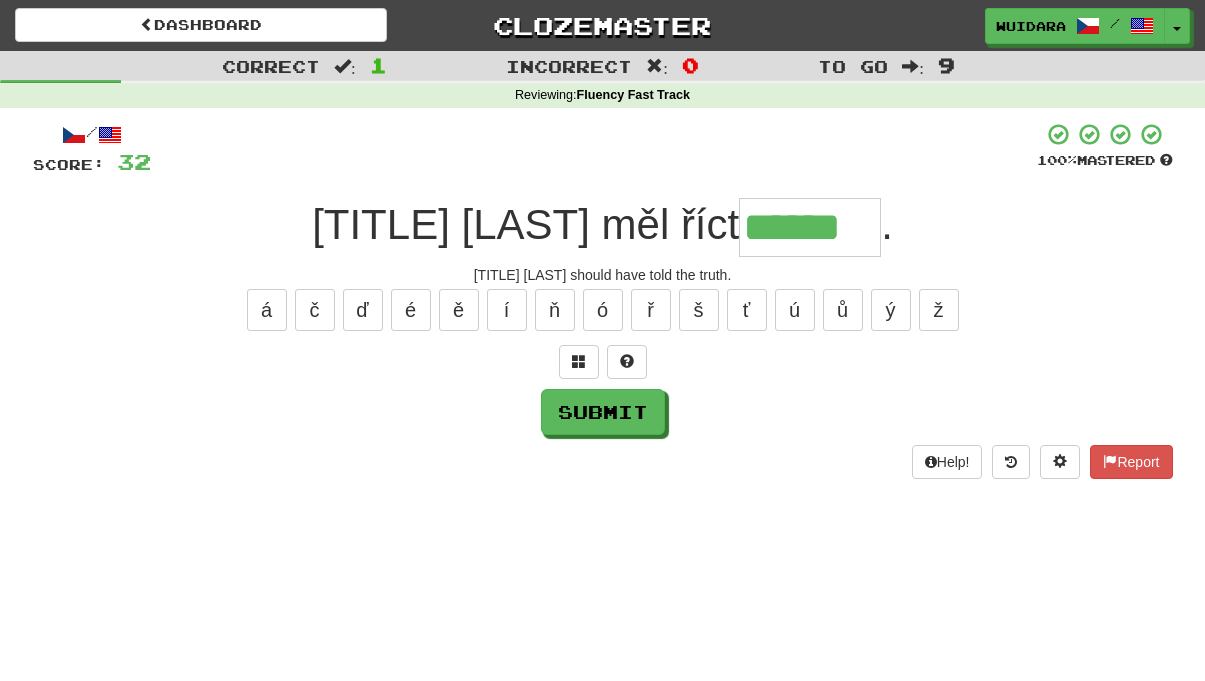 type on "******" 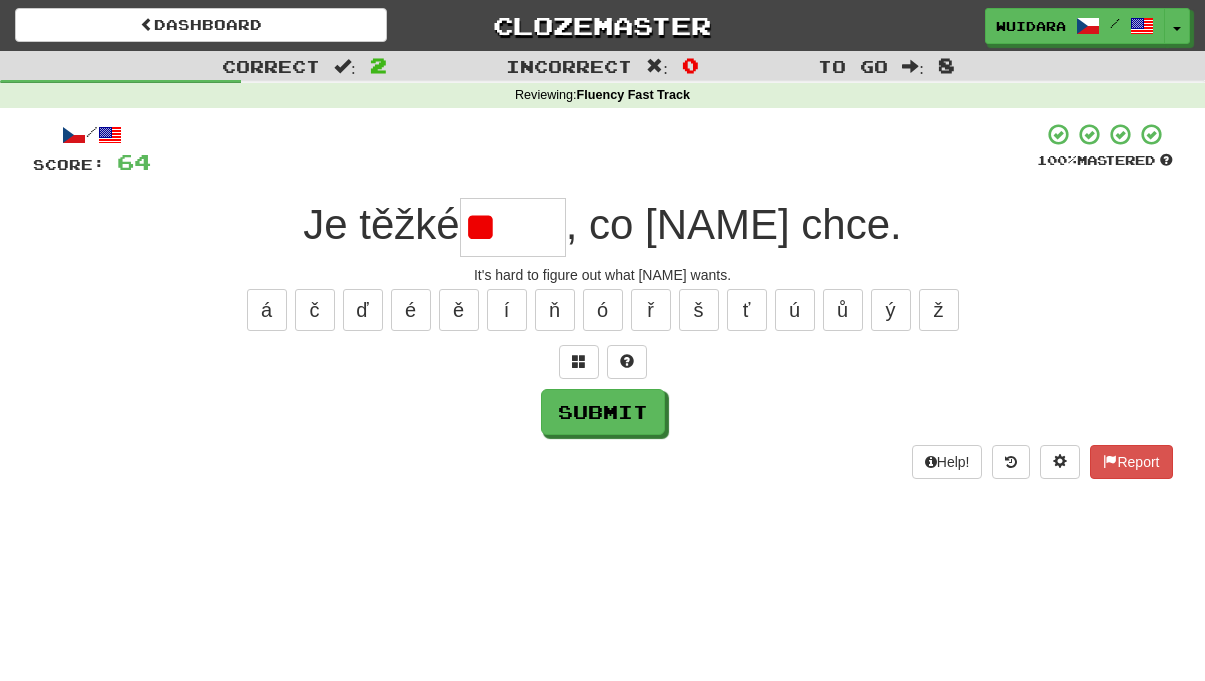 type on "*" 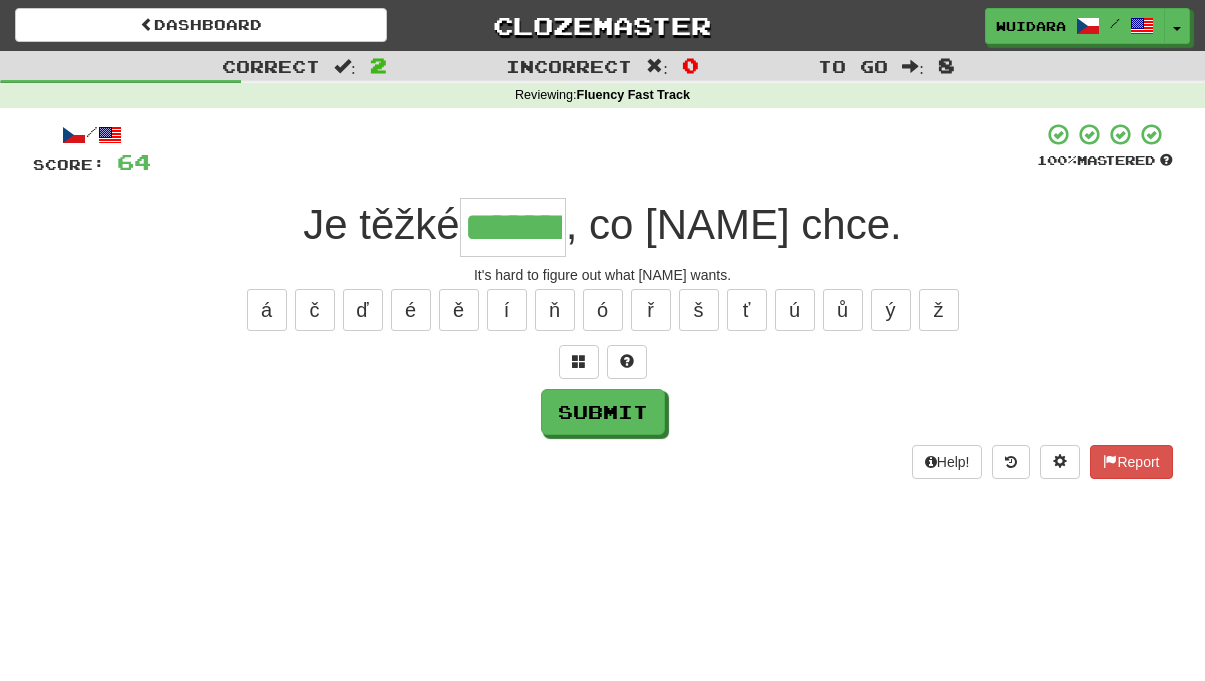 type on "*******" 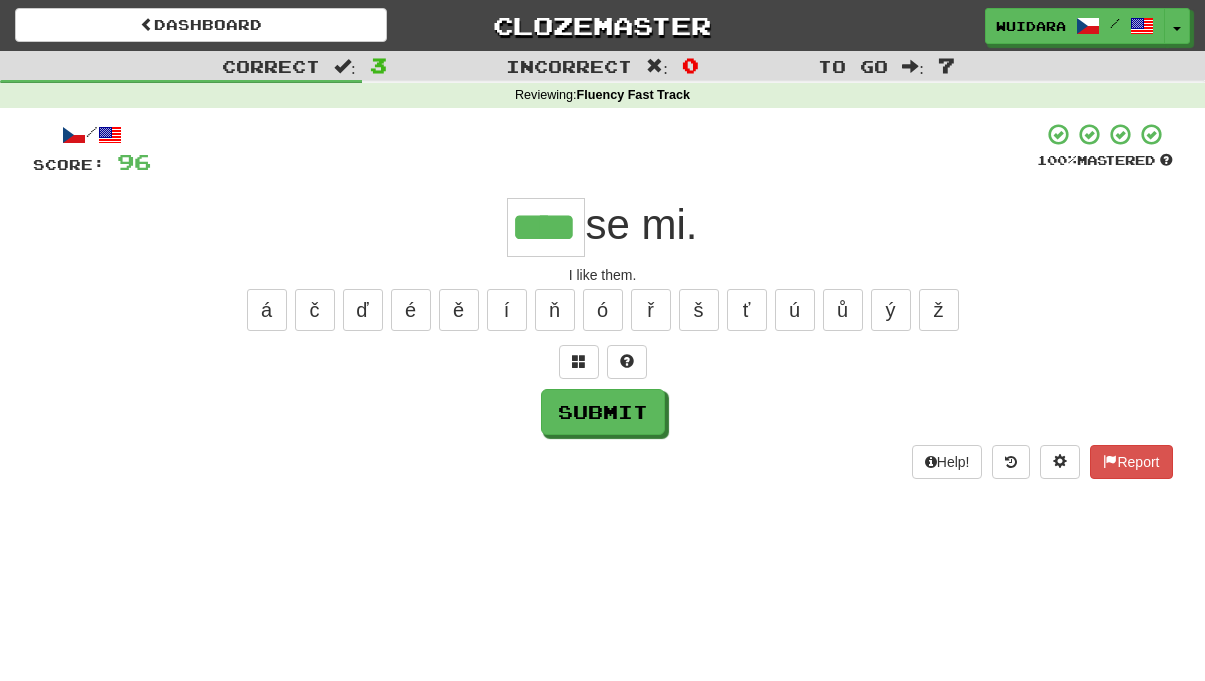 type on "****" 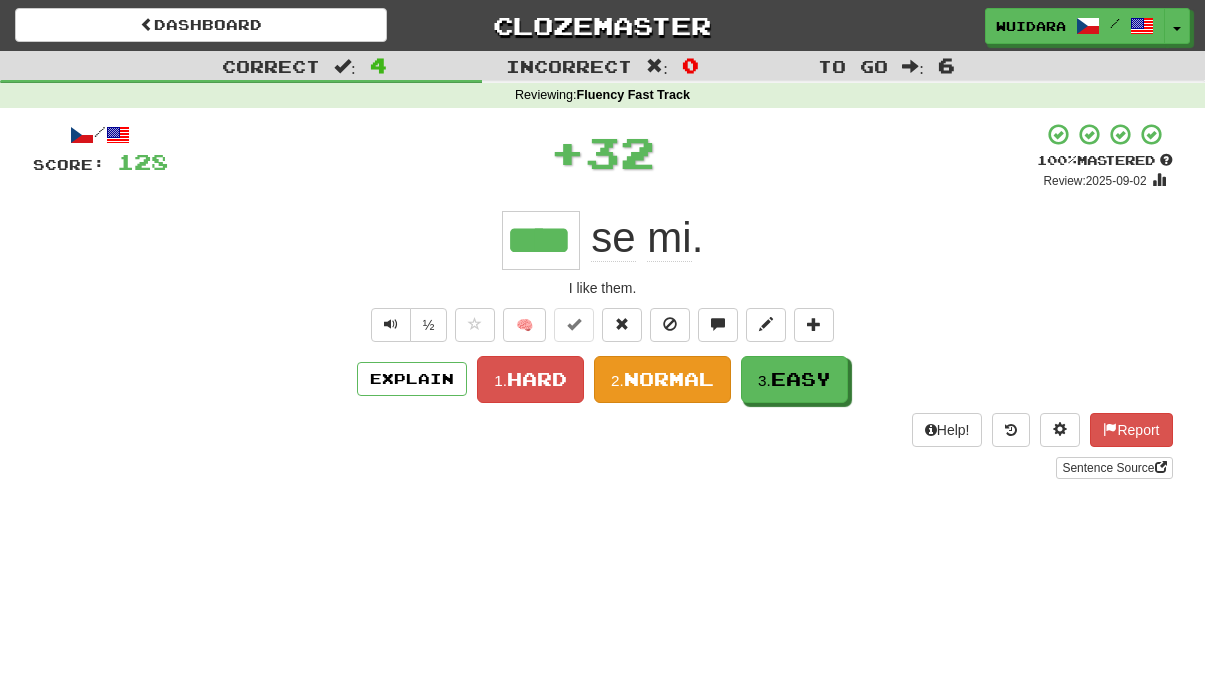 click on "Normal" at bounding box center [669, 379] 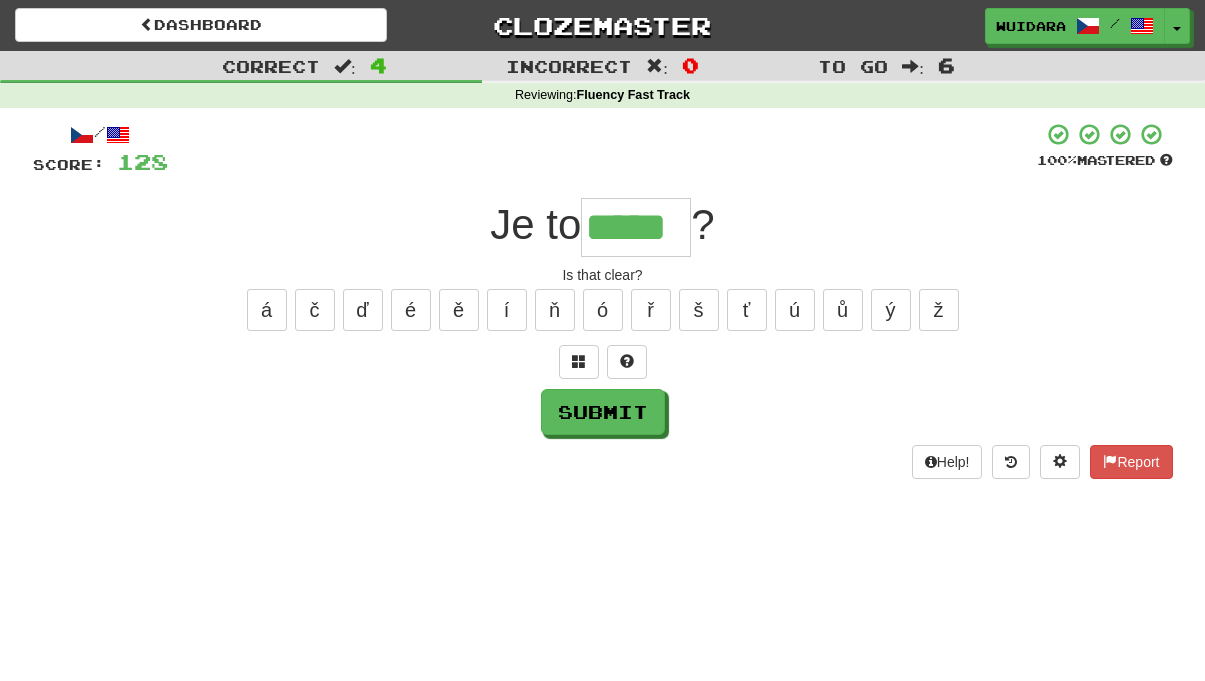 type on "*****" 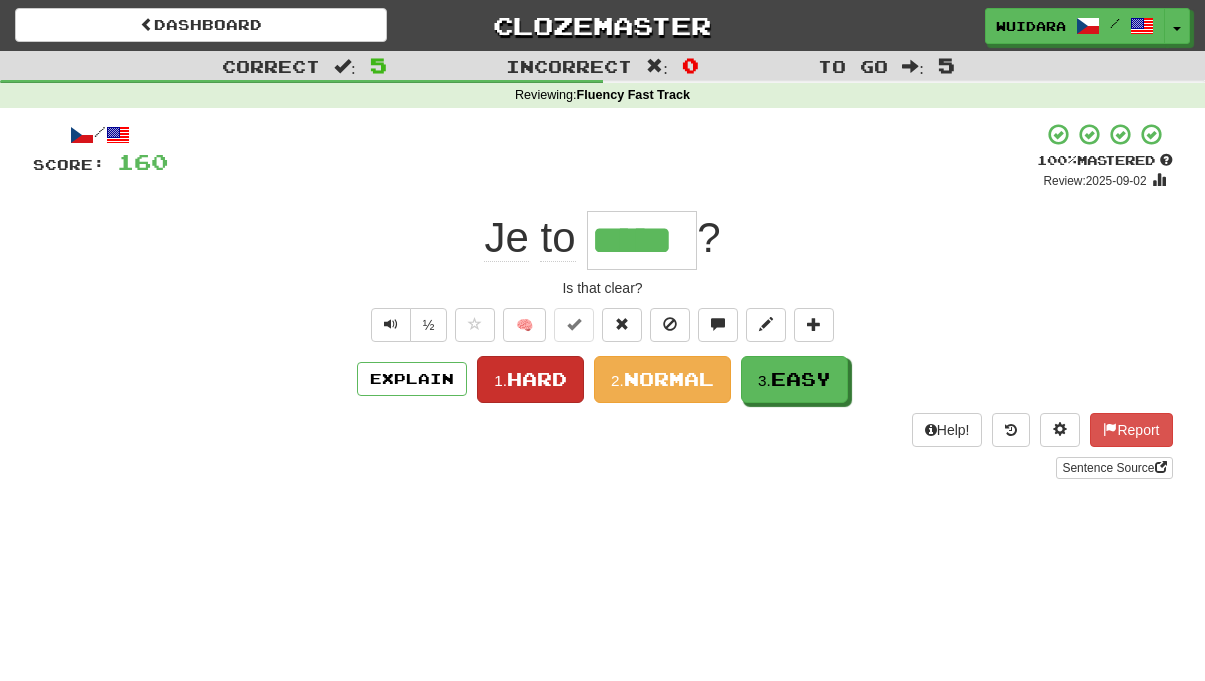 click on "1.  Hard" at bounding box center [530, 379] 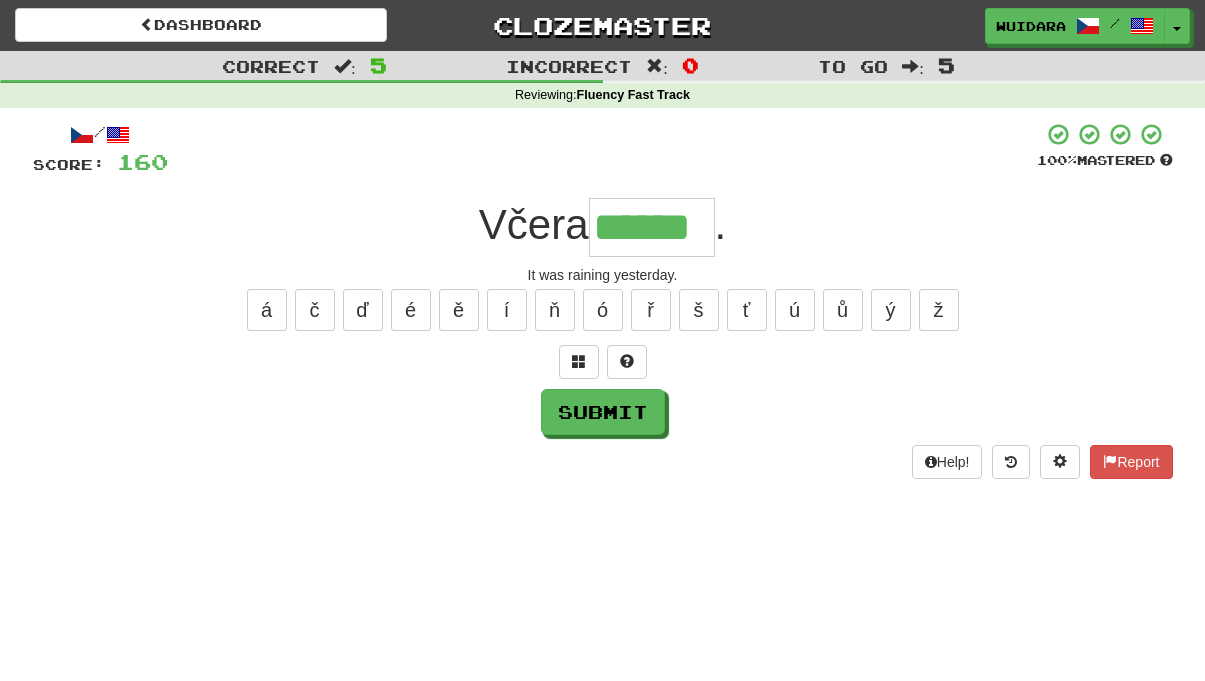 type on "******" 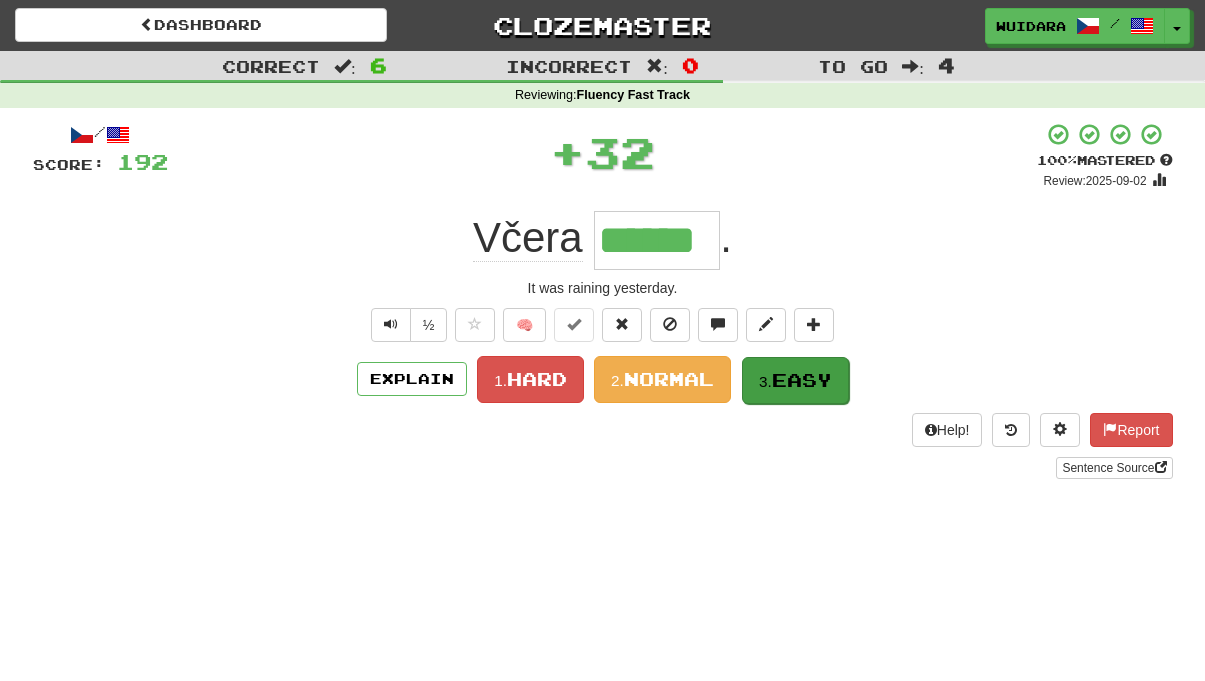 click on "Easy" at bounding box center [802, 380] 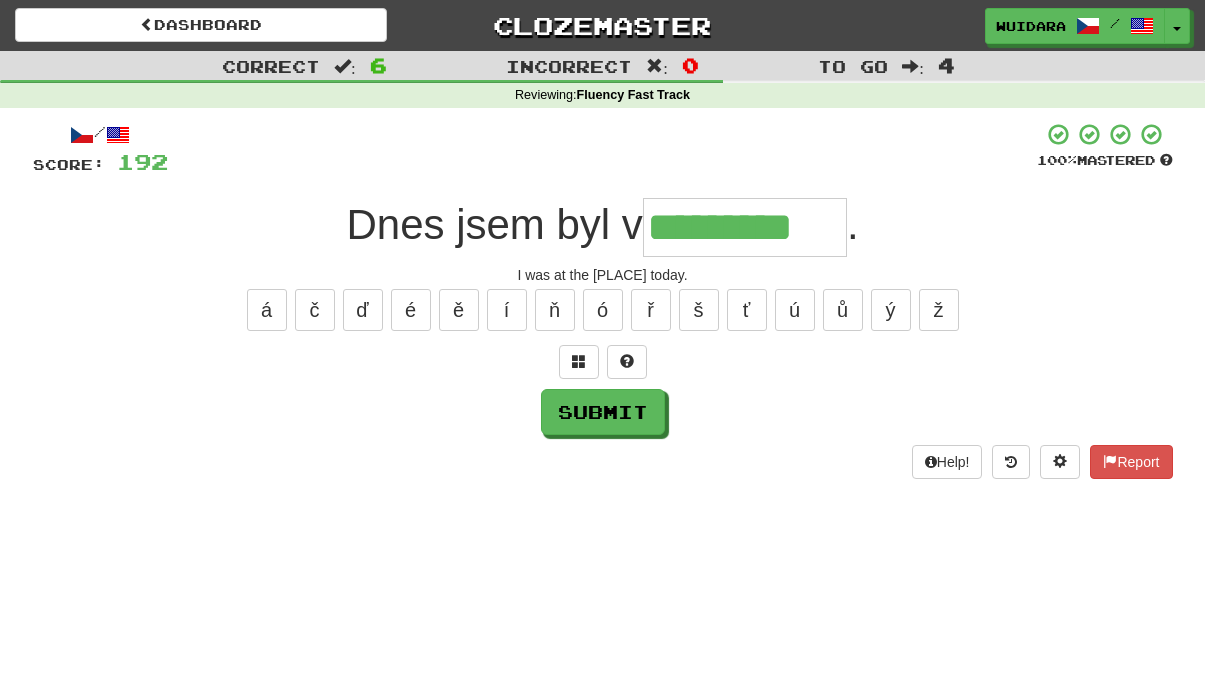 type on "*********" 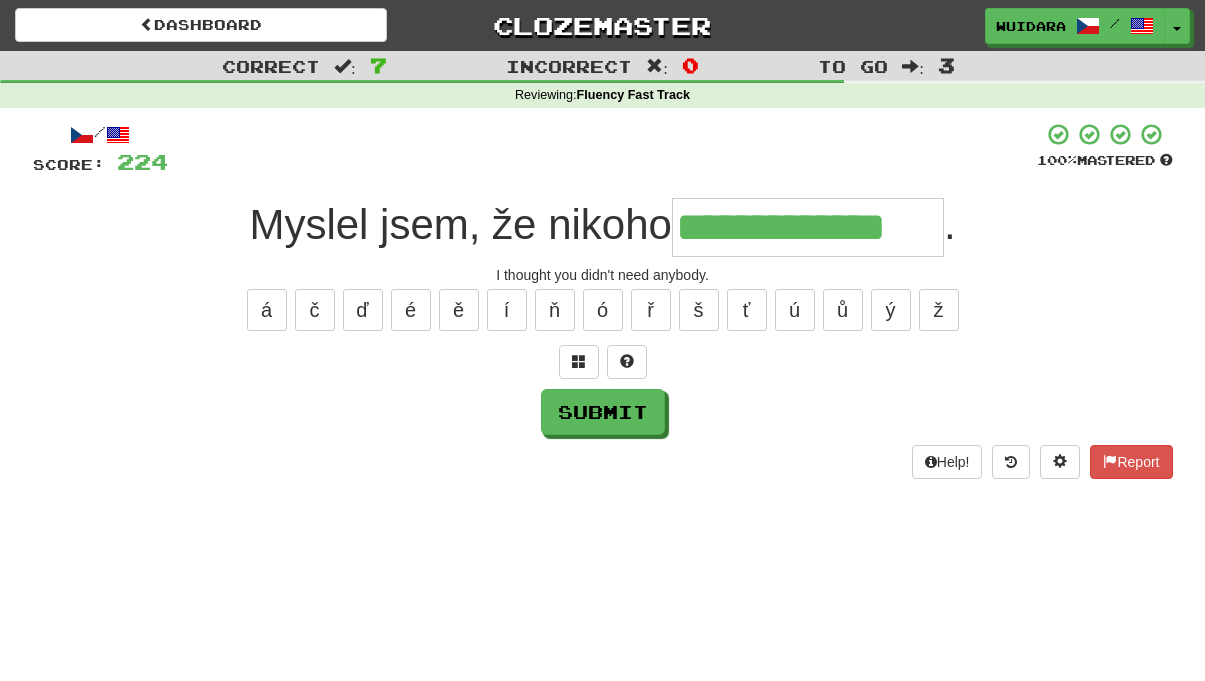 type on "**********" 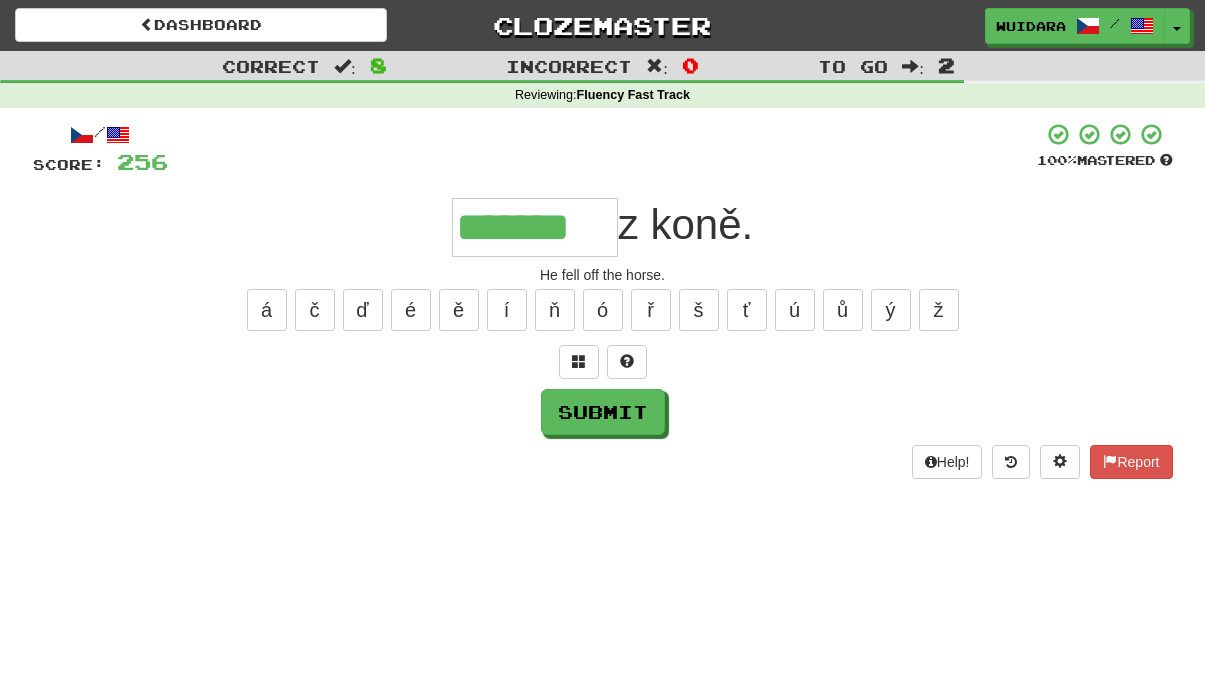type on "*******" 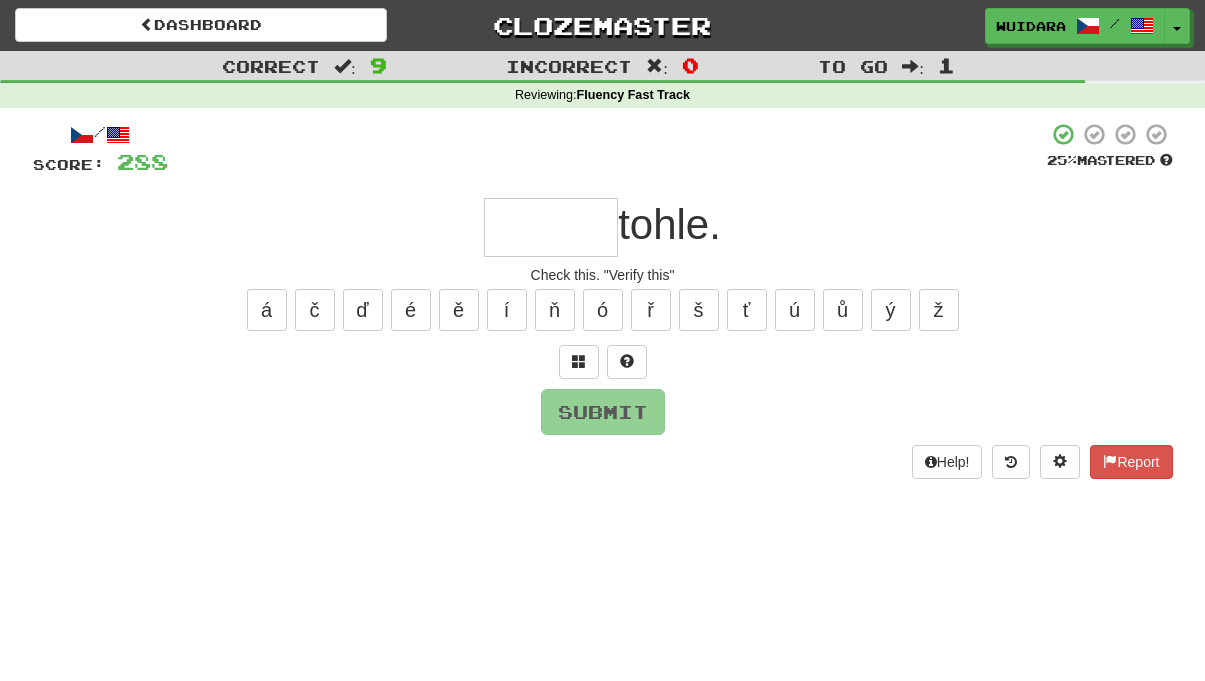 type on "*" 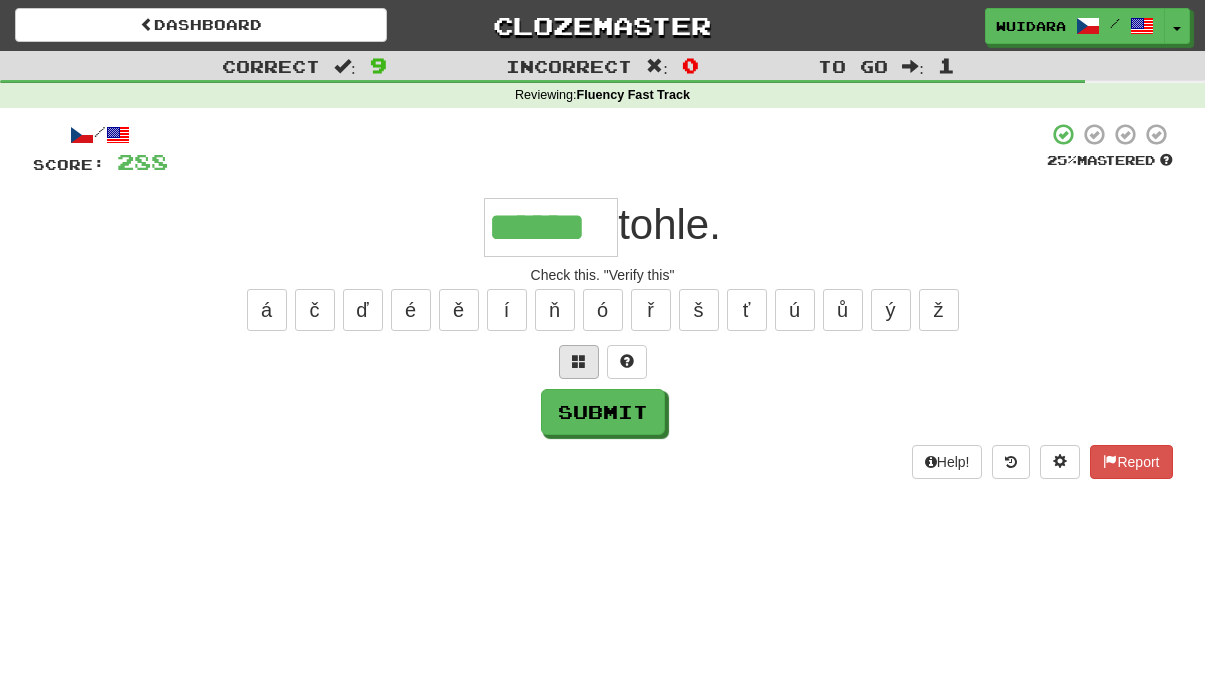 type on "******" 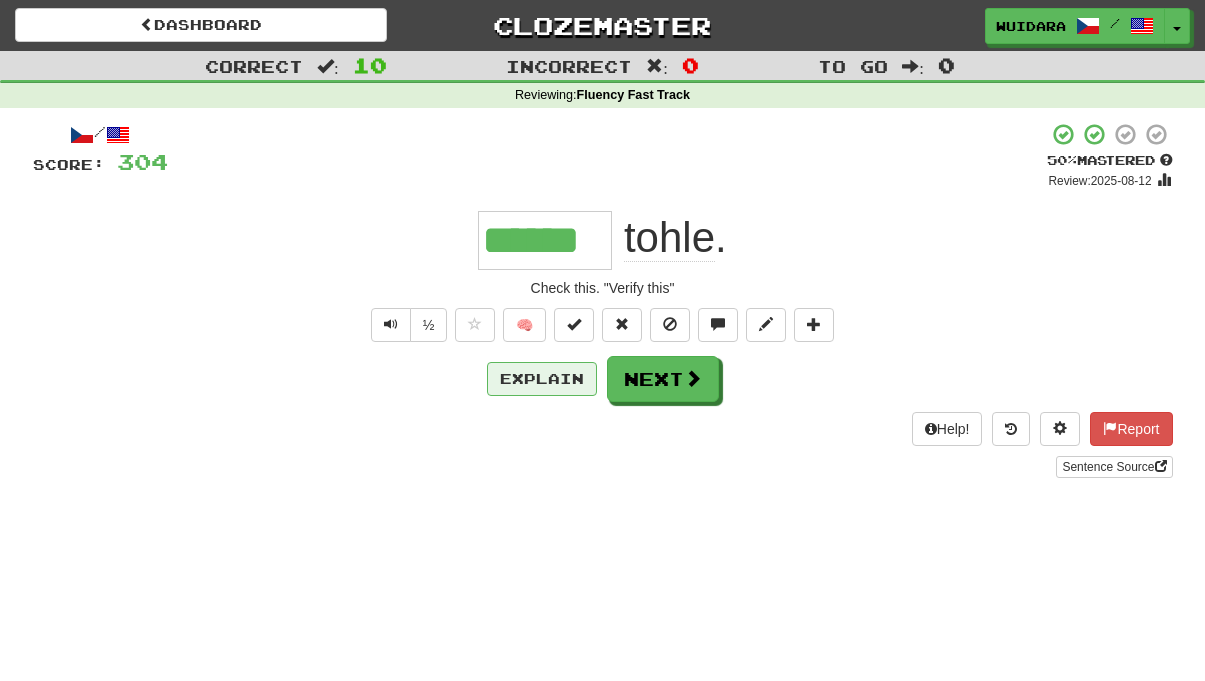 click on "Explain" at bounding box center [542, 379] 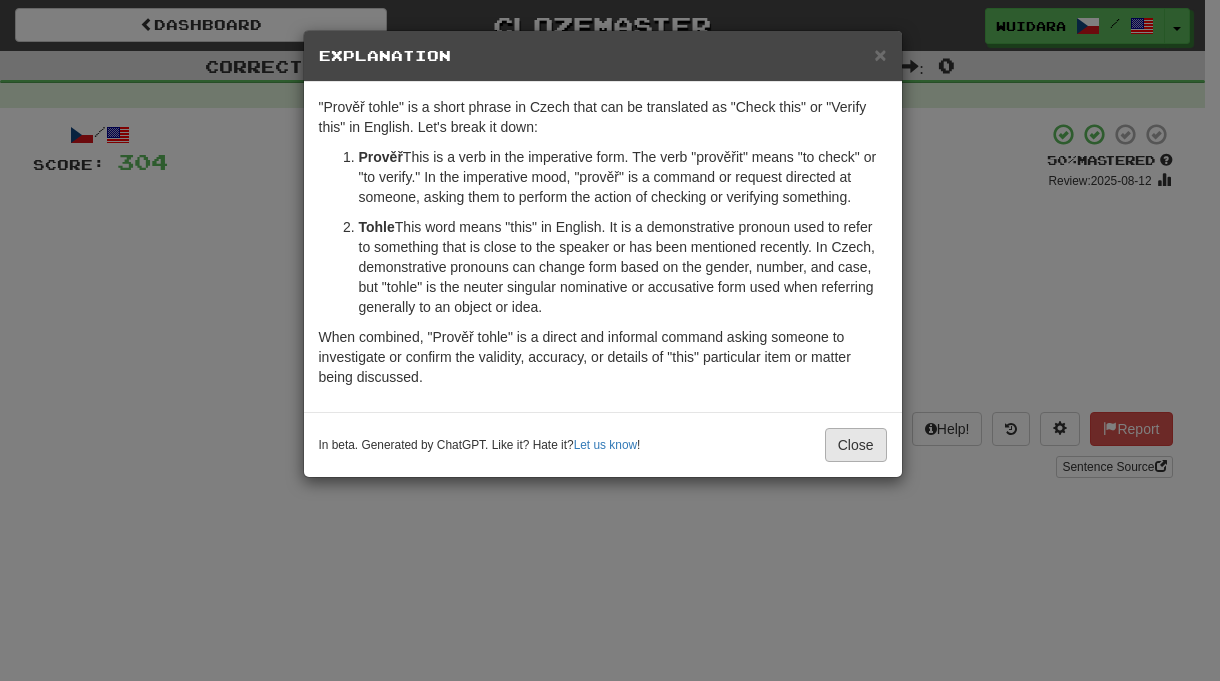 click on "Close" at bounding box center [856, 445] 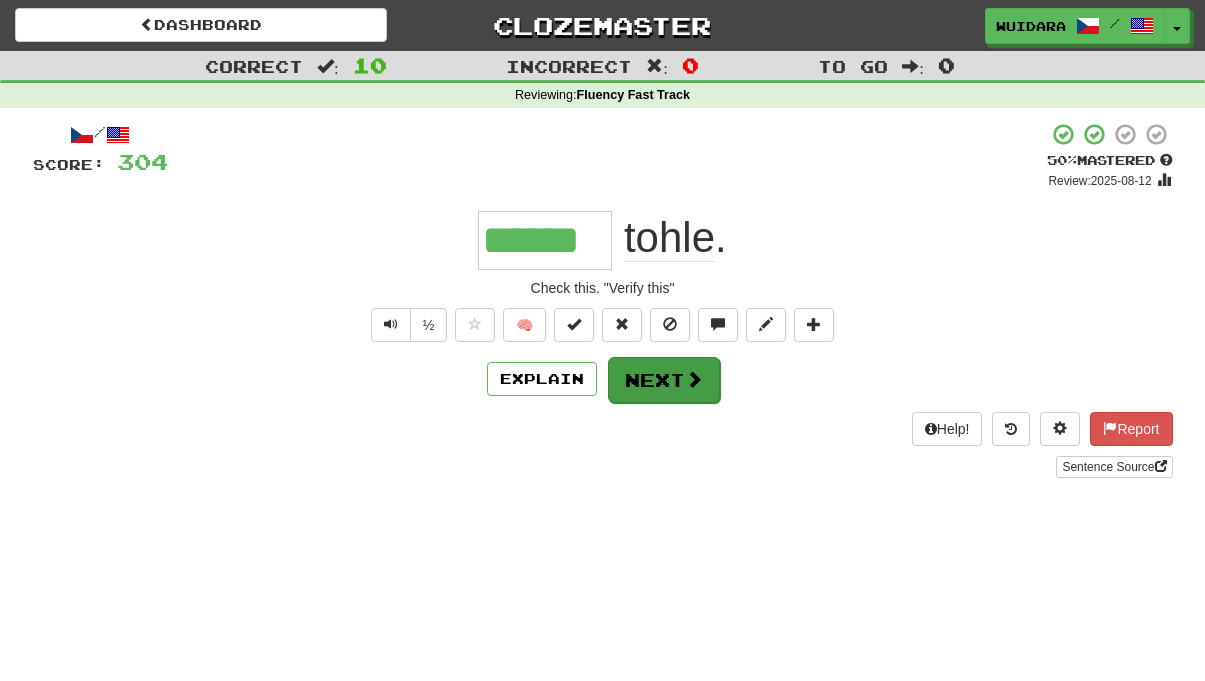 click at bounding box center (694, 379) 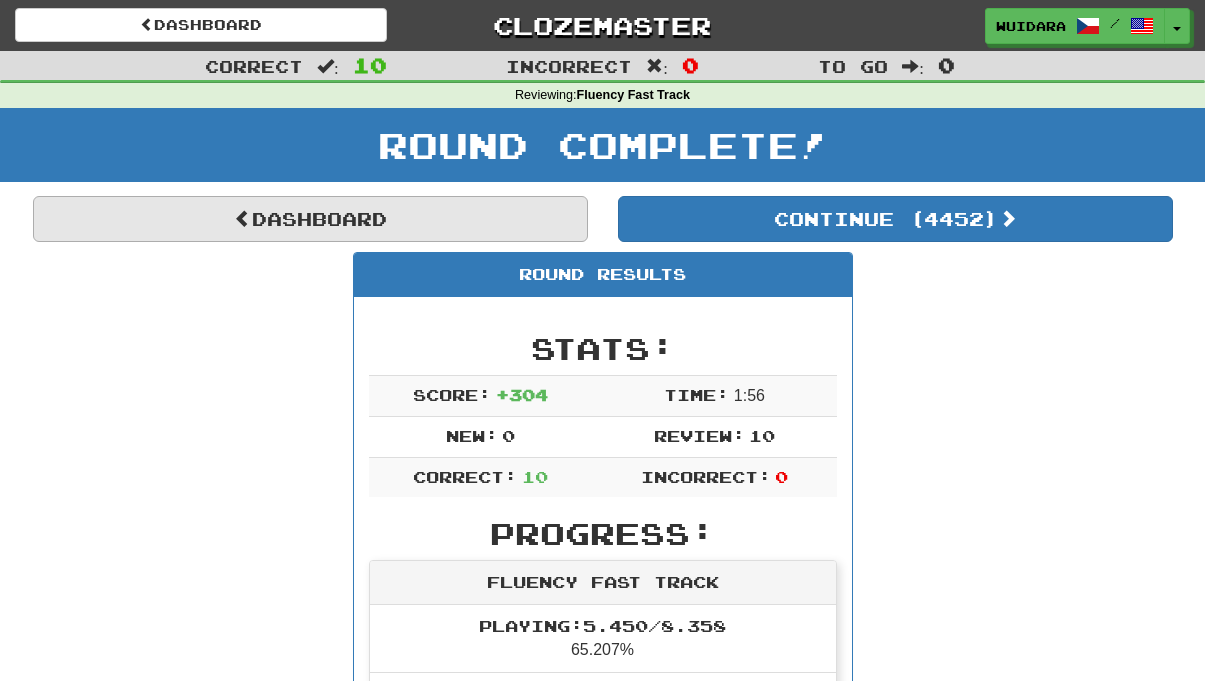 click on "Dashboard" at bounding box center (310, 219) 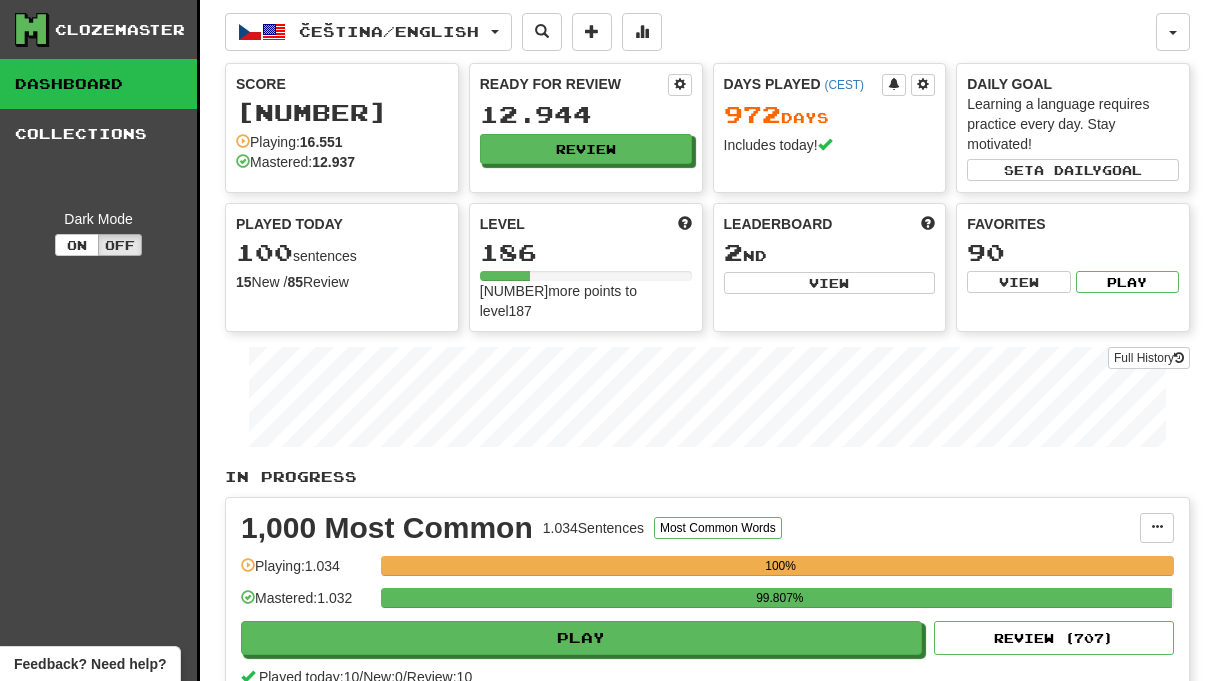 scroll, scrollTop: 0, scrollLeft: 0, axis: both 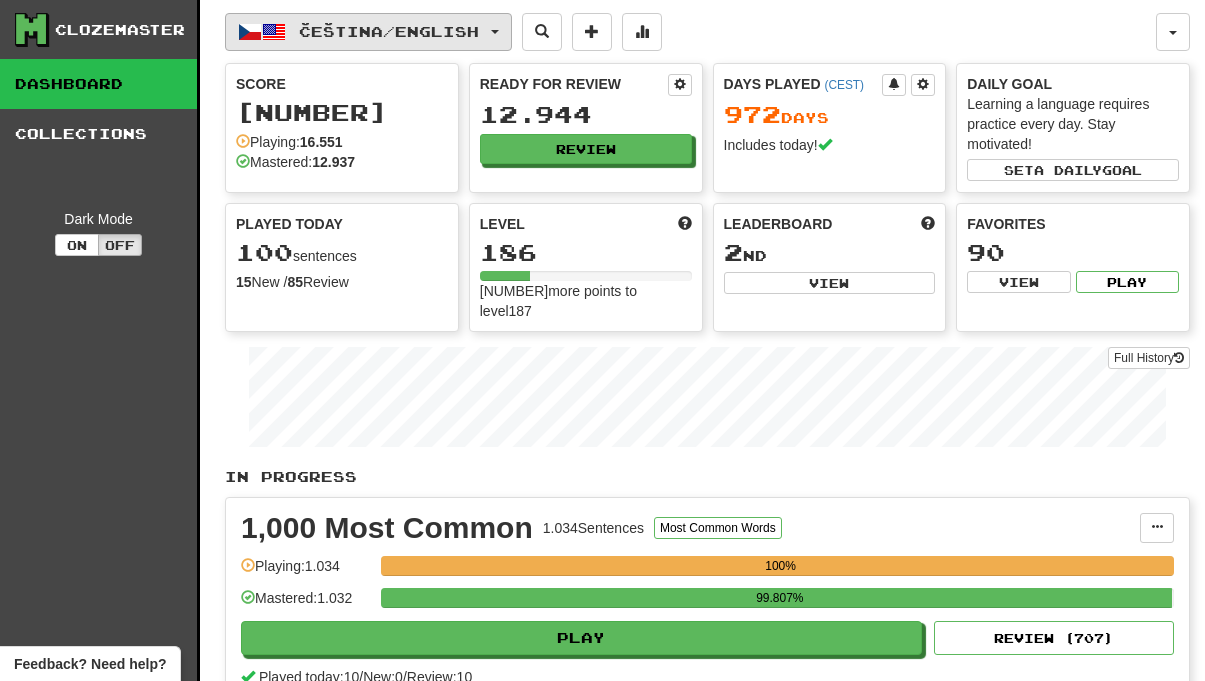 click on "Čeština  /  English" at bounding box center [389, 31] 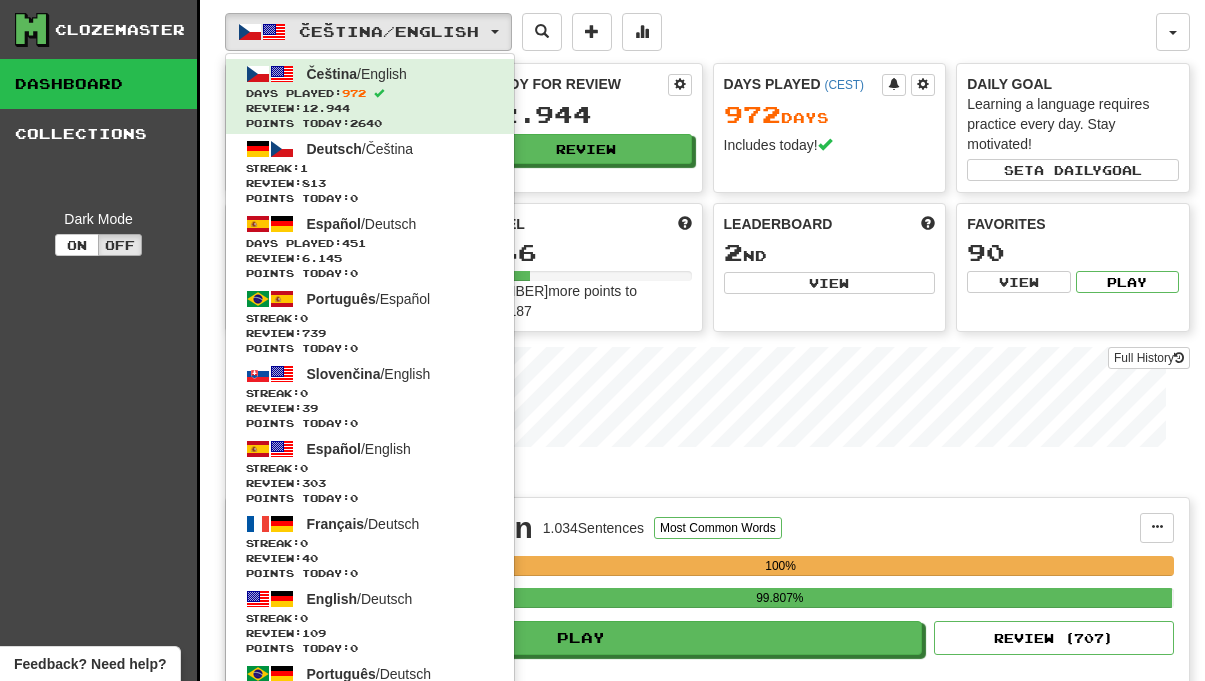 click on "Čeština  /  English Čeština  /  English Days Played:  972   Review:  12.944 Points today:  2640 Deutsch  /  Čeština Streak:  1   Review:  813 Points today:  0 Español  /  Deutsch Days Played:  451   Review:  6.145 Points today:  0 Português  /  Español Streak:  0   Review:  739 Points today:  0 Slovenčina  /  English Streak:  0   Review:  39 Points today:  0 Español  /  English Streak:  0   Review:  303 Points today:  0 Français  /  Deutsch Streak:  0   Review:  40 Points today:  0 English  /  Deutsch Streak:  0   Review:  109 Points today:  0 Português  /  Deutsch Streak:  0   Review:  40 Points today:  0 Română  /  English Streak:  0   Review:  20 Points today:  0 Latina  /  English Streak:  0   Review:  30 Points today:  0 Čeština  /  Français Streak:  0   Review:  0 Points today:  0 Deutsch  /  English Streak:  0   Review:  0 Points today:  0 English  /  Čeština Streak:  0   Review:  0 Points today:  0 Hrvatski  /  English Streak:  0   Review:  0 Points today:  0 Português  /  English" at bounding box center [690, 32] 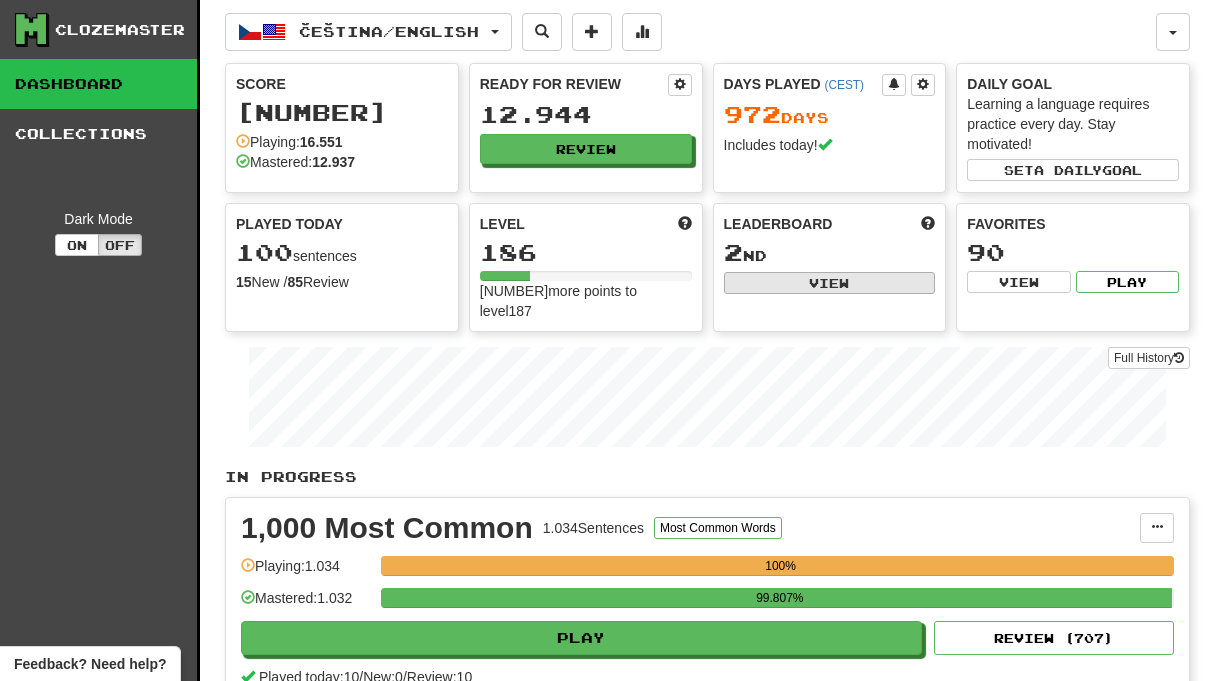 click on "View" at bounding box center (830, 283) 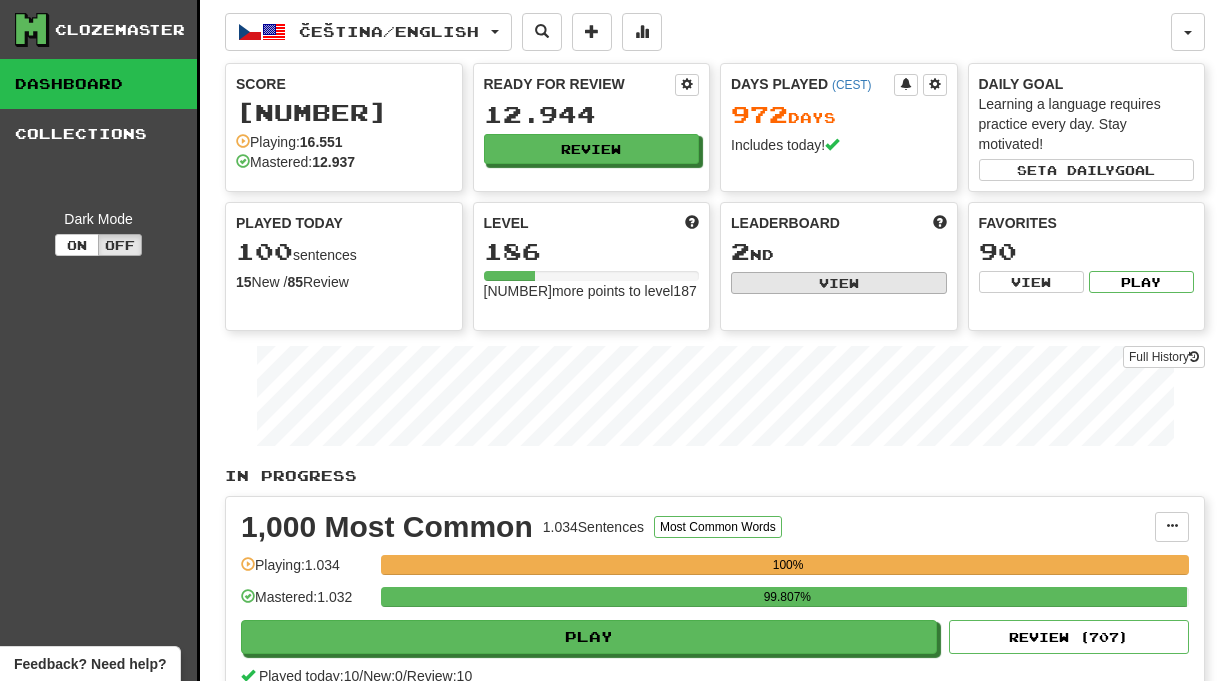 select on "**********" 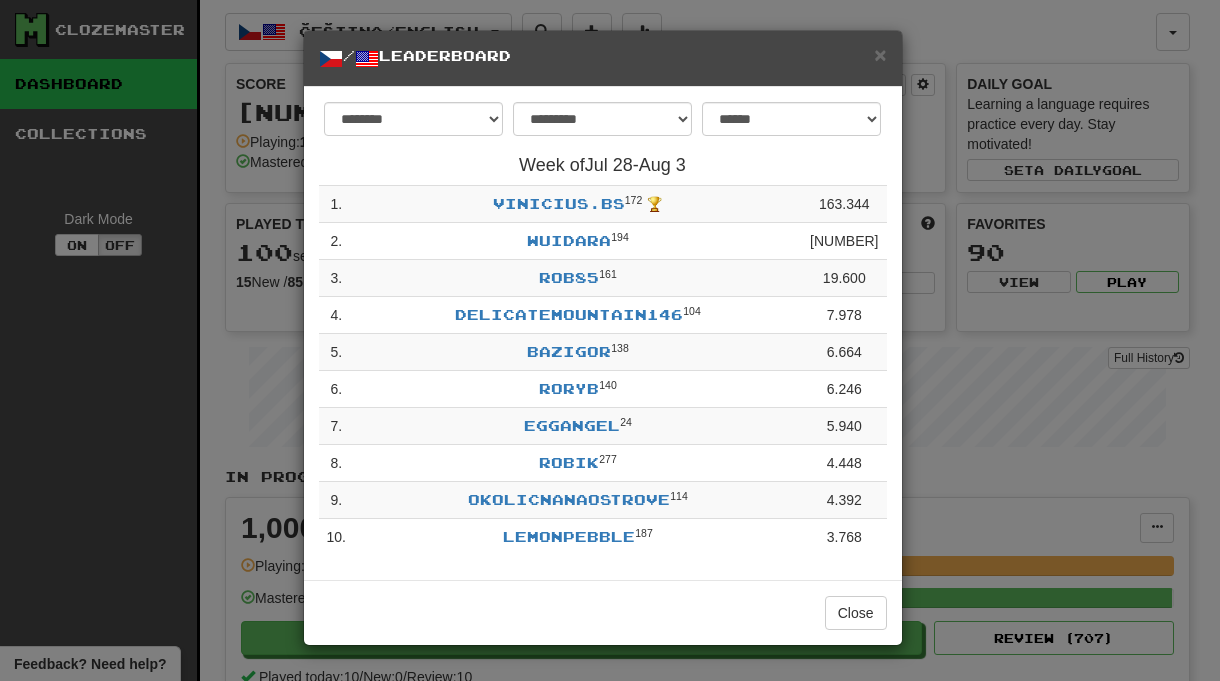 click on "/   Leaderboard" at bounding box center [603, 58] 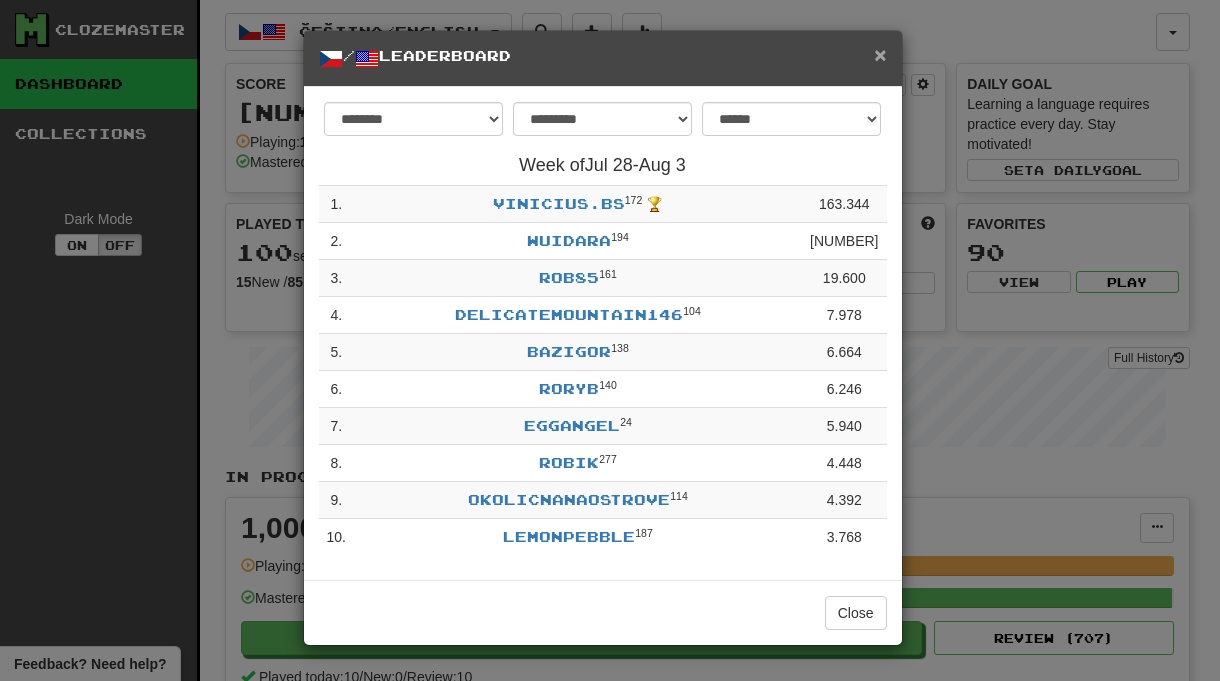 click on "×" at bounding box center (880, 54) 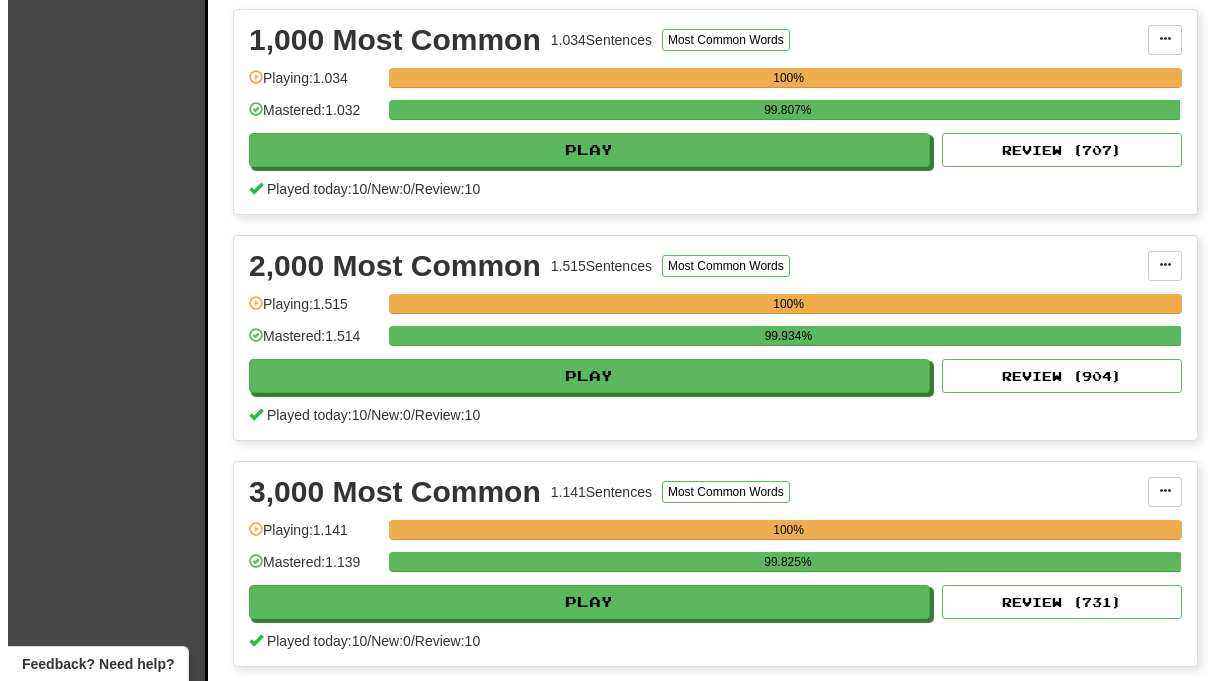 scroll, scrollTop: 587, scrollLeft: 0, axis: vertical 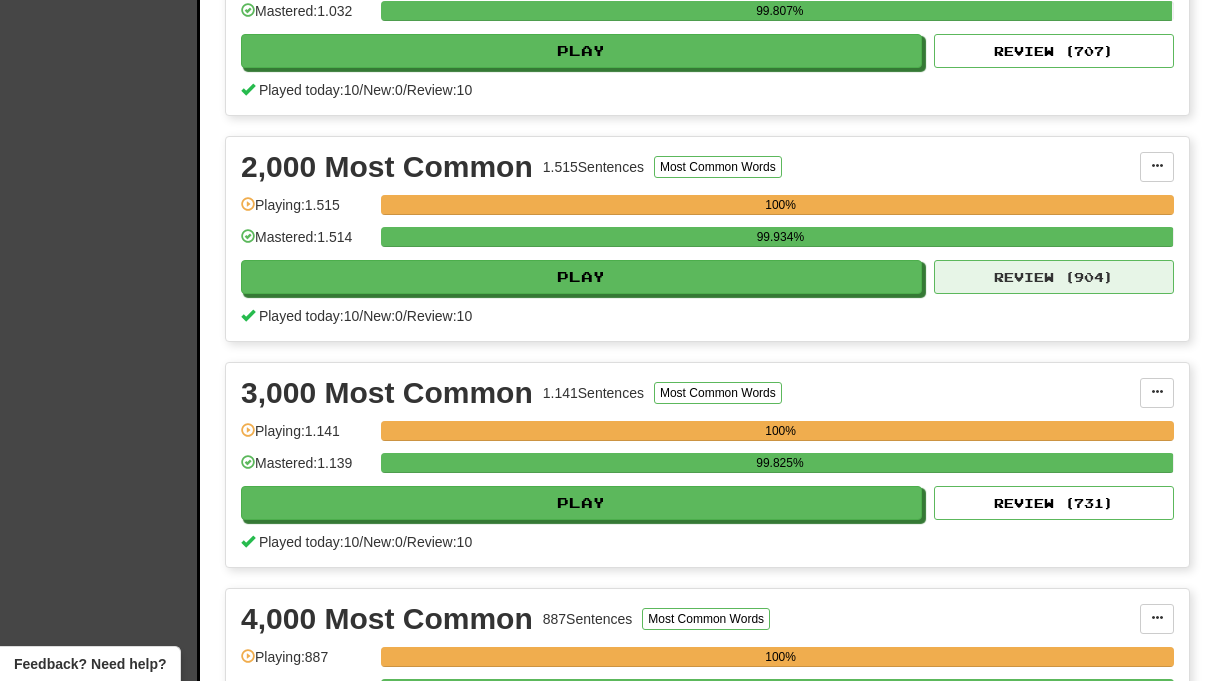 click on "Review ( 904 )" at bounding box center [1054, 277] 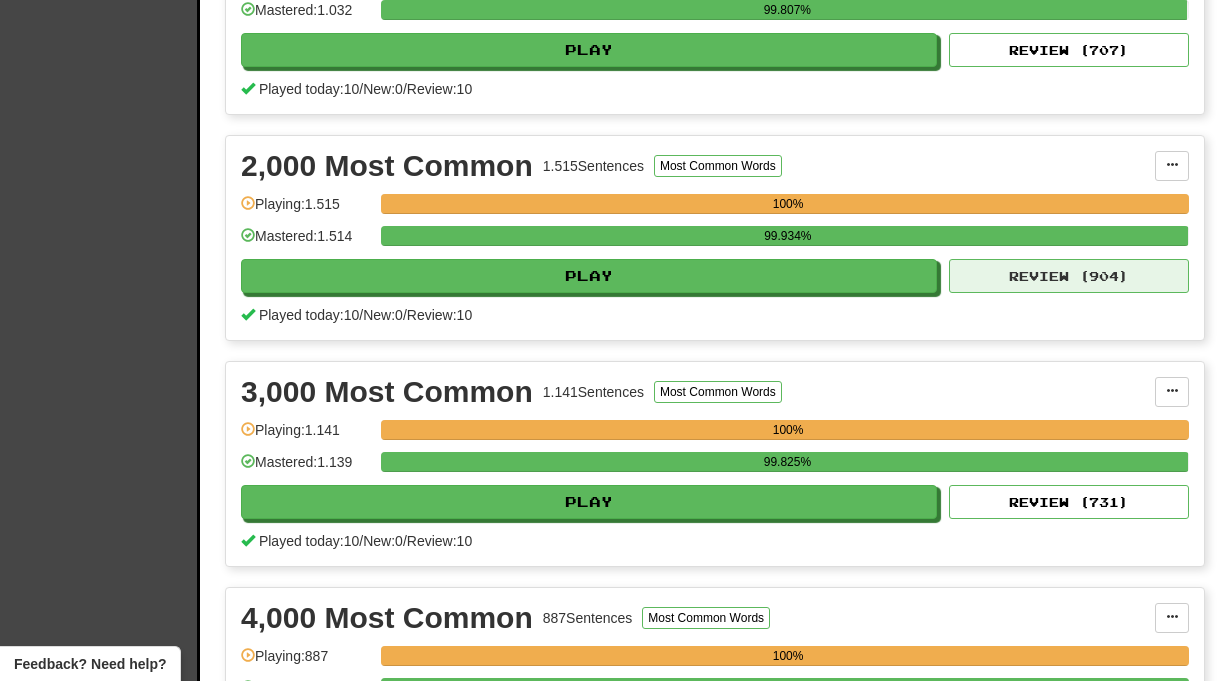 select on "**" 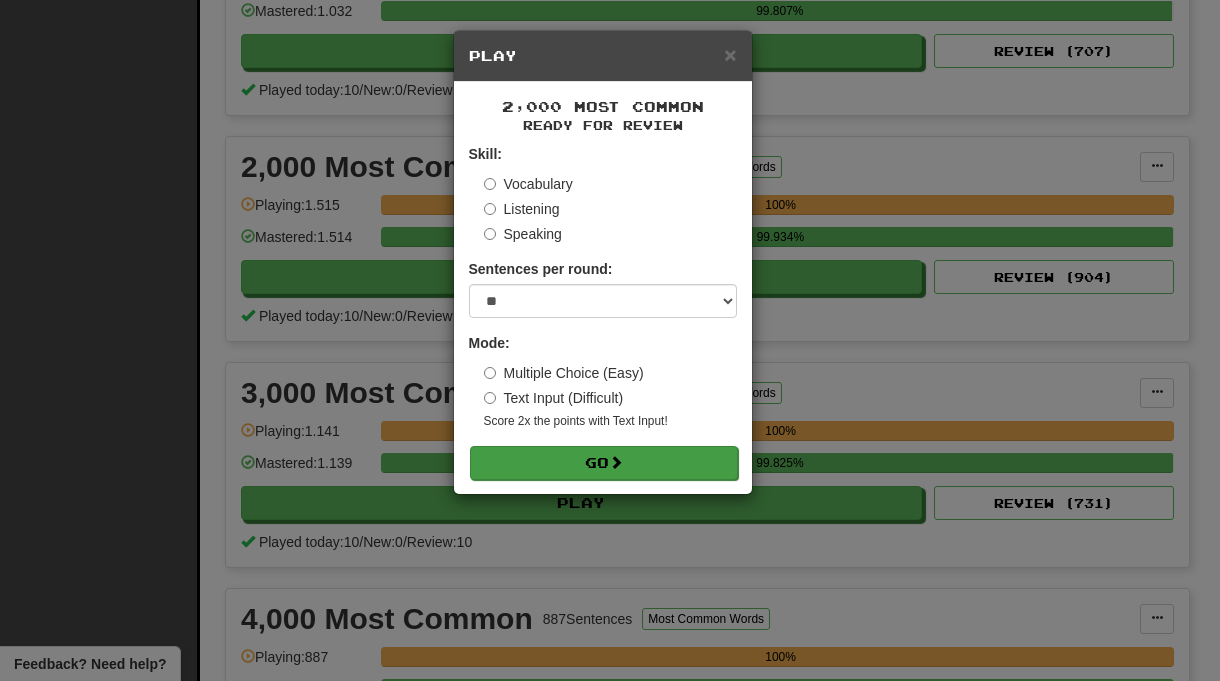 click on "Go" at bounding box center (604, 463) 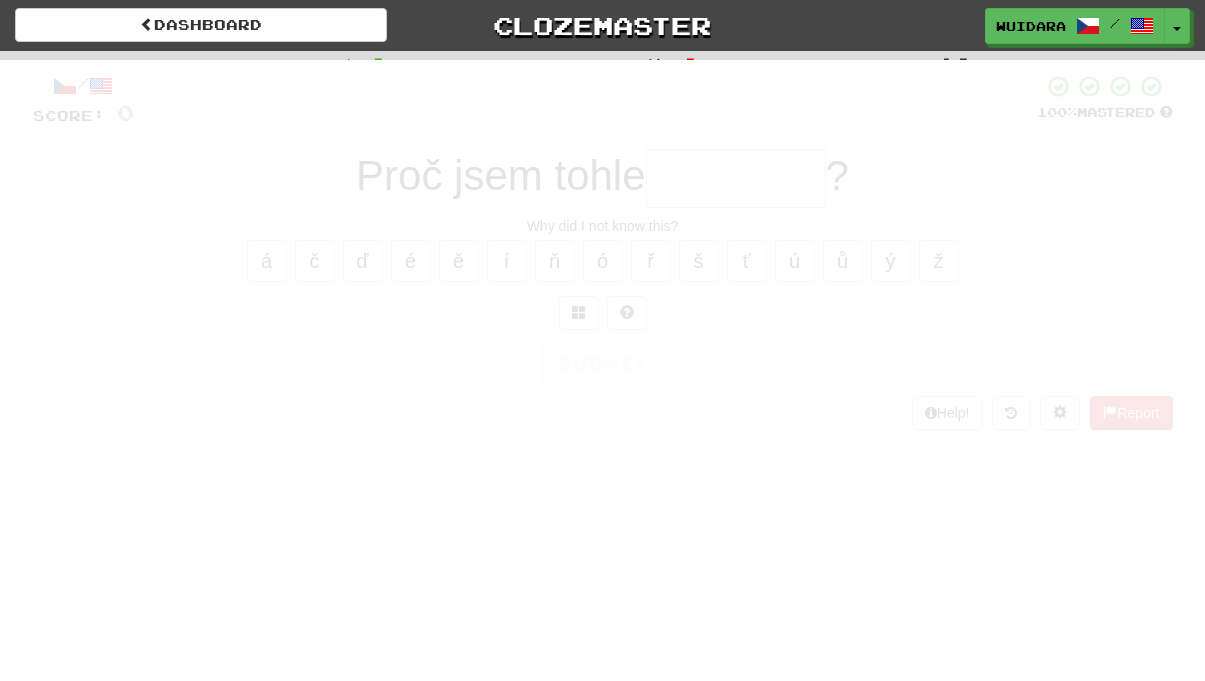 scroll, scrollTop: 0, scrollLeft: 0, axis: both 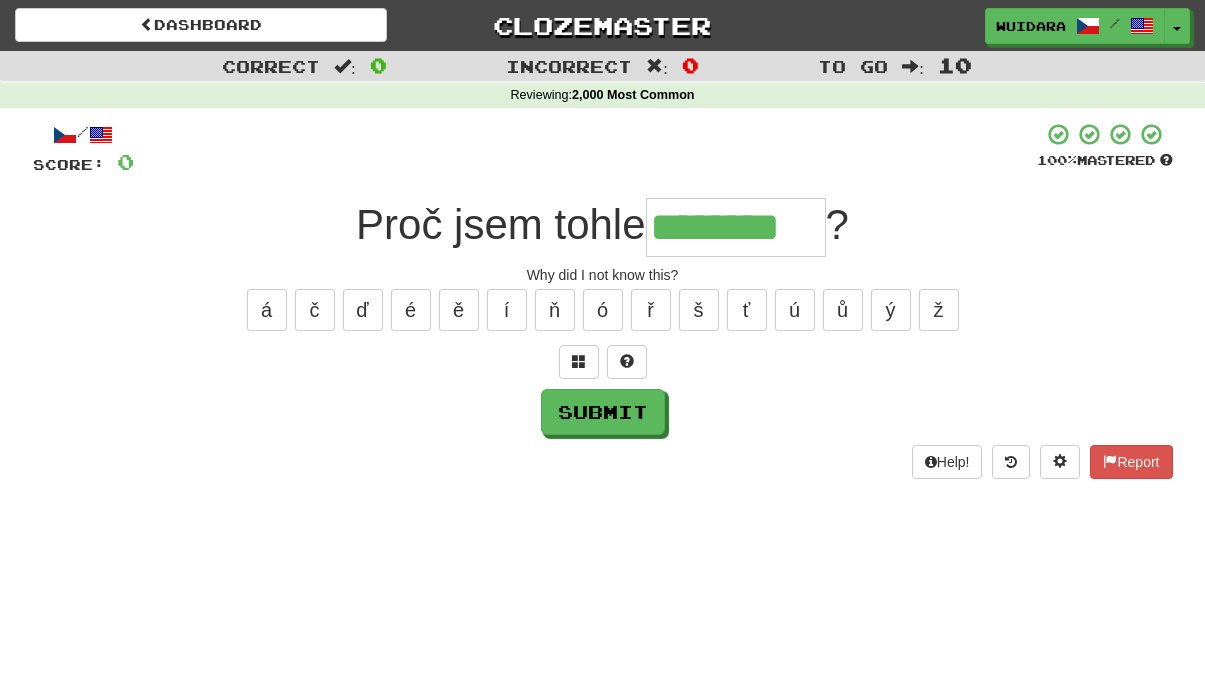 type on "********" 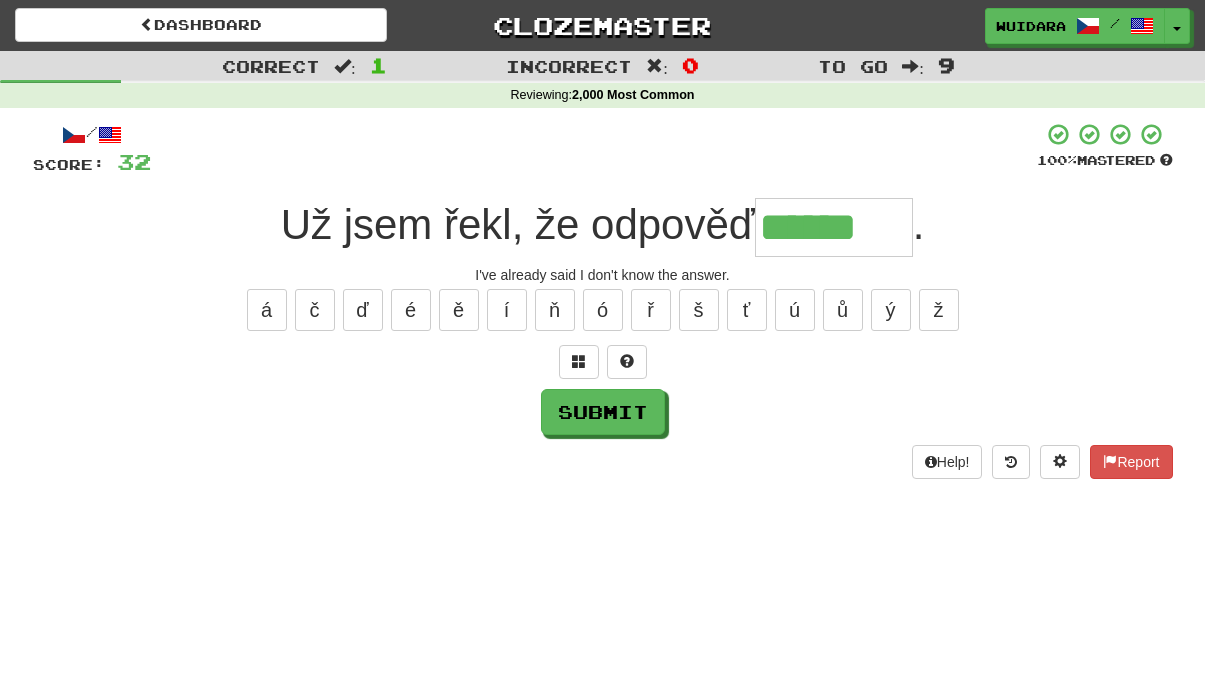 type on "******" 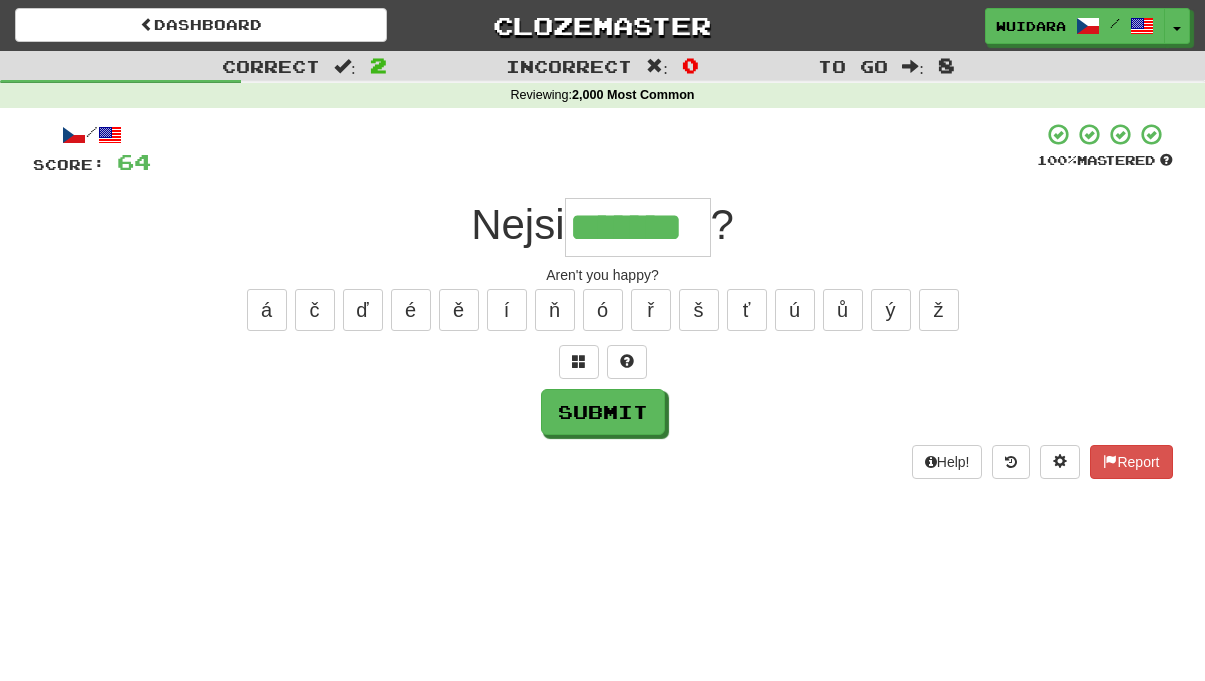 type on "*******" 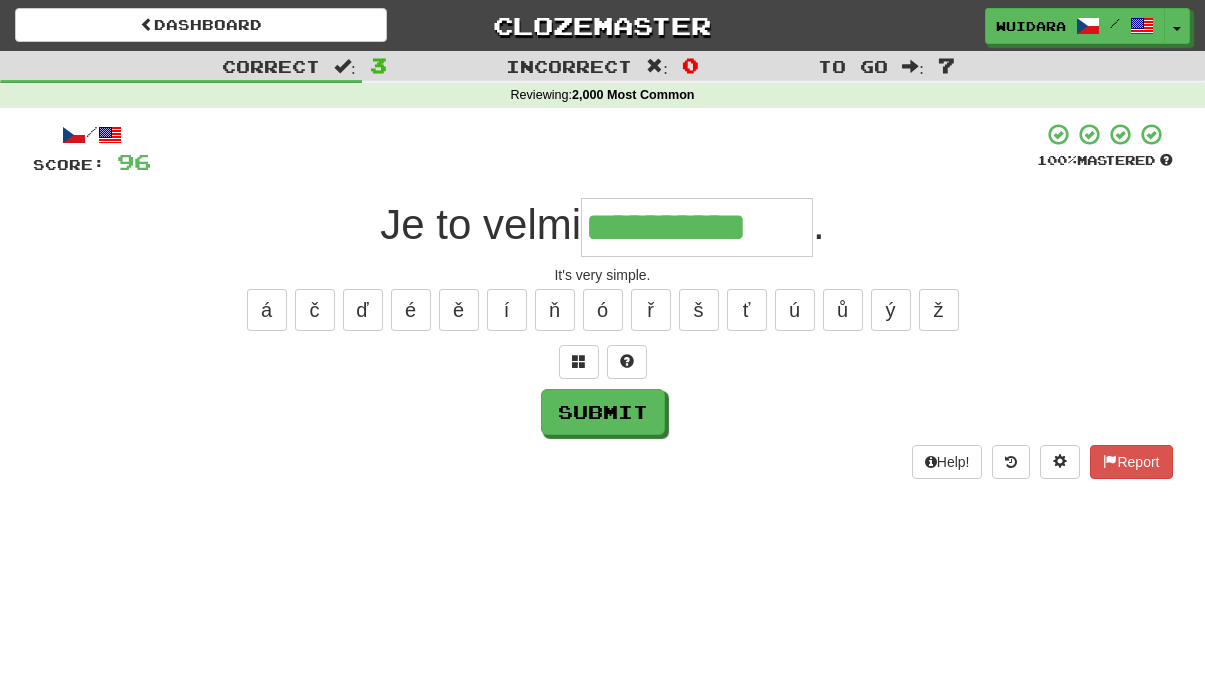 type on "**********" 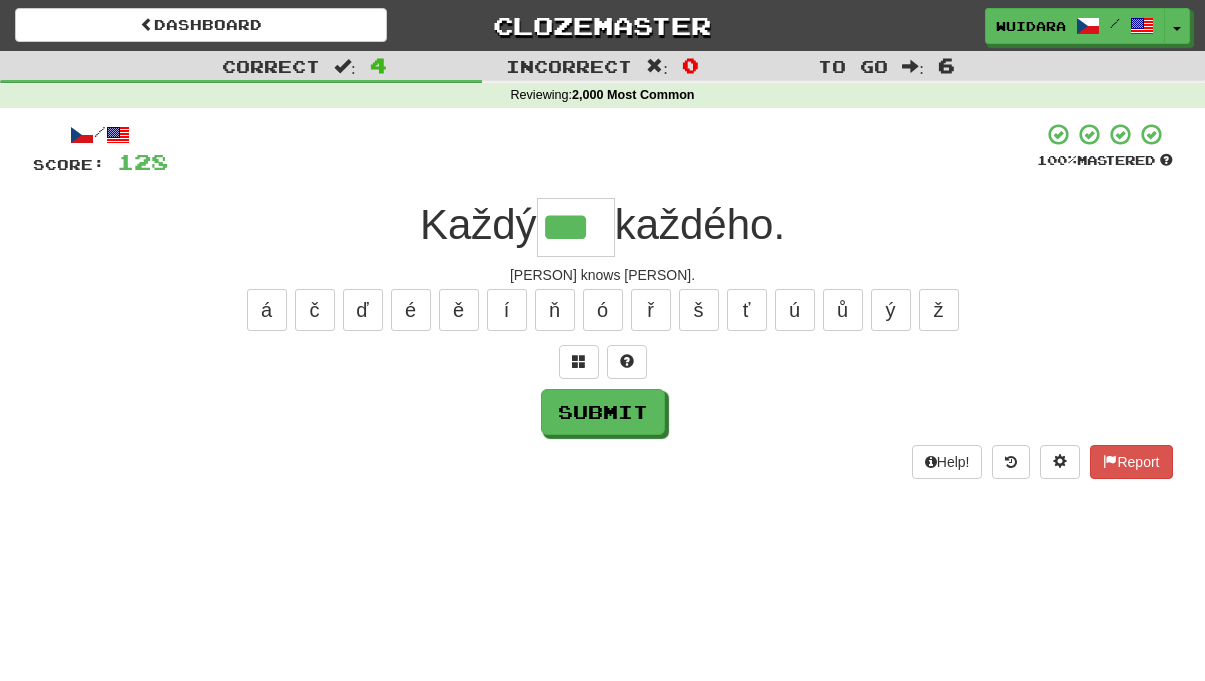 type on "***" 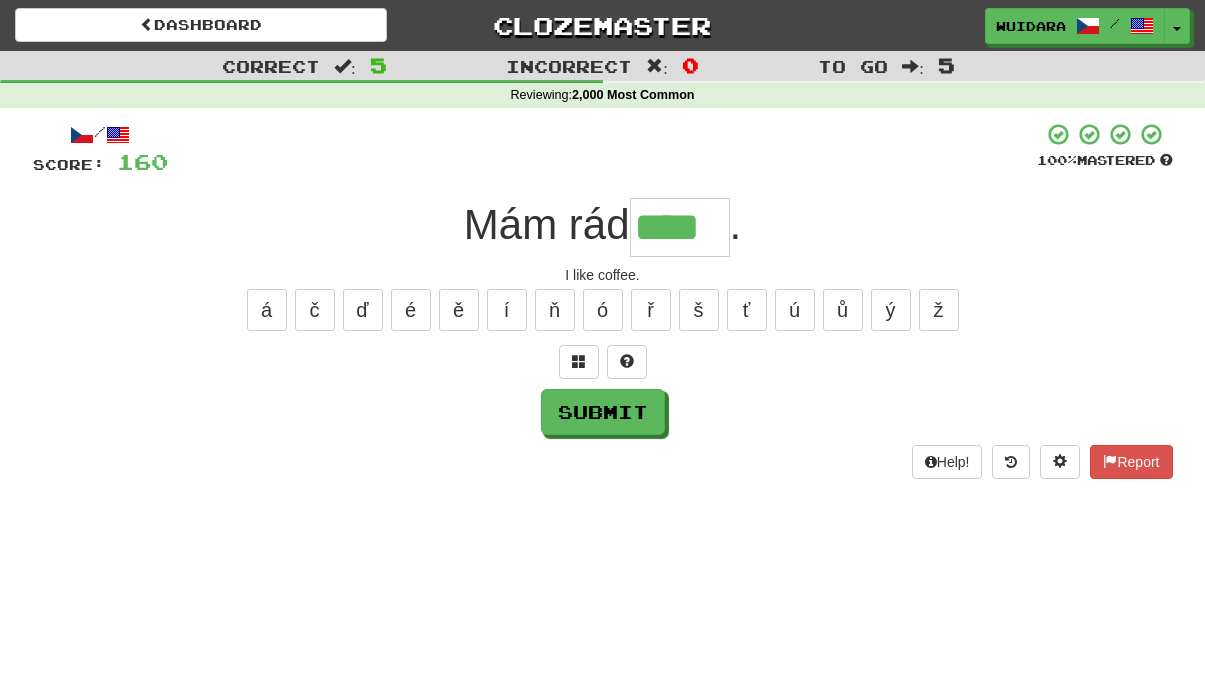 type on "****" 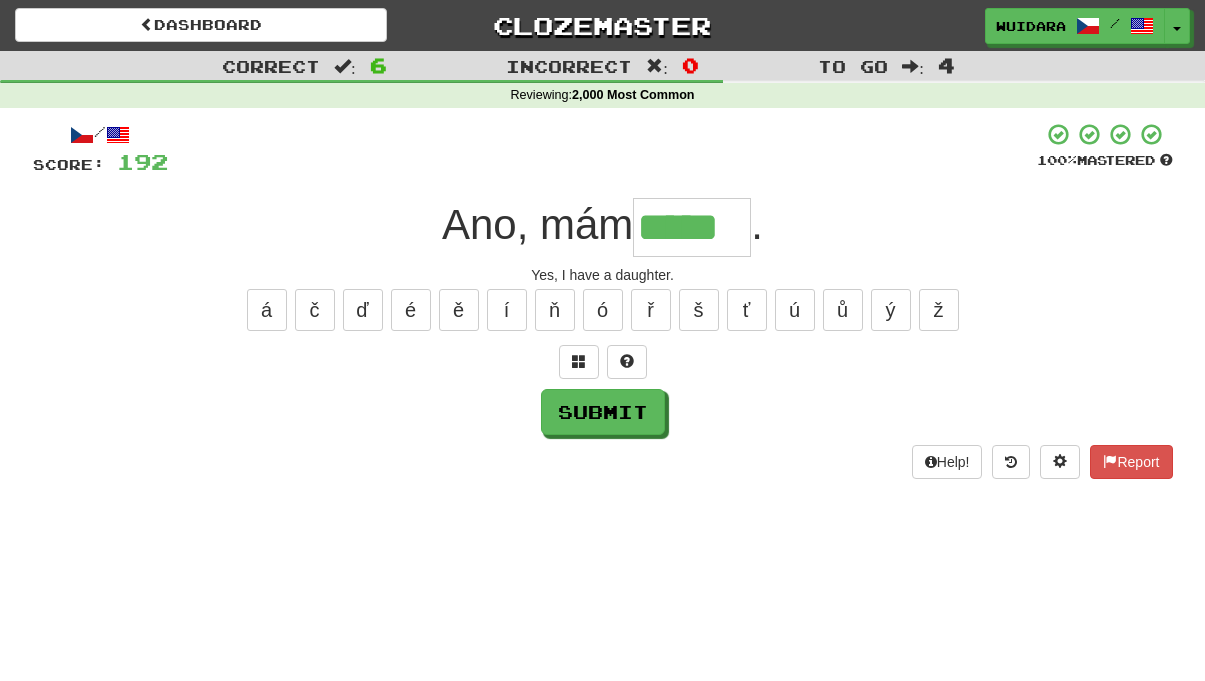 type on "*****" 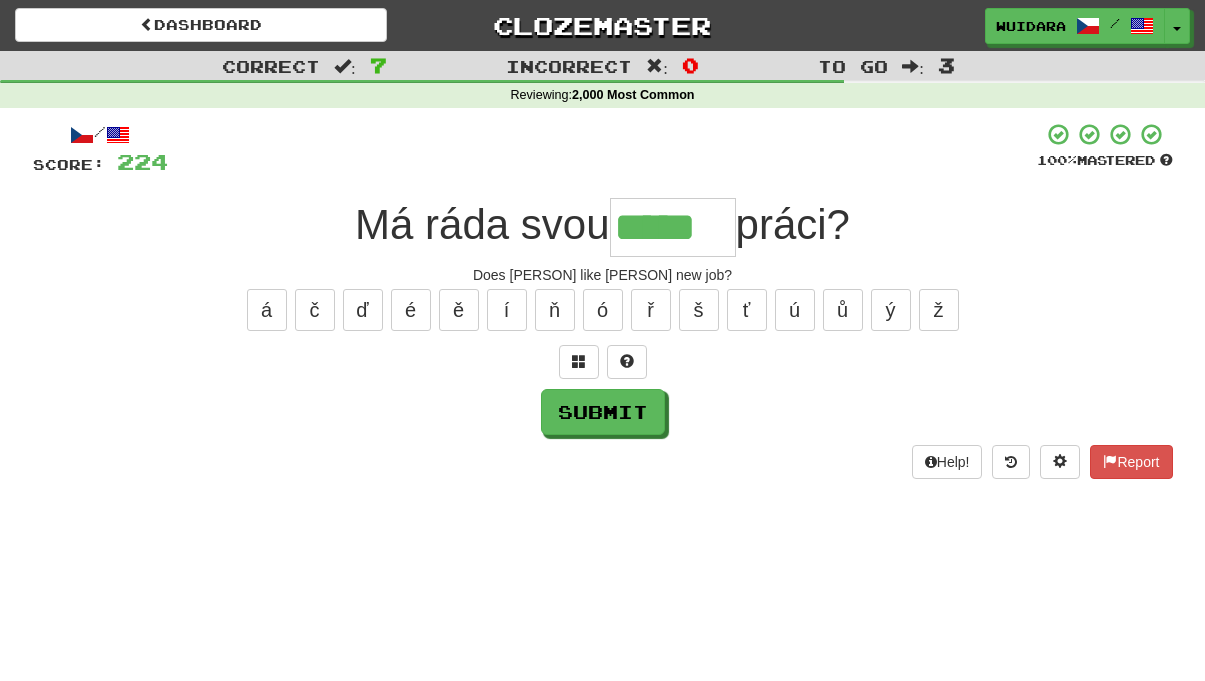 type on "*****" 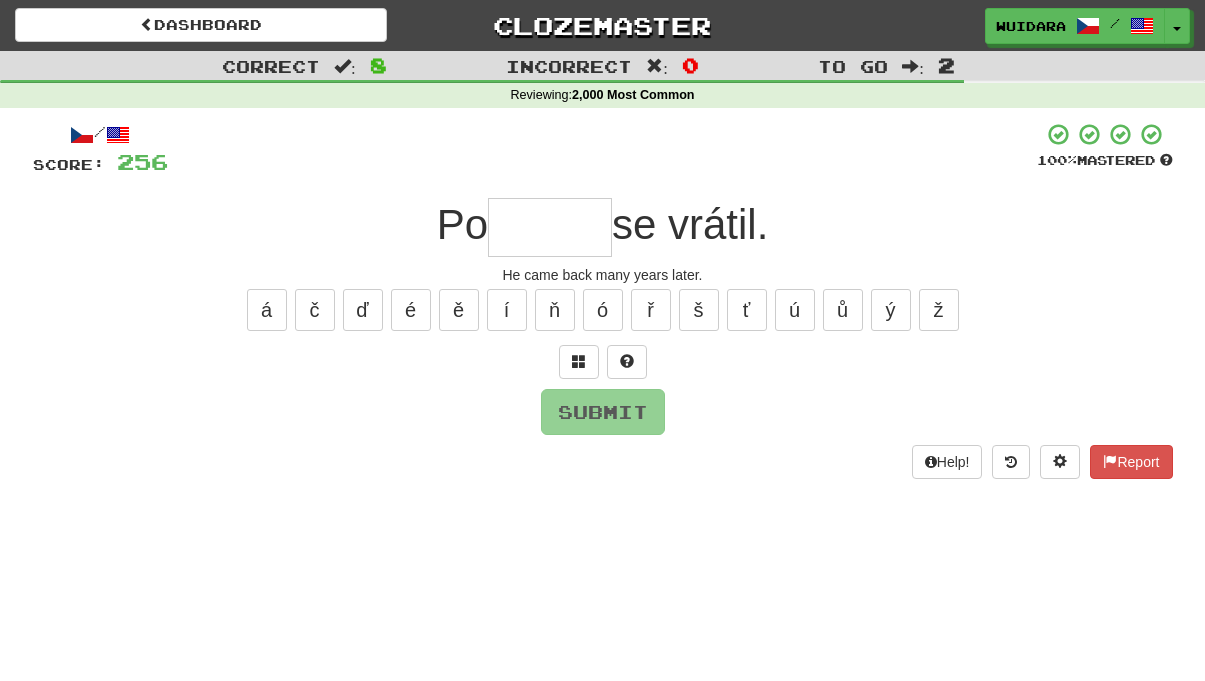 type on "*" 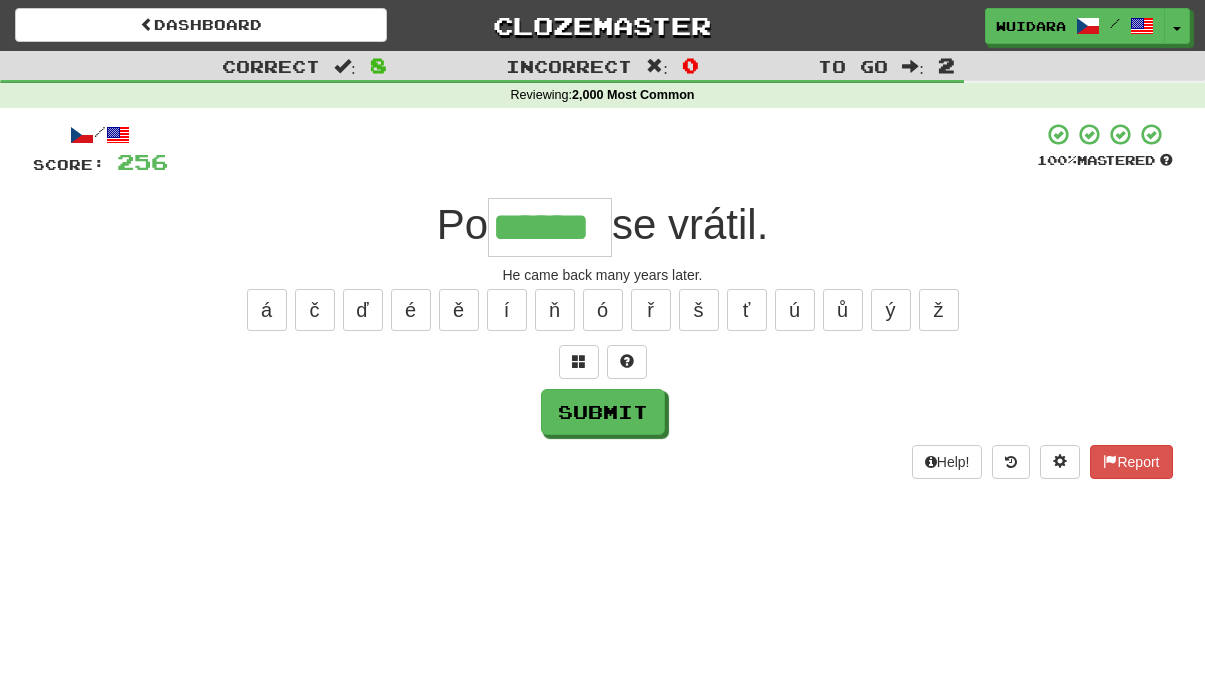type on "******" 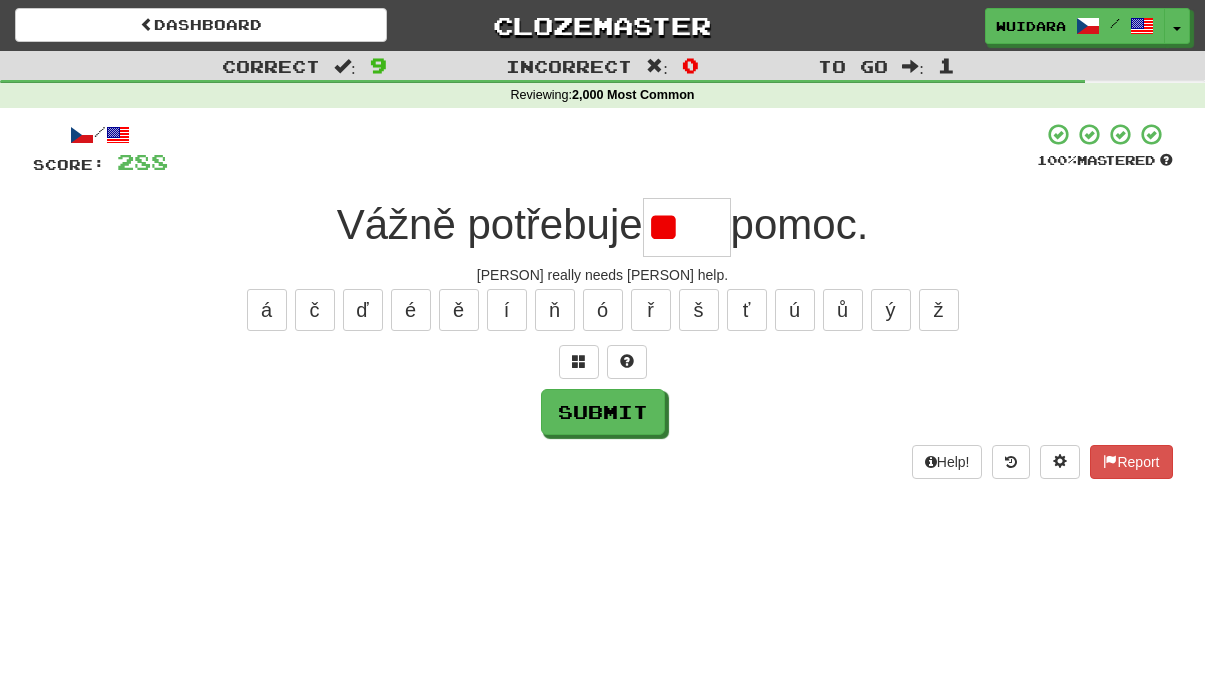 type on "*" 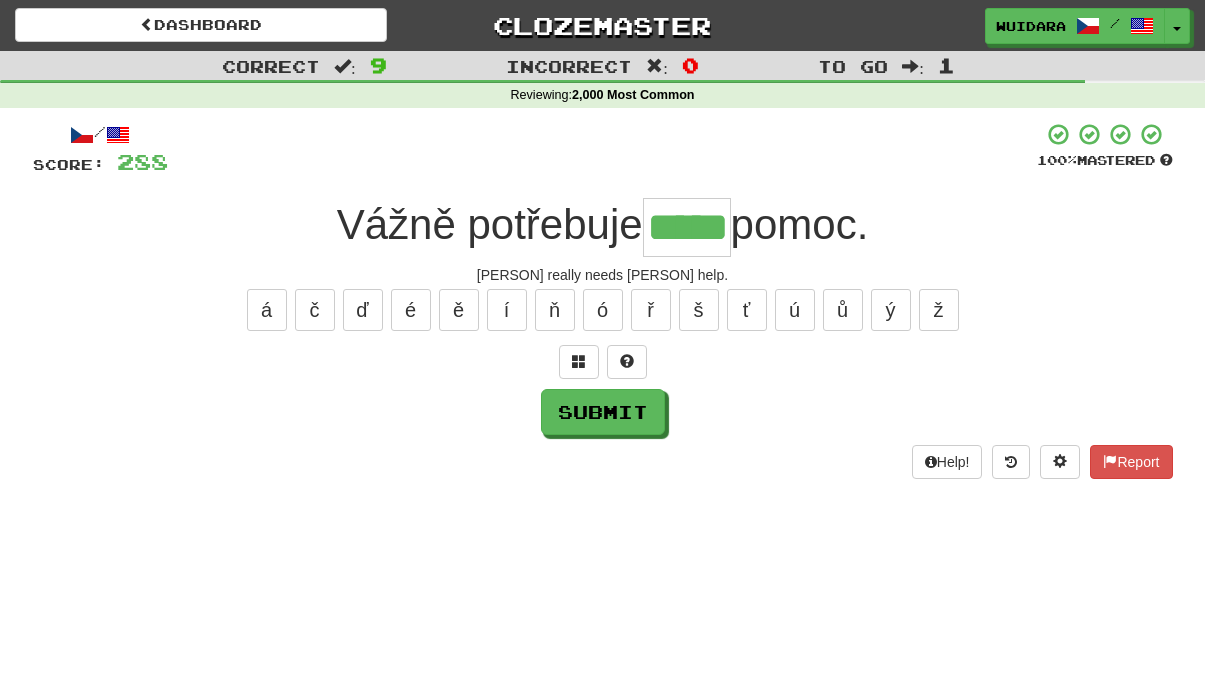 type on "*****" 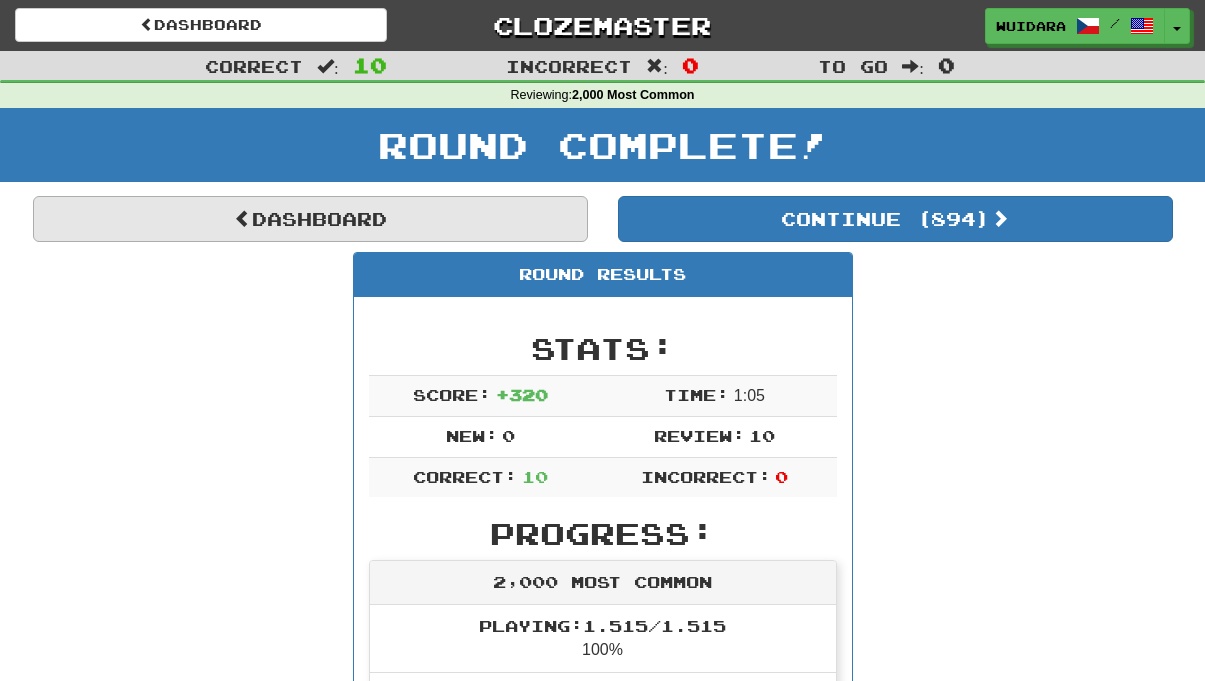 click on "Dashboard" at bounding box center (310, 219) 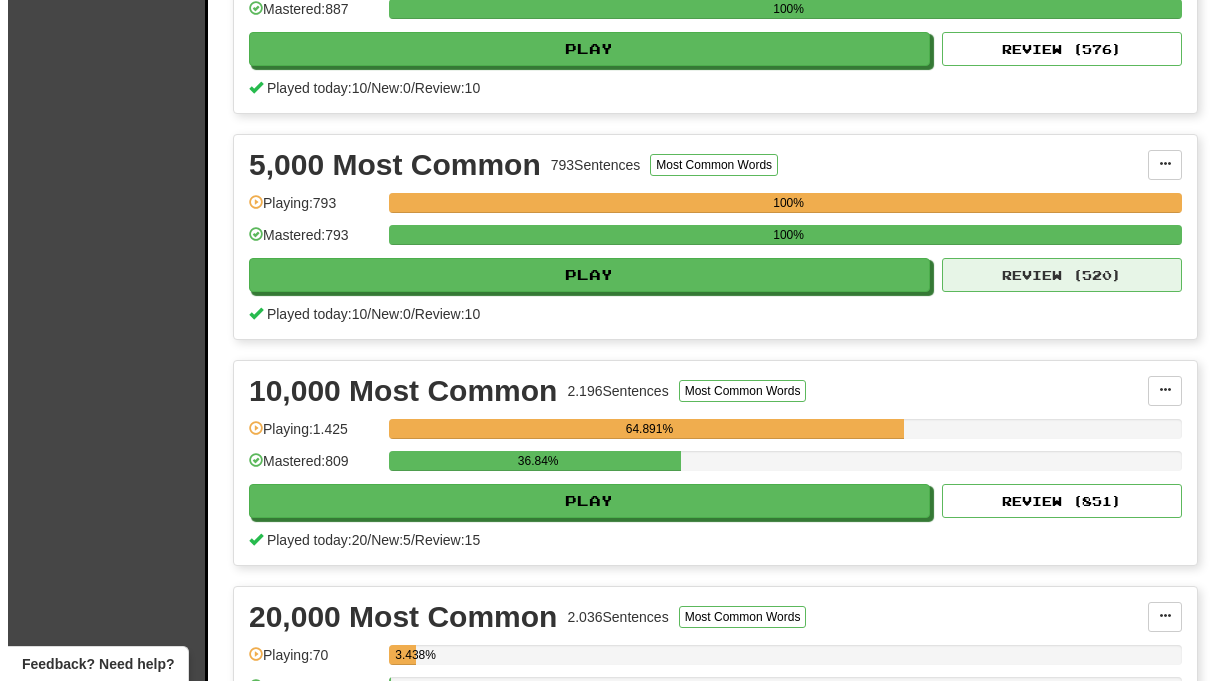 scroll, scrollTop: 1270, scrollLeft: 0, axis: vertical 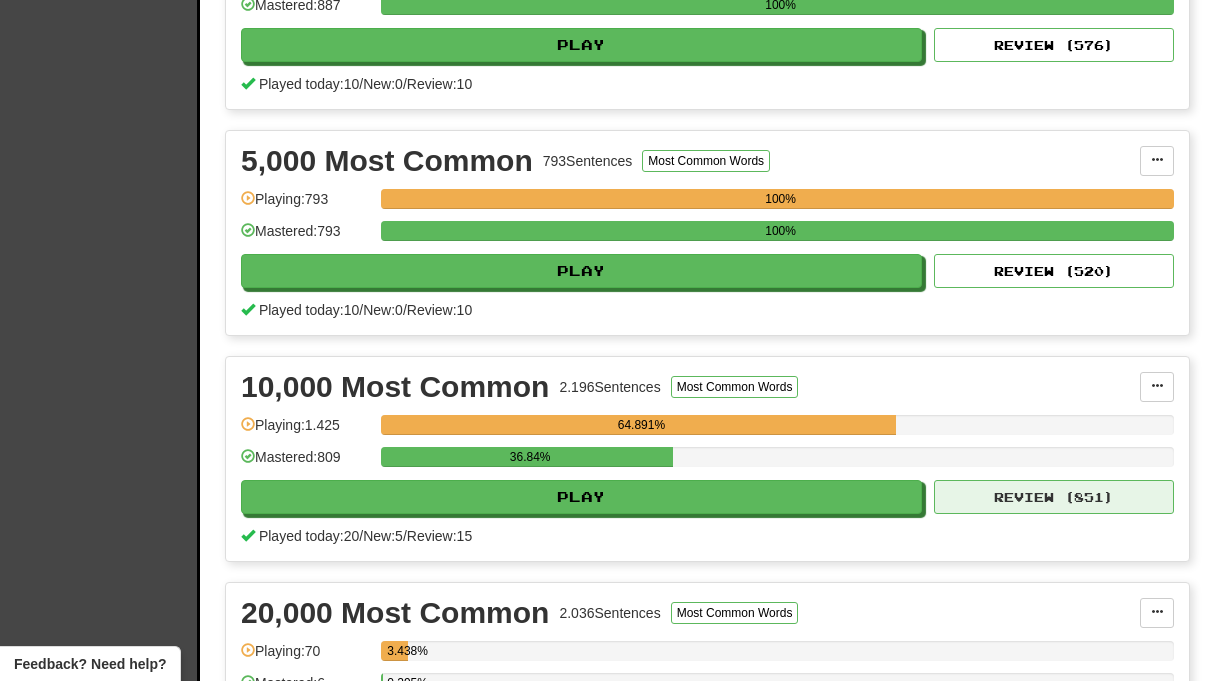 click on "Review ( 851 )" at bounding box center [1054, 497] 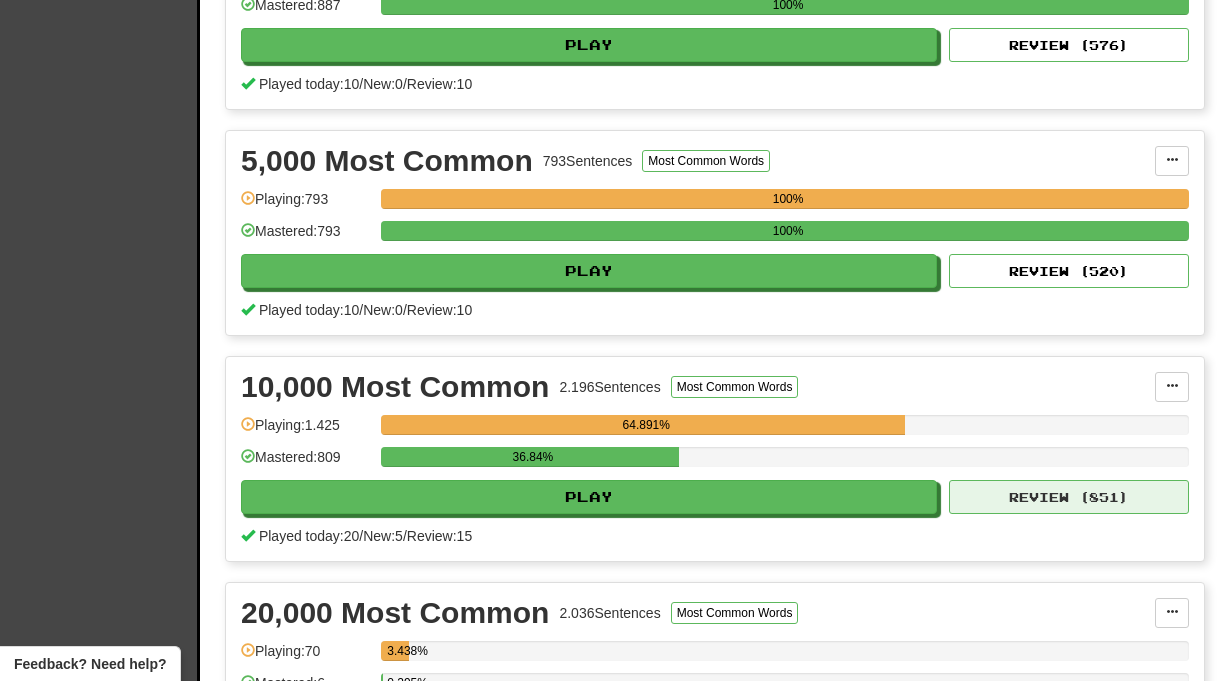 select on "**" 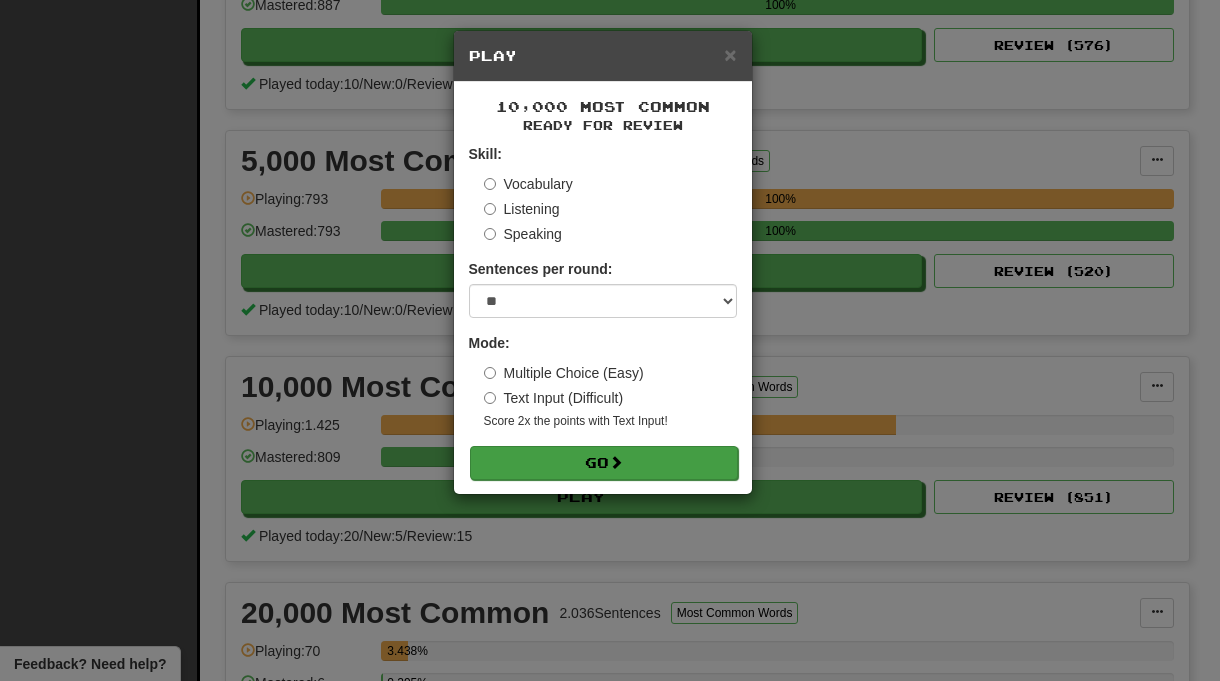 click on "Go" at bounding box center [604, 463] 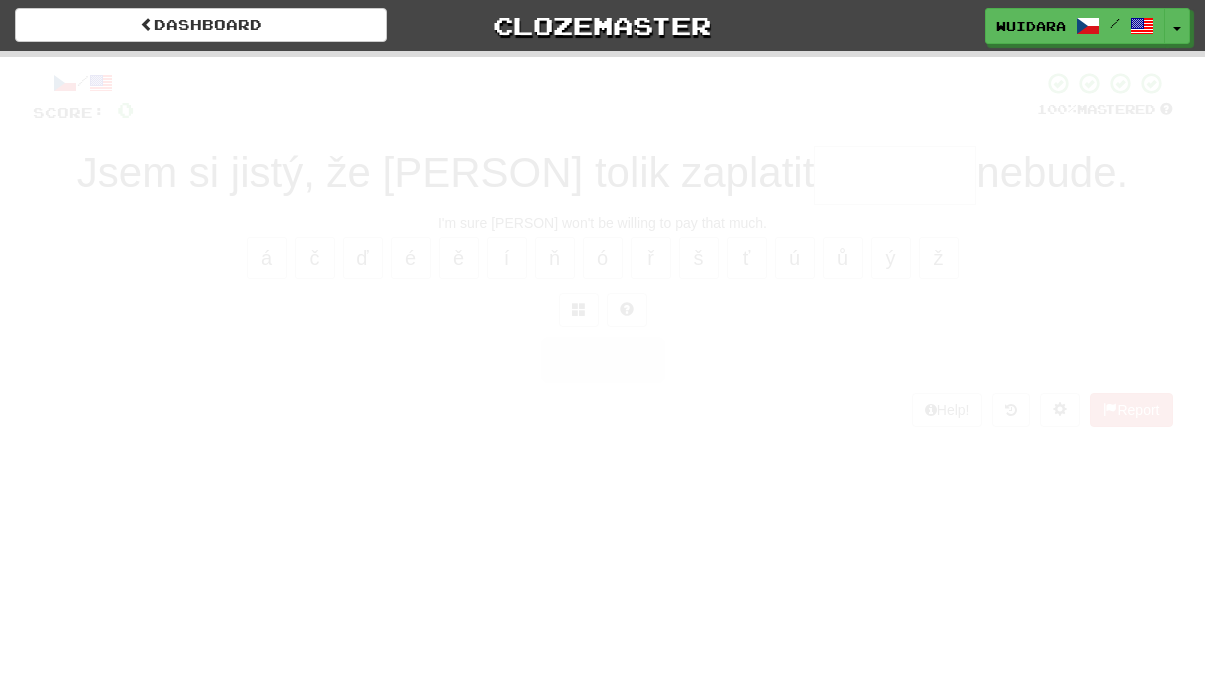scroll, scrollTop: 0, scrollLeft: 0, axis: both 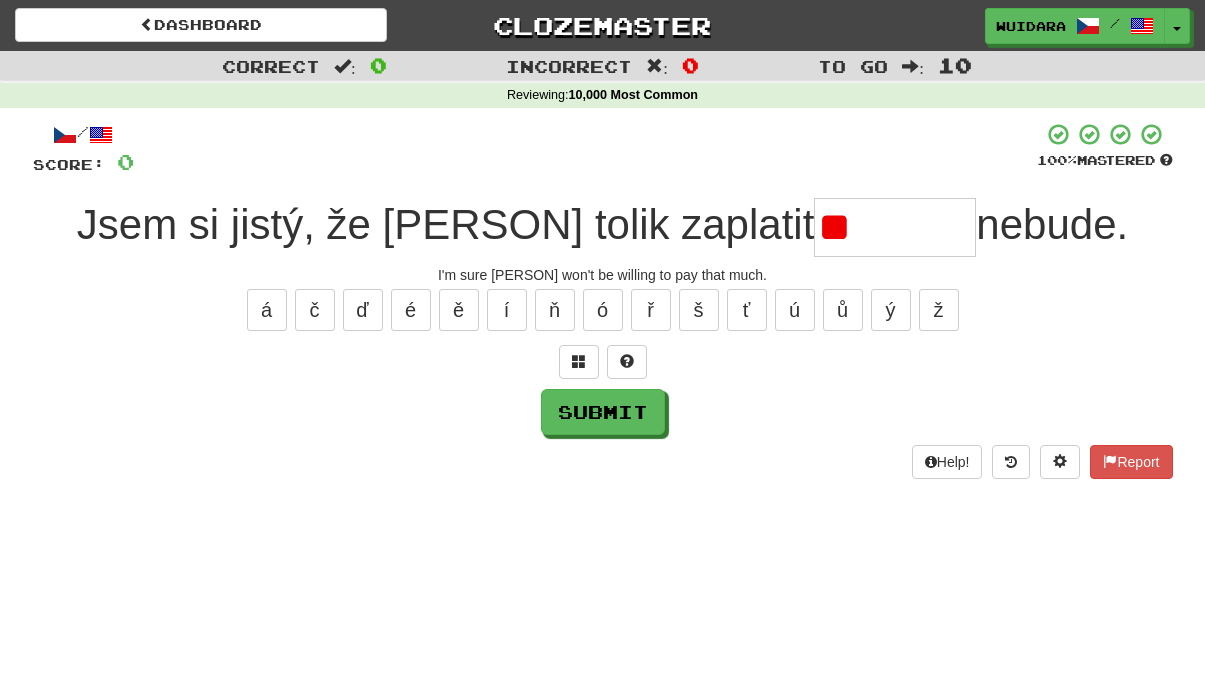 type on "*" 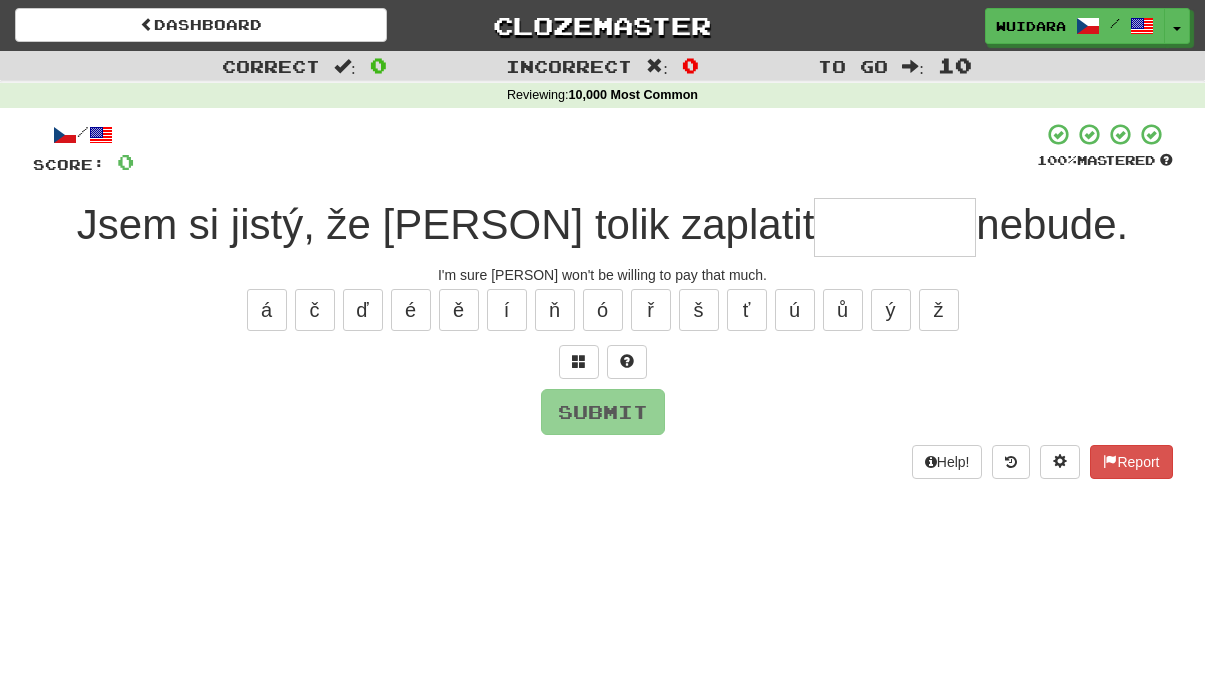 type on "*" 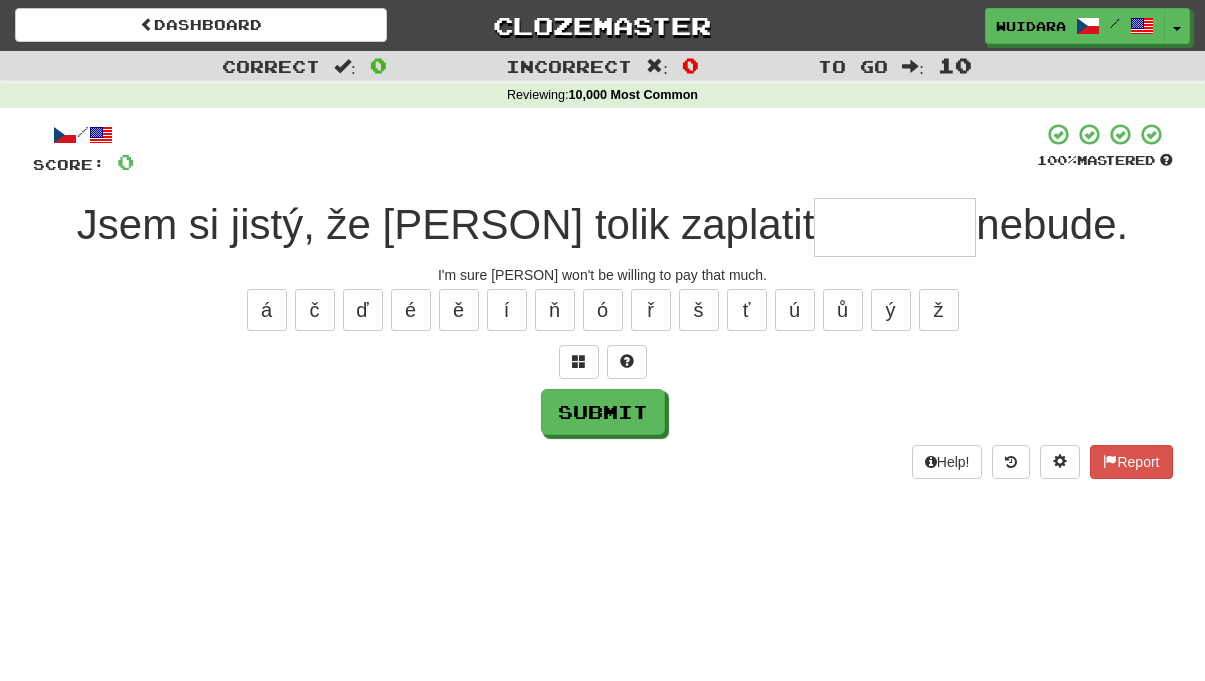 type on "*" 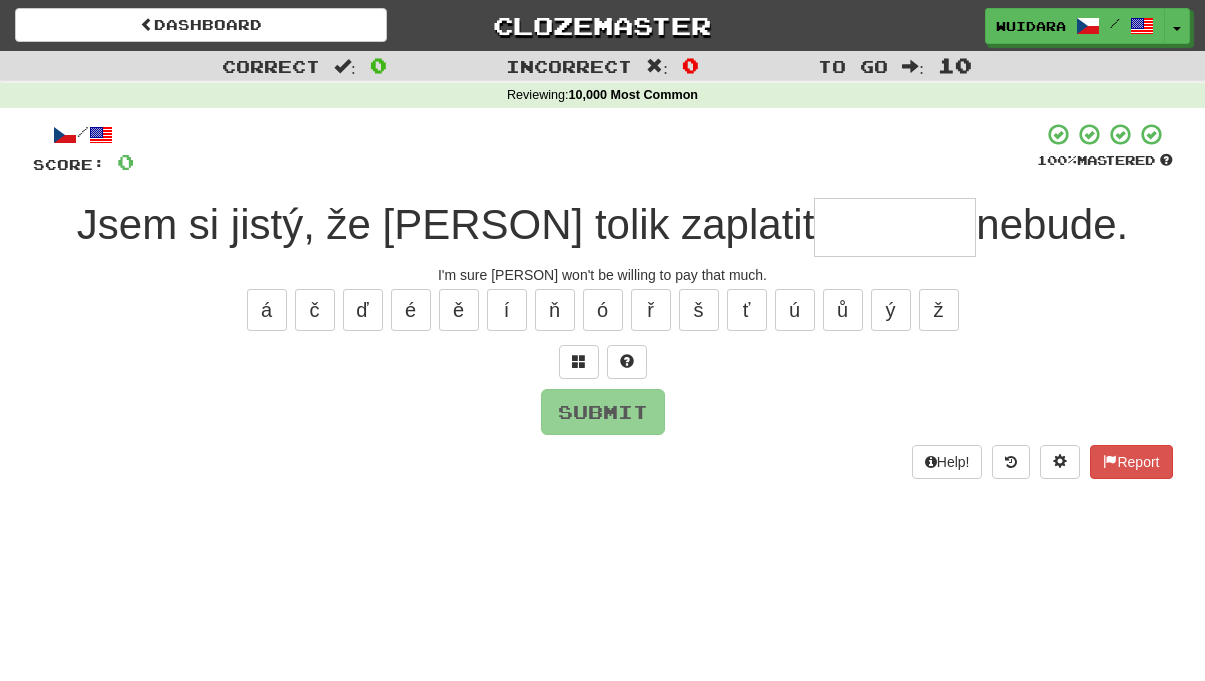 type on "*" 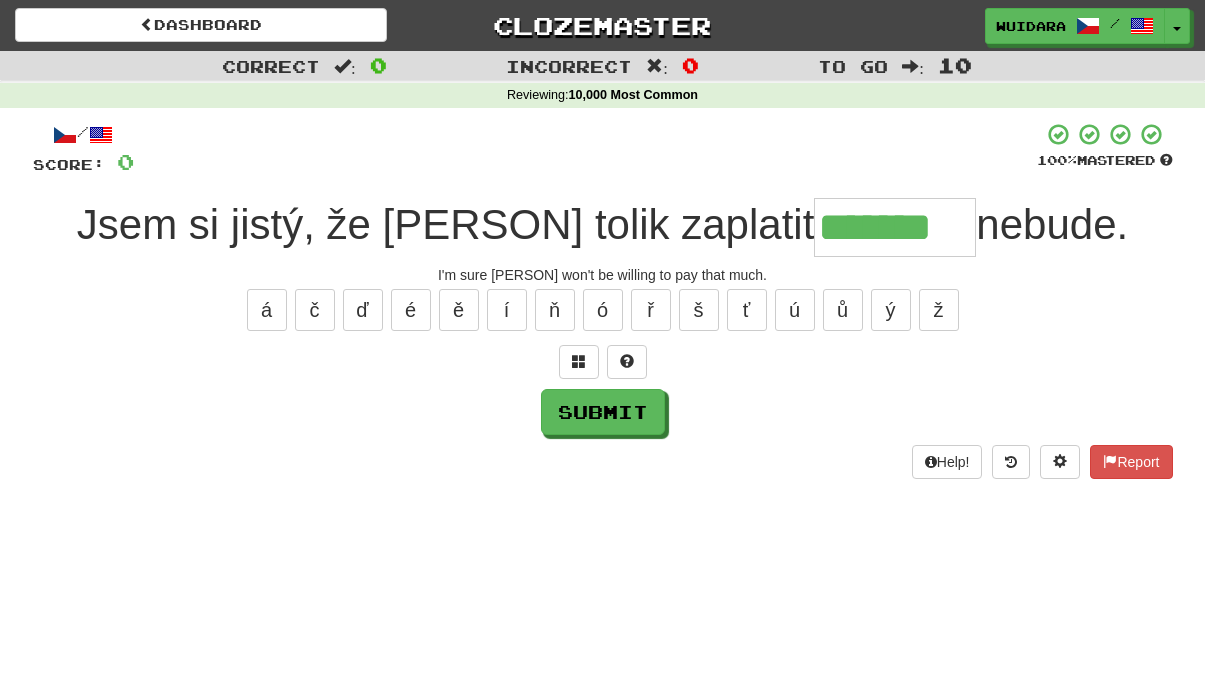 type on "*******" 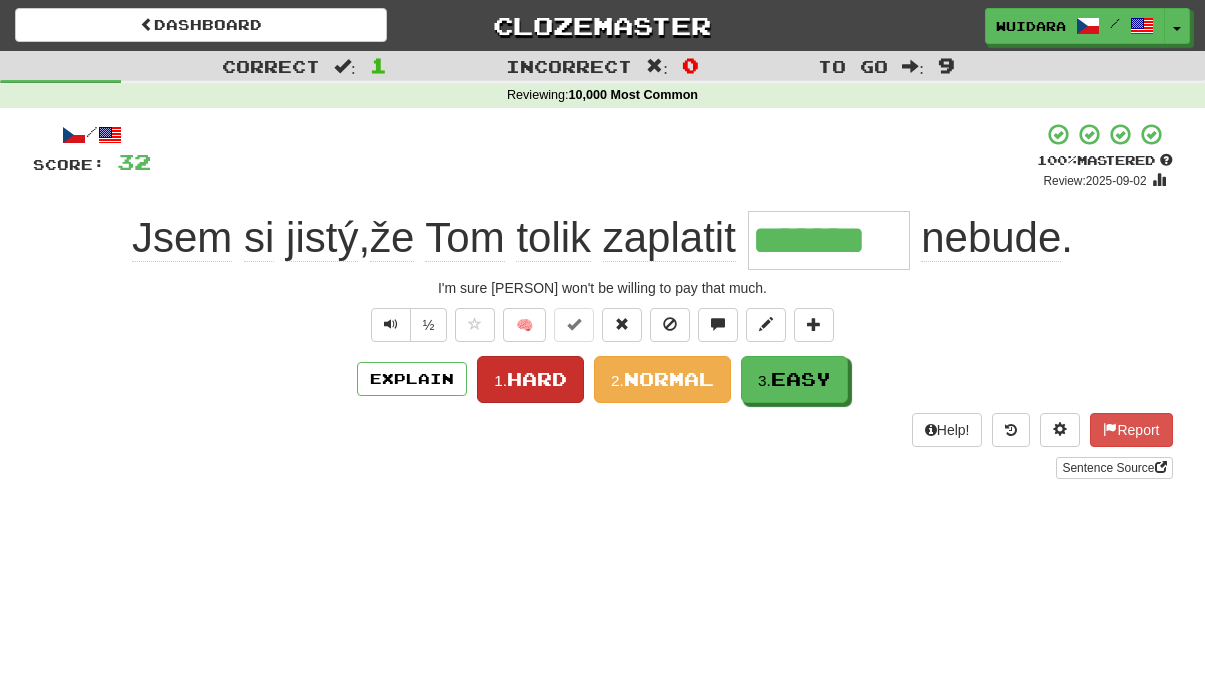 click on "Hard" at bounding box center (537, 379) 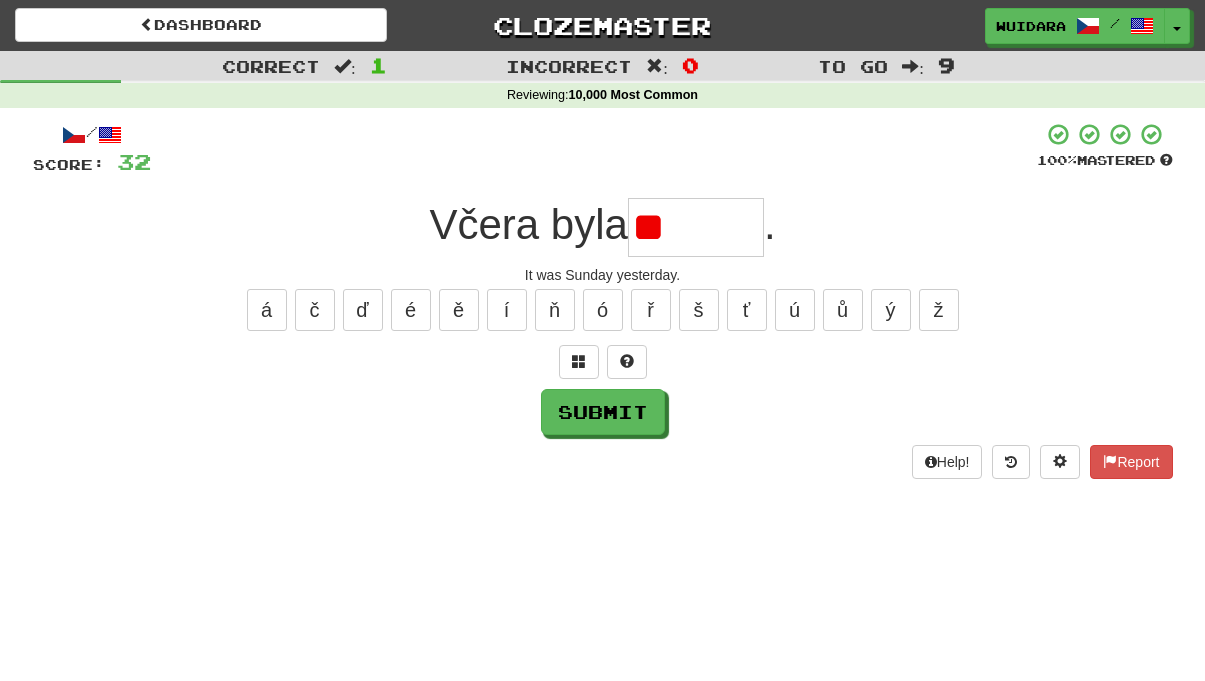type on "*" 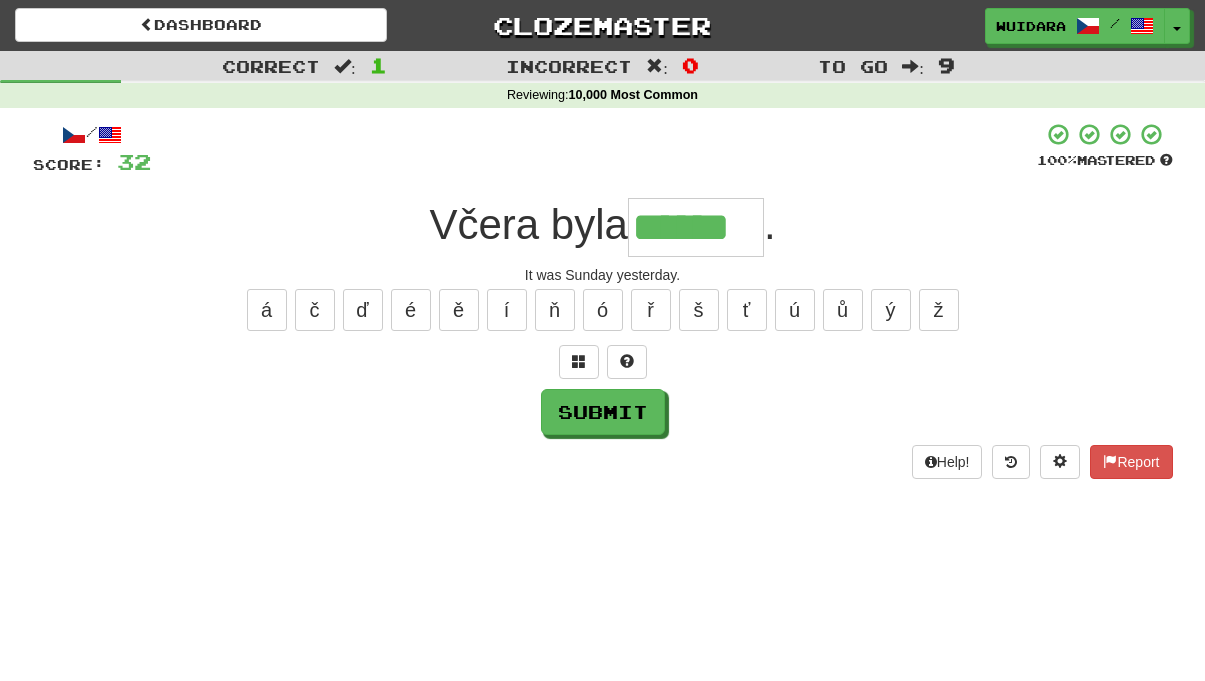 type on "******" 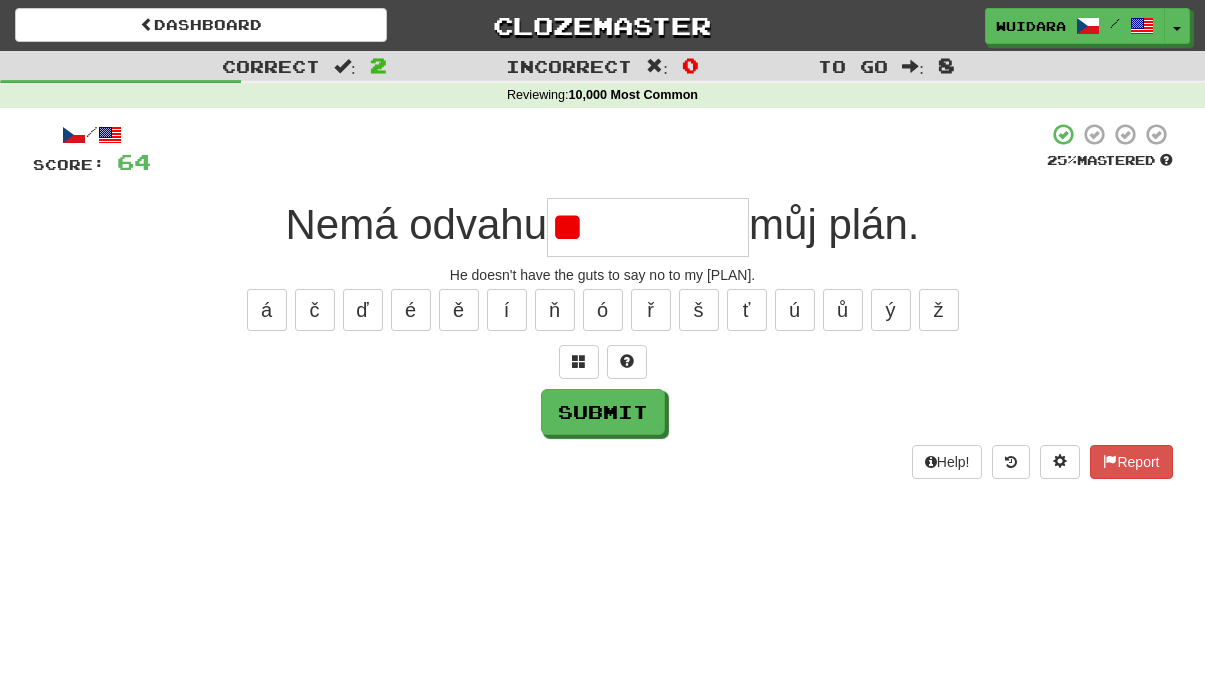 type on "*" 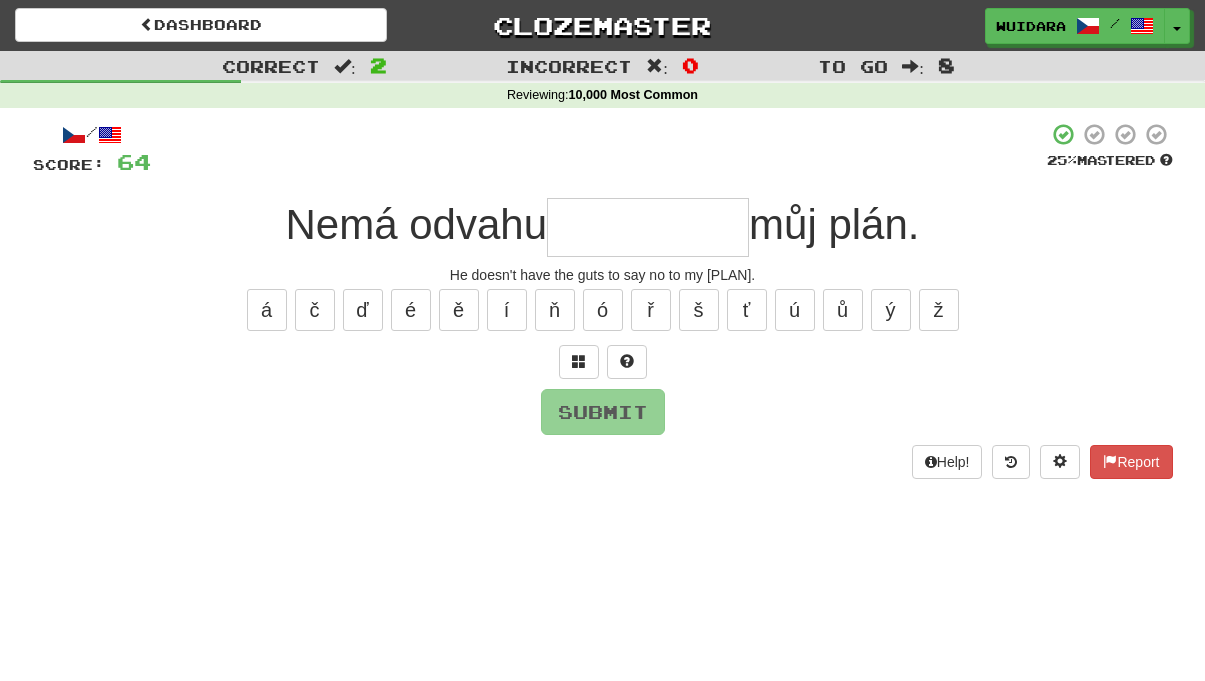 type on "*" 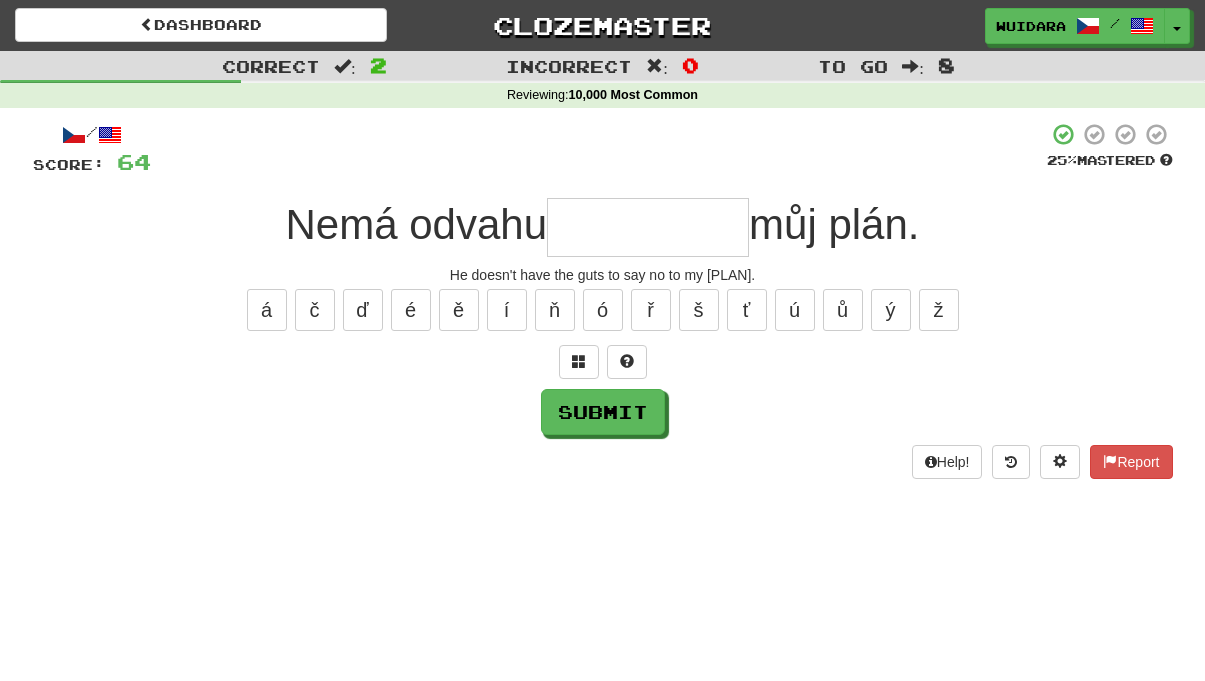 type on "*" 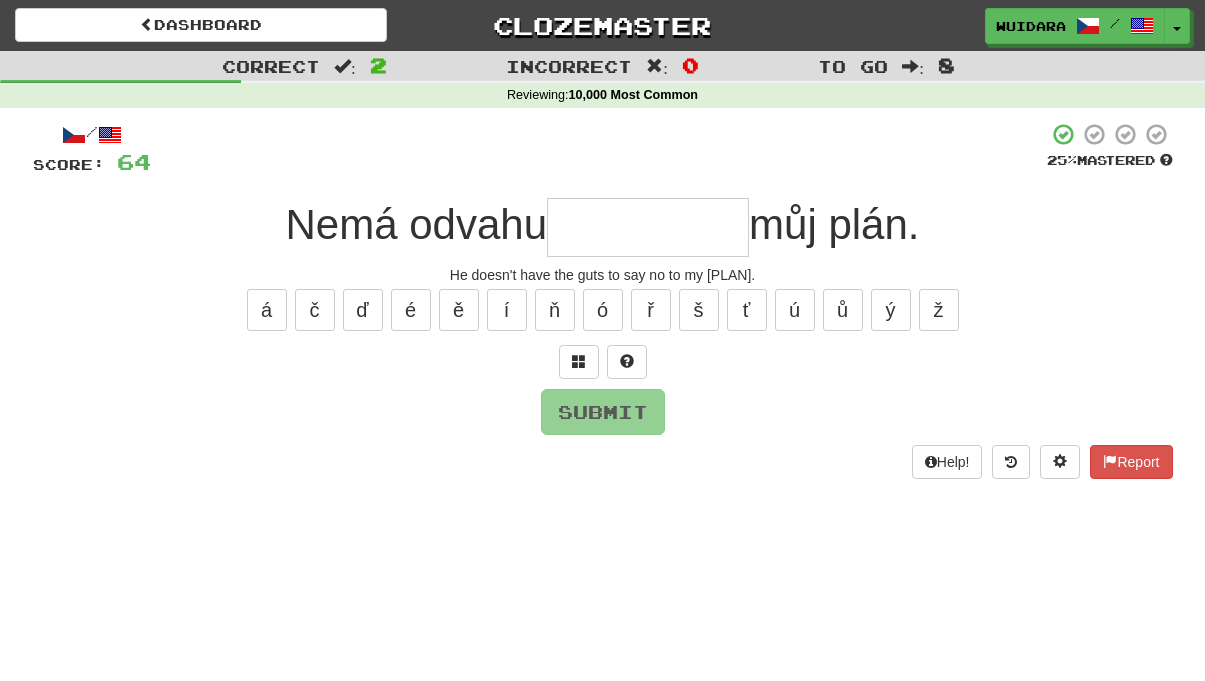type on "*" 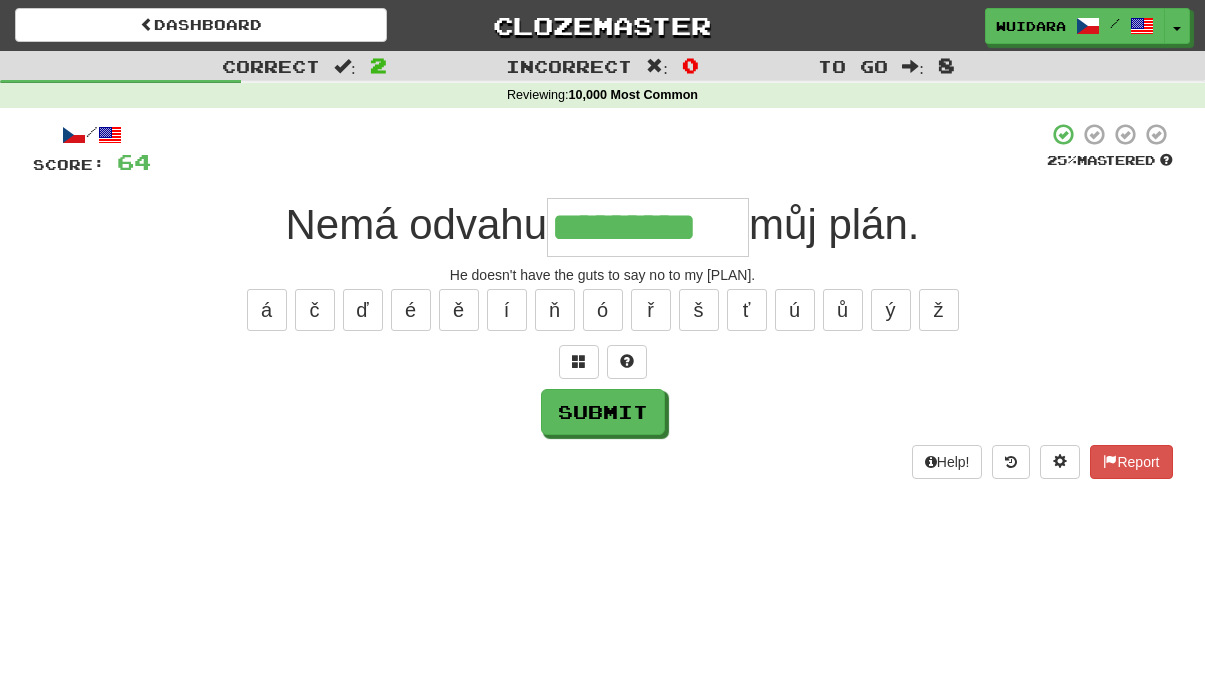 type on "*********" 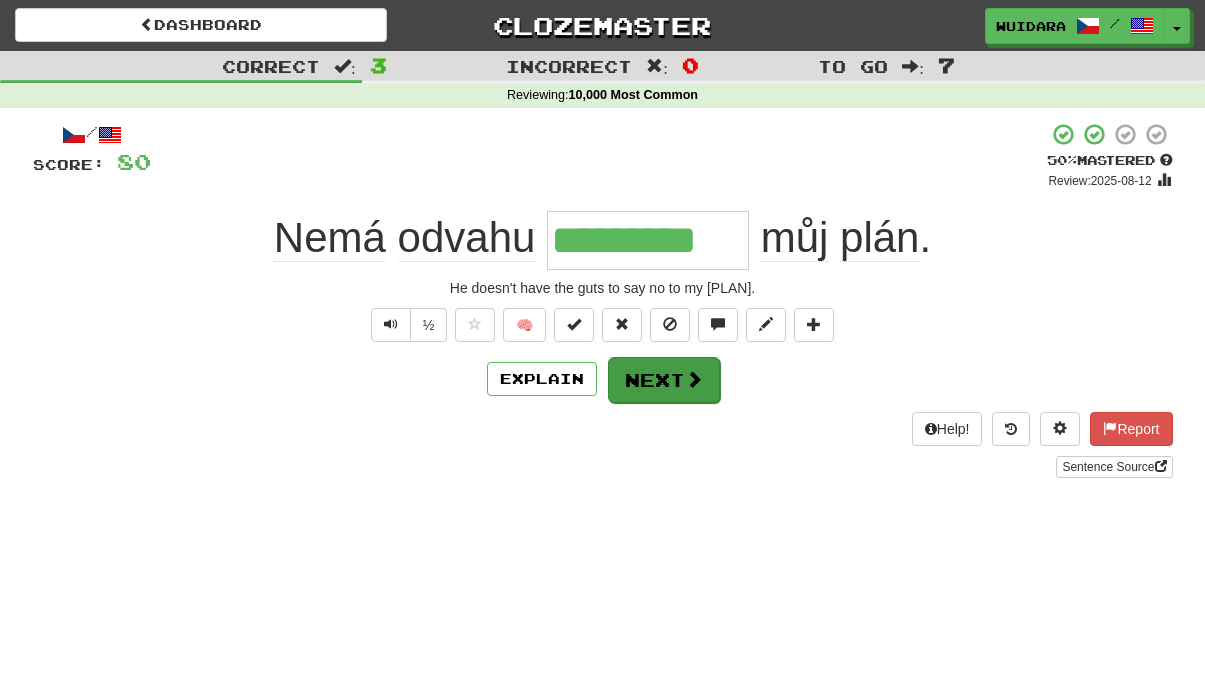 click on "Next" at bounding box center (664, 380) 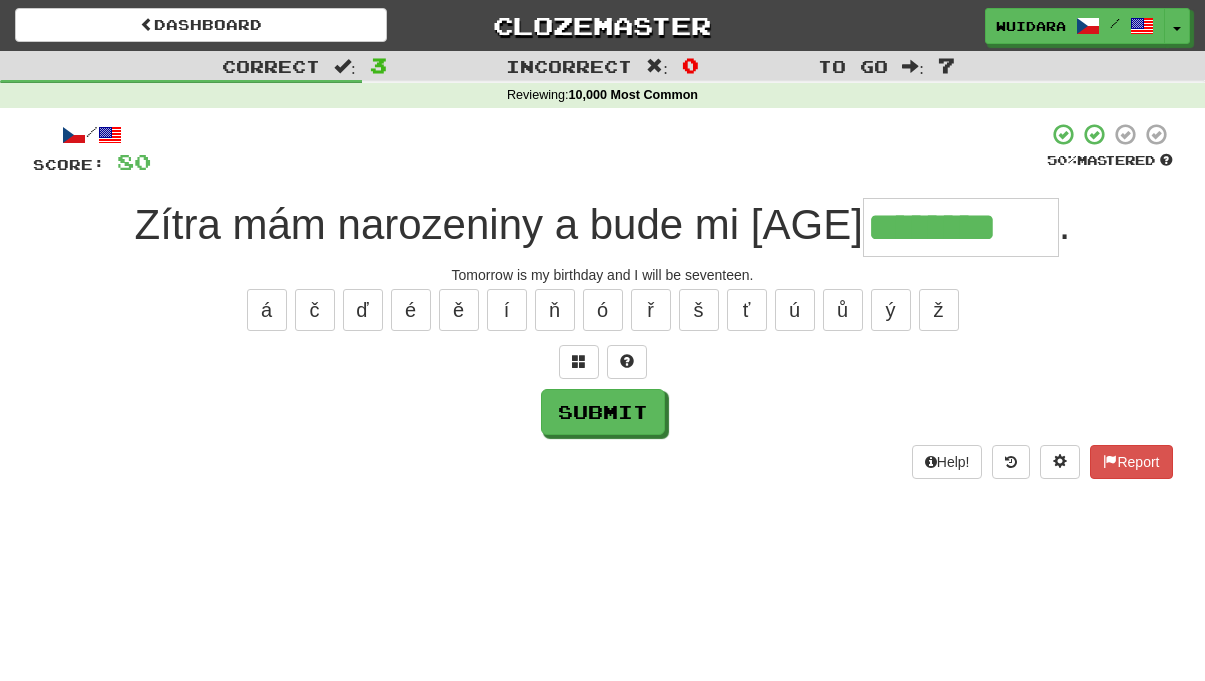 type on "********" 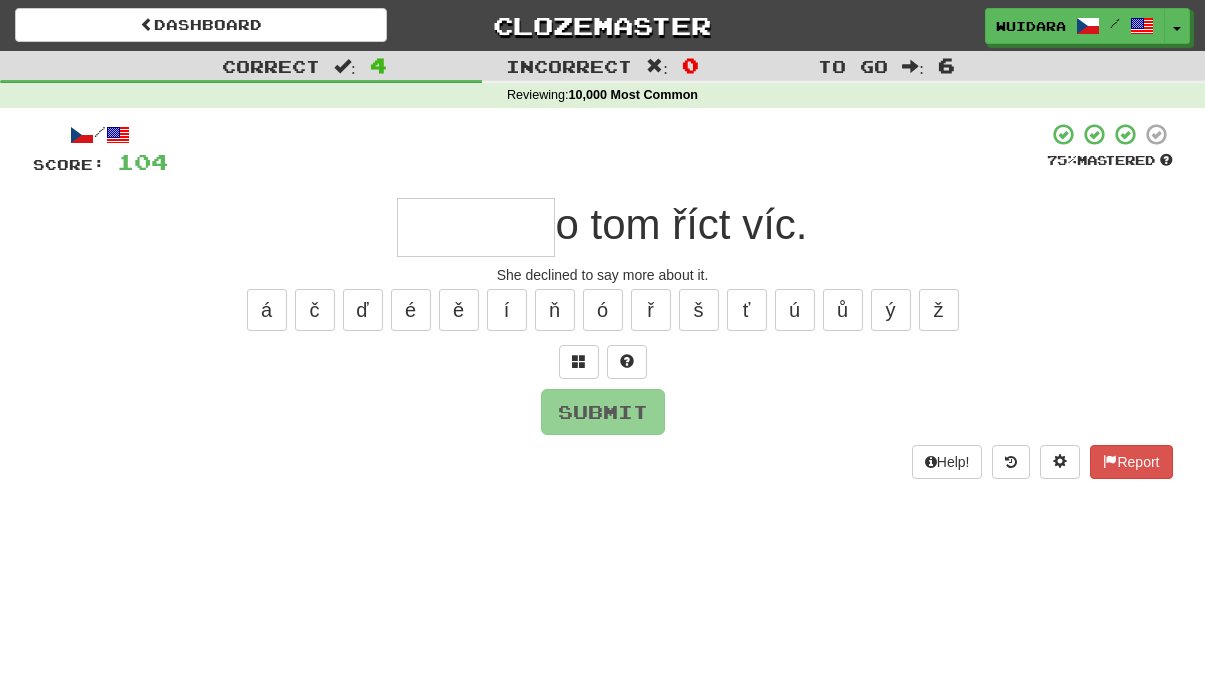 type on "*" 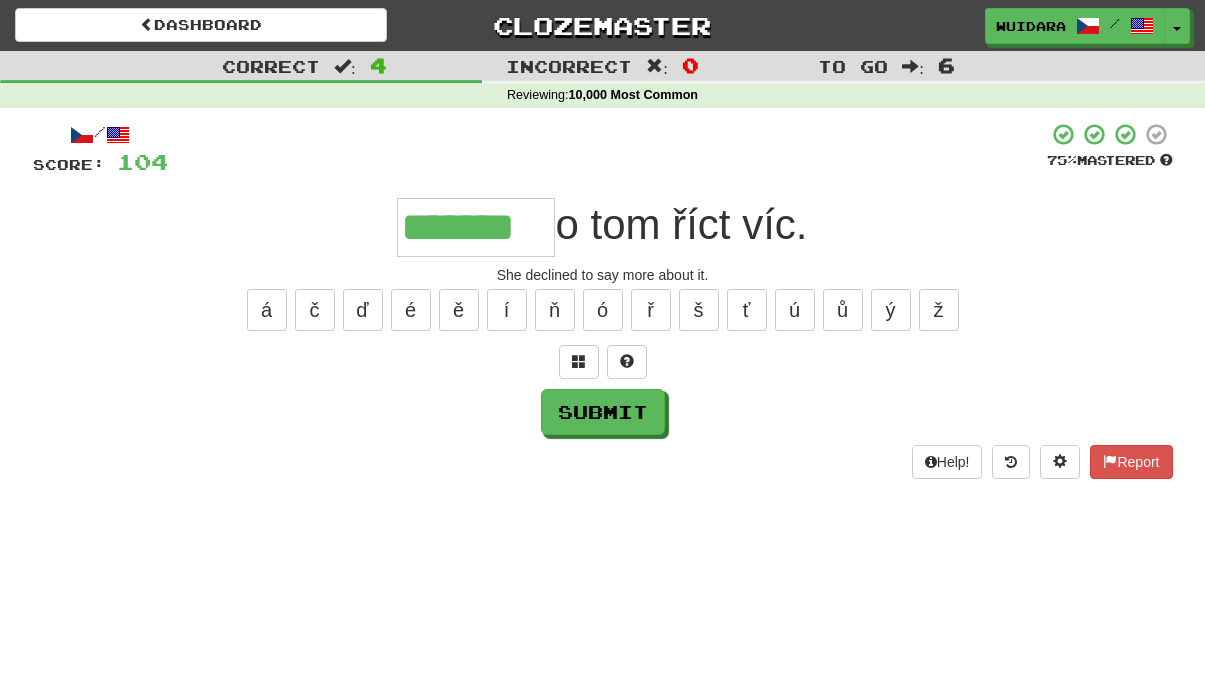 type on "*******" 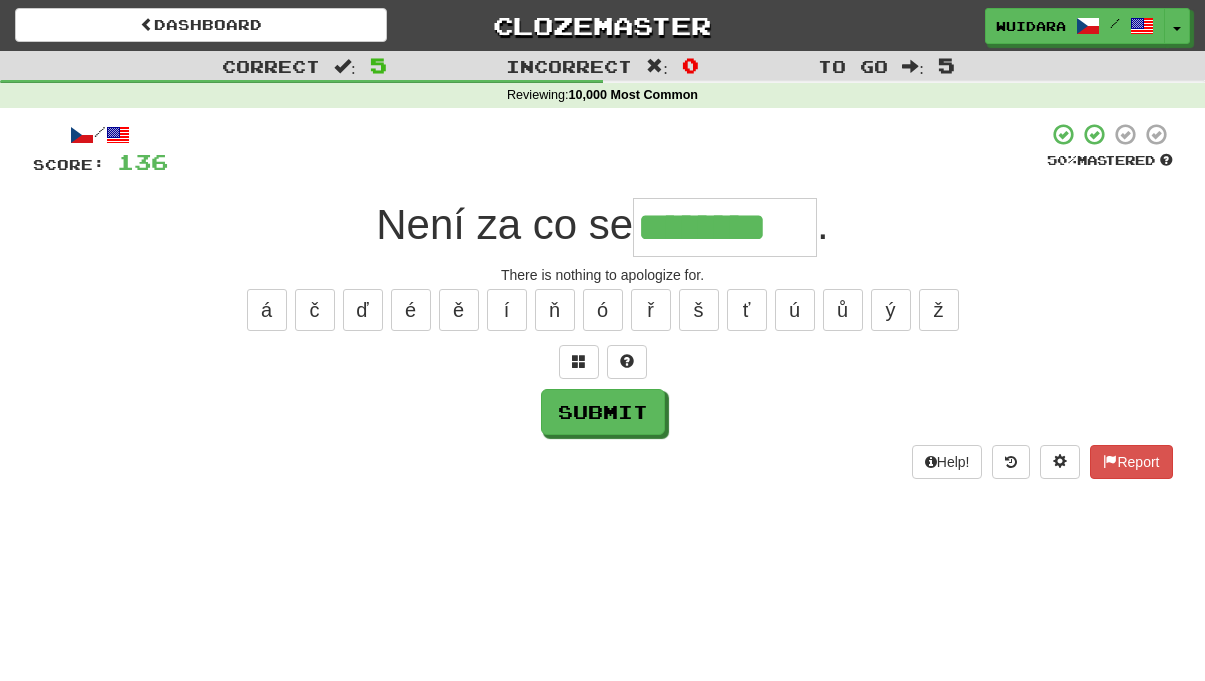 type on "********" 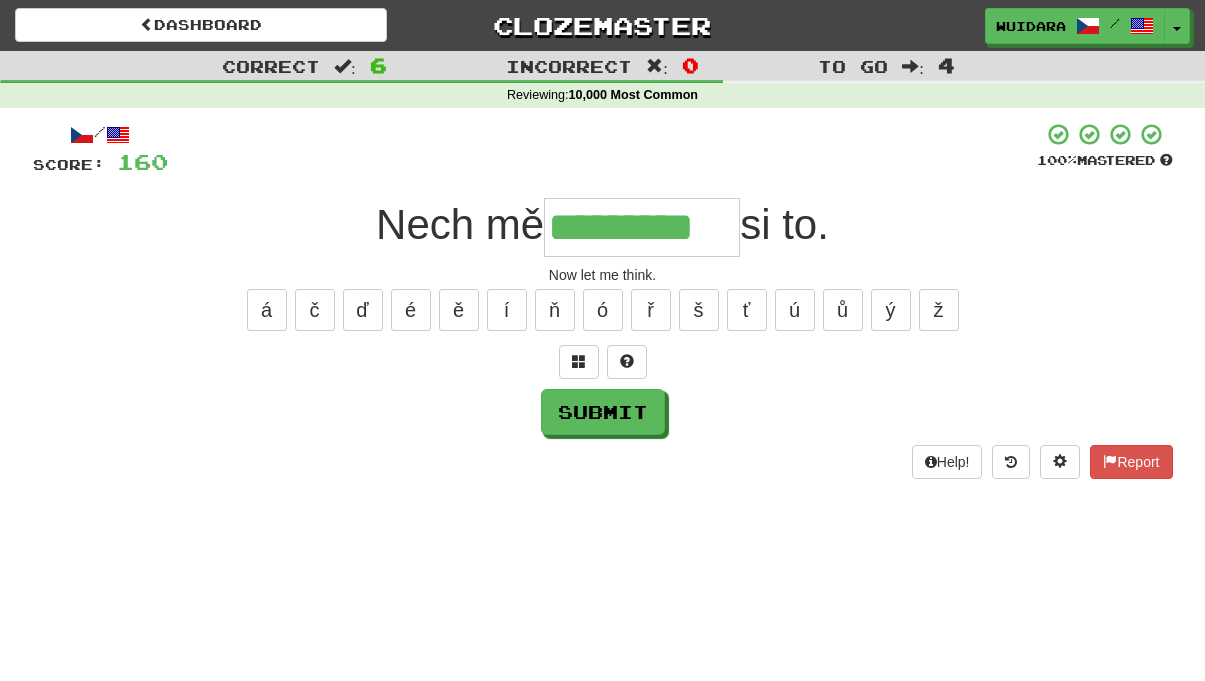 type on "*********" 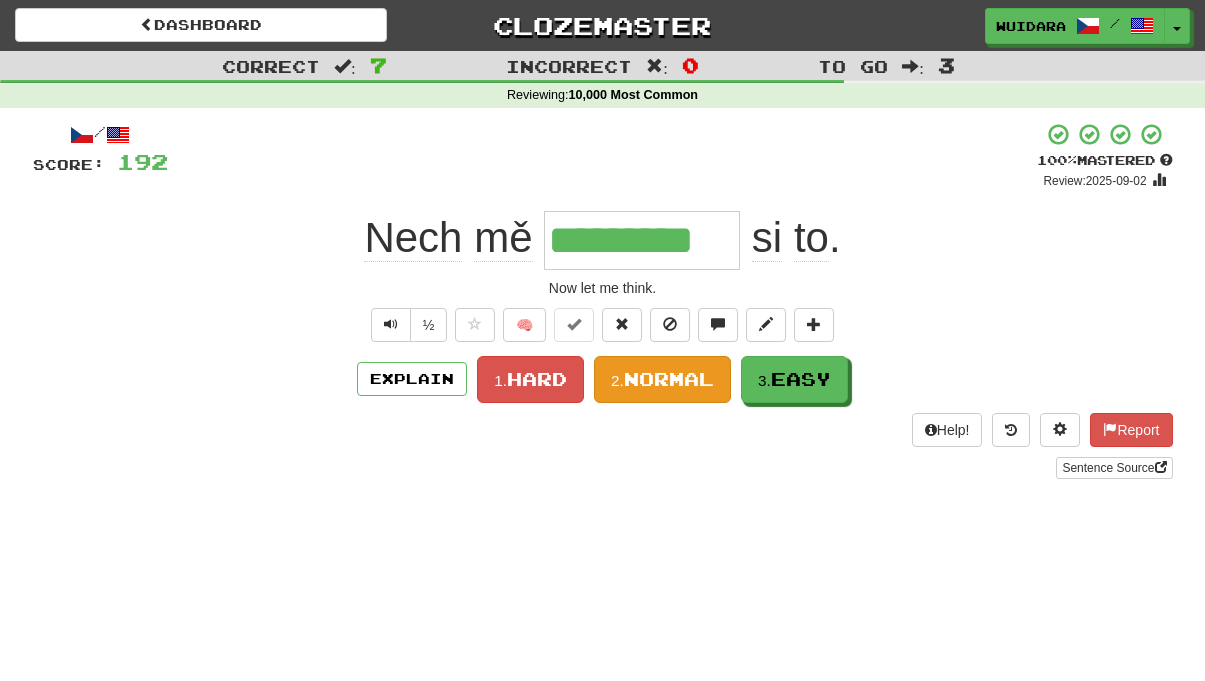 click on "2." at bounding box center [617, 380] 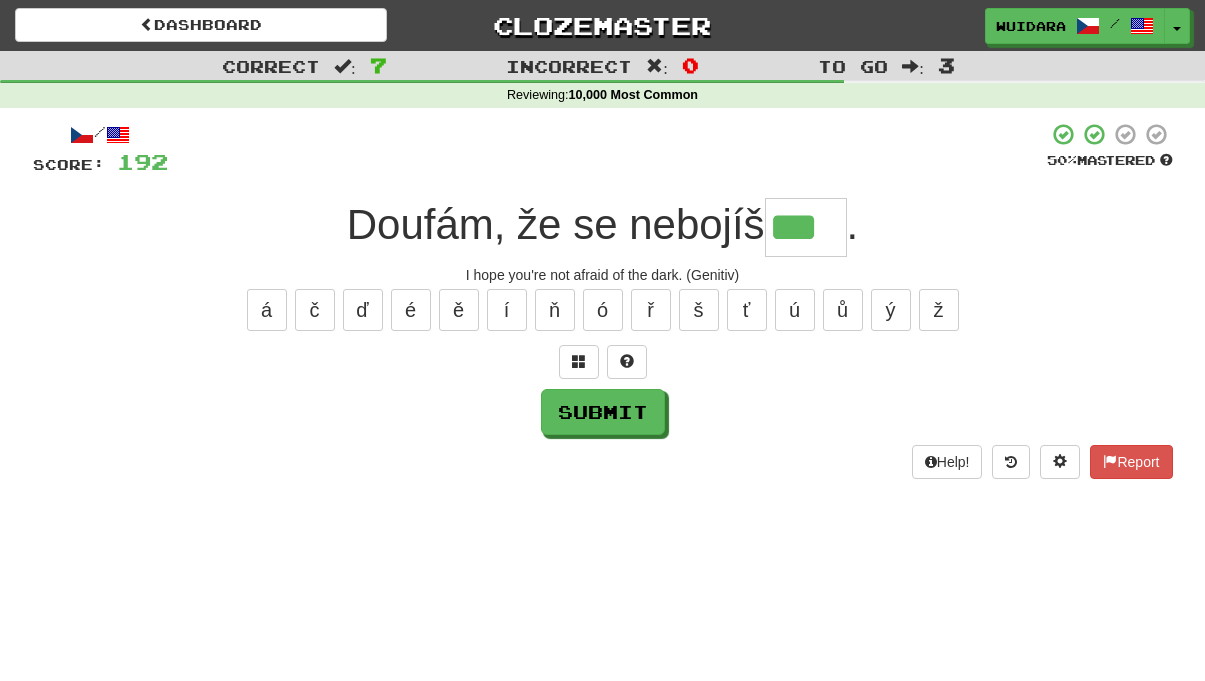 type on "***" 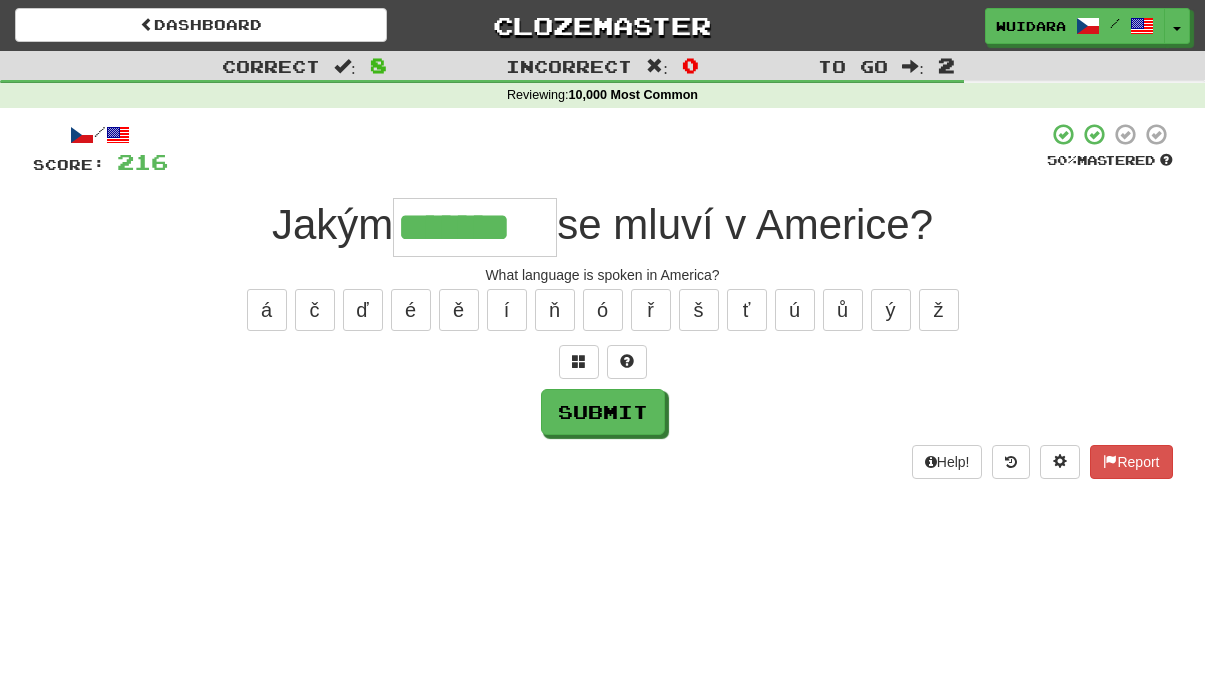 type on "*******" 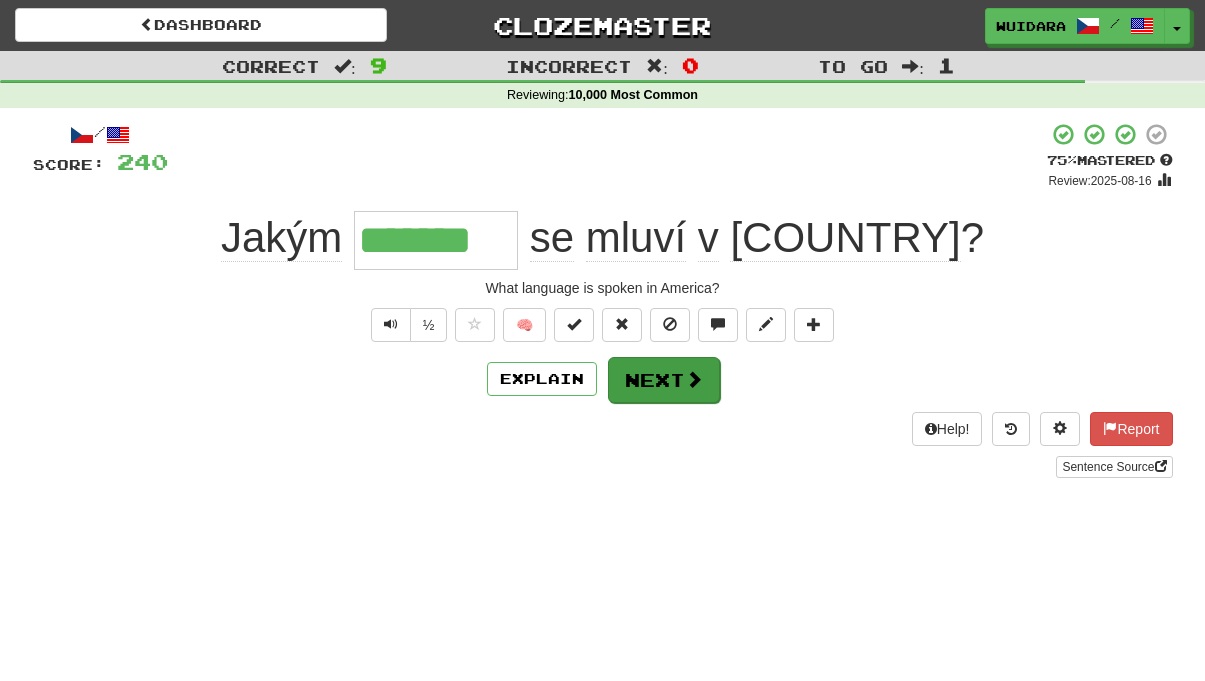 click on "Next" at bounding box center (664, 380) 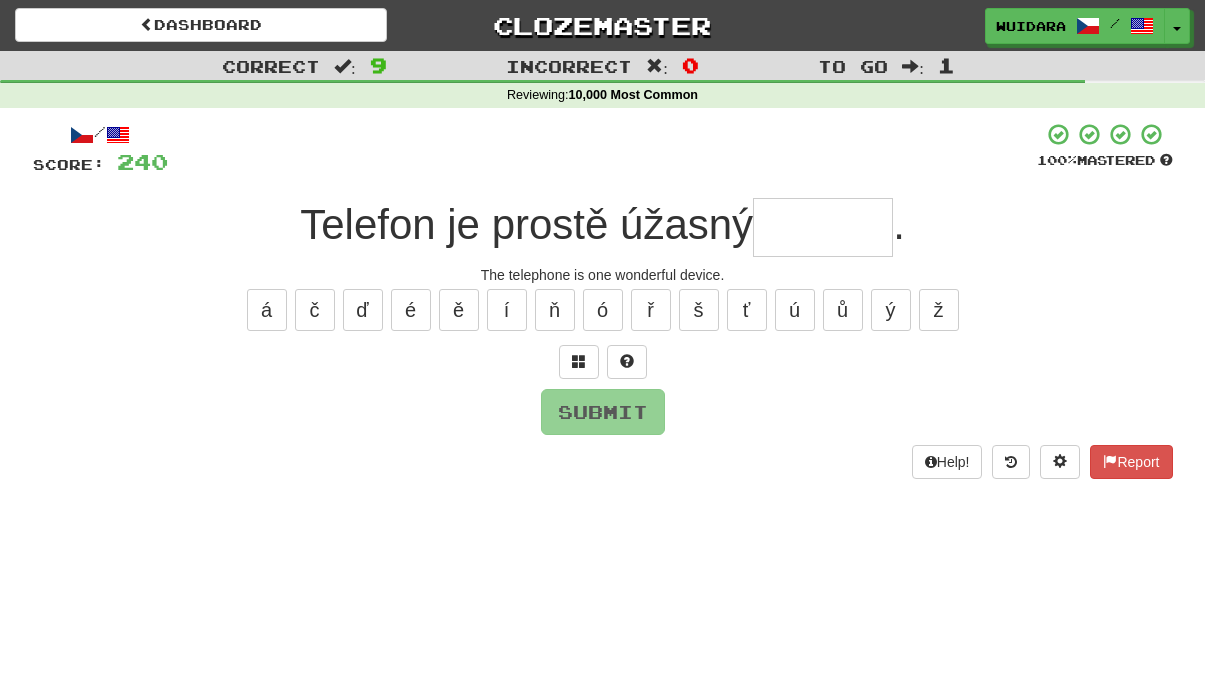 type on "*" 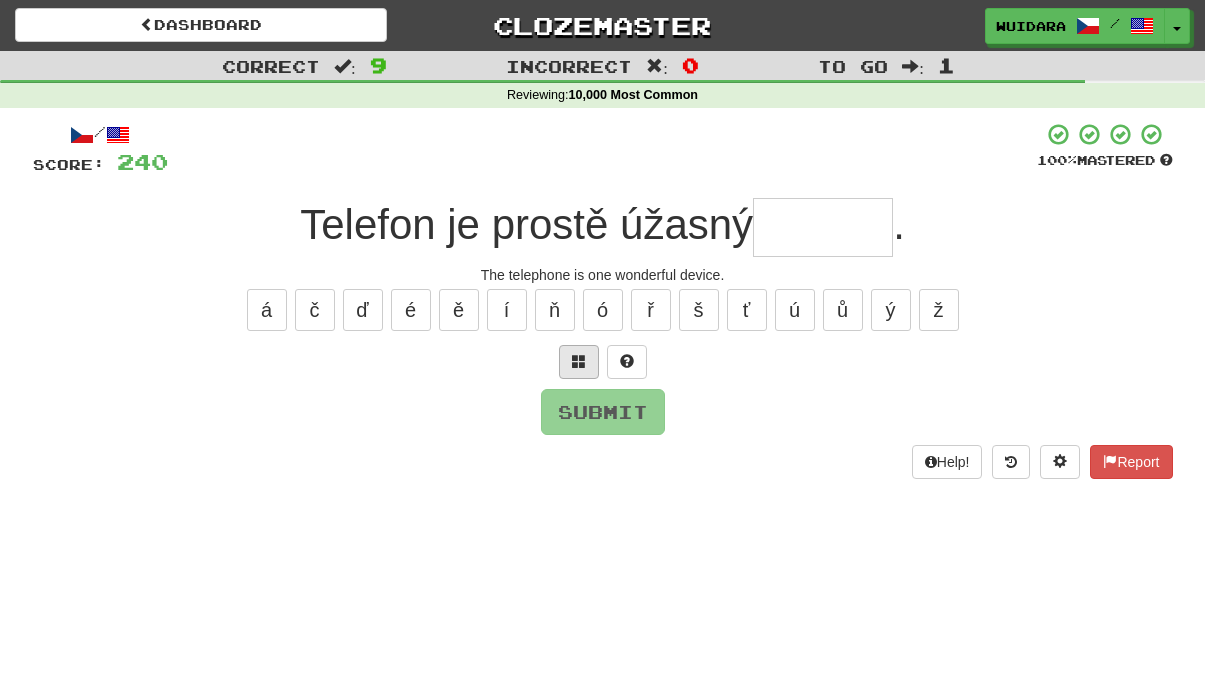 click at bounding box center [579, 362] 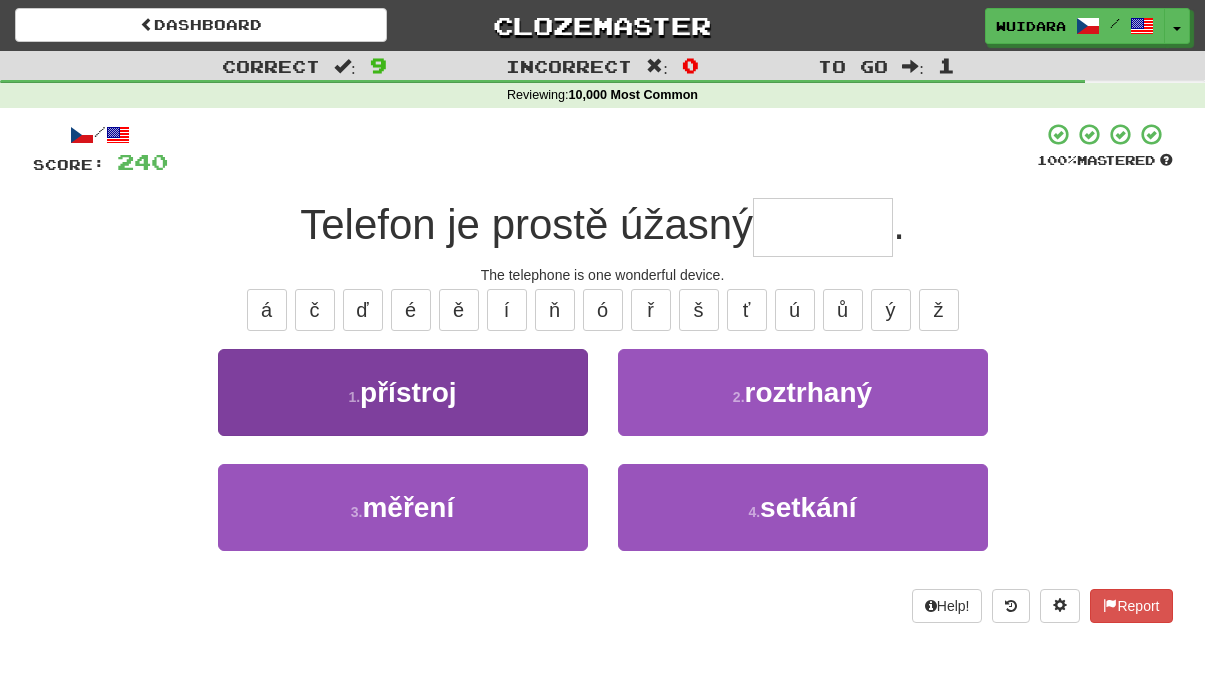 click on "1 .  přístroj" at bounding box center [403, 392] 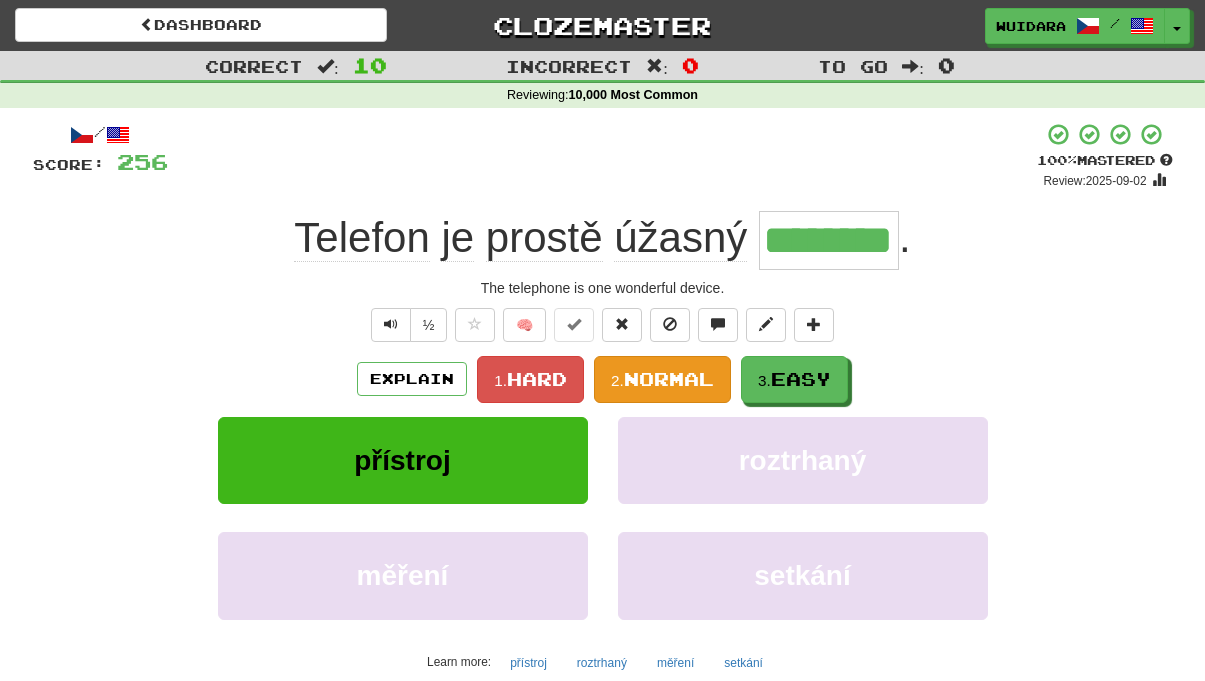 click on "Normal" at bounding box center [669, 379] 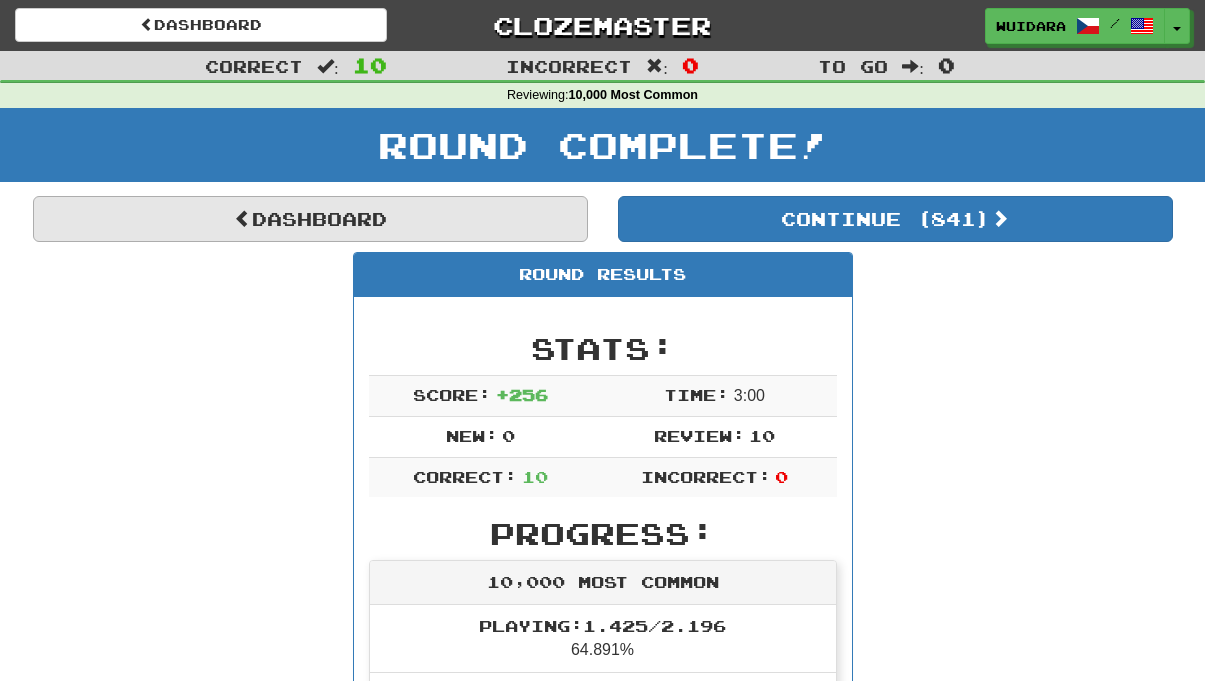 click on "Dashboard" at bounding box center (310, 219) 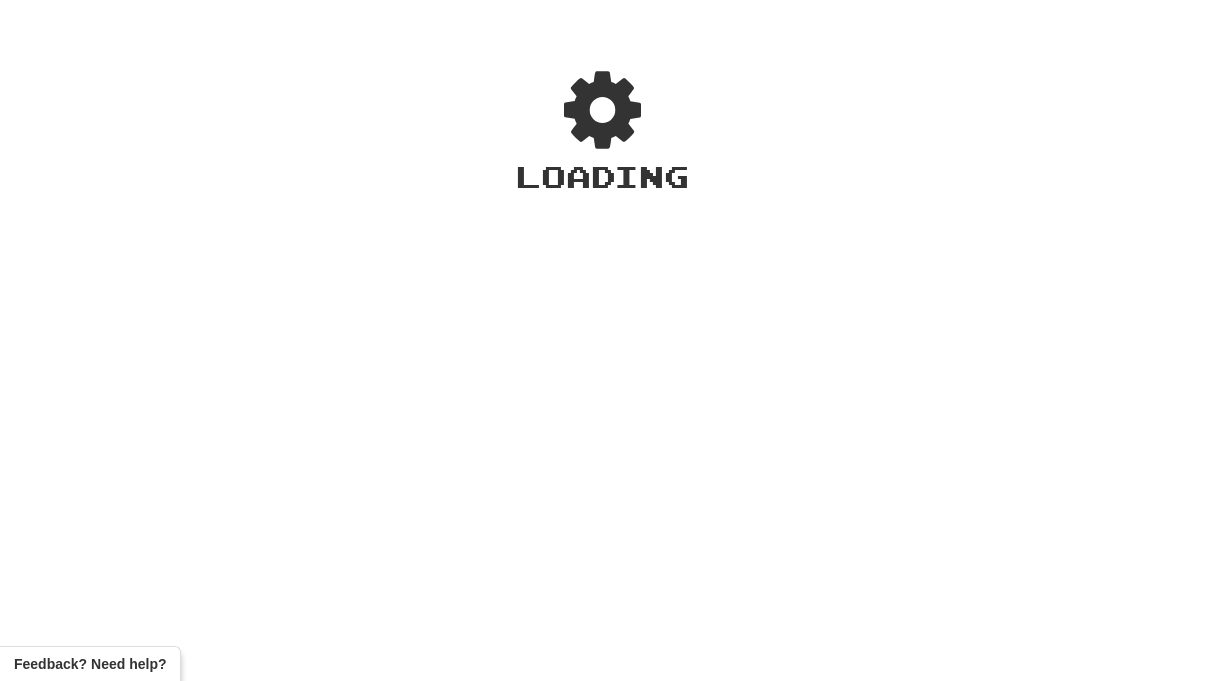 scroll, scrollTop: 0, scrollLeft: 0, axis: both 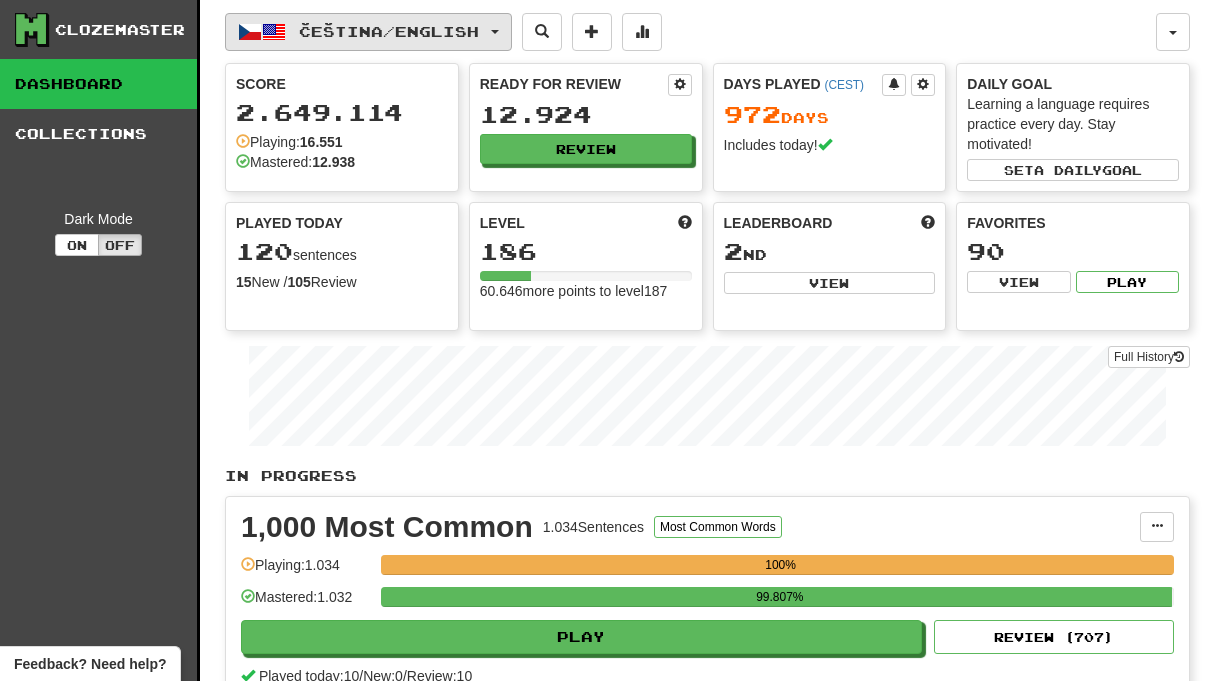 click on "Čeština  /  English" at bounding box center (389, 31) 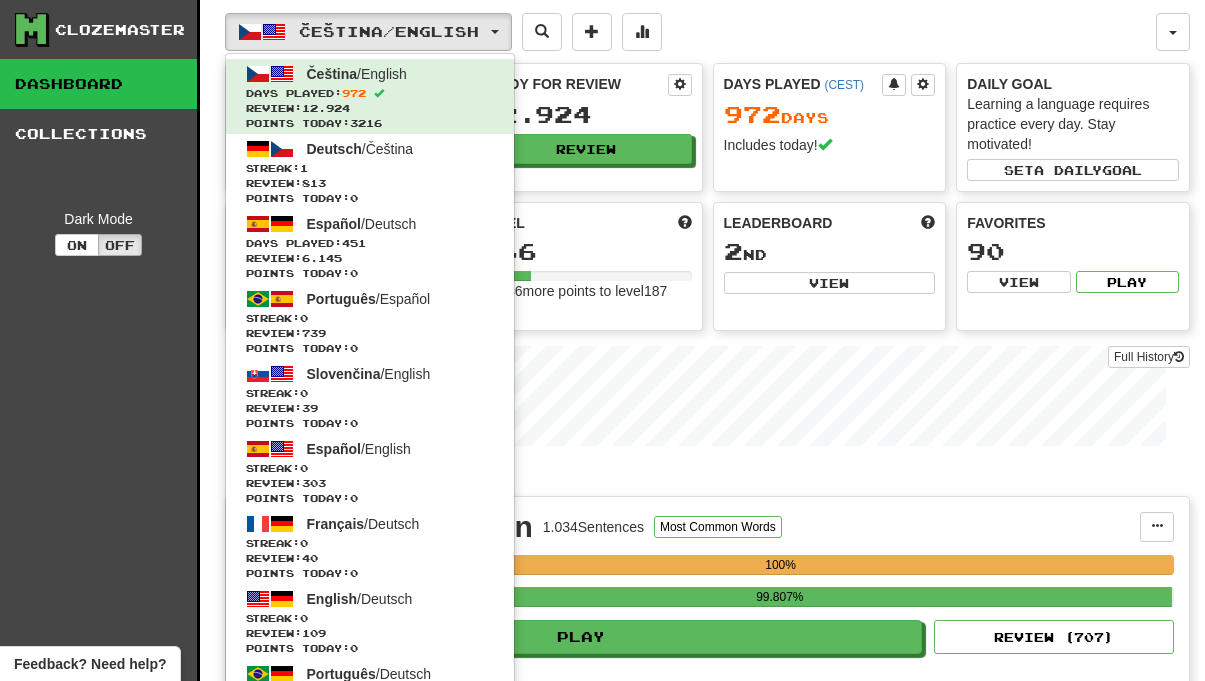 click on "Čeština  /  English Čeština  /  English Days Played:  972   Review:  12.924 Points today:  3216 Deutsch  /  Čeština Streak:  1   Review:  813 Points today:  0 Español  /  Deutsch Days Played:  451   Review:  6.145 Points today:  0 Português  /  Español Streak:  0   Review:  739 Points today:  0 Slovenčina  /  English Streak:  0   Review:  39 Points today:  0 Español  /  English Streak:  0   Review:  303 Points today:  0 Français  /  Deutsch Streak:  0   Review:  40 Points today:  0 English  /  Deutsch Streak:  0   Review:  109 Points today:  0 Português  /  Deutsch Streak:  0   Review:  40 Points today:  0 Română  /  English Streak:  0   Review:  20 Points today:  0 Latina  /  English Streak:  0   Review:  30 Points today:  0 Čeština  /  Français Streak:  0   Review:  0 Points today:  0 Deutsch  /  English Streak:  0   Review:  0 Points today:  0 English  /  Čeština Streak:  0   Review:  0 Points today:  0 Hrvatski  /  English Streak:  0   Review:  0 Points today:  0 Português  /  English" at bounding box center [690, 32] 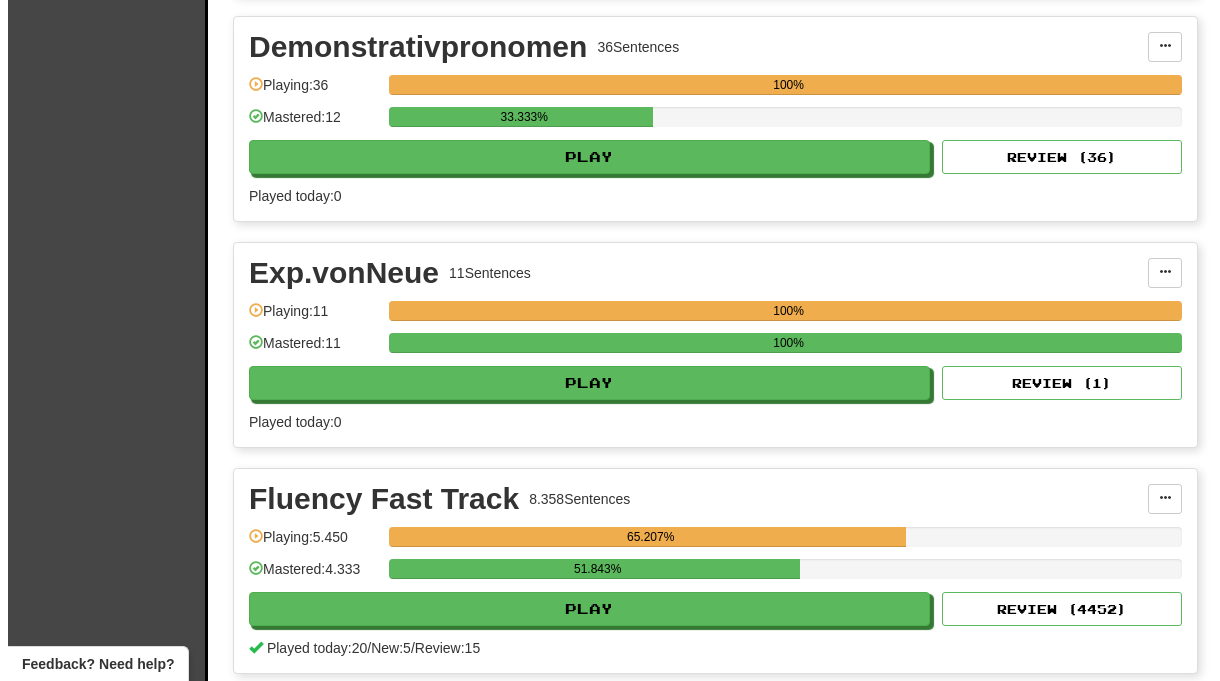 scroll, scrollTop: 2760, scrollLeft: 0, axis: vertical 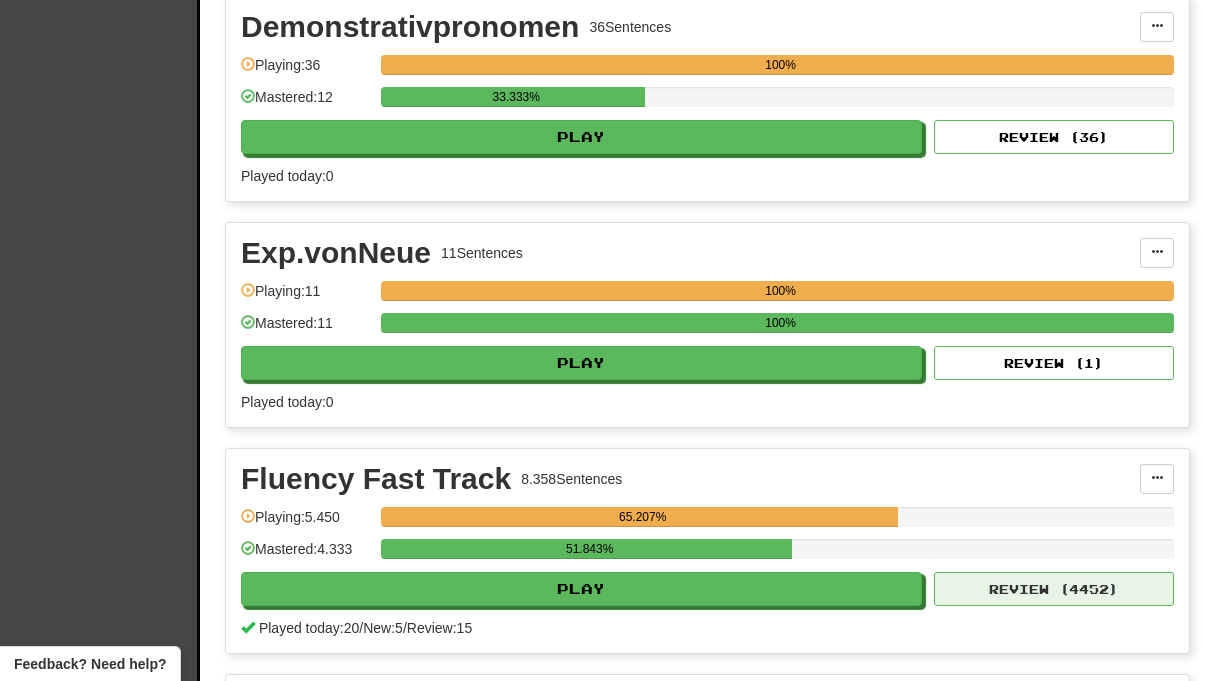 click on "Review ( 4452 )" at bounding box center (1054, 589) 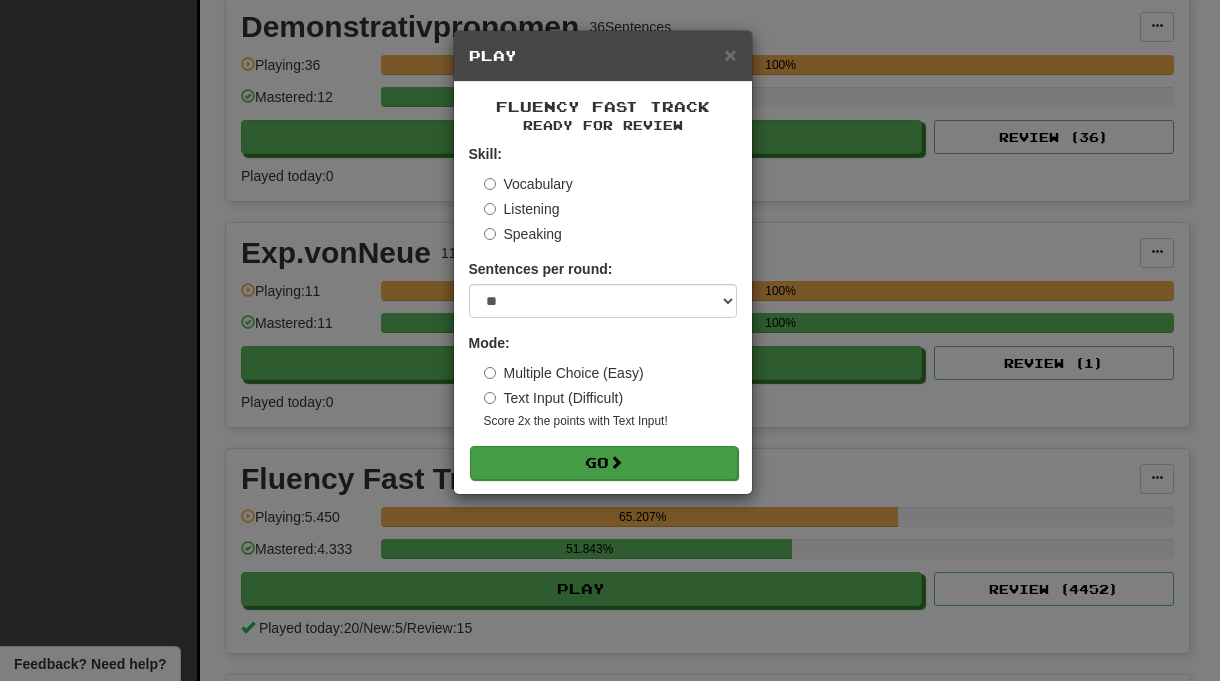 click on "Go" at bounding box center [604, 463] 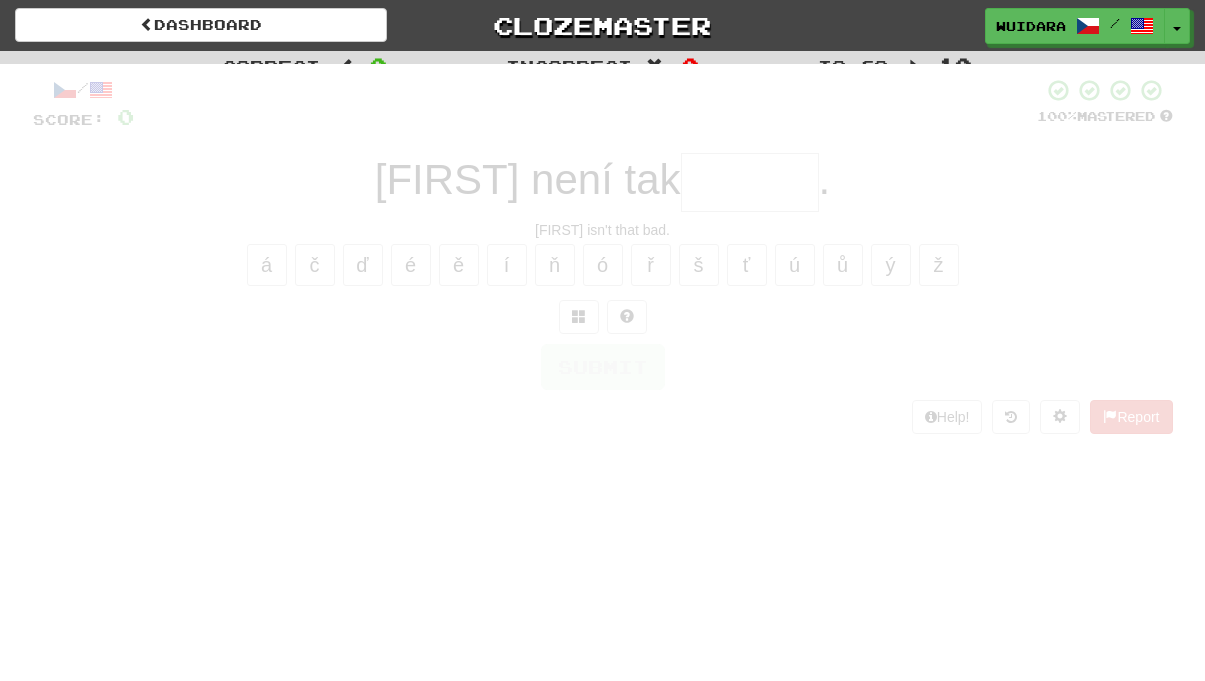 scroll, scrollTop: 0, scrollLeft: 0, axis: both 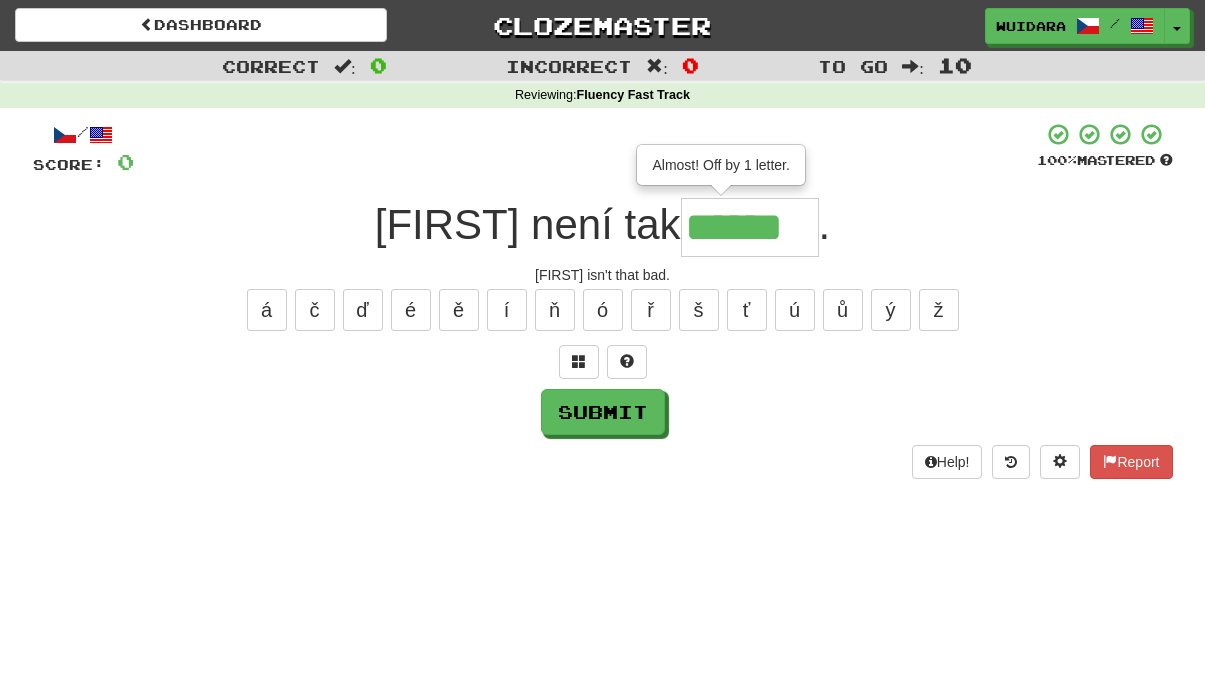 type on "******" 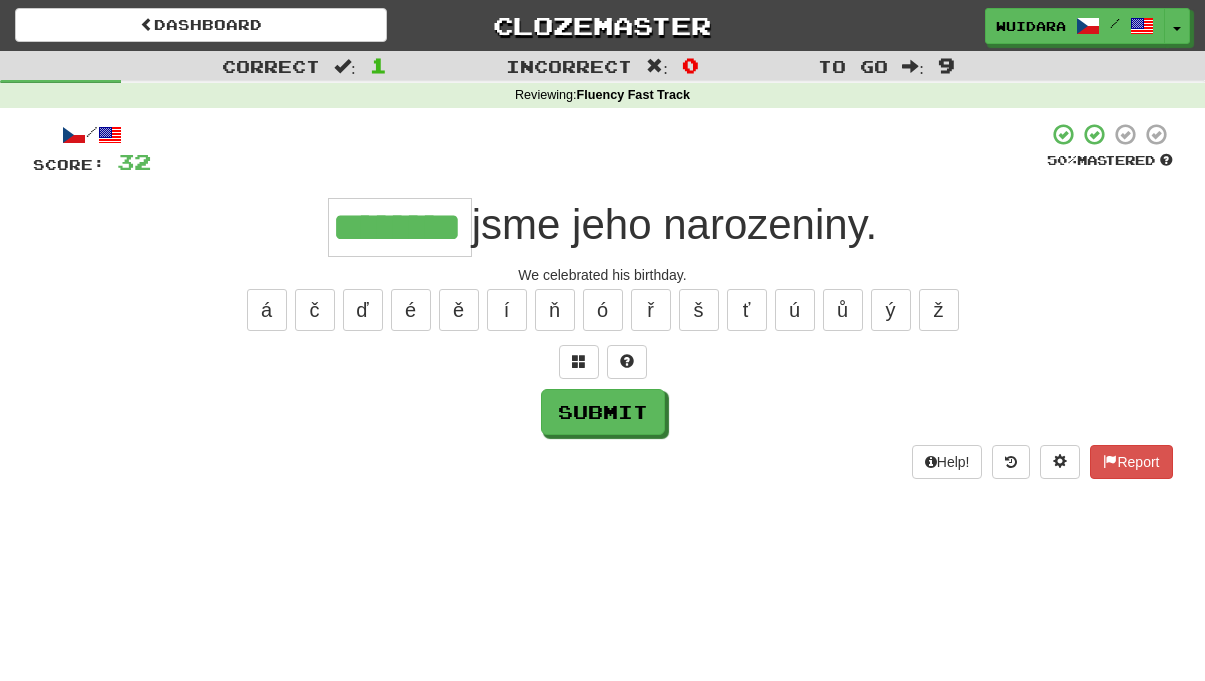 type on "********" 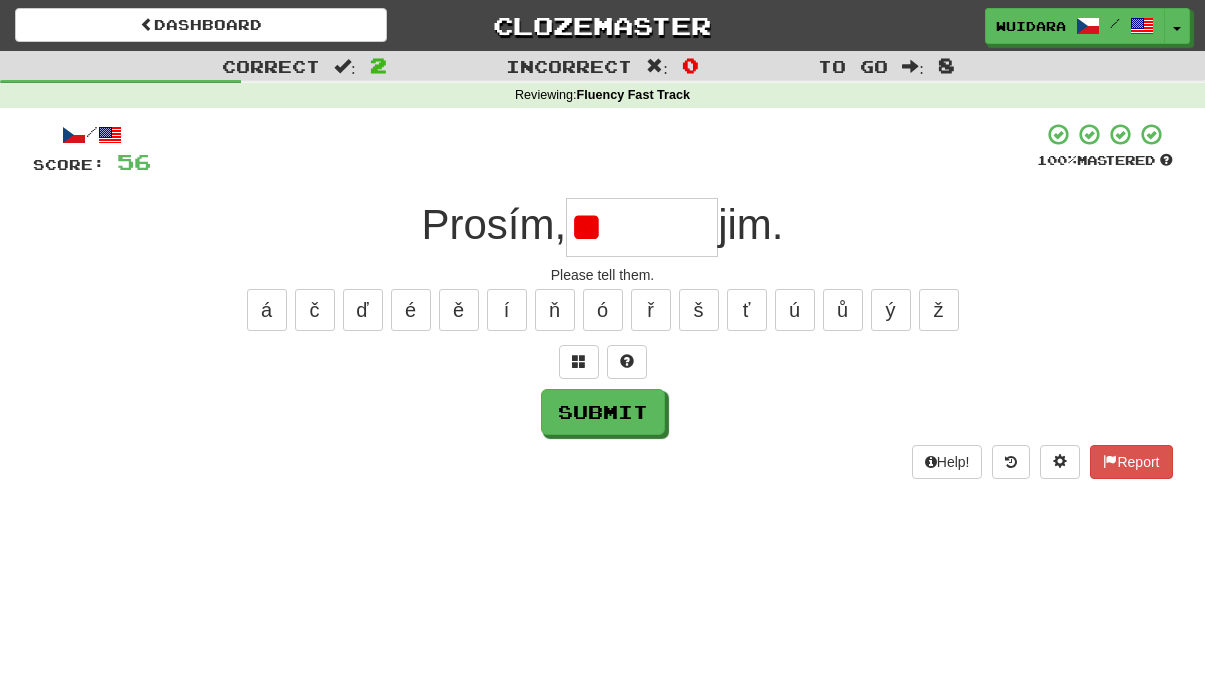 type on "*" 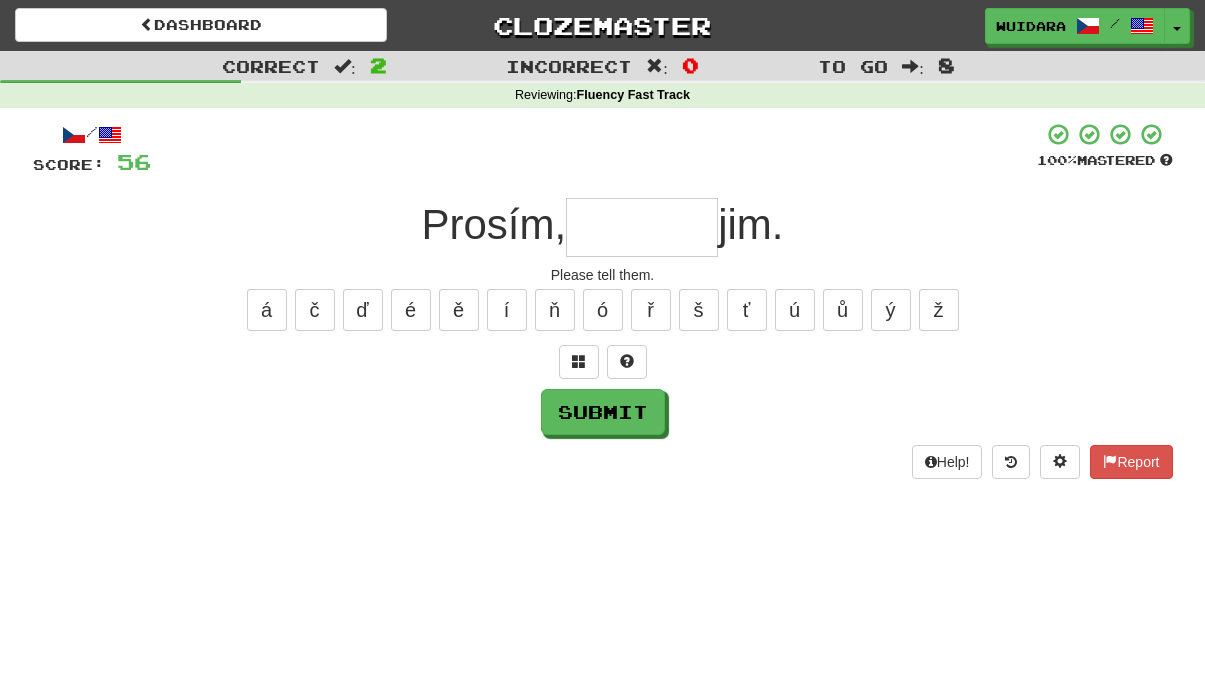 type on "*" 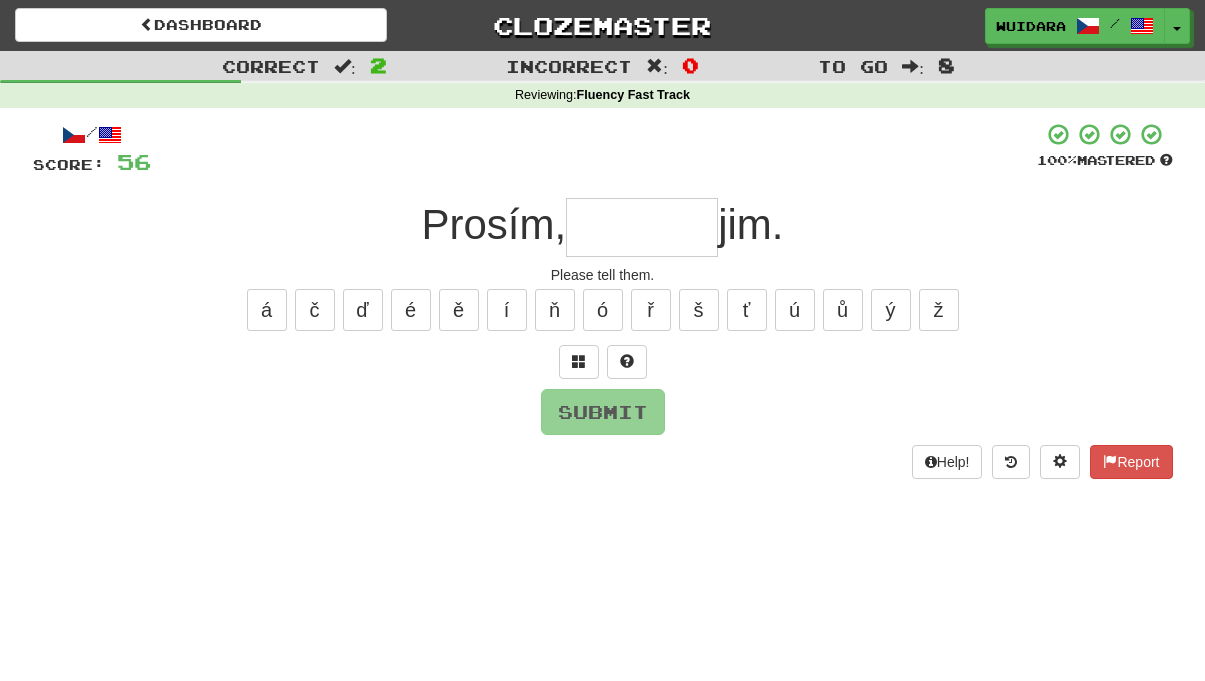 type on "*" 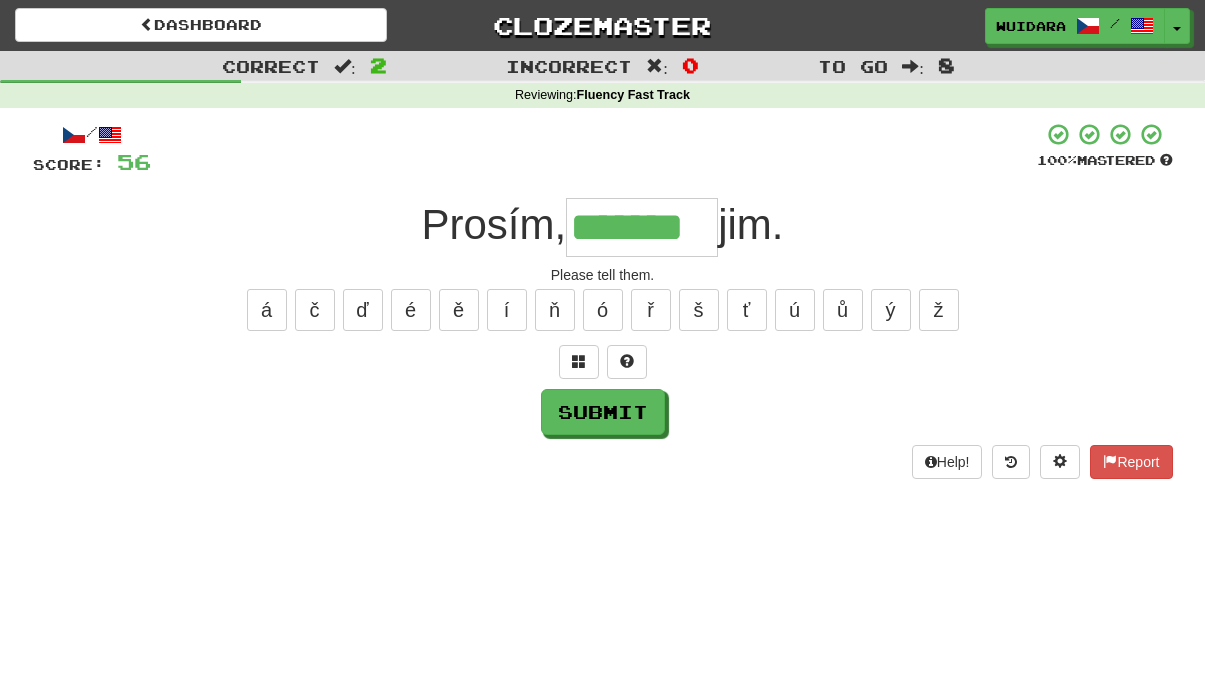 type on "*******" 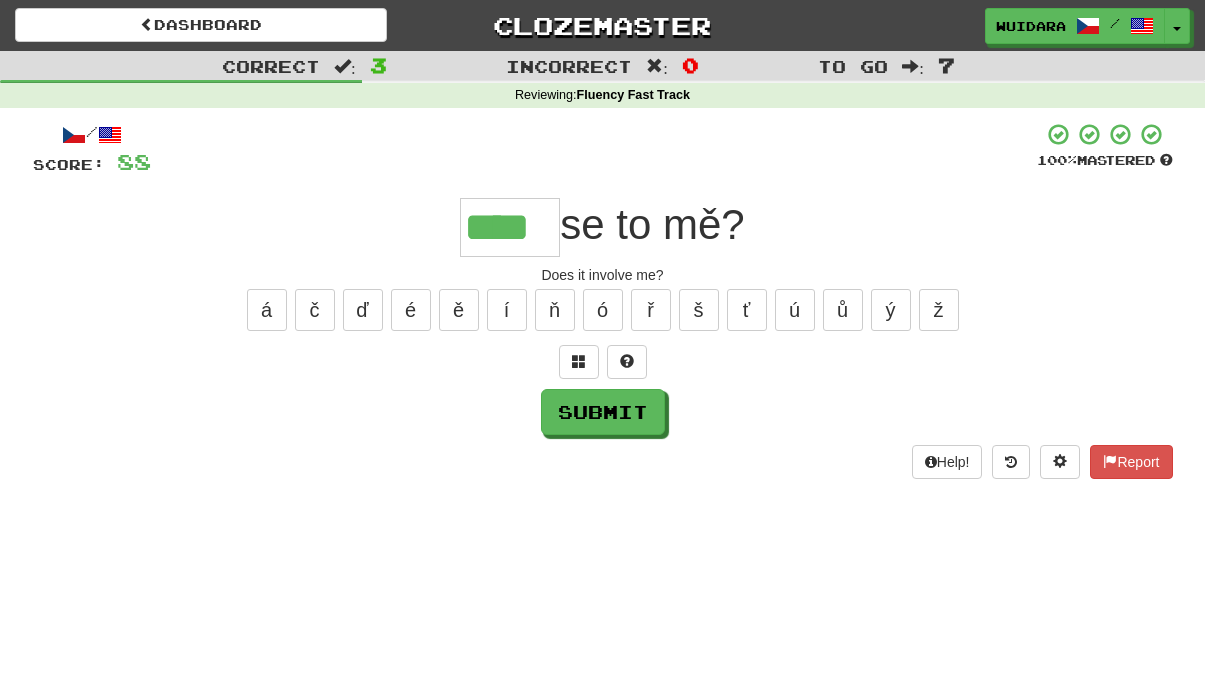 type on "****" 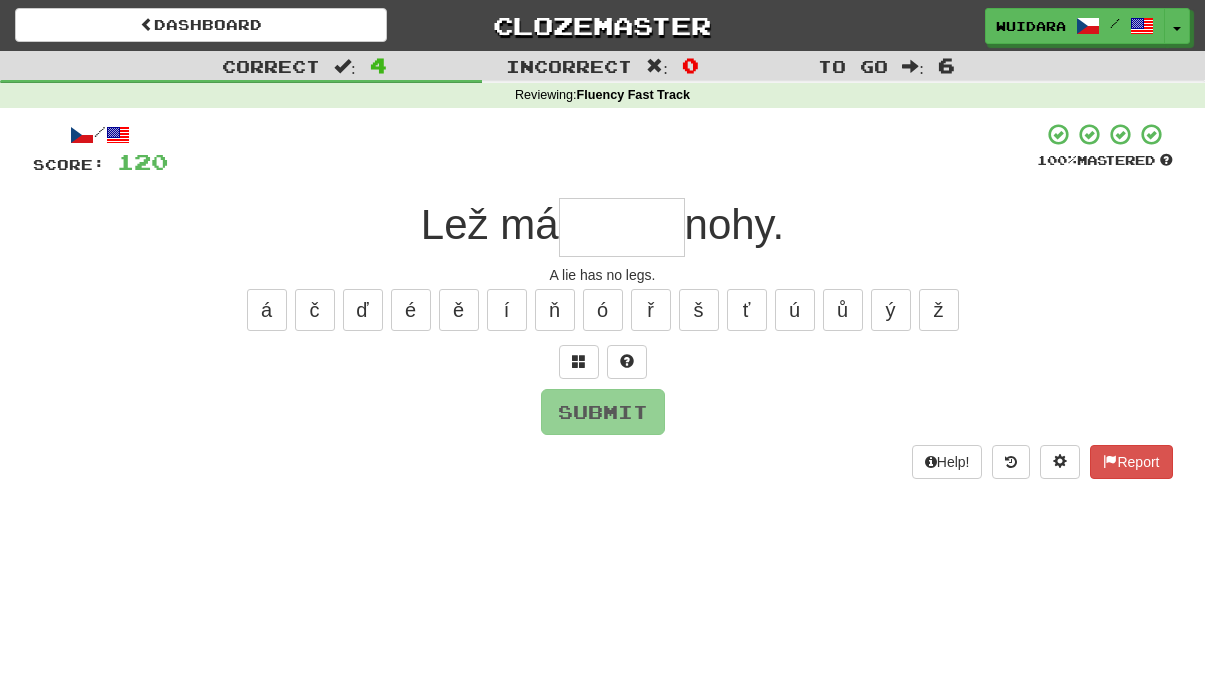 type on "*" 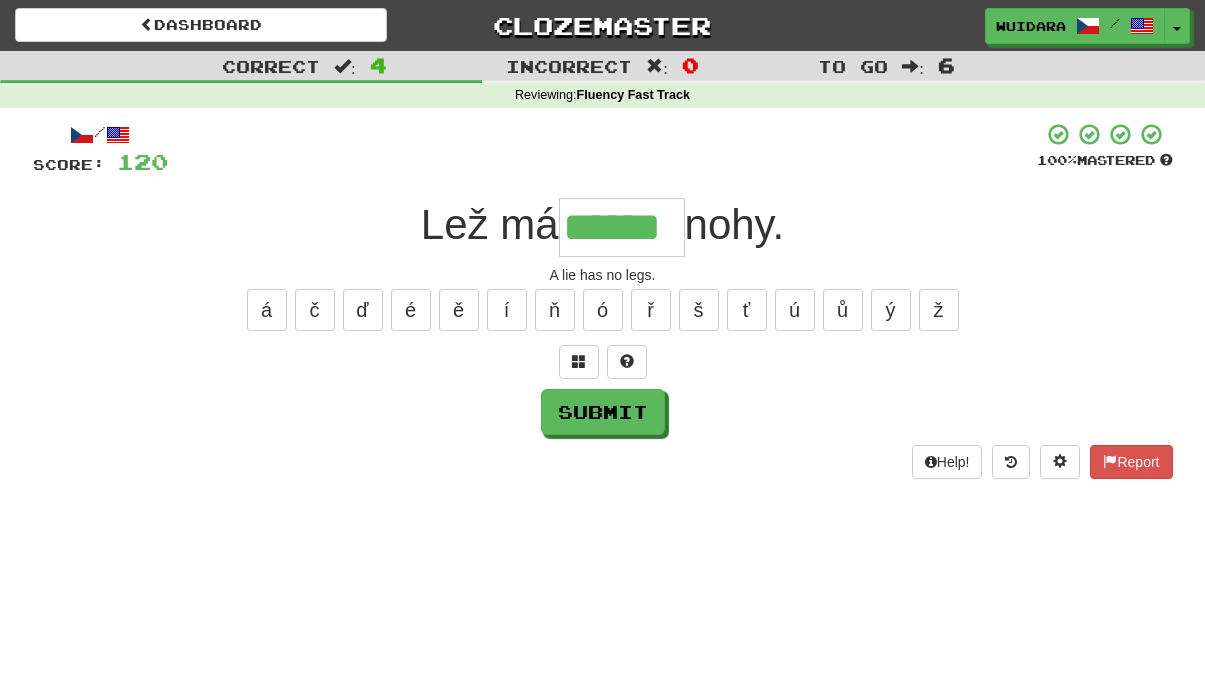 type on "******" 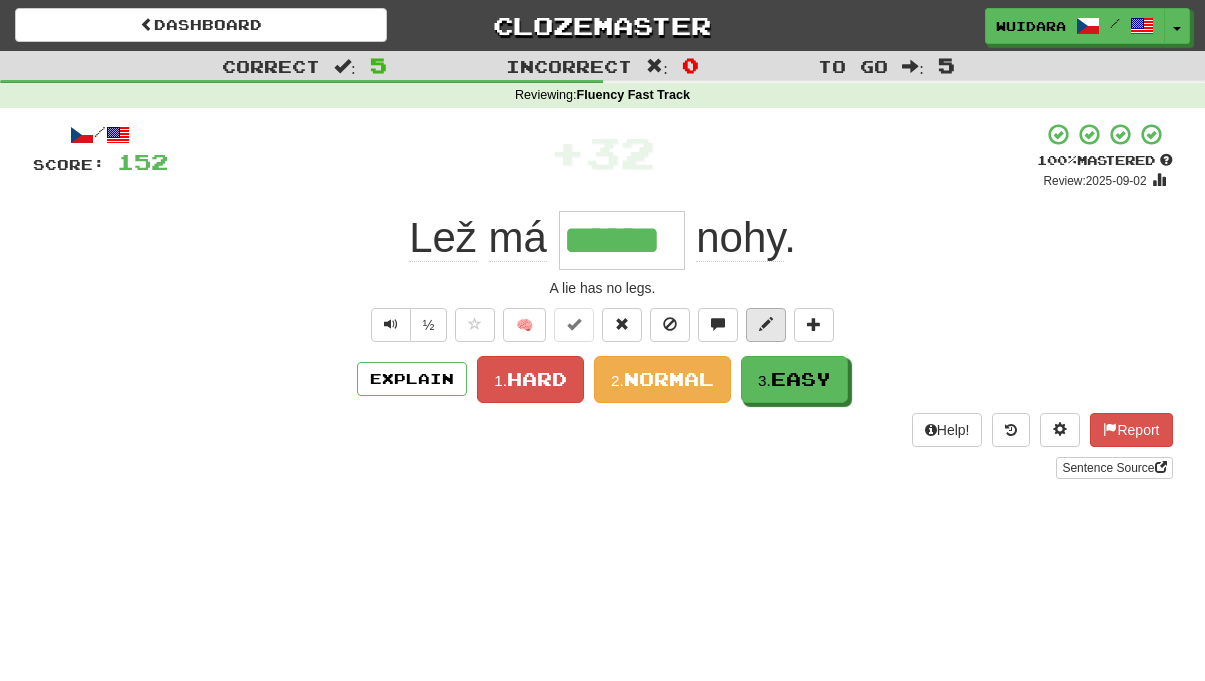 click at bounding box center (766, 325) 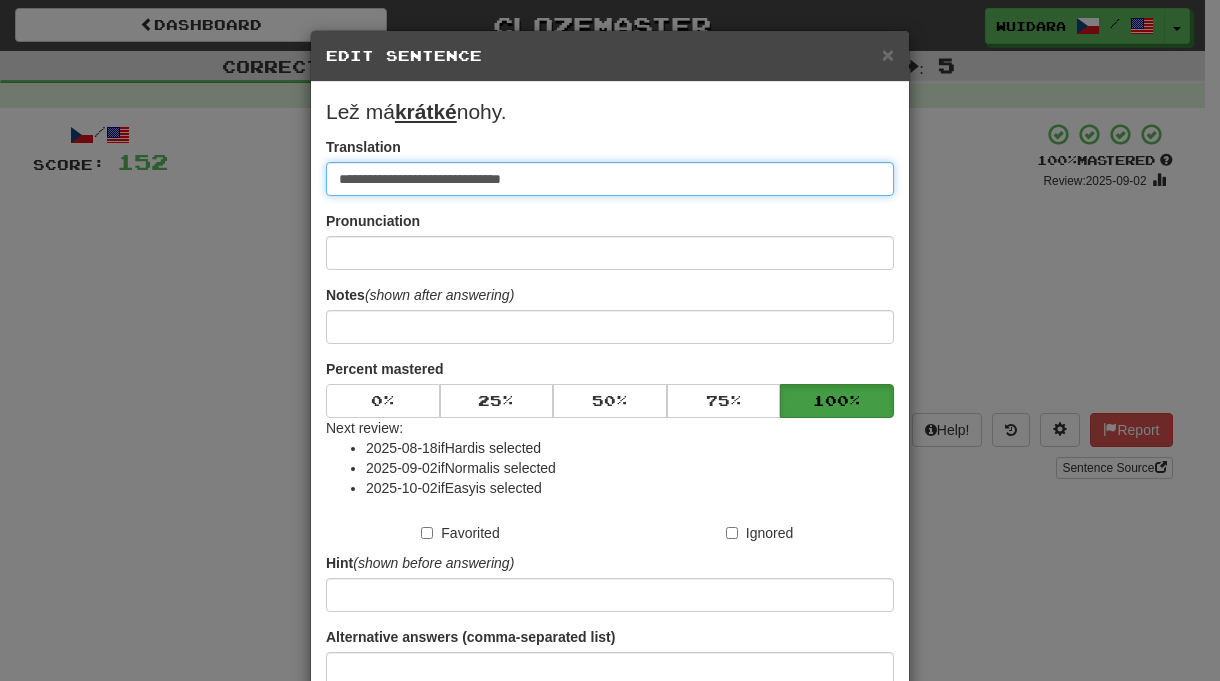 type on "**********" 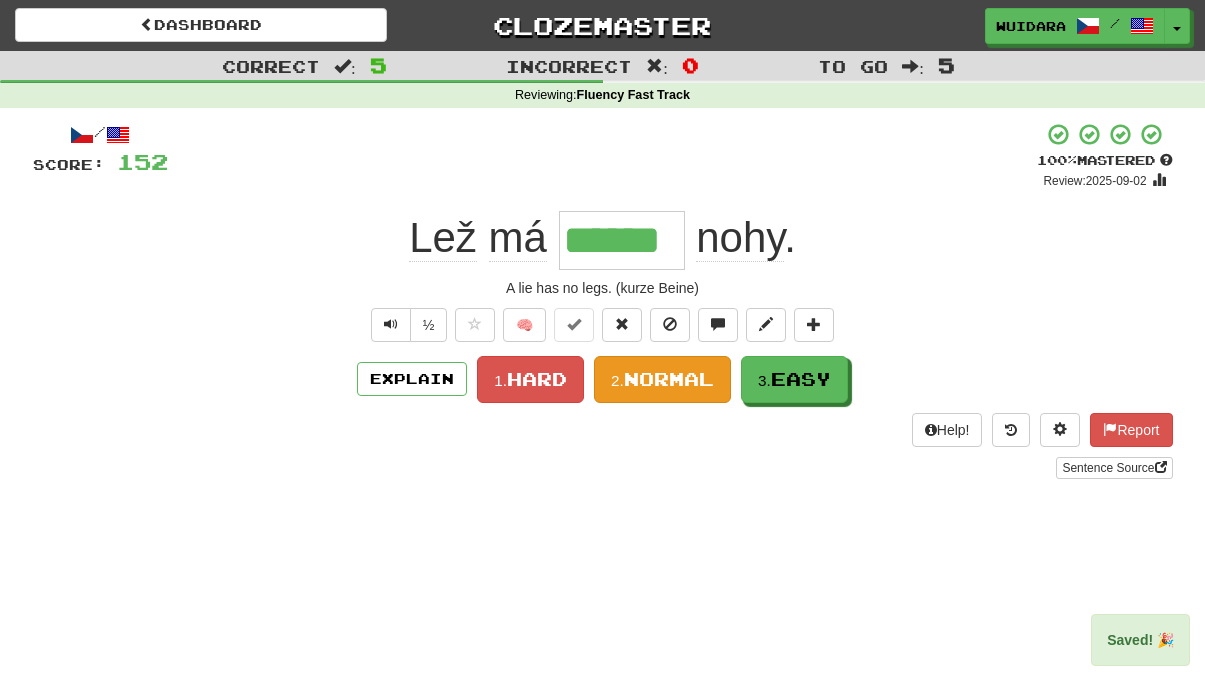 click on "2." at bounding box center [617, 380] 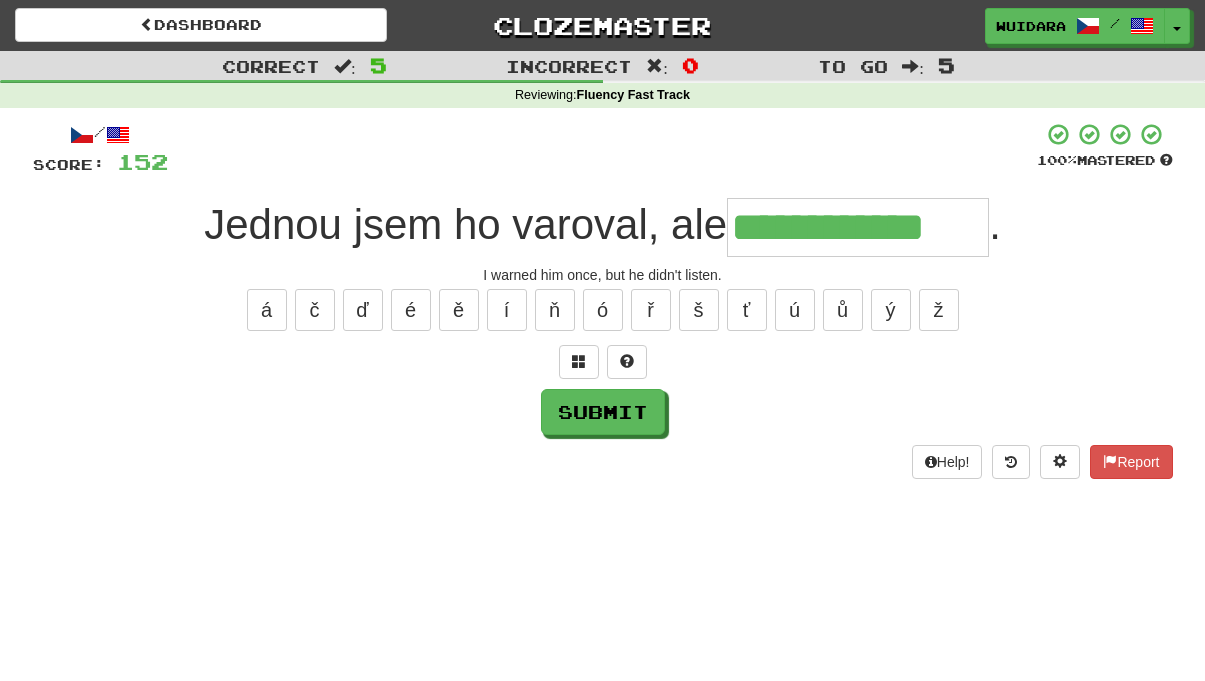 type on "**********" 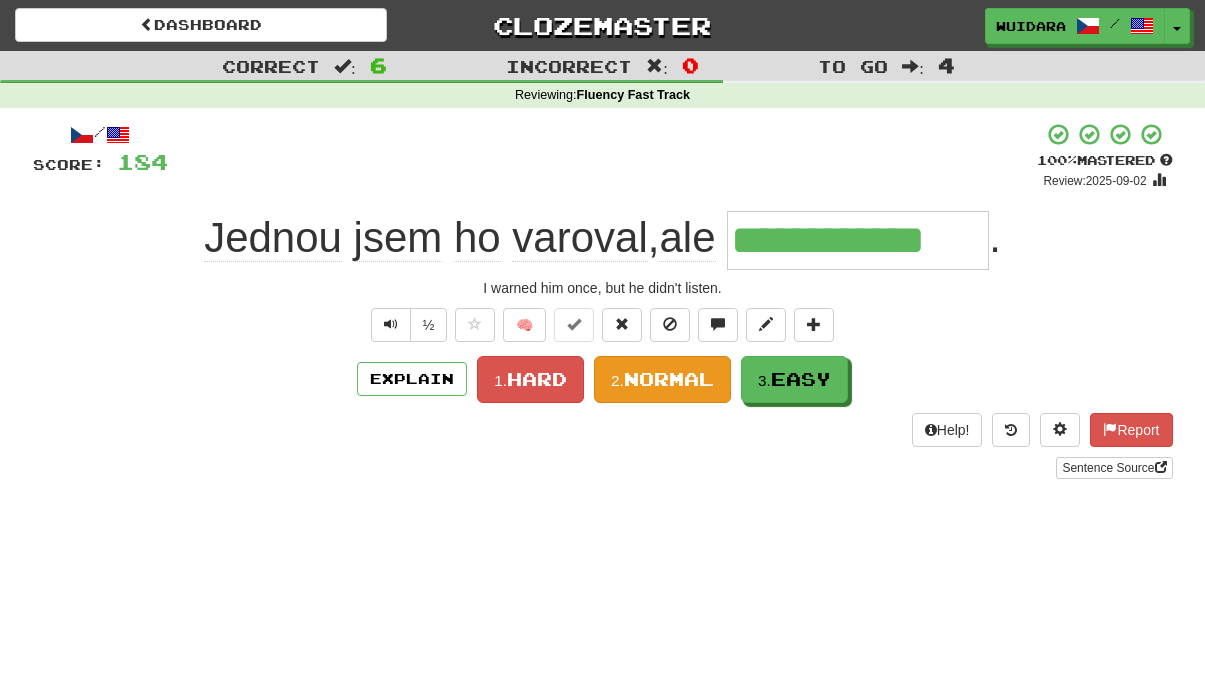 click on "Normal" at bounding box center (669, 379) 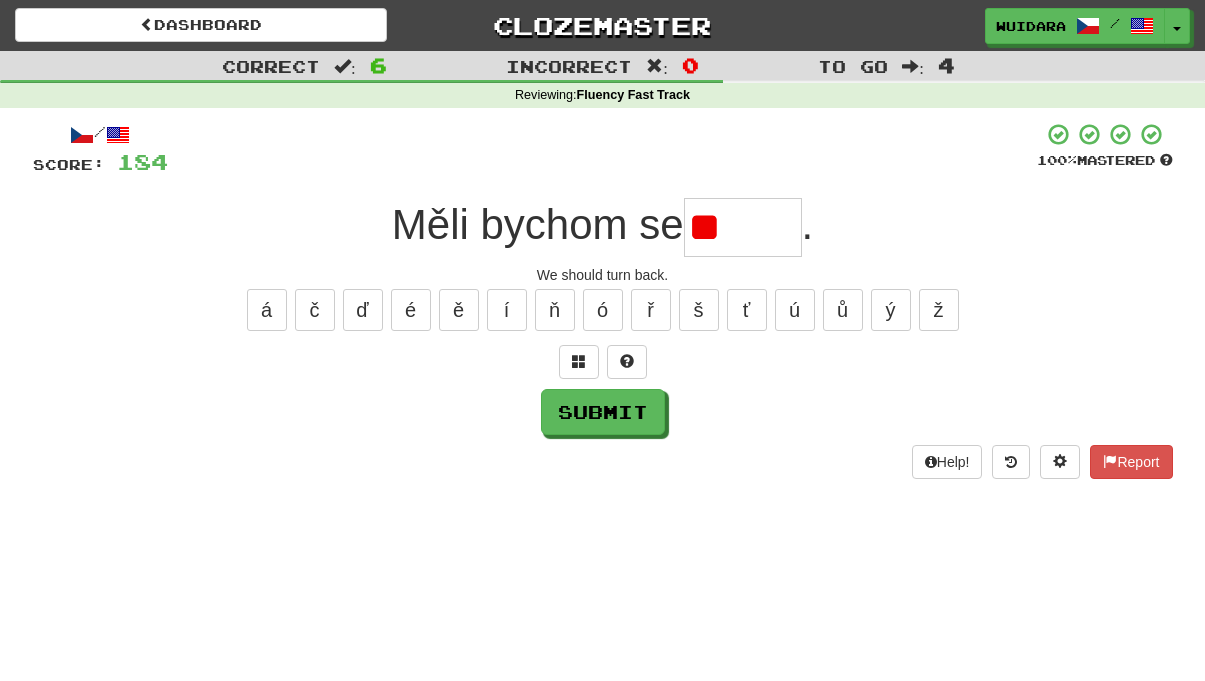 type on "*" 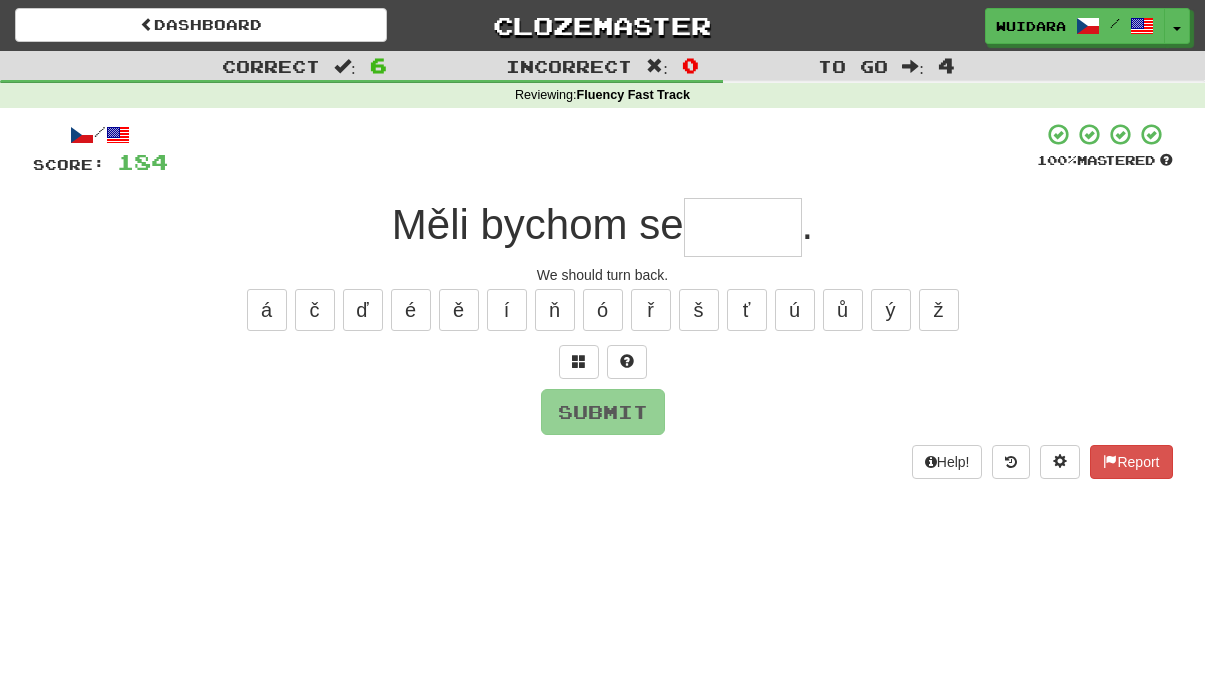 type on "*" 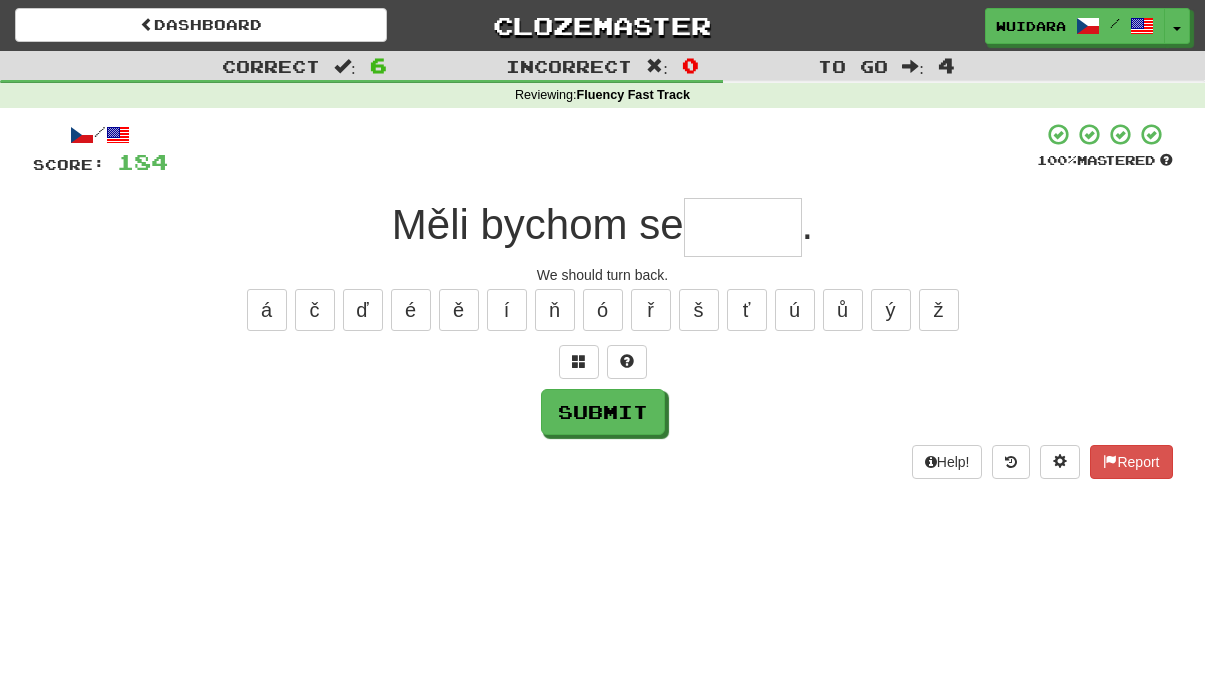 type on "*" 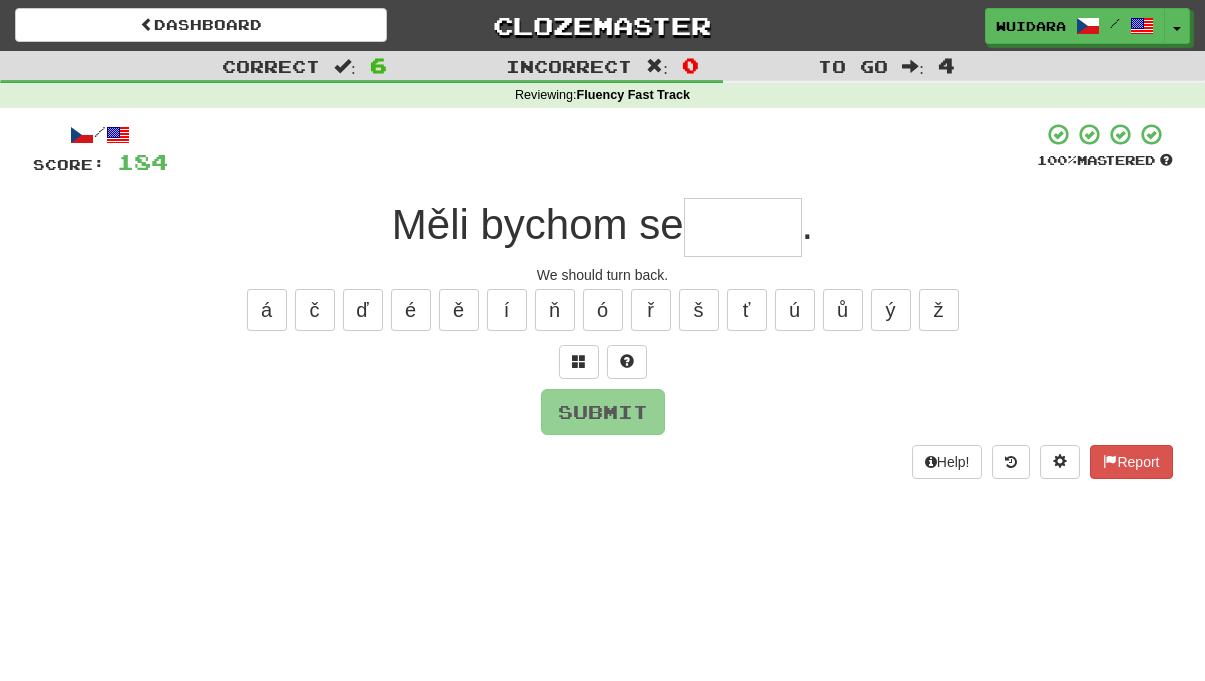 type on "*" 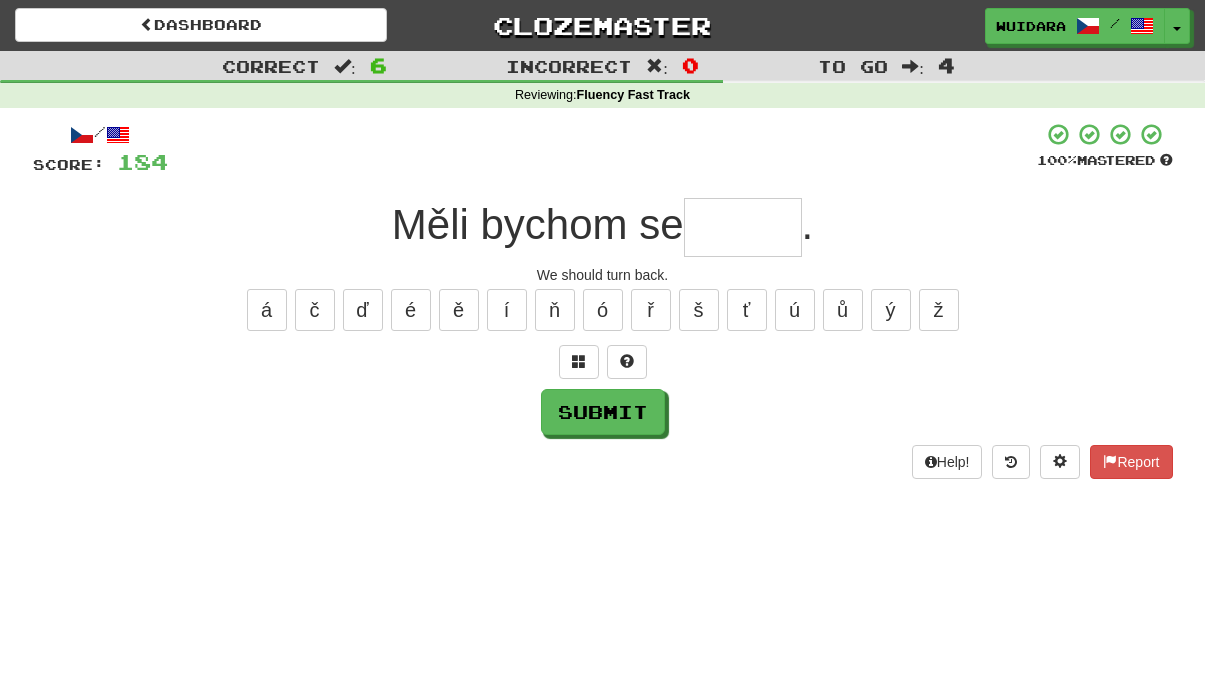 type on "*" 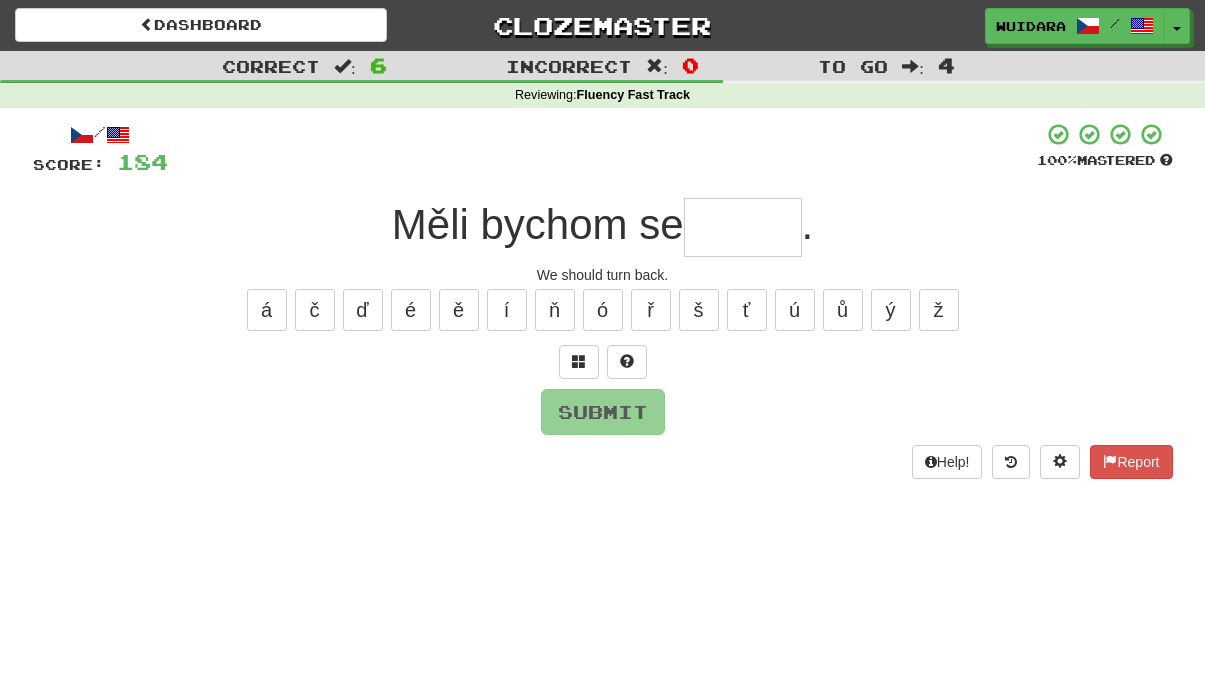 type on "*" 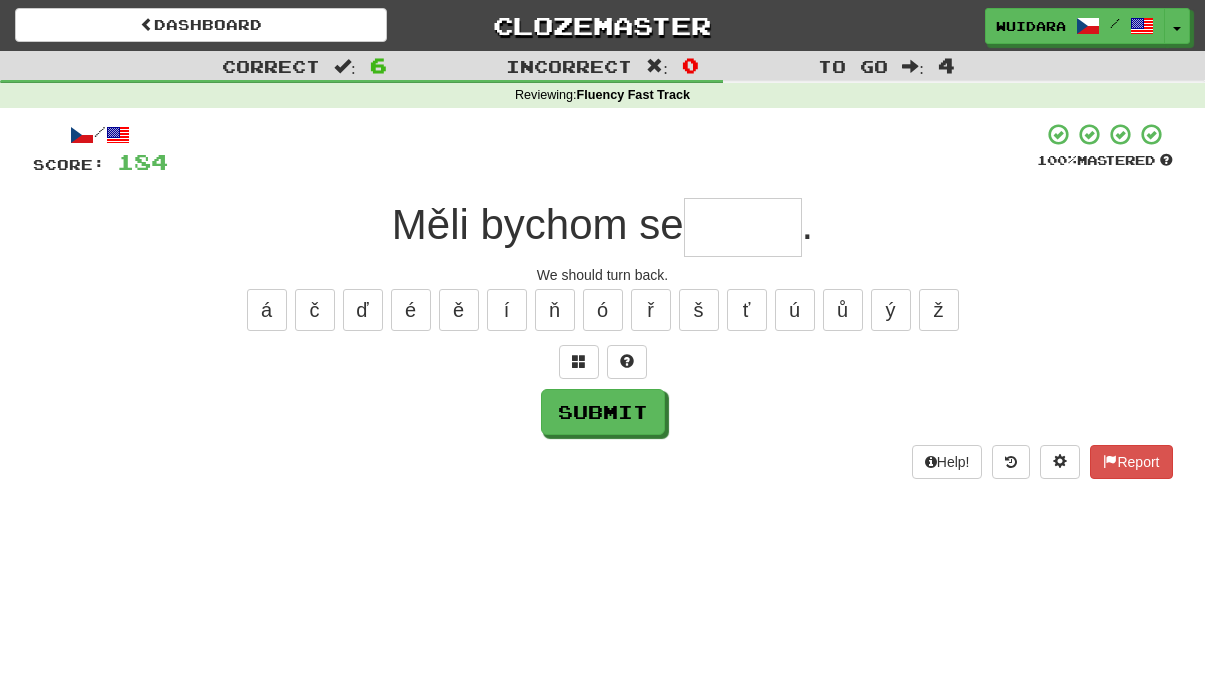 type on "*" 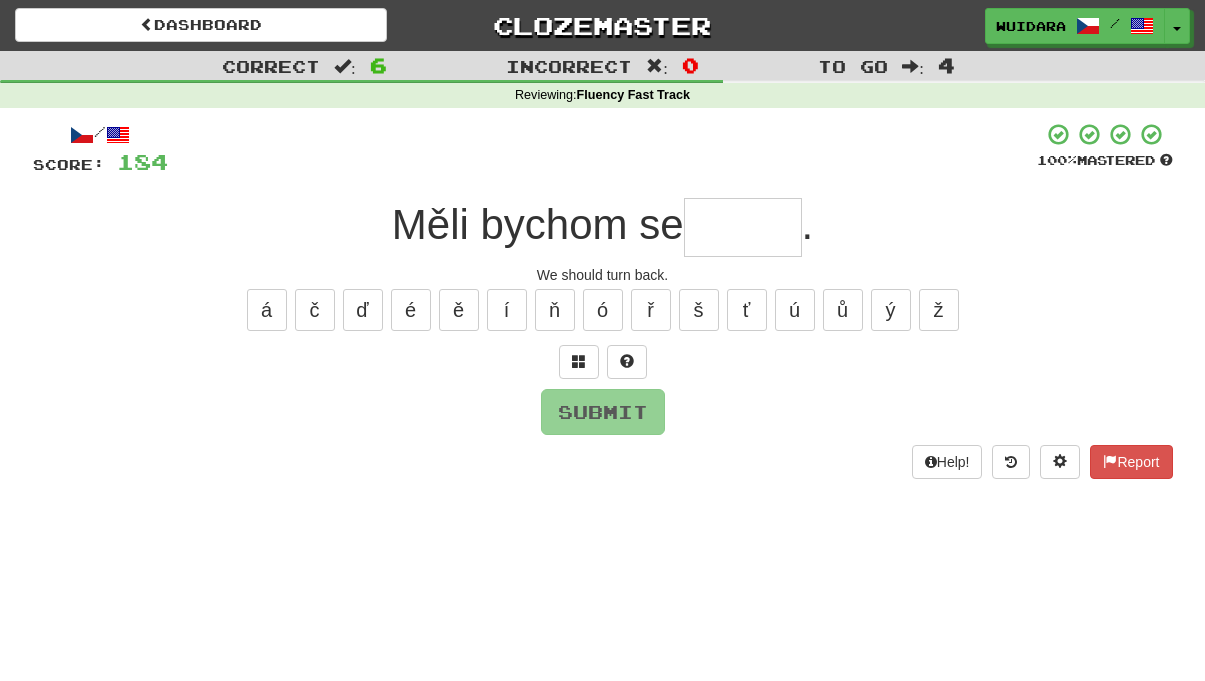 type on "*" 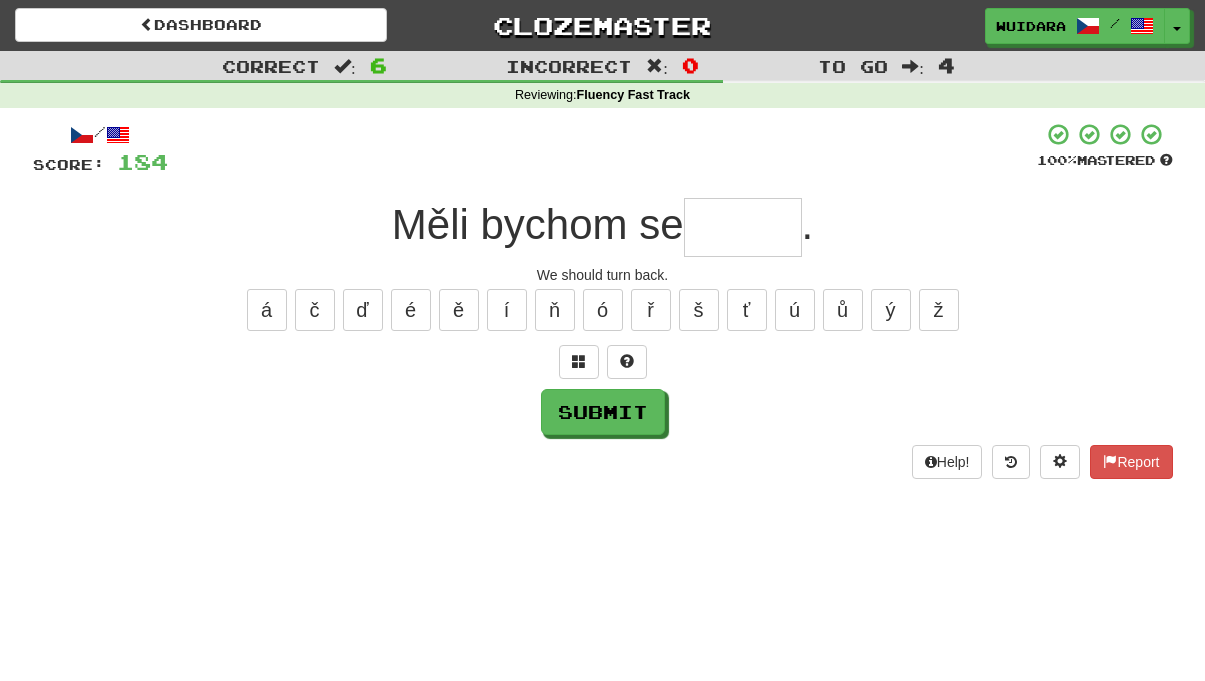 type on "*" 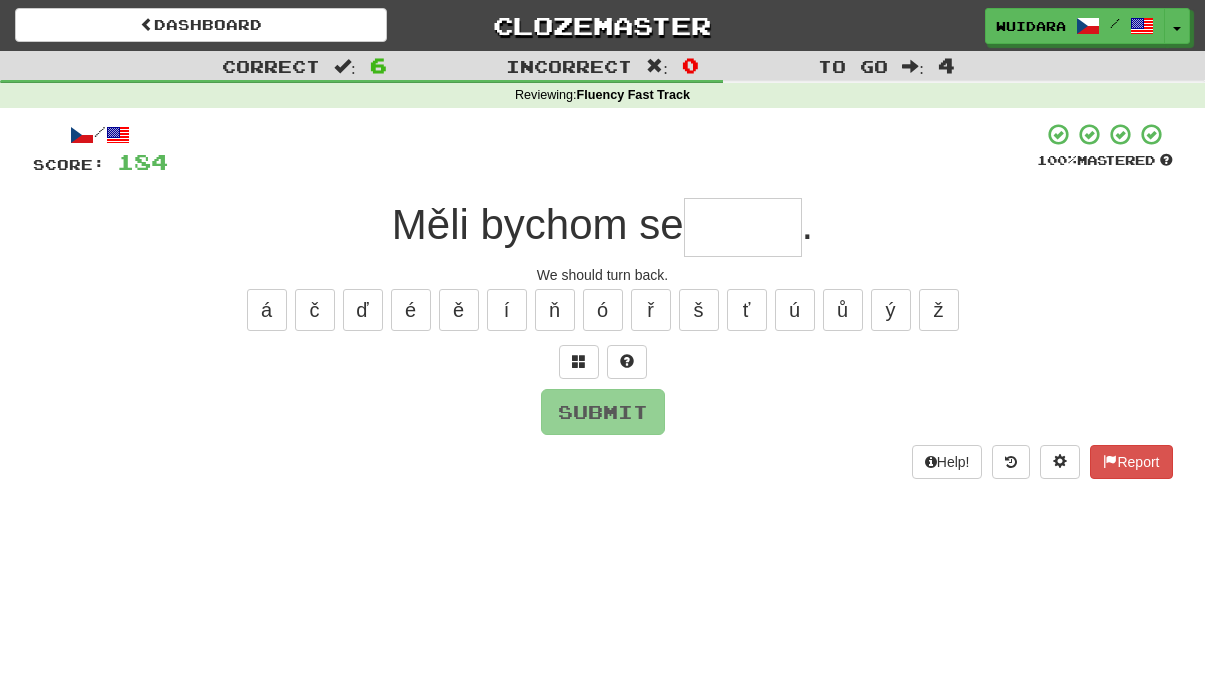 type on "*" 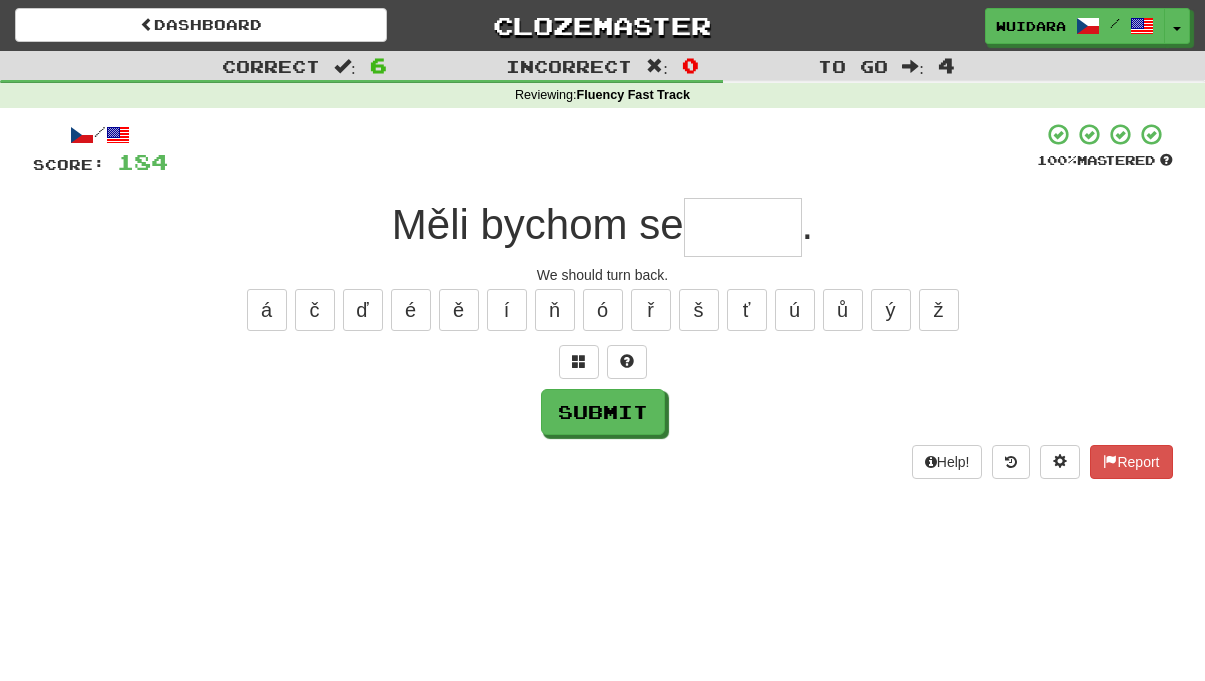 type on "*" 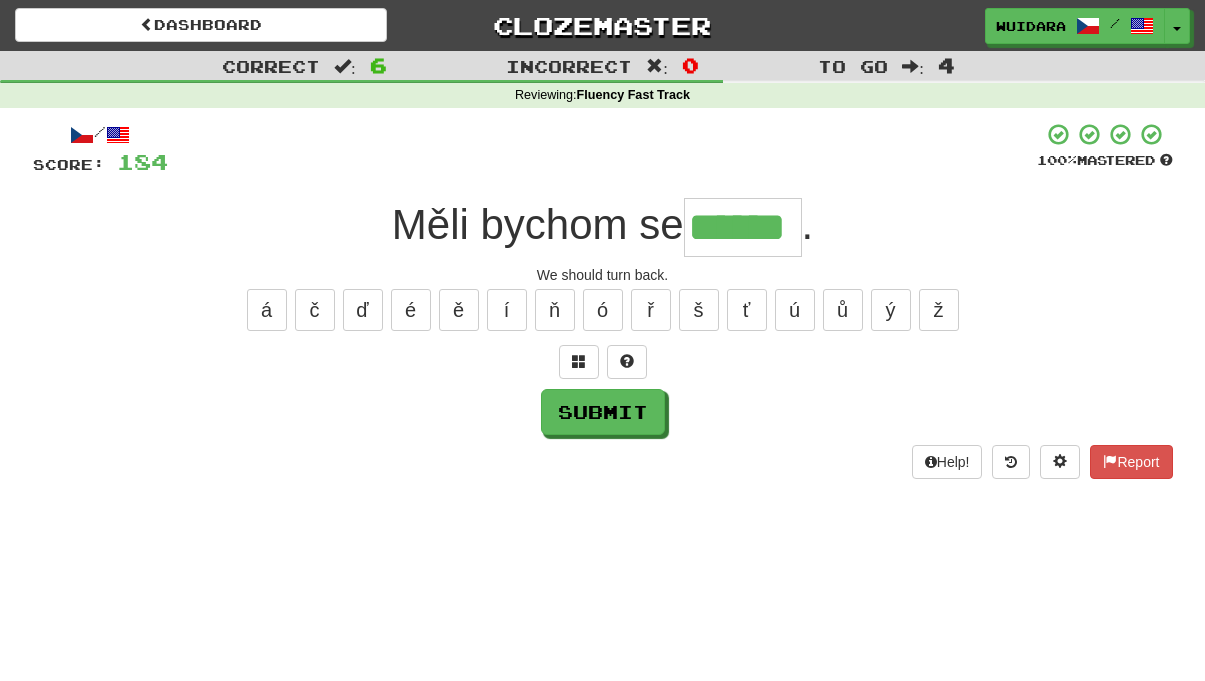 type on "******" 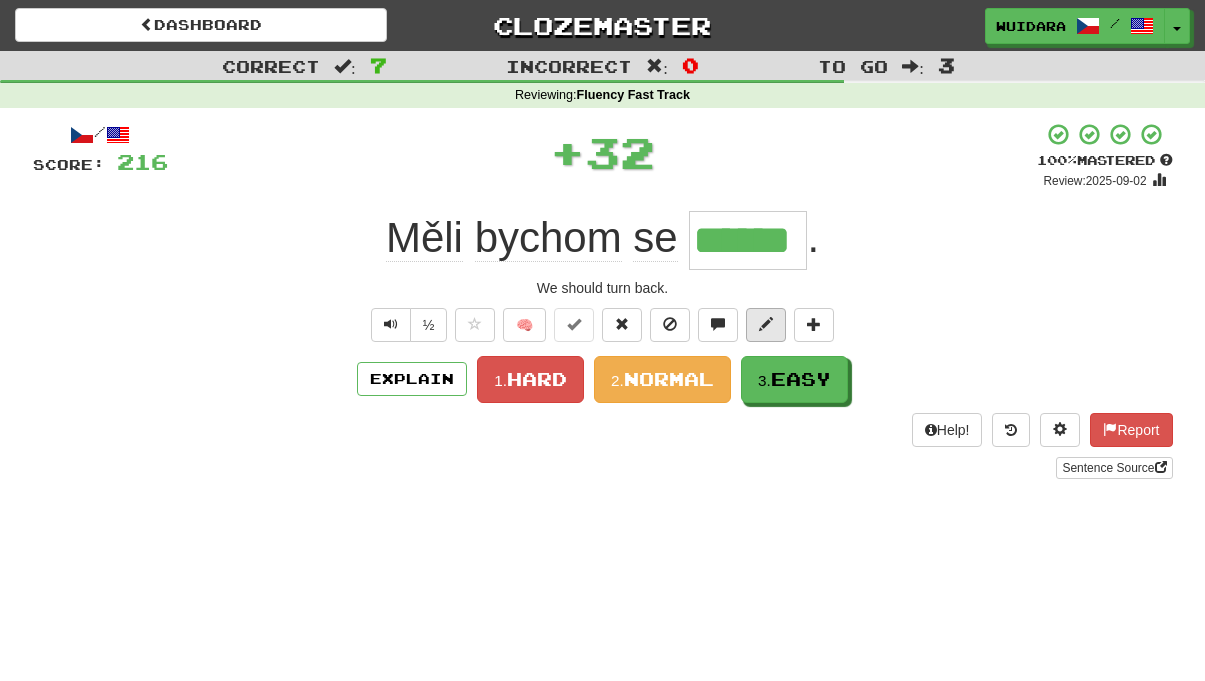 click at bounding box center [766, 324] 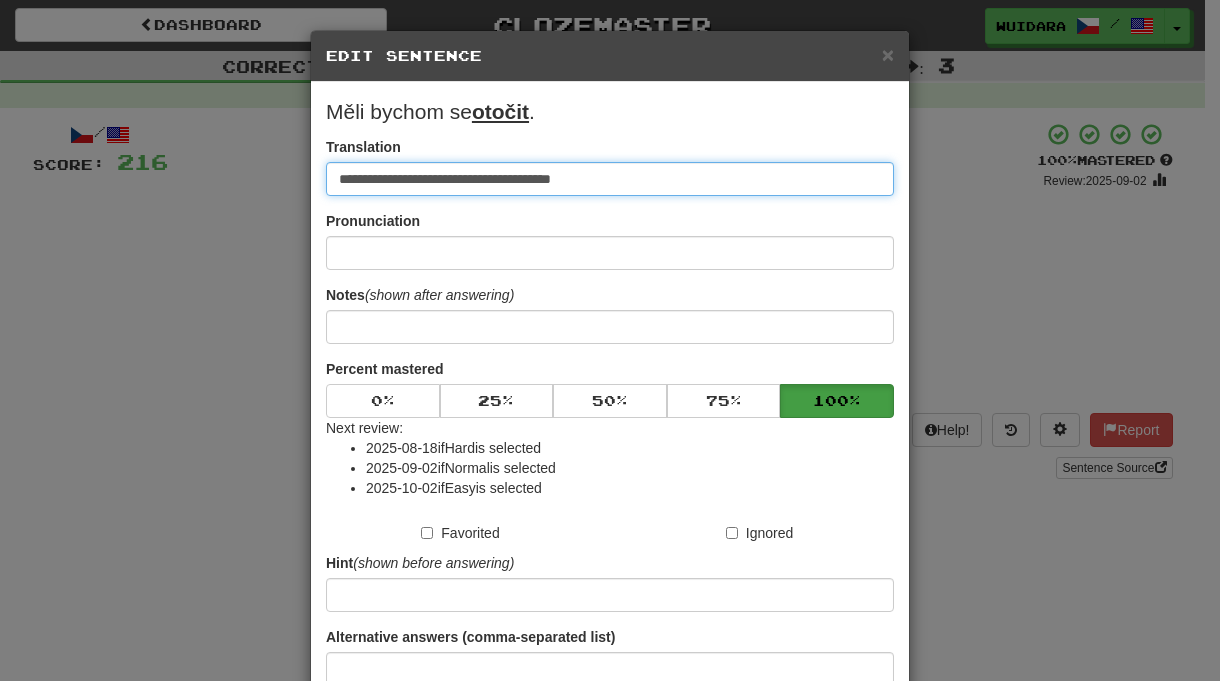type on "**********" 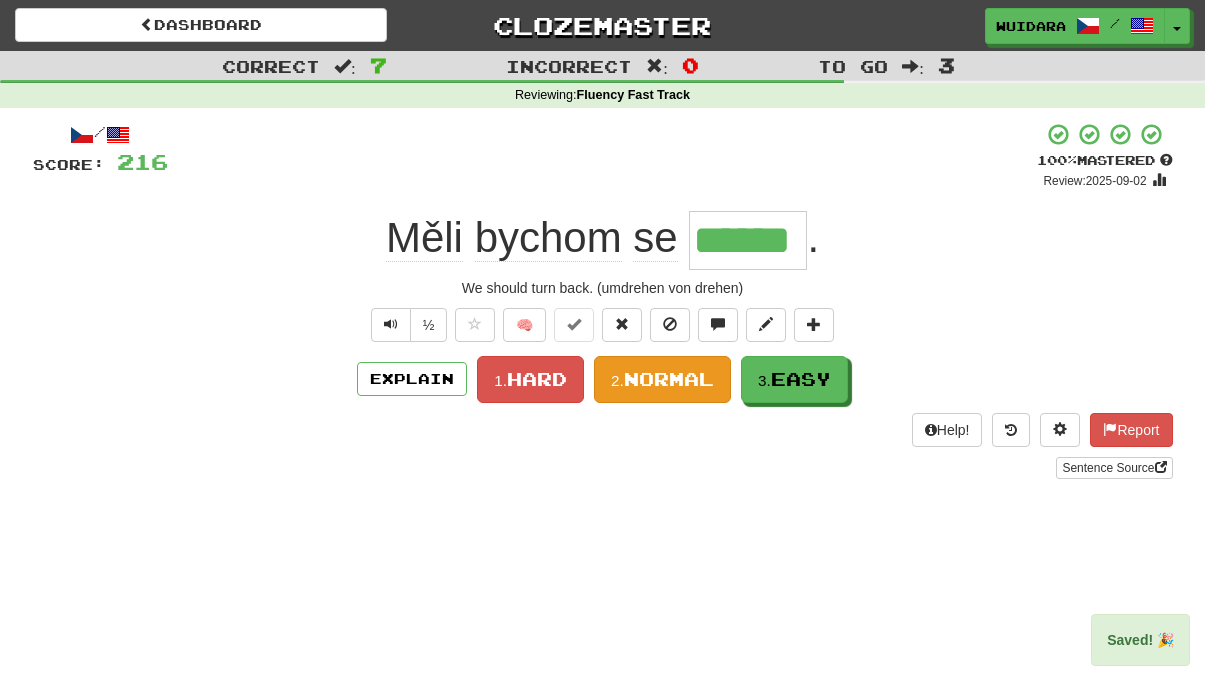 click on "Normal" at bounding box center (669, 379) 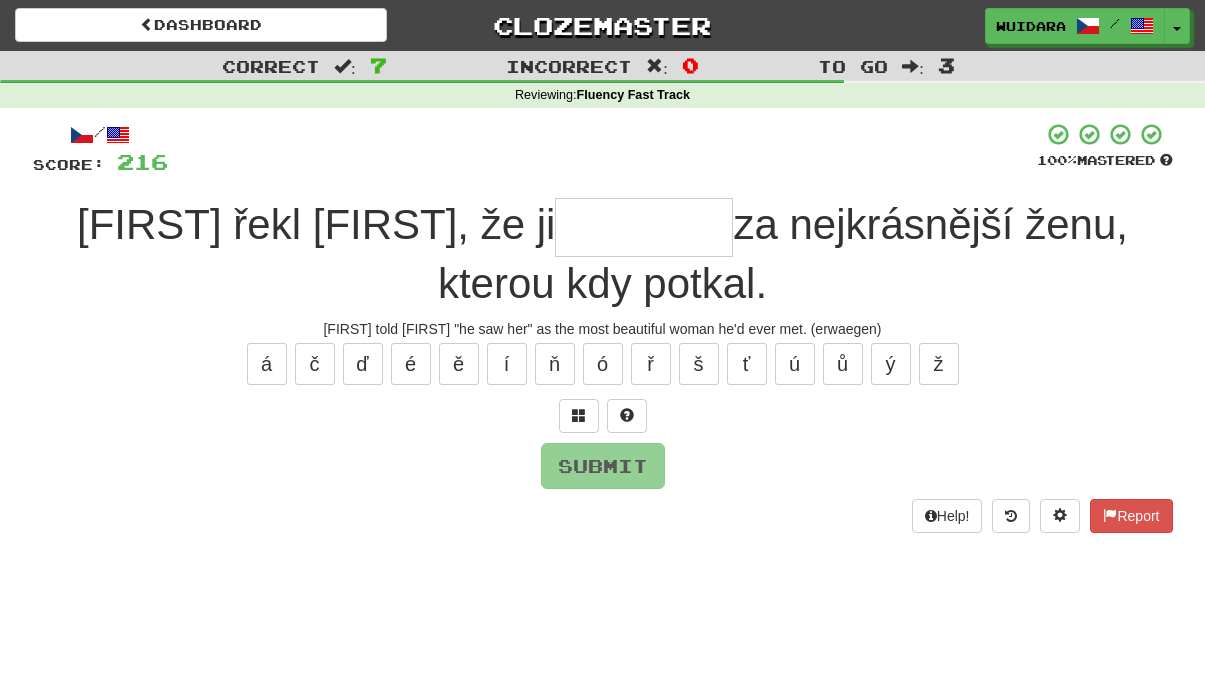 type on "*" 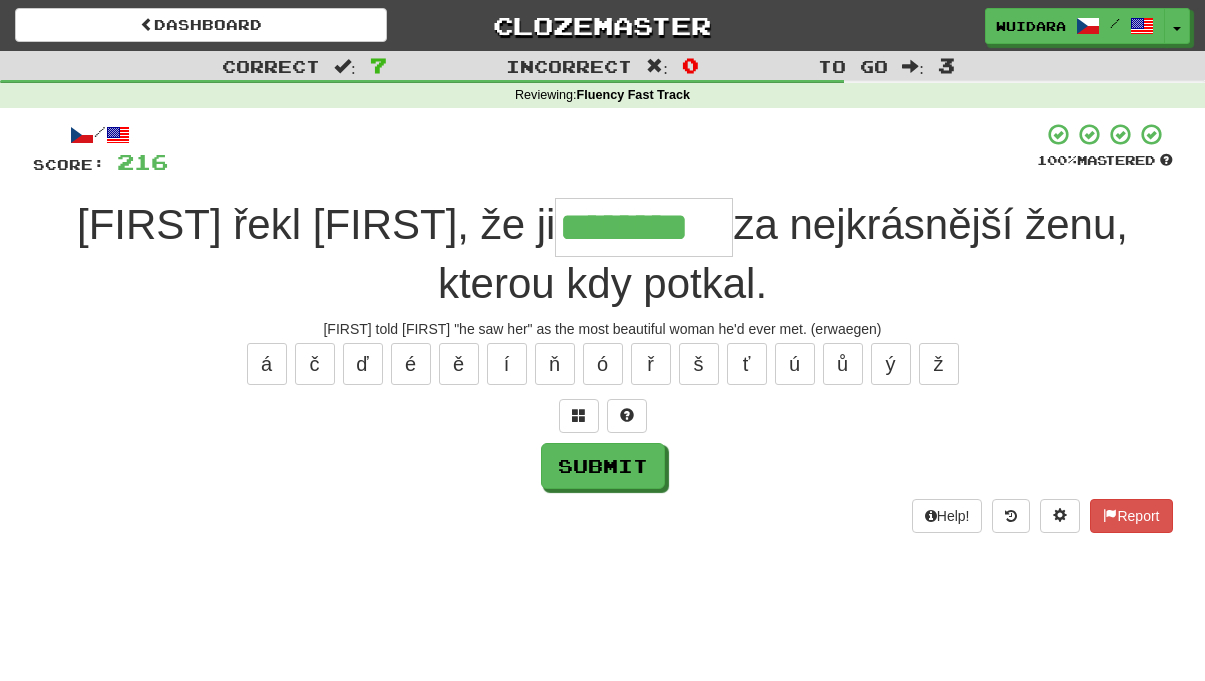 type on "********" 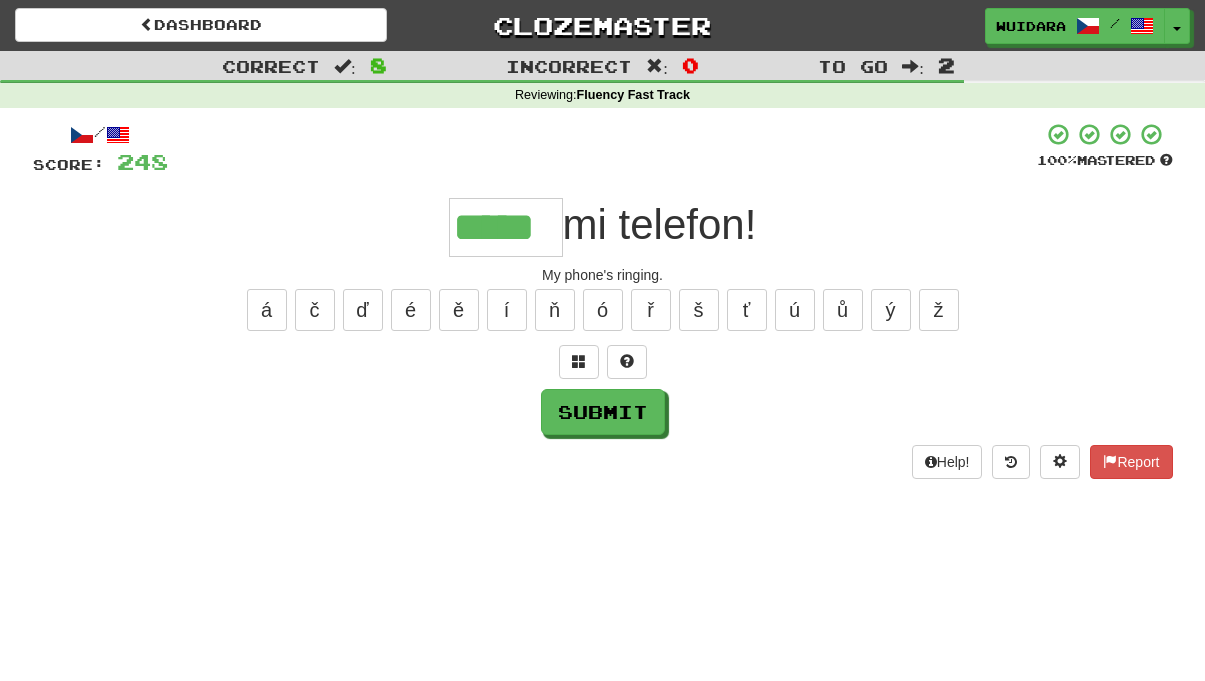 type on "*****" 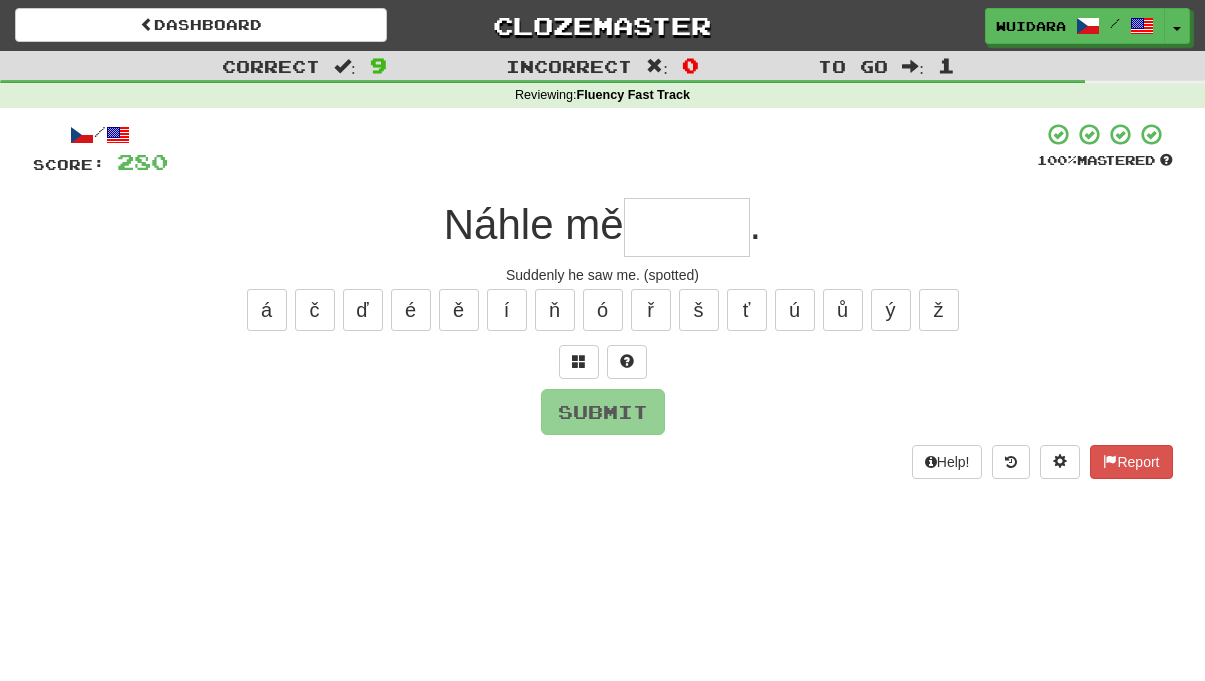 type on "*" 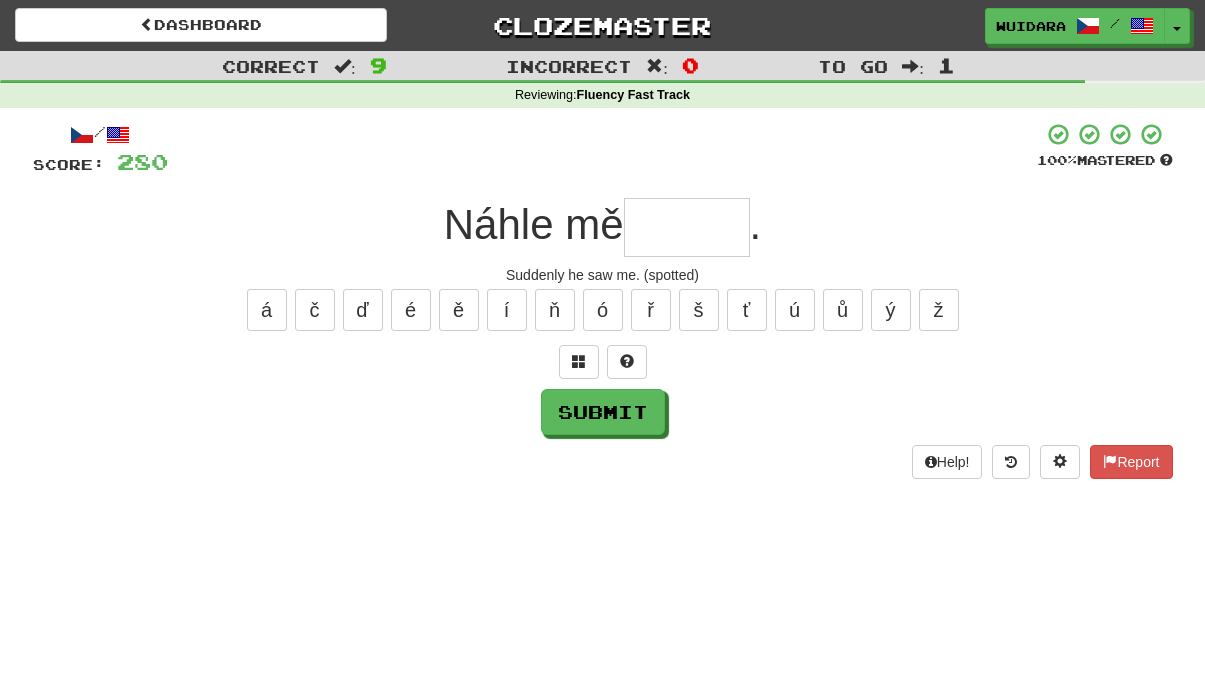 type on "*" 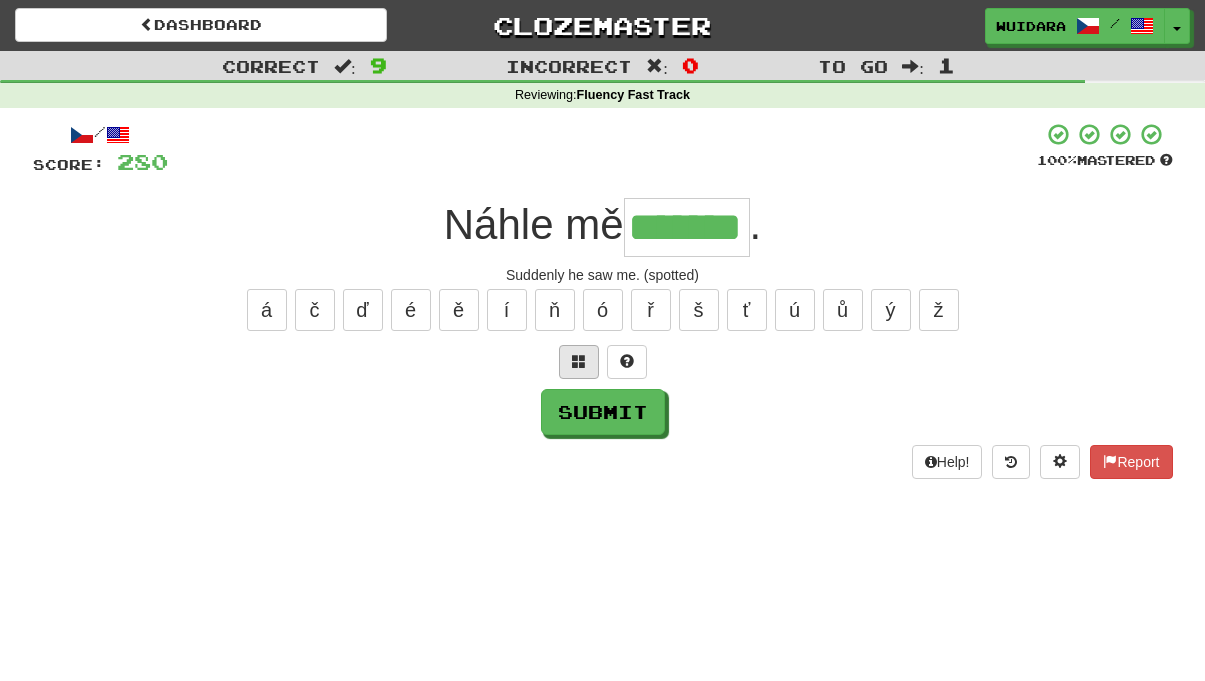 type on "*******" 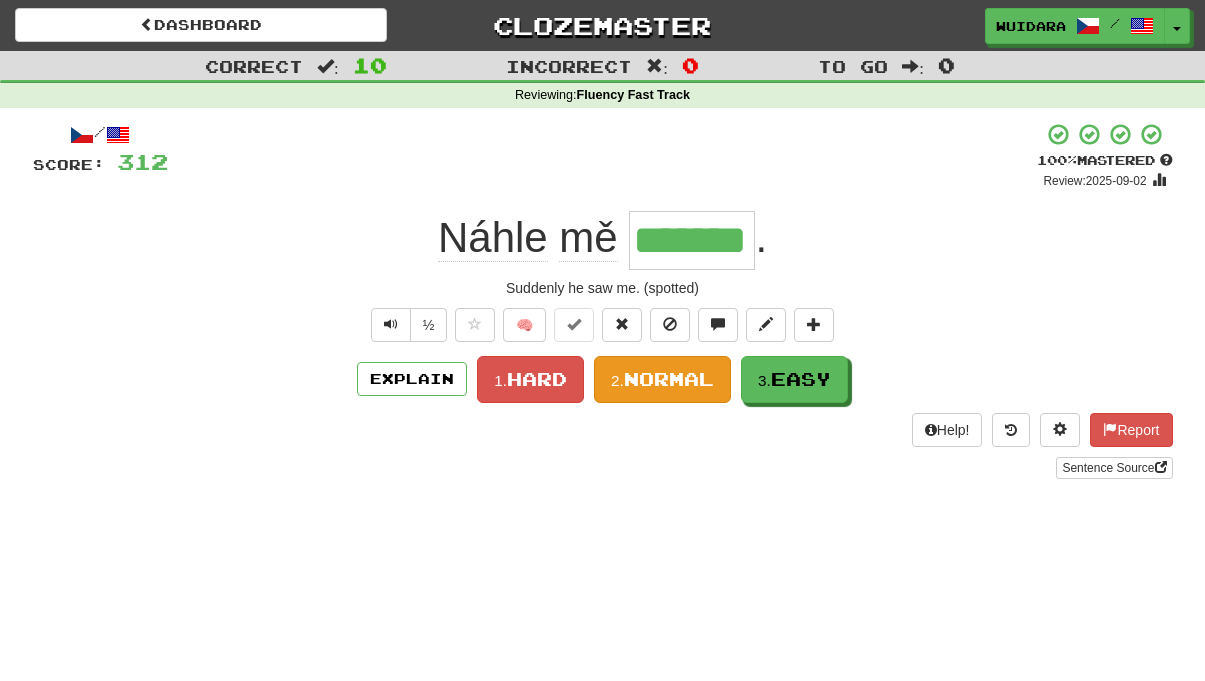 click on "Normal" at bounding box center (669, 379) 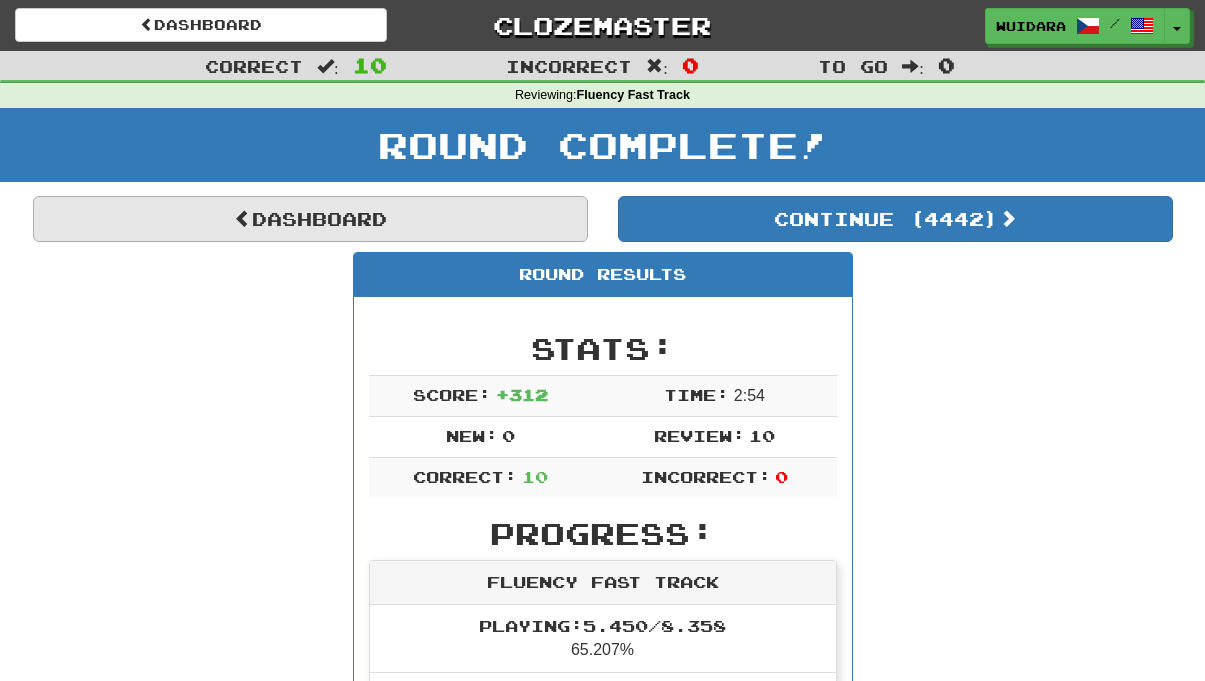 click on "Dashboard" at bounding box center [310, 219] 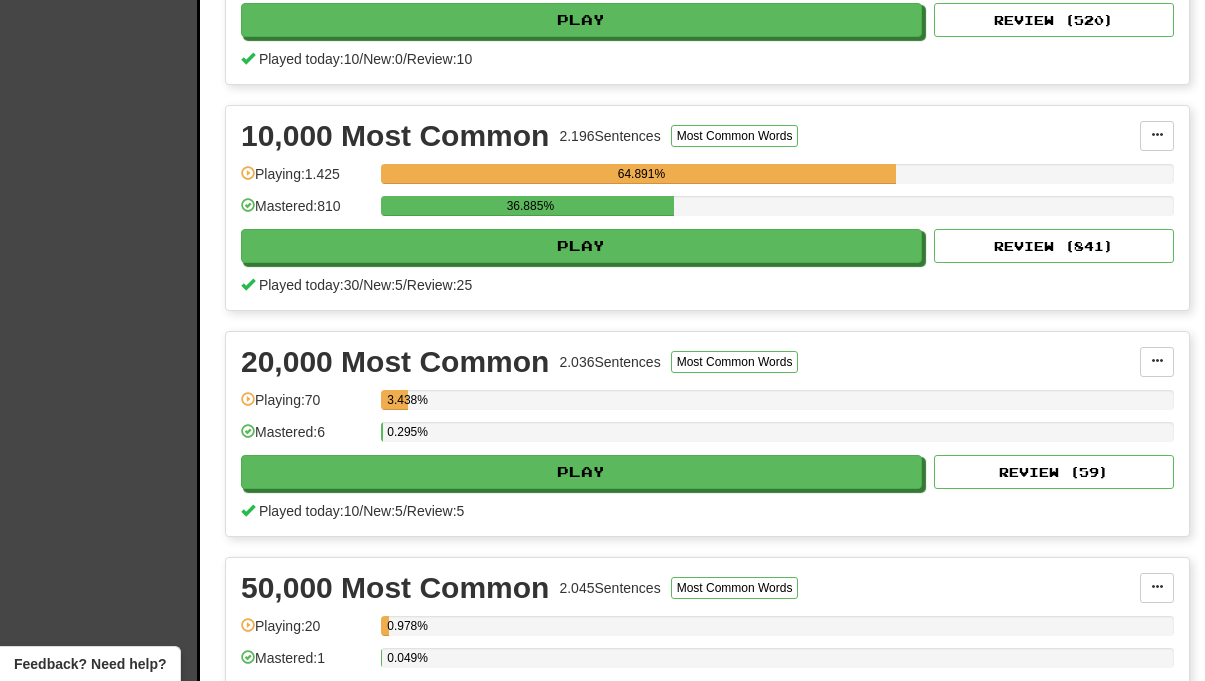 scroll, scrollTop: 0, scrollLeft: 0, axis: both 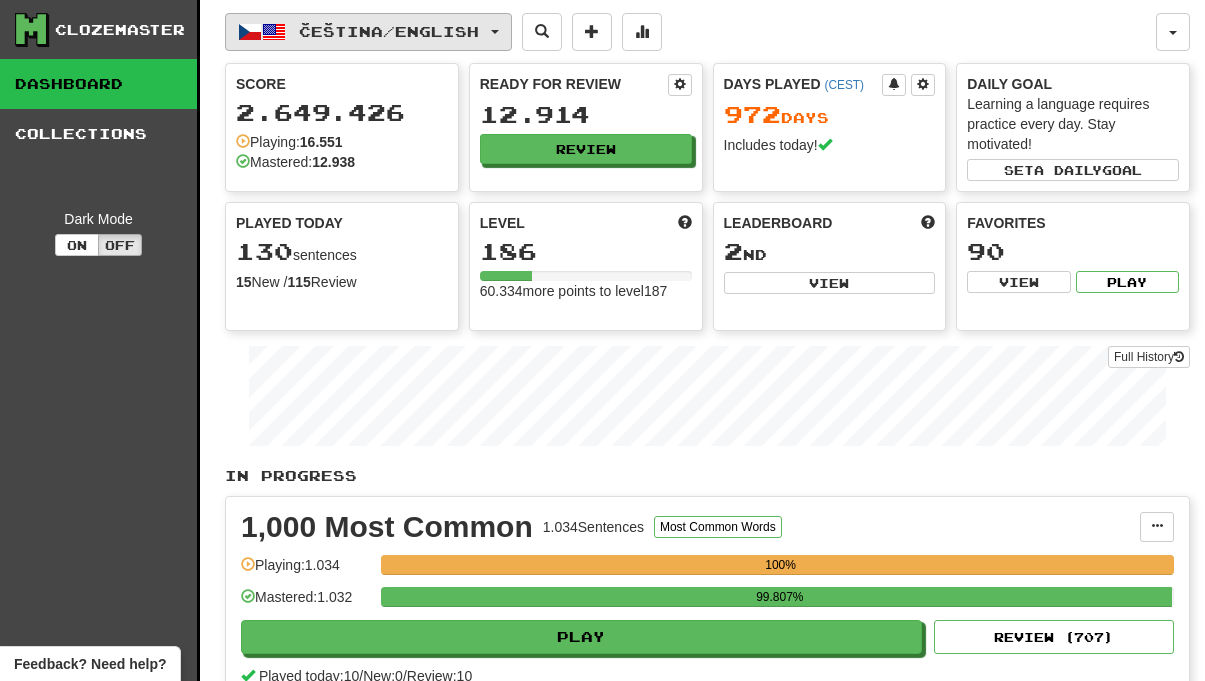 click on "Čeština  /  English" at bounding box center (368, 32) 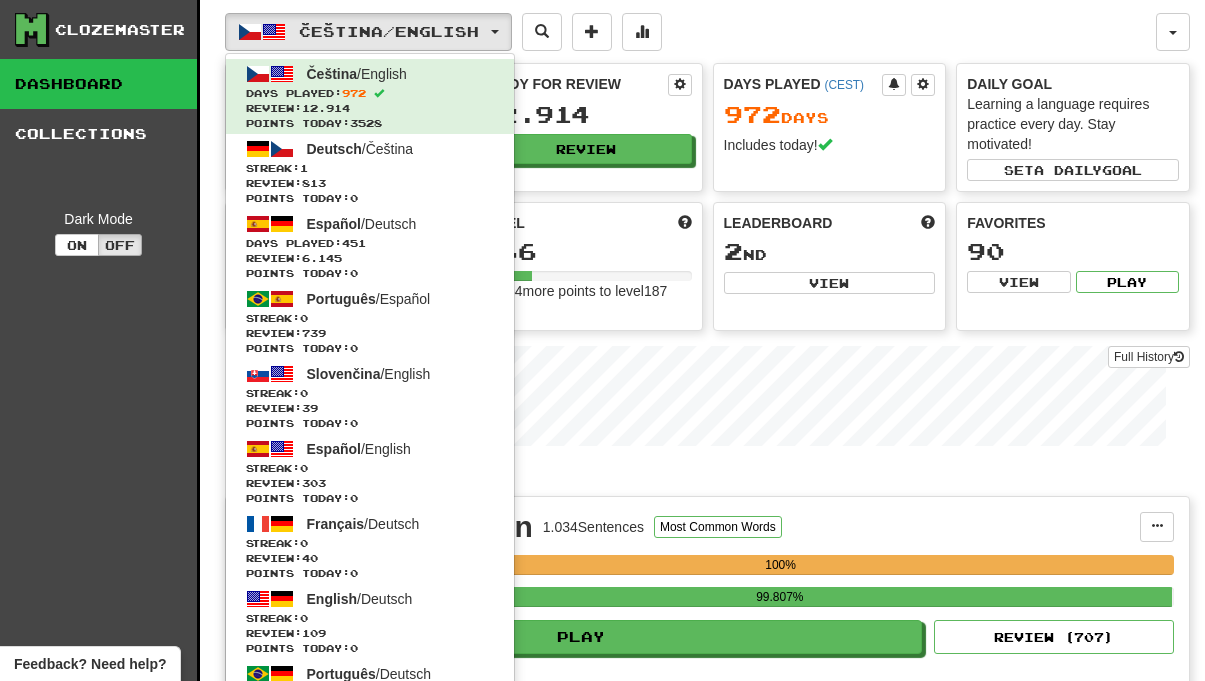 click on "Čeština  /  English Čeština  /  English Days Played:  972   Review:  12.914 Points today:  3528 Deutsch  /  Čeština Streak:  1   Review:  813 Points today:  0 Español  /  Deutsch Days Played:  451   Review:  6.145 Points today:  0 Português  /  Español Streak:  0   Review:  739 Points today:  0 Slovenčina  /  English Streak:  0   Review:  39 Points today:  0 Español  /  English Streak:  0   Review:  303 Points today:  0 Français  /  Deutsch Streak:  0   Review:  40 Points today:  0 English  /  Deutsch Streak:  0   Review:  109 Points today:  0 Português  /  Deutsch Streak:  0   Review:  40 Points today:  0 Română  /  English Streak:  0   Review:  20 Points today:  0 Latina  /  English Streak:  0   Review:  30 Points today:  0 Čeština  /  Français Streak:  0   Review:  0 Points today:  0 Deutsch  /  English Streak:  0   Review:  0 Points today:  0 English  /  Čeština Streak:  0   Review:  0 Points today:  0 Hrvatski  /  English Streak:  0   Review:  0 Points today:  0 Português  /  English" at bounding box center [690, 32] 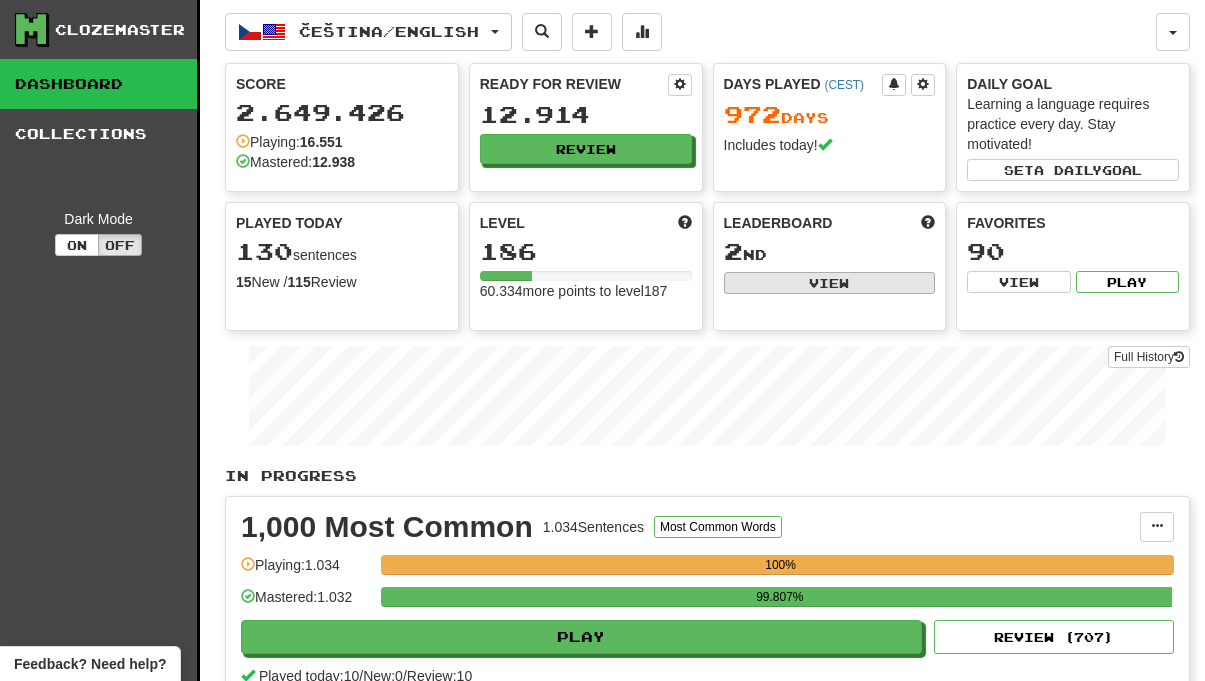click on "View" at bounding box center (830, 283) 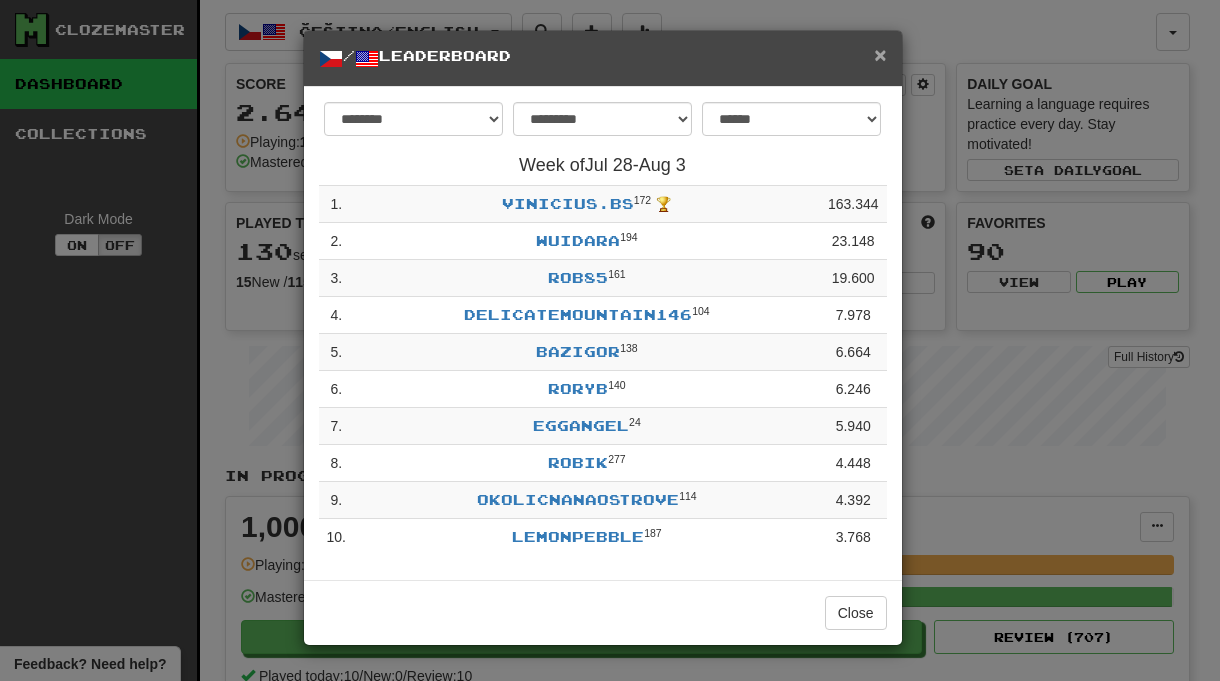 click on "×" at bounding box center (880, 54) 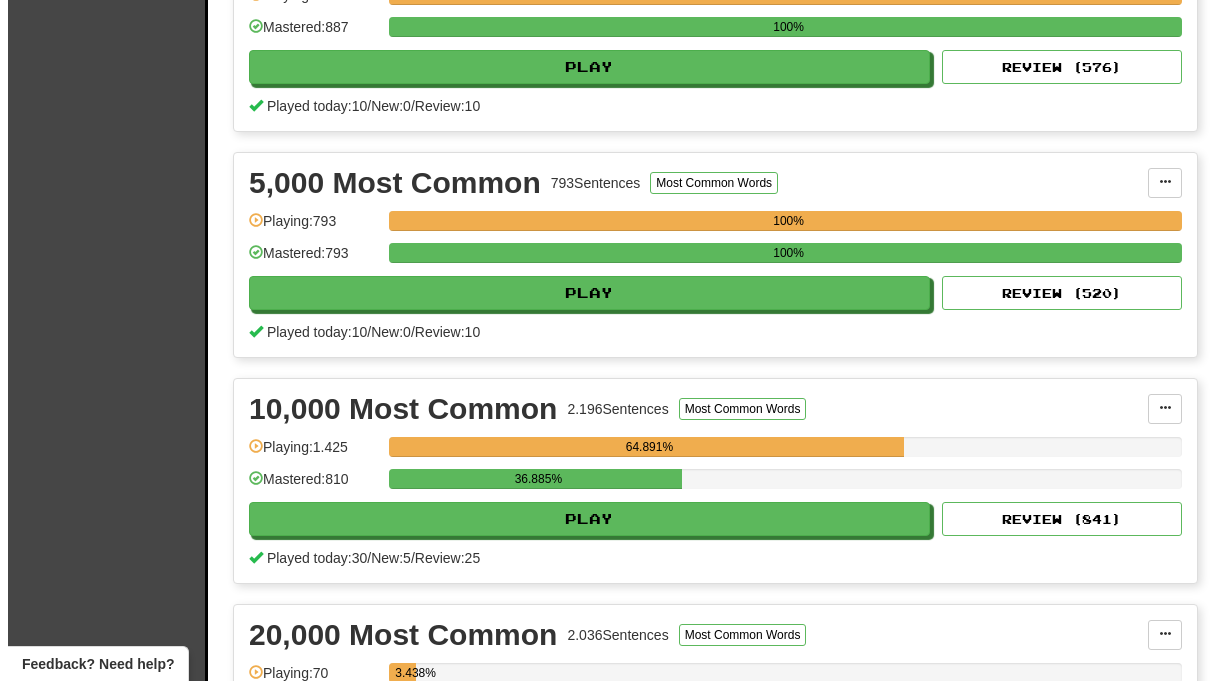 scroll, scrollTop: 1351, scrollLeft: 0, axis: vertical 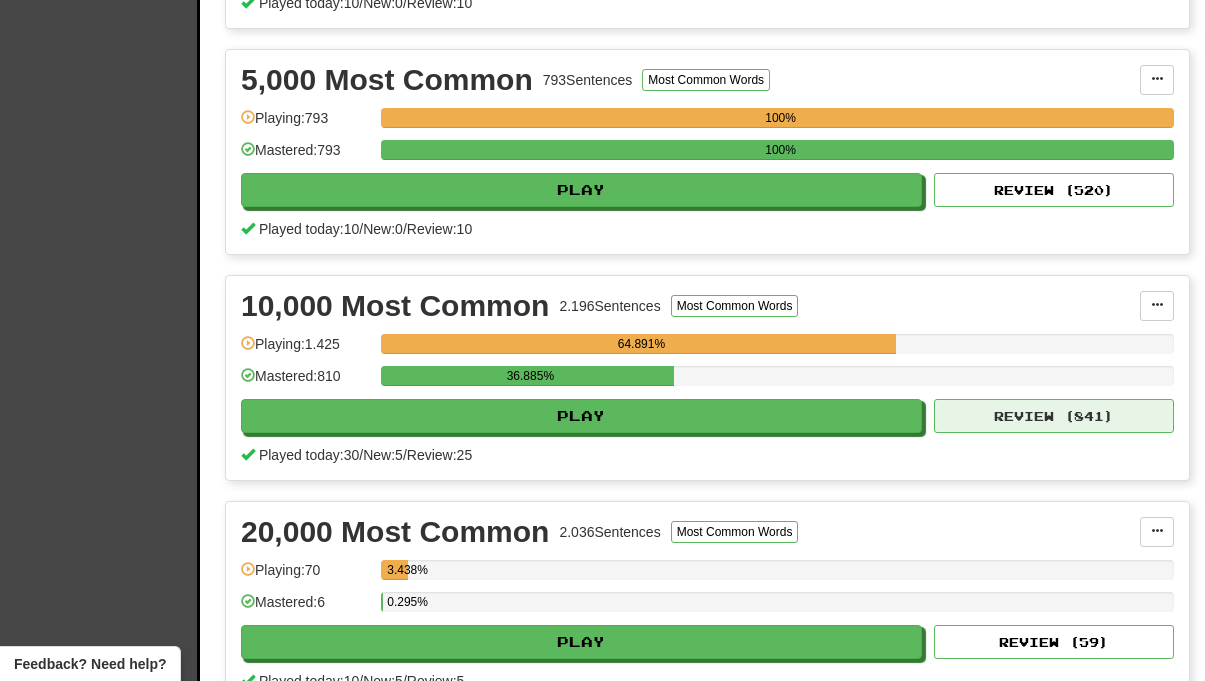 click on "Review ( 841 )" at bounding box center (1054, 416) 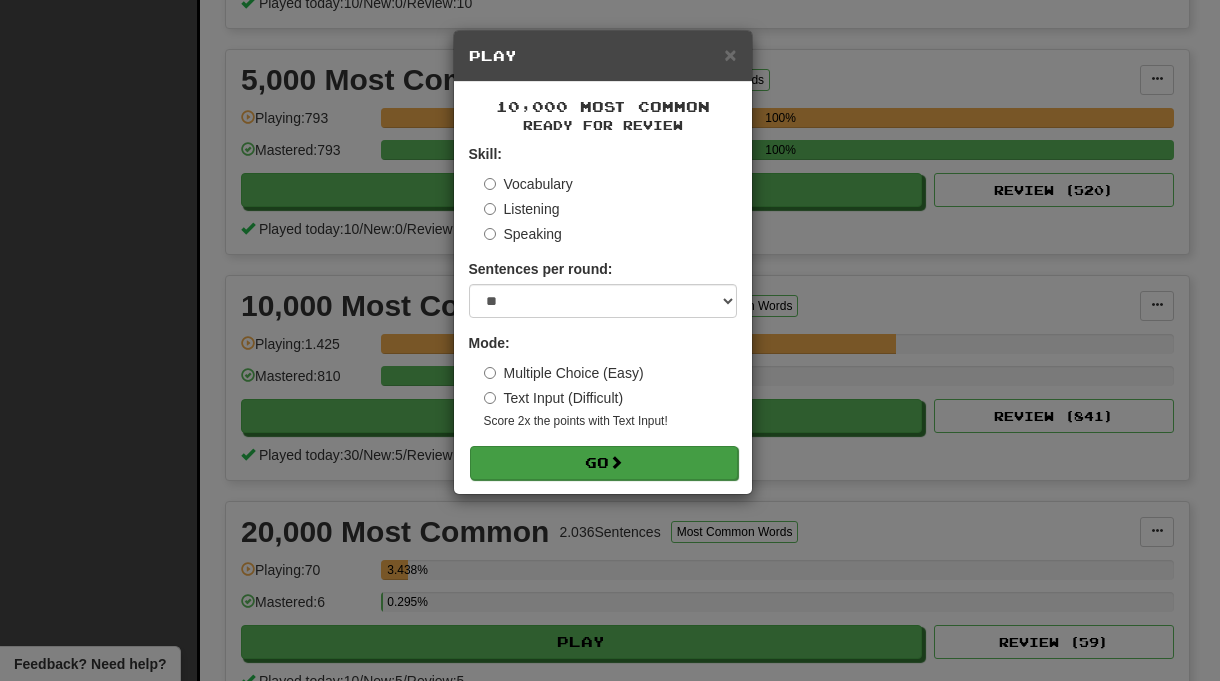 click on "Go" at bounding box center (604, 463) 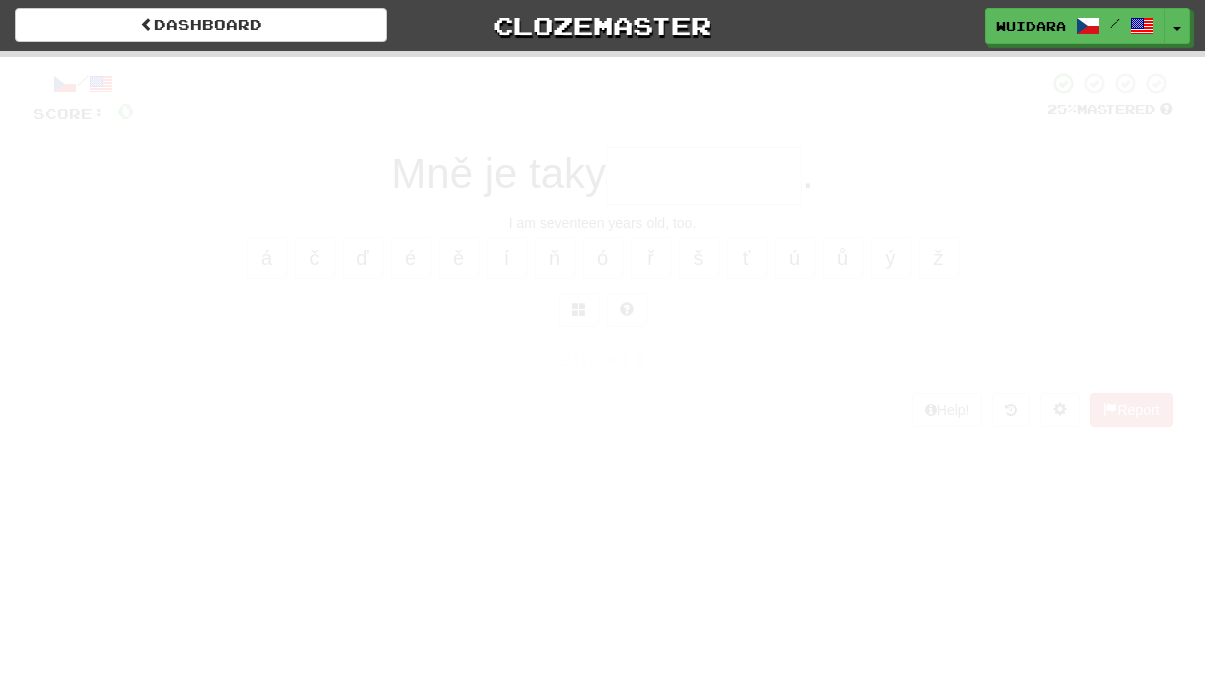 scroll, scrollTop: 0, scrollLeft: 0, axis: both 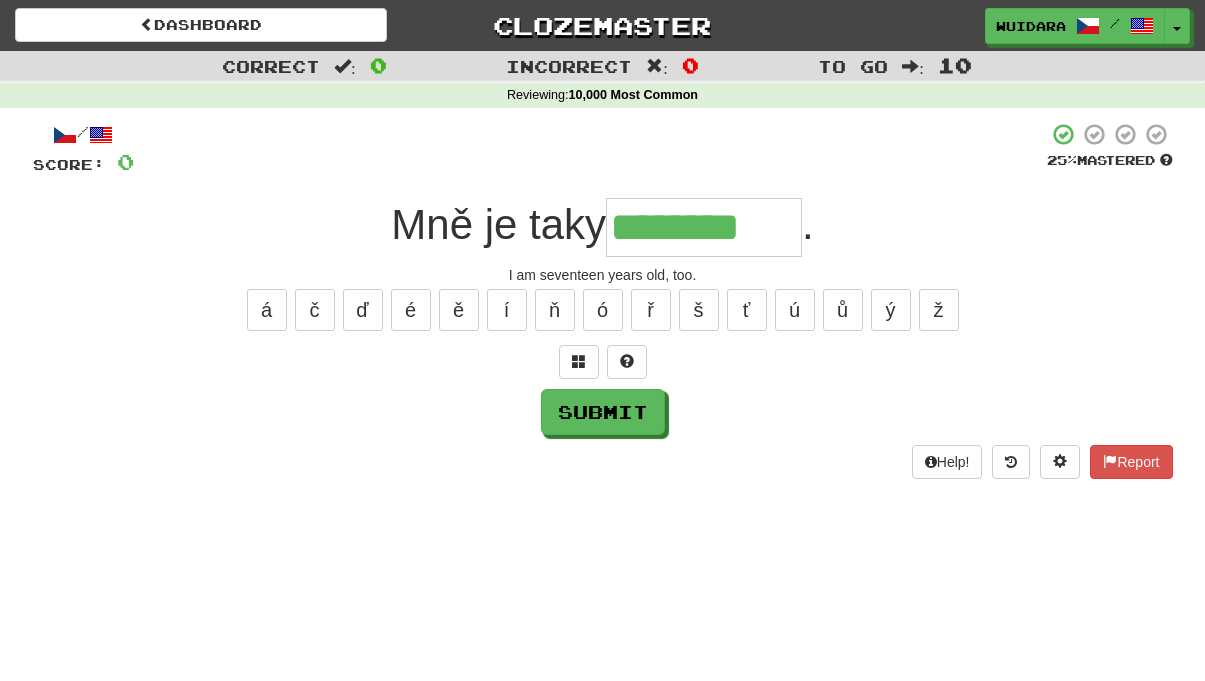 type on "********" 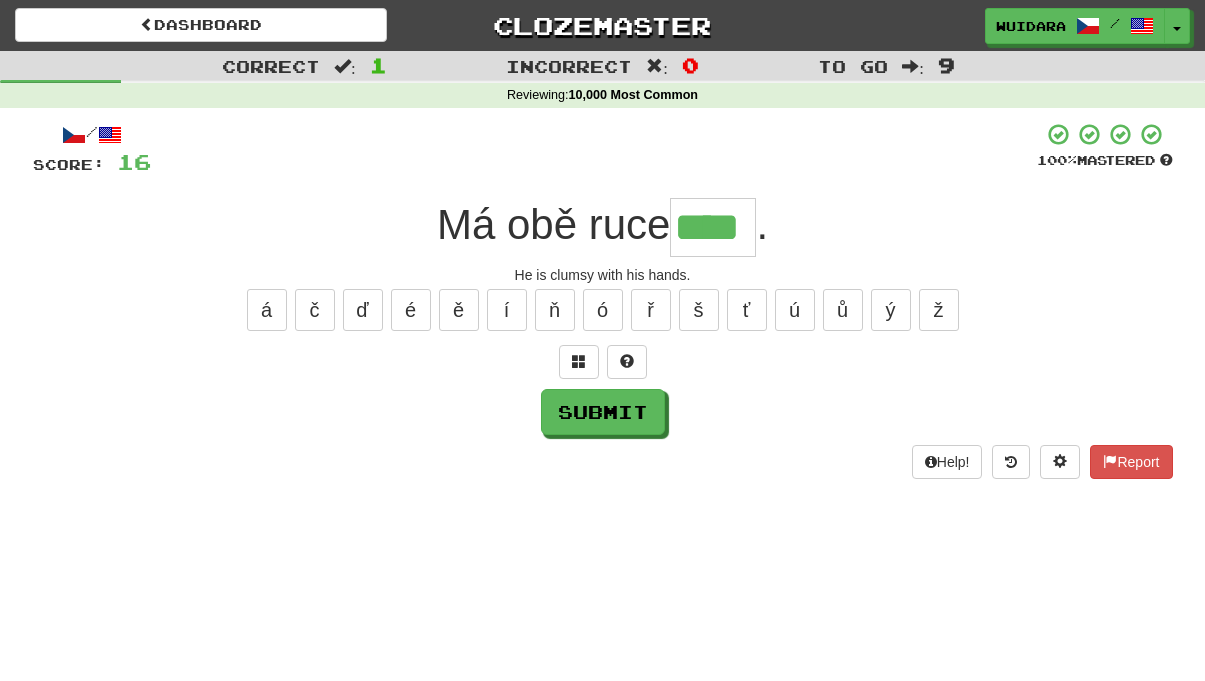 type on "****" 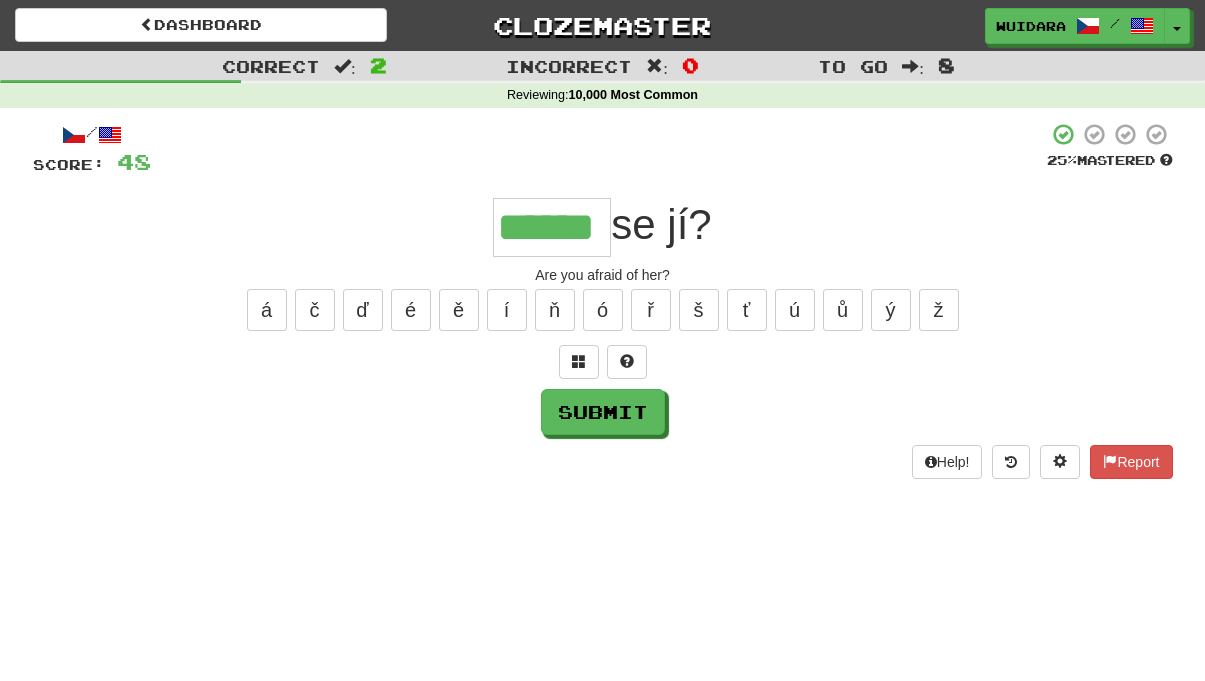 type on "******" 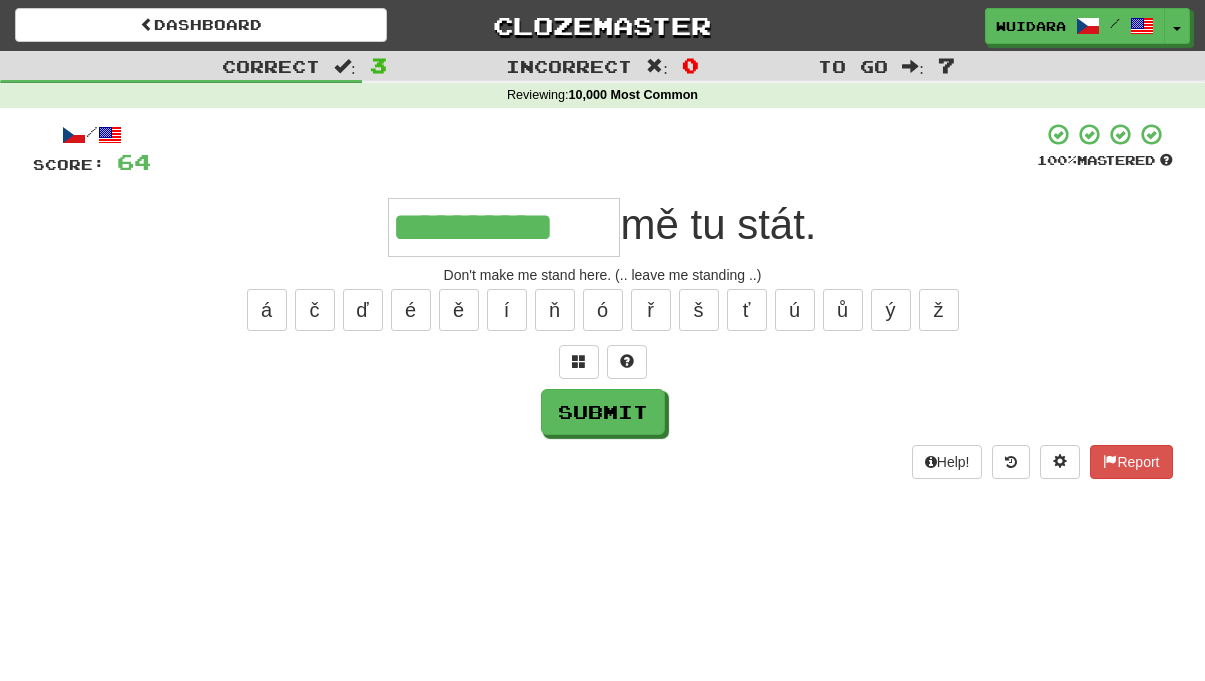 type on "**********" 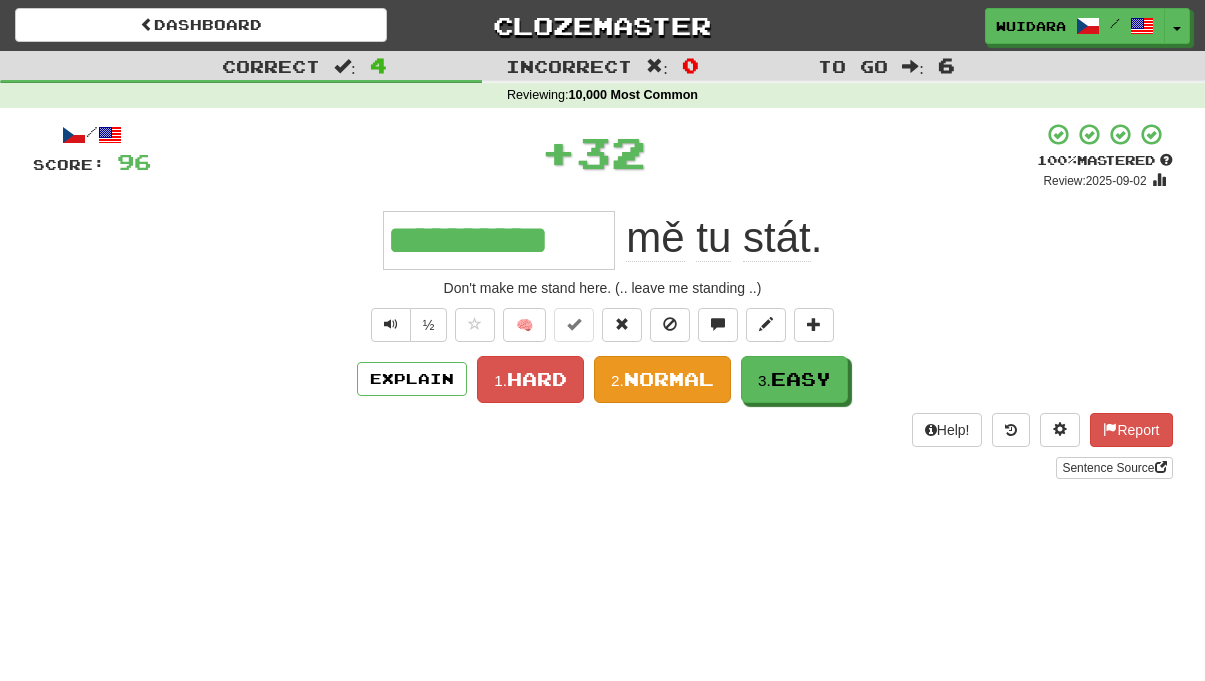 click on "2.  Normal" at bounding box center (662, 379) 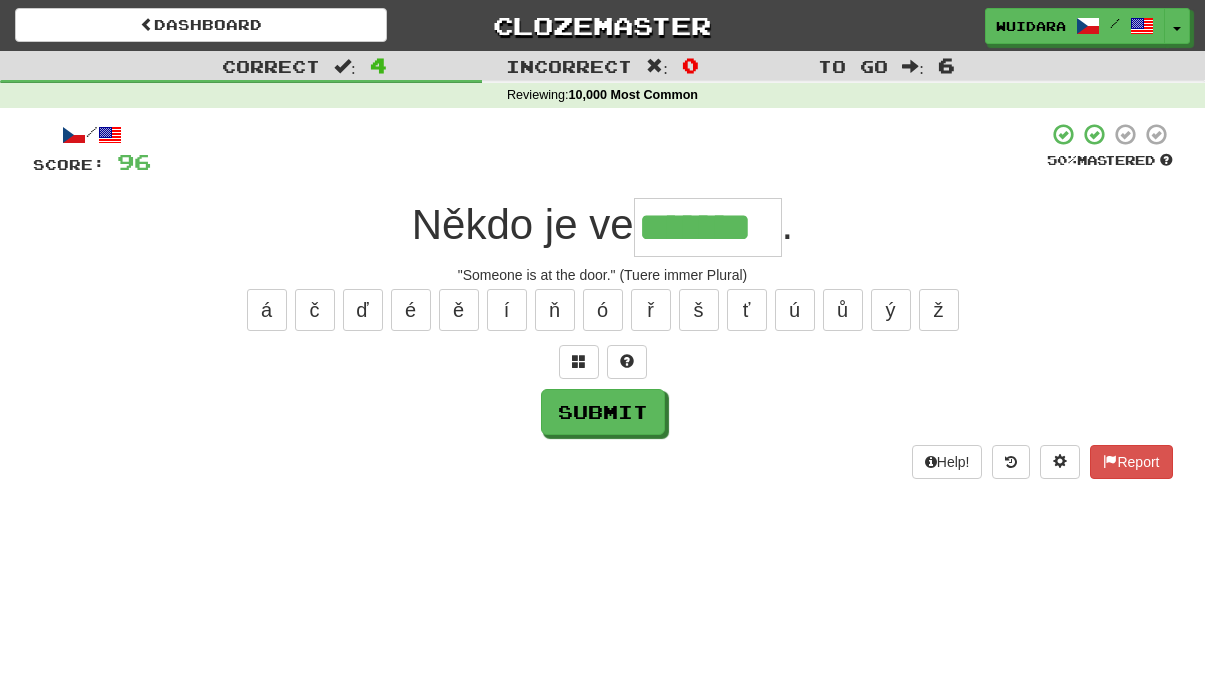 type on "*******" 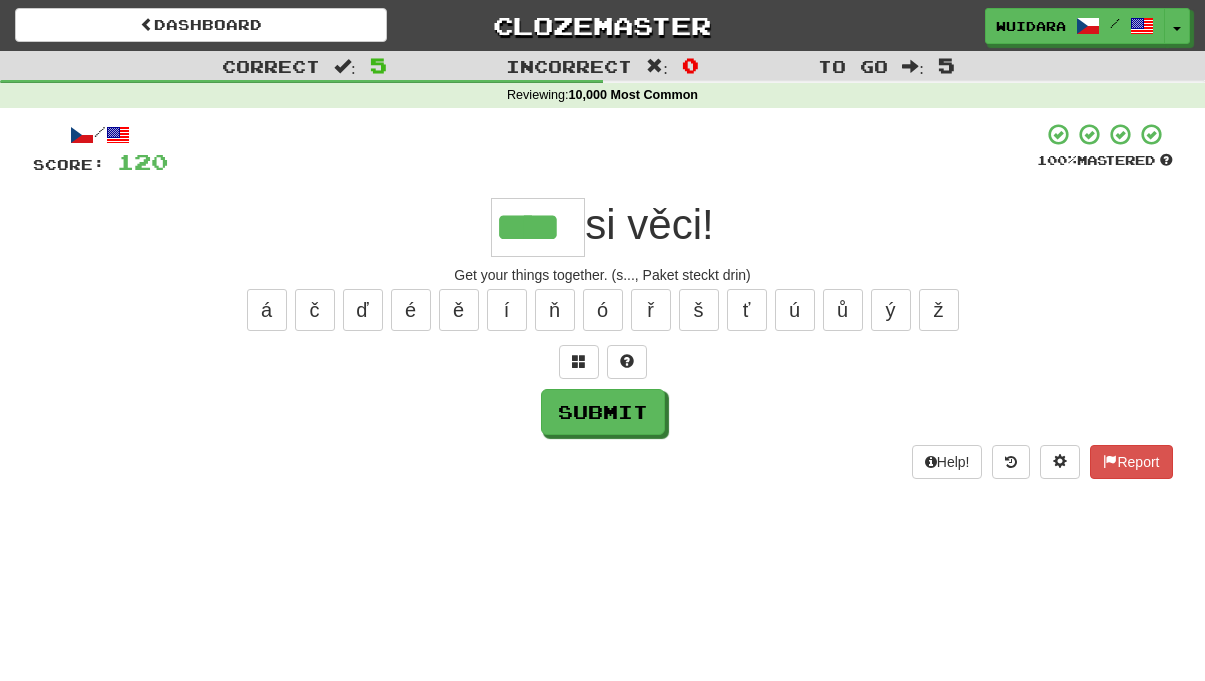type on "****" 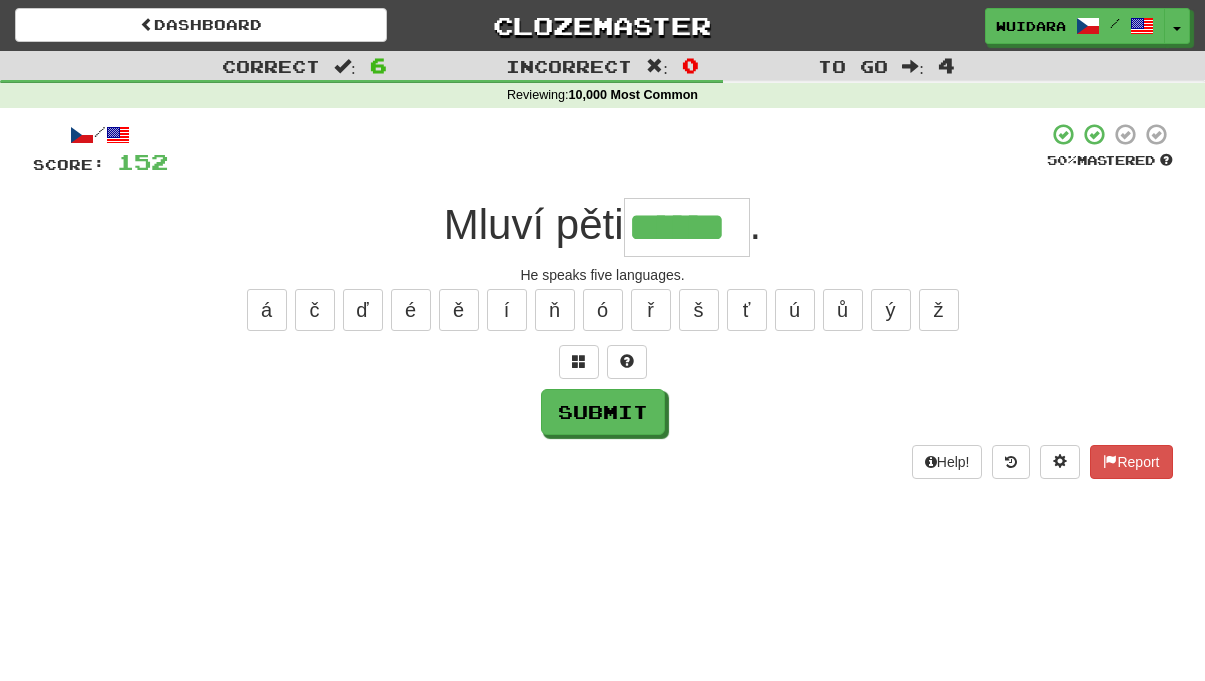 type on "******" 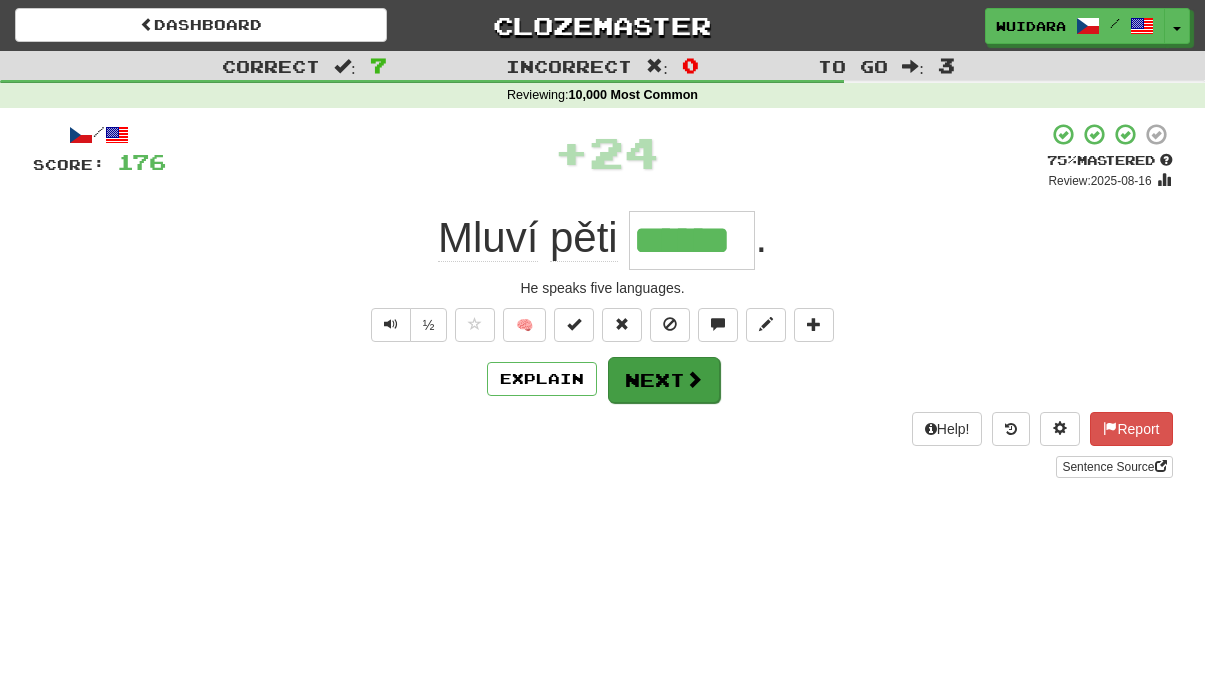 click on "Next" at bounding box center (664, 380) 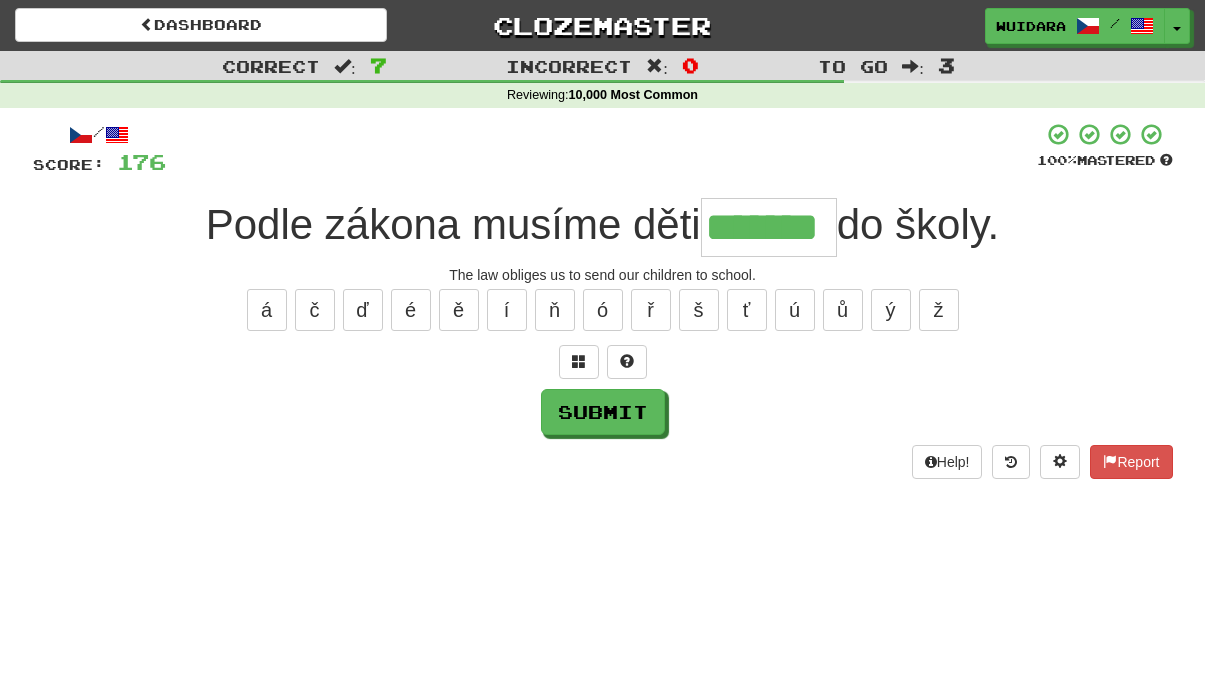 type on "*******" 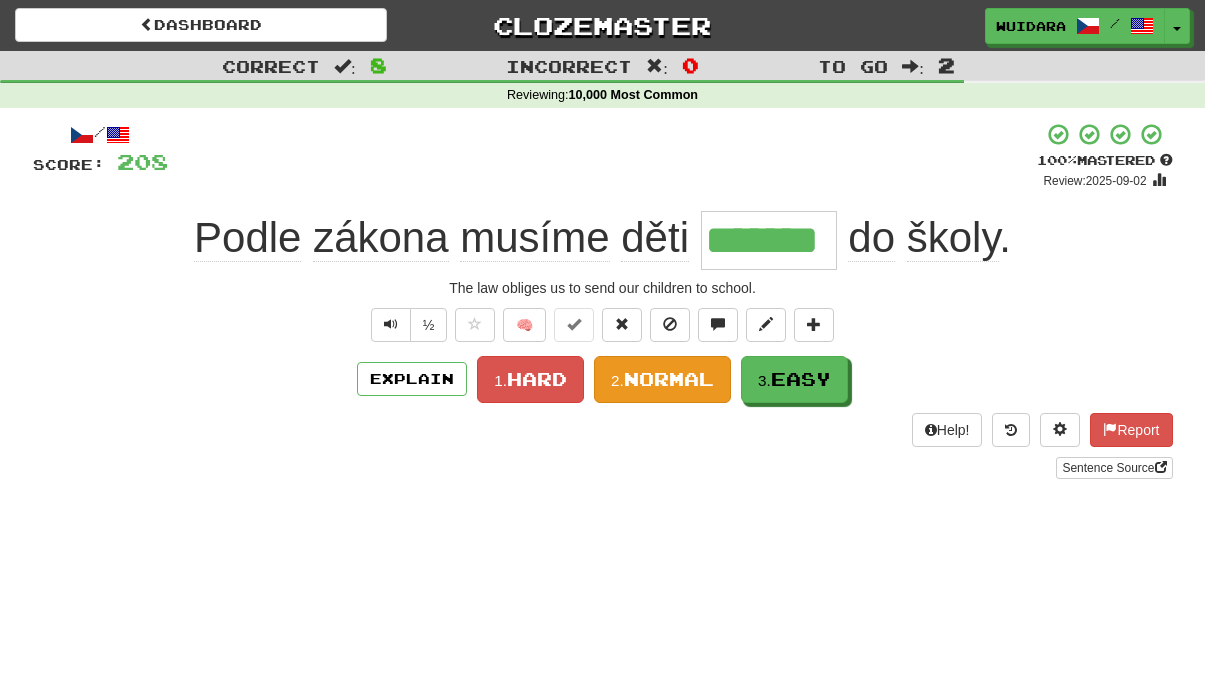 click on "Normal" at bounding box center [669, 379] 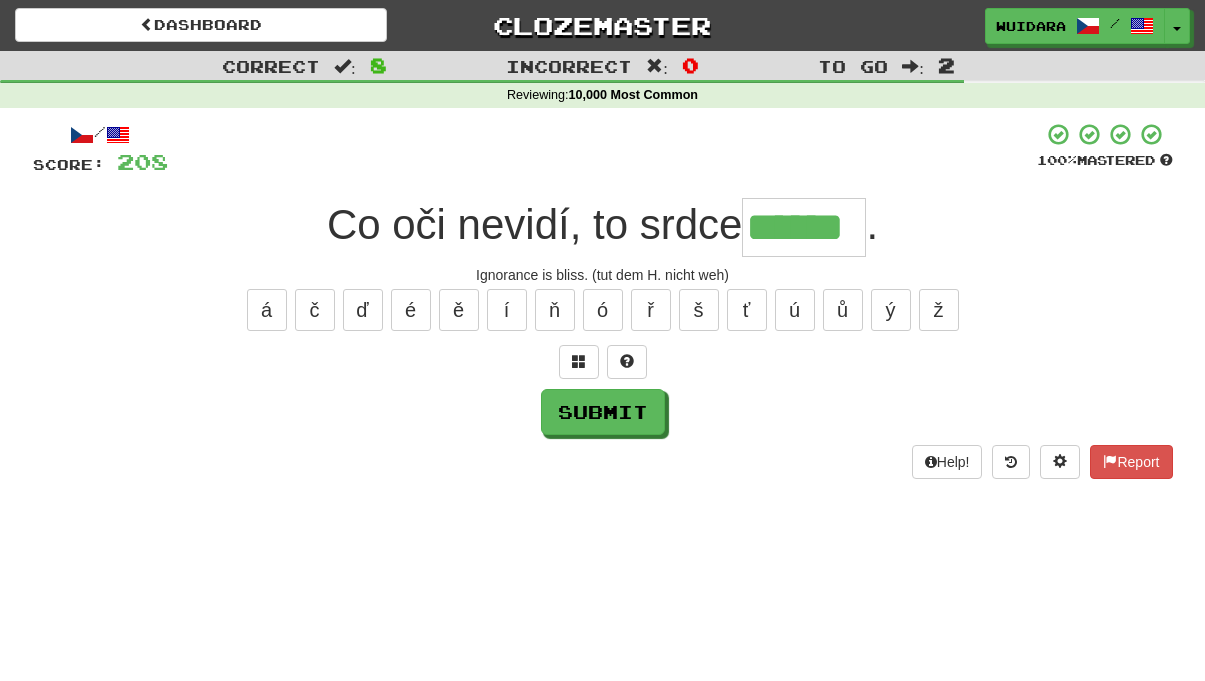 type on "******" 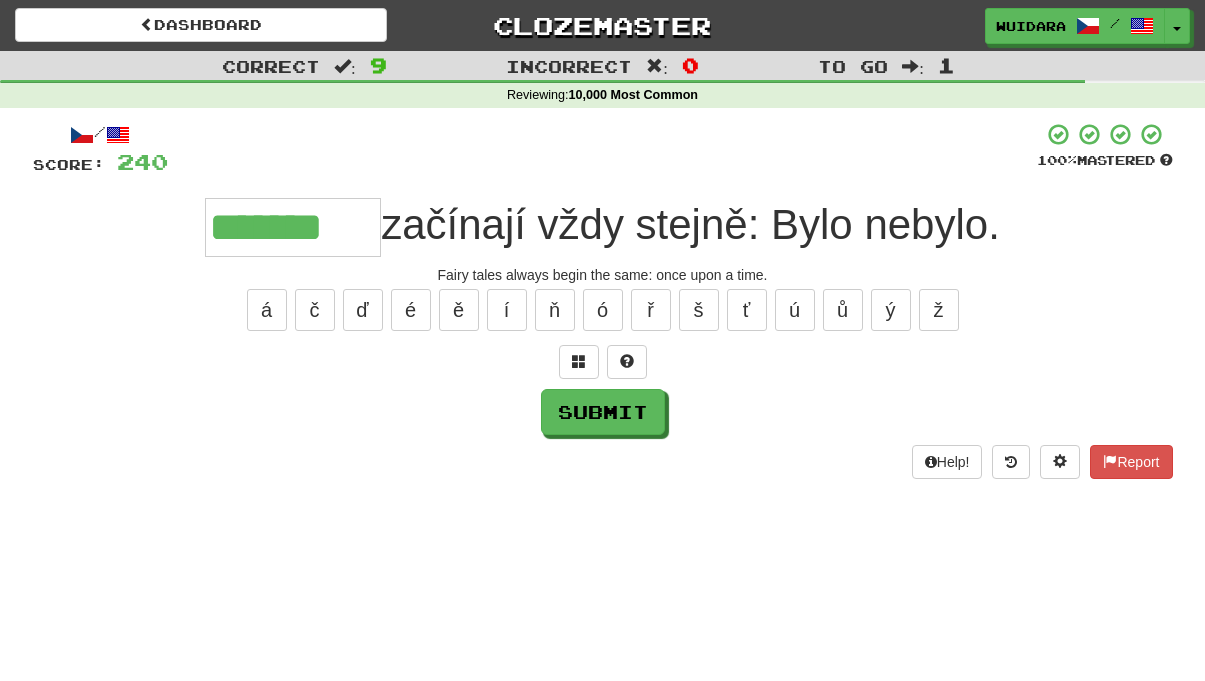 type on "*******" 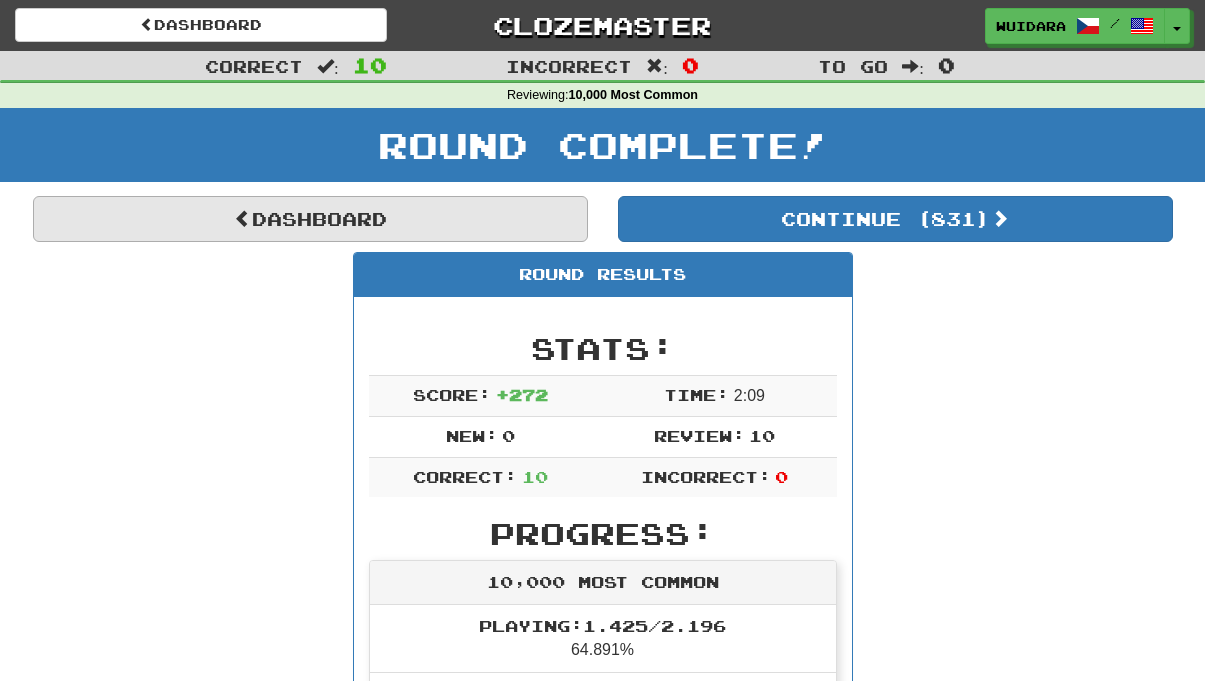 click on "Dashboard" at bounding box center [310, 219] 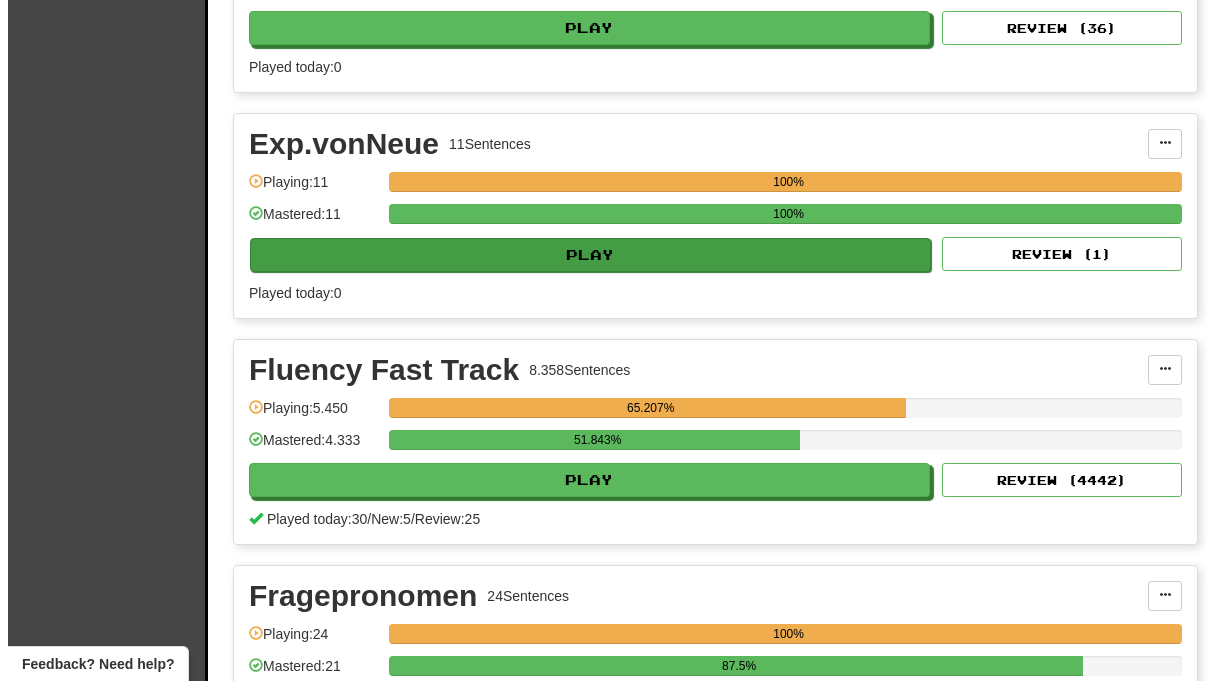 scroll, scrollTop: 2882, scrollLeft: 0, axis: vertical 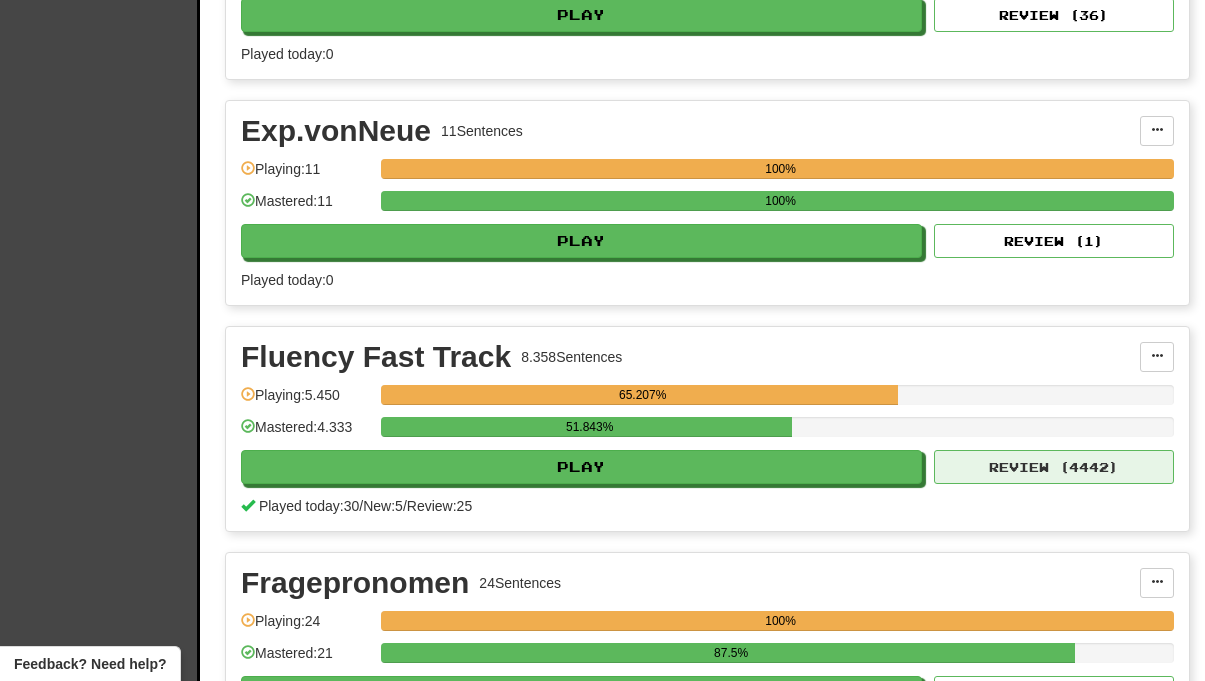 click on "Review ( 4442 )" at bounding box center [1054, 467] 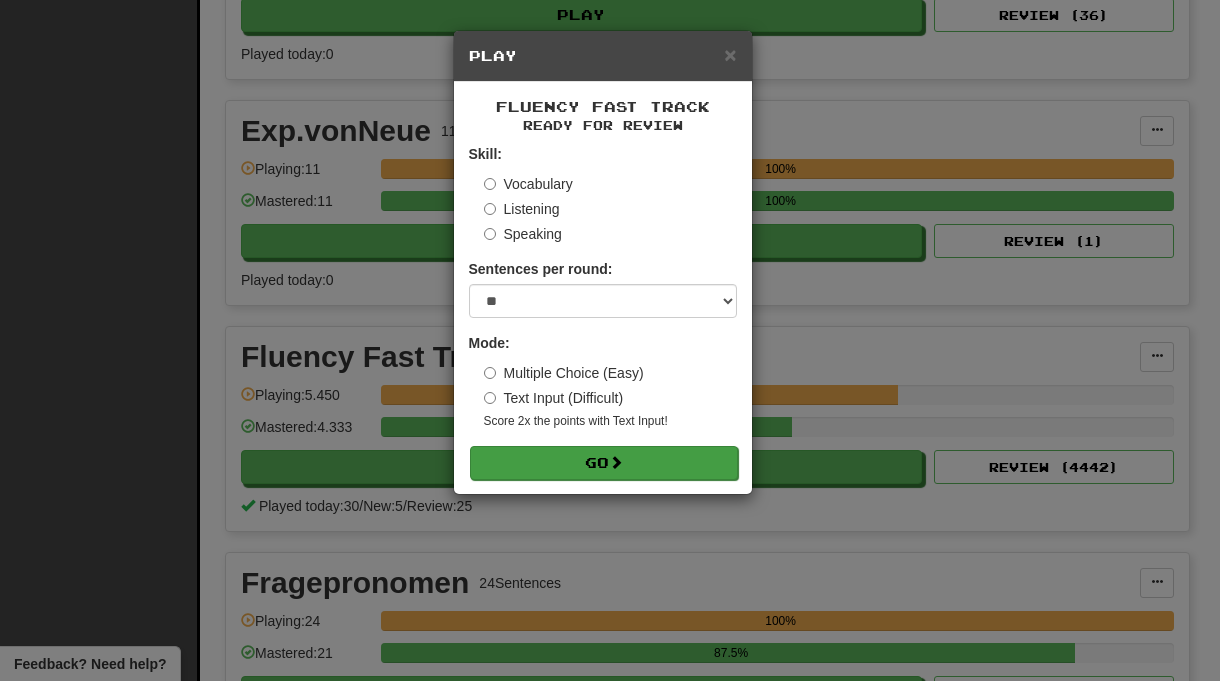 click on "Go" at bounding box center (604, 463) 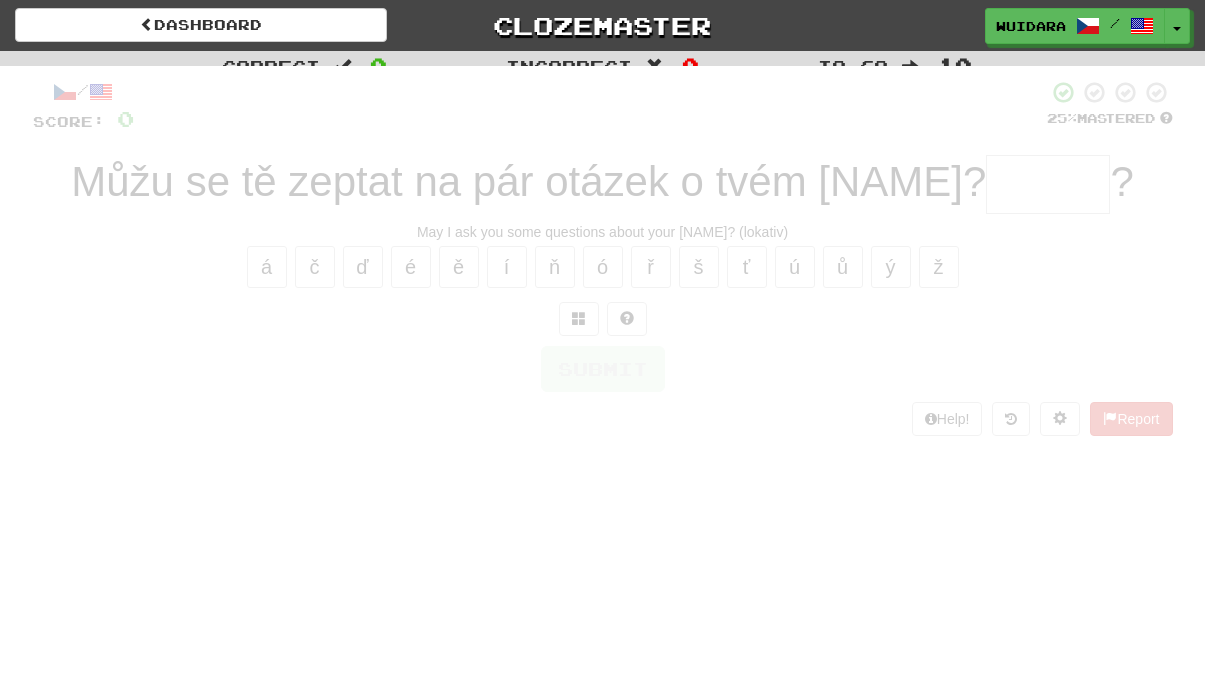 scroll, scrollTop: 0, scrollLeft: 0, axis: both 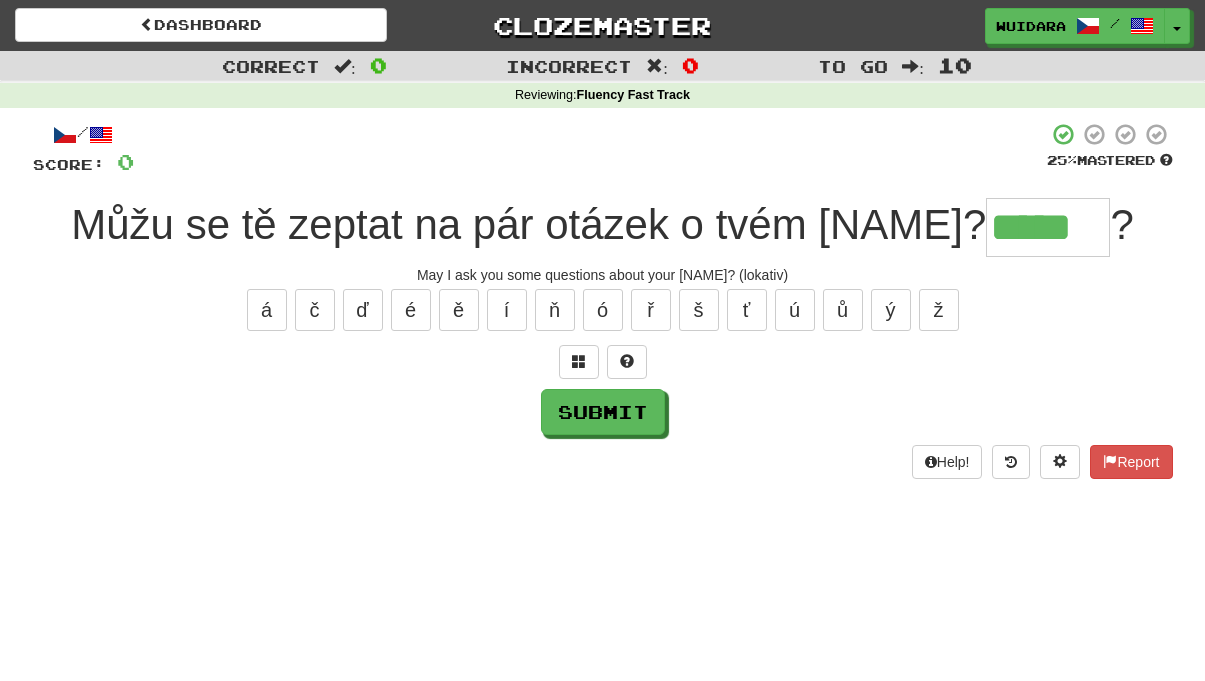 type on "*****" 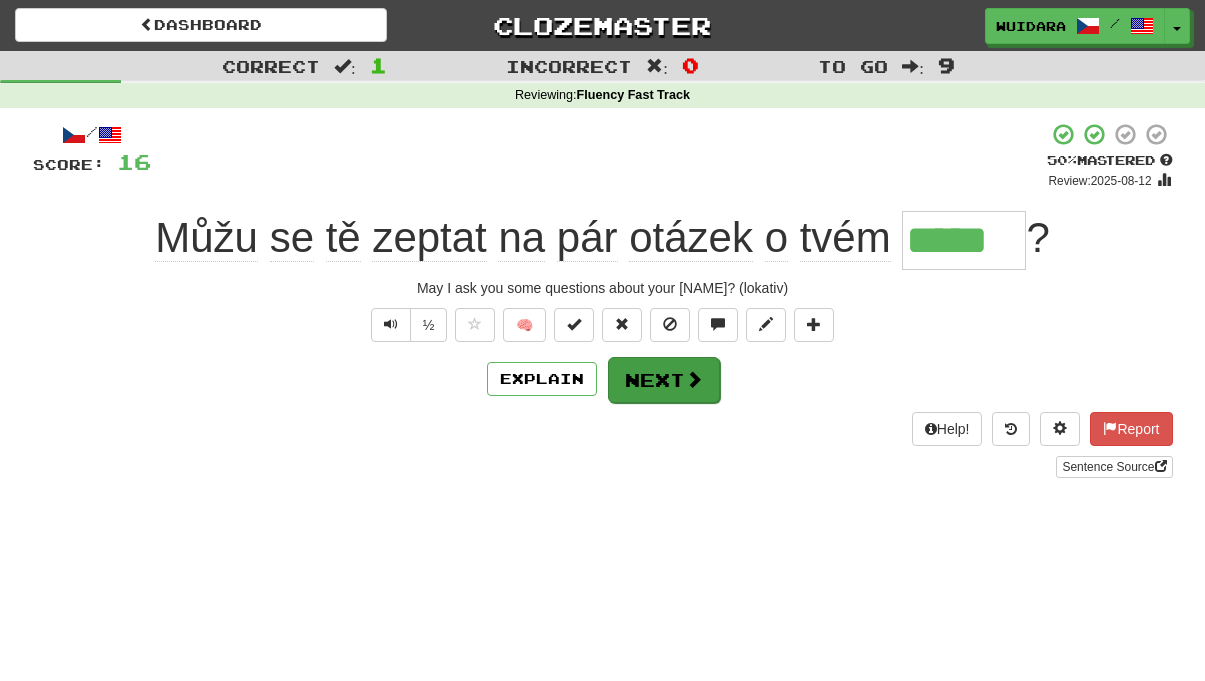 click on "Next" at bounding box center (664, 380) 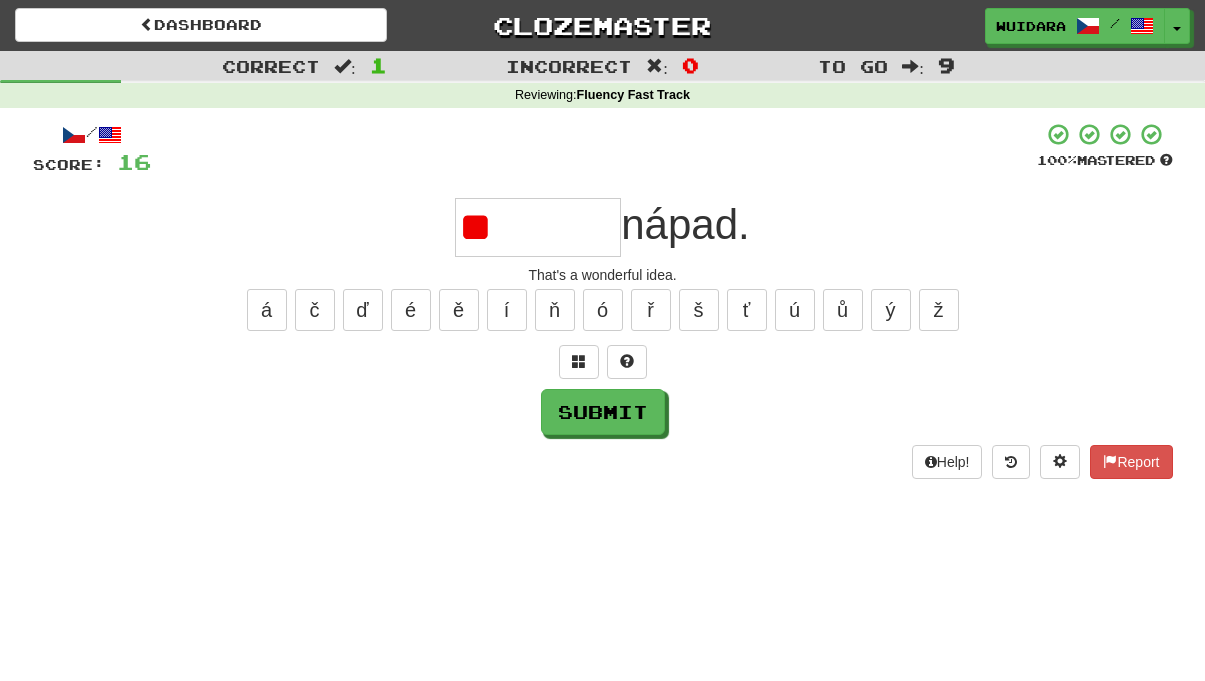 type on "*" 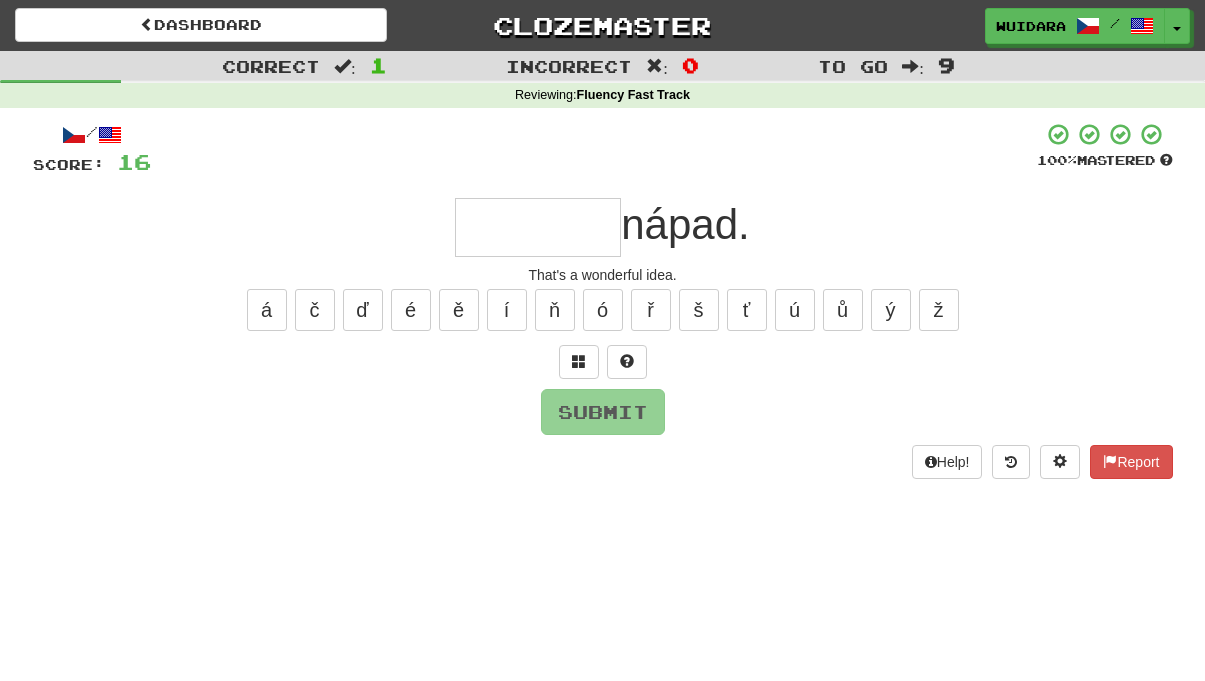 type on "*" 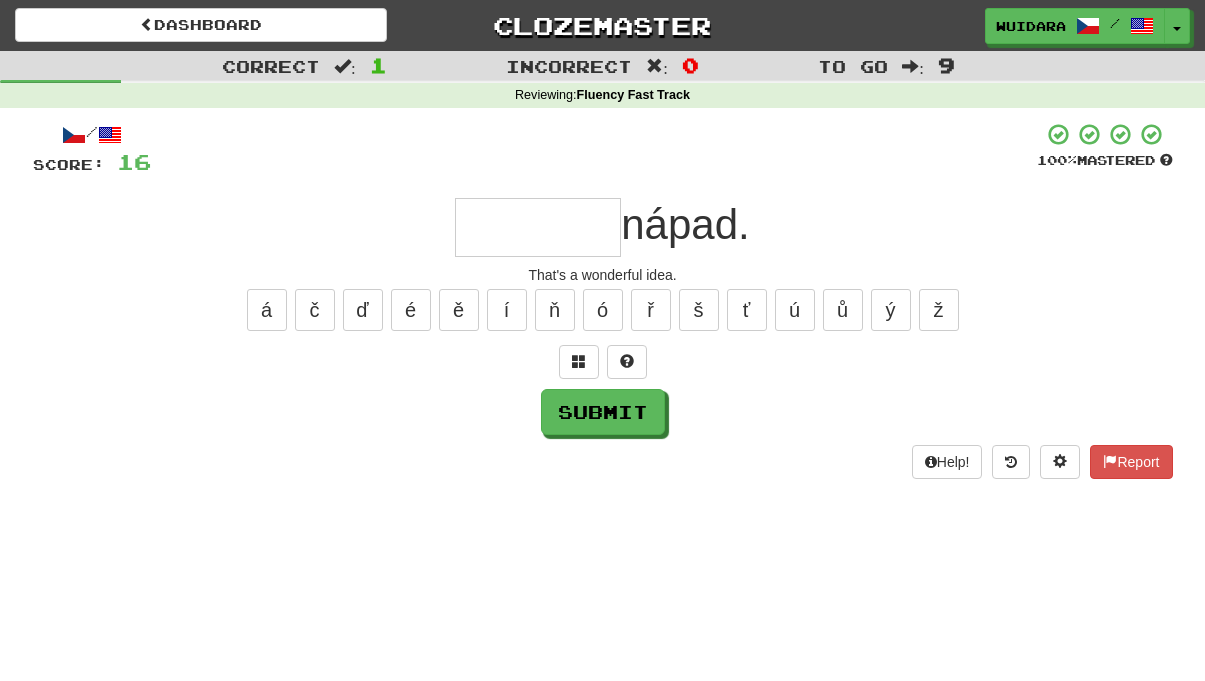 type on "*" 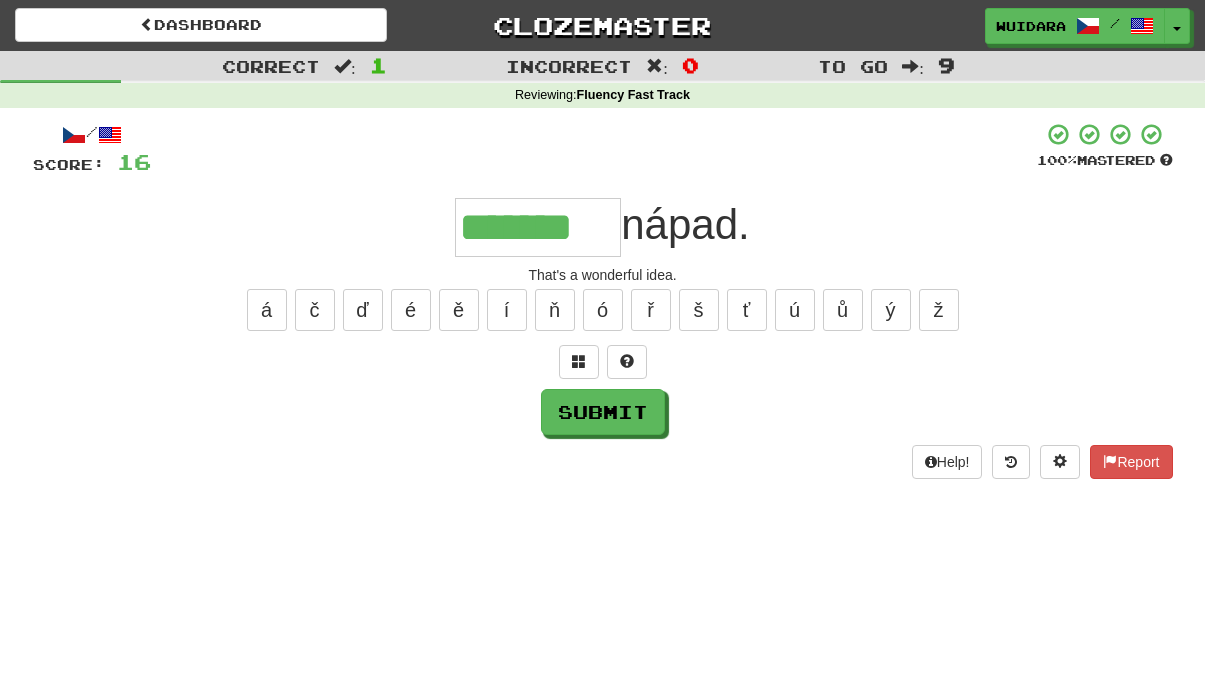 type on "*******" 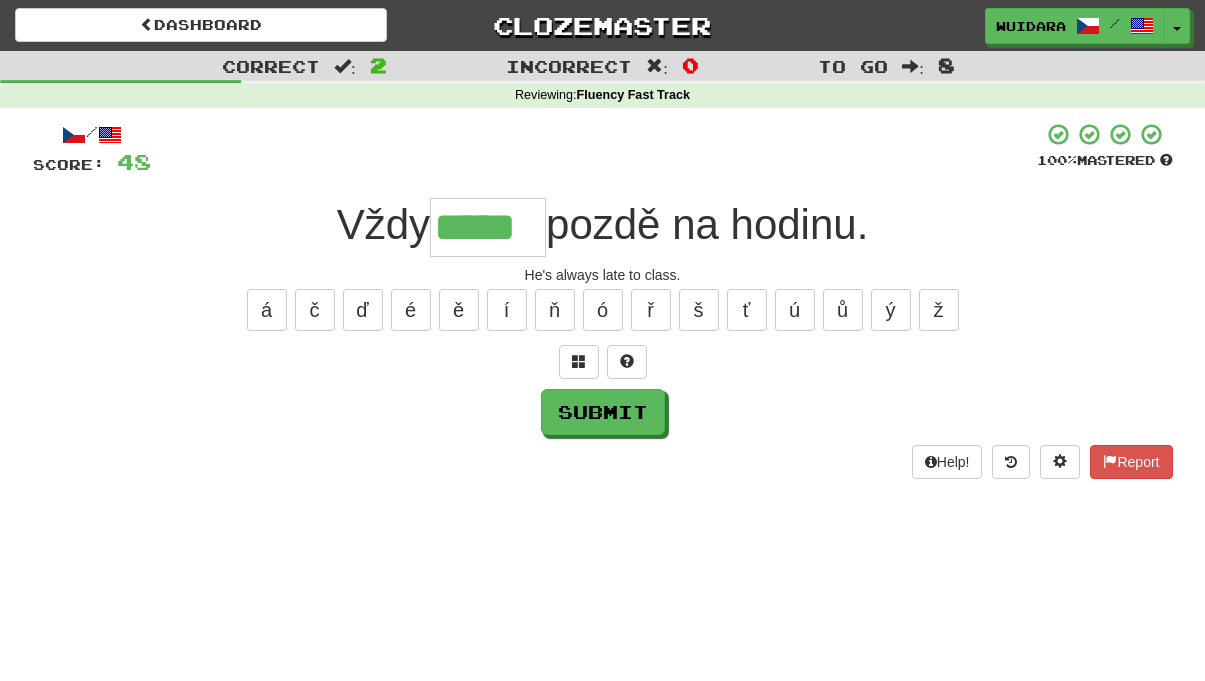 type on "*****" 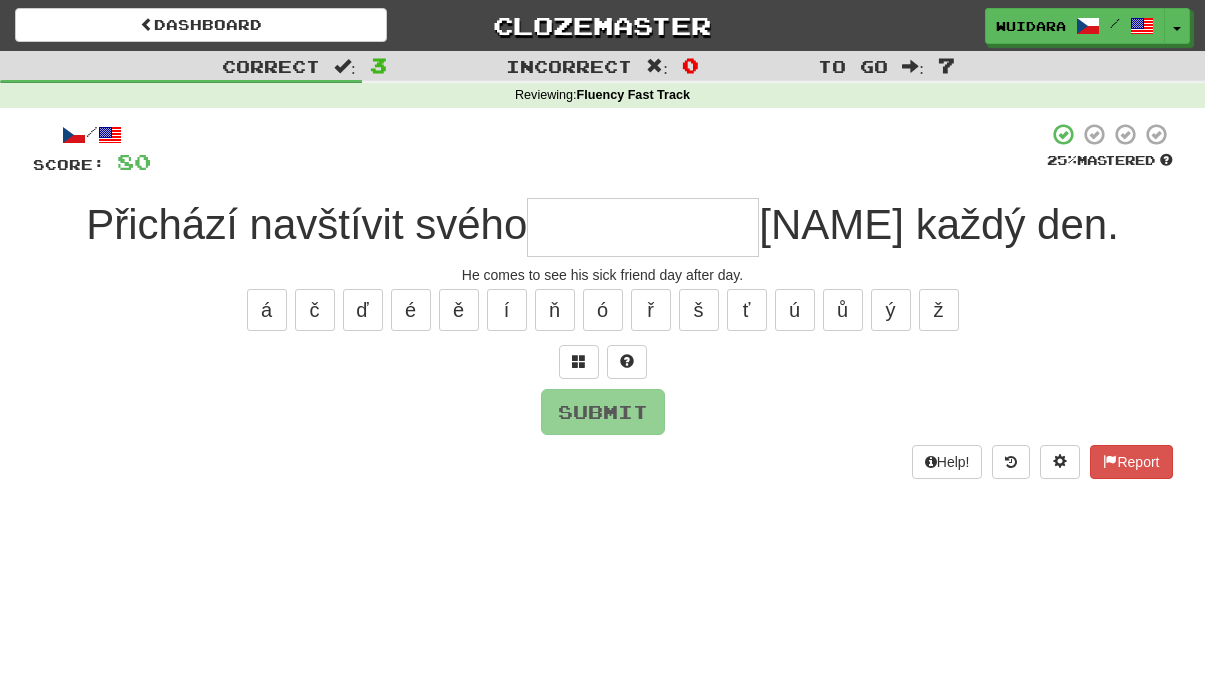 type on "*" 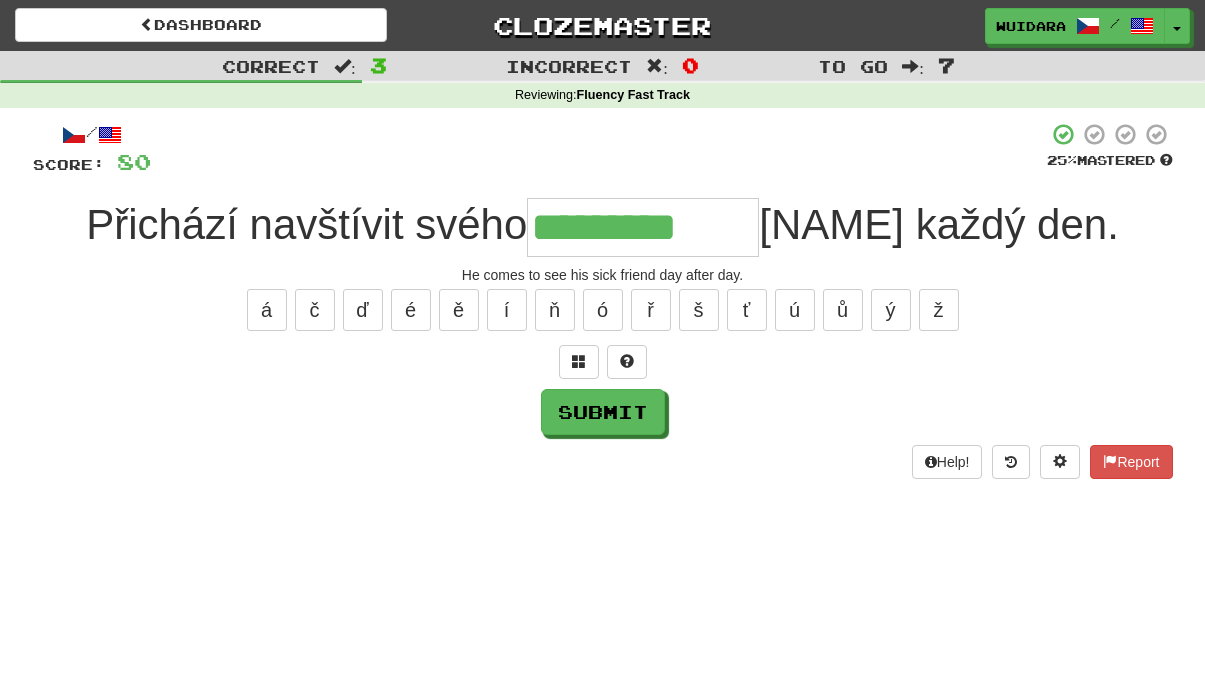 type on "*********" 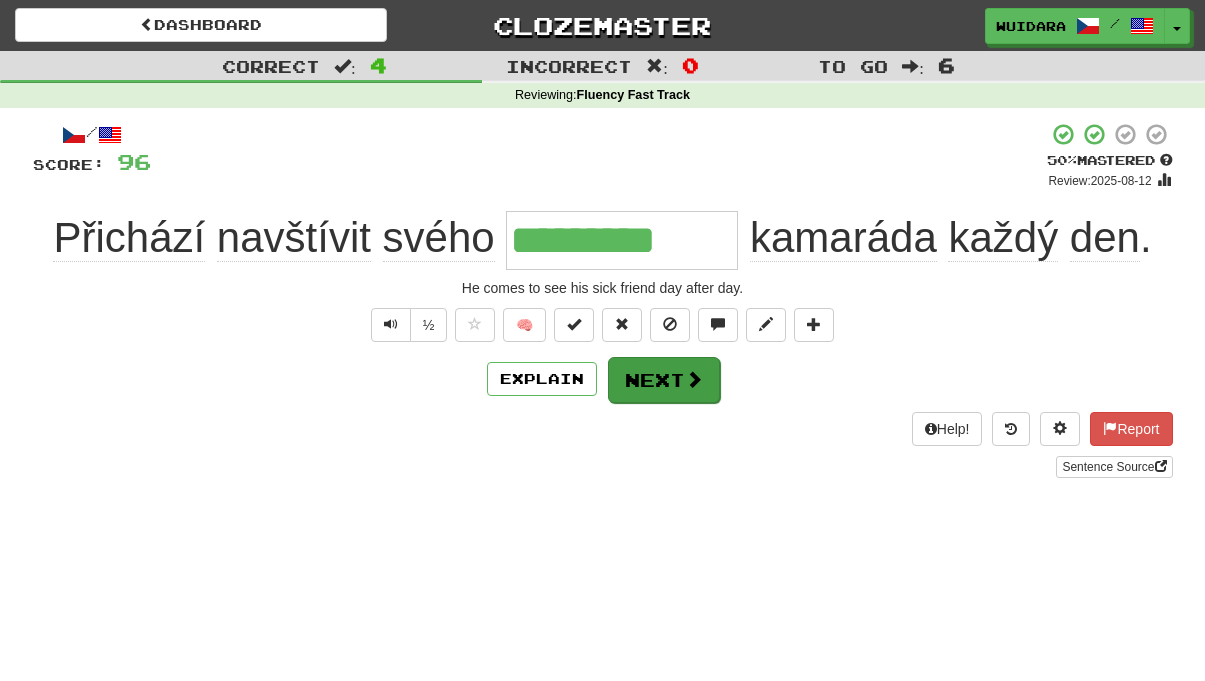 click at bounding box center [694, 379] 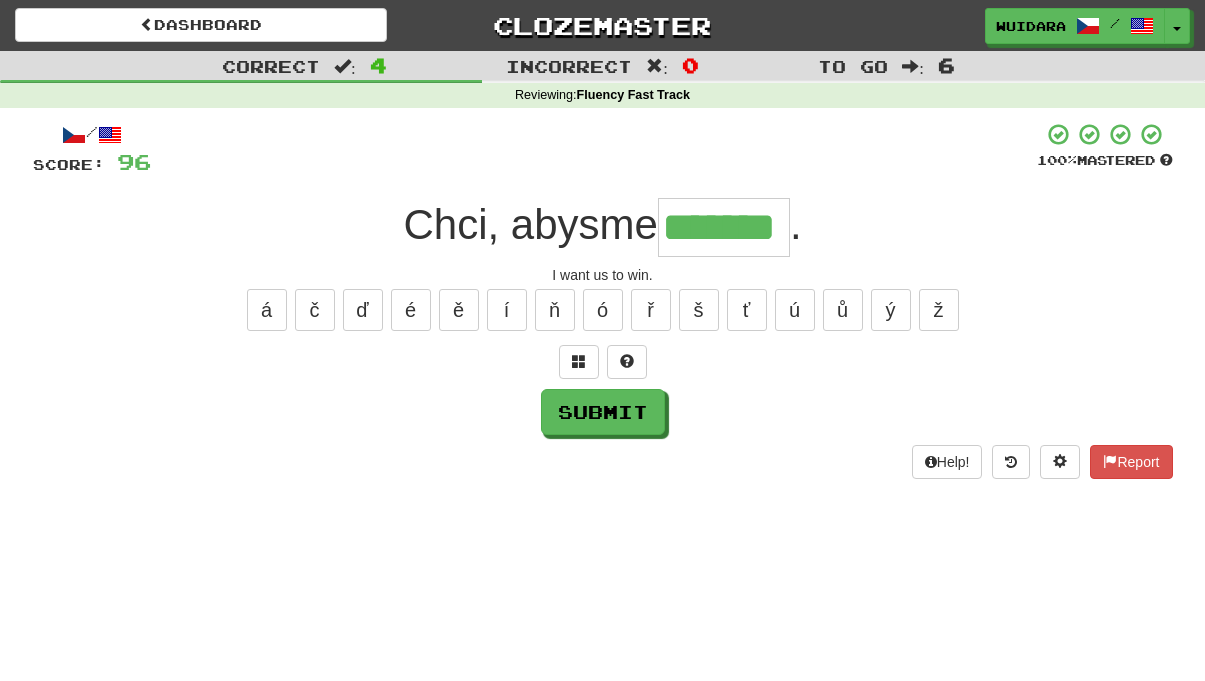 type on "*******" 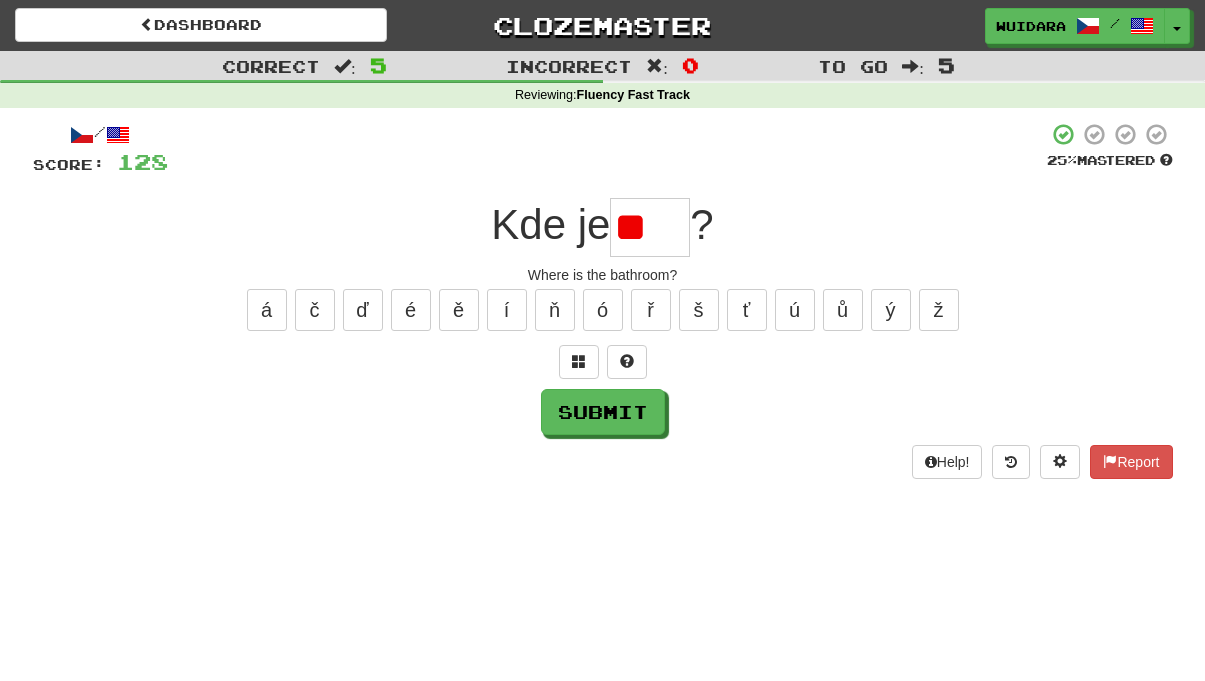 type on "*" 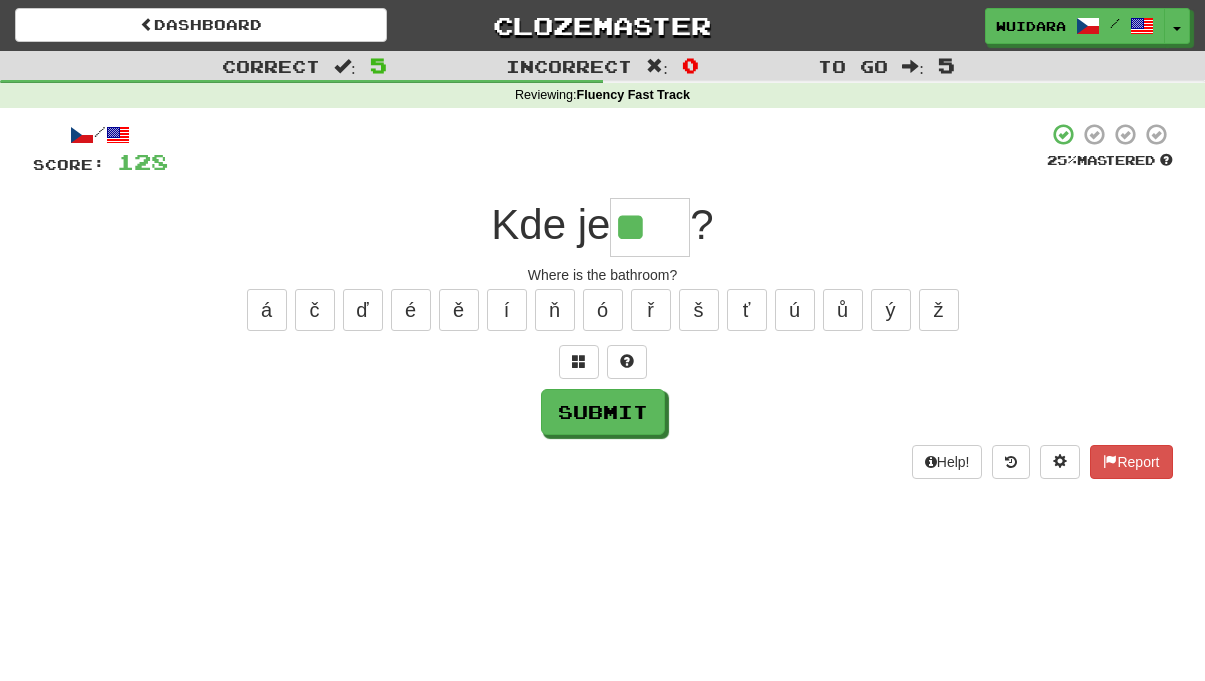 type on "**" 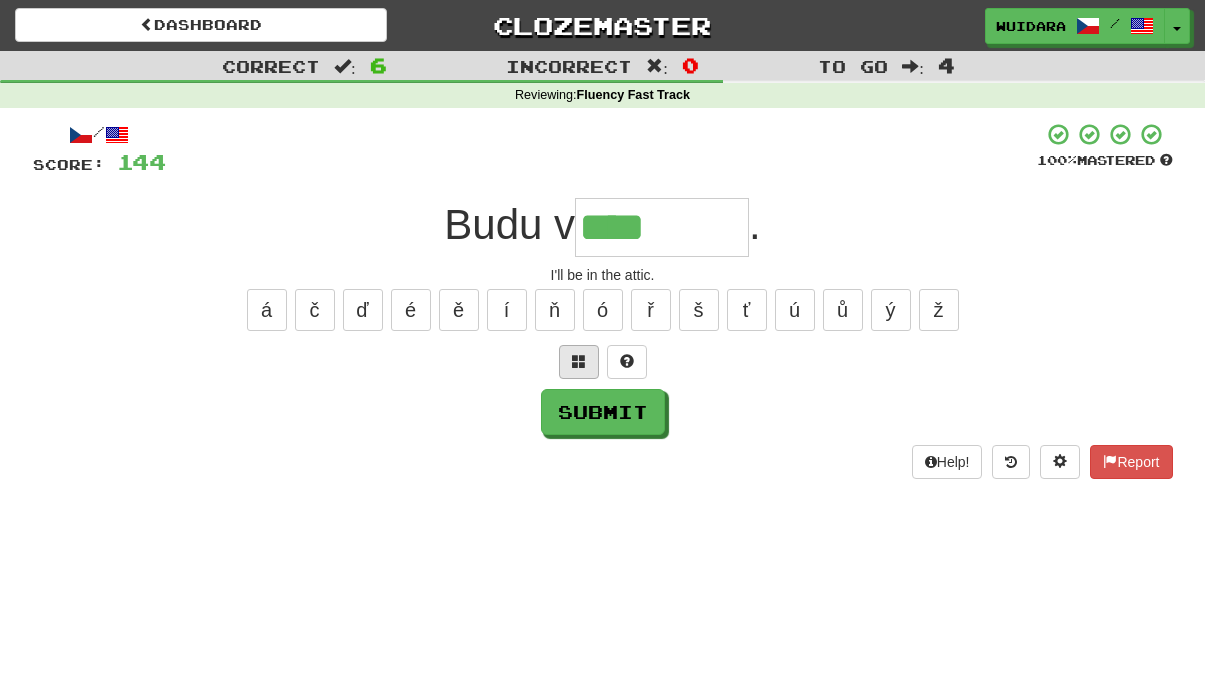 click at bounding box center [579, 361] 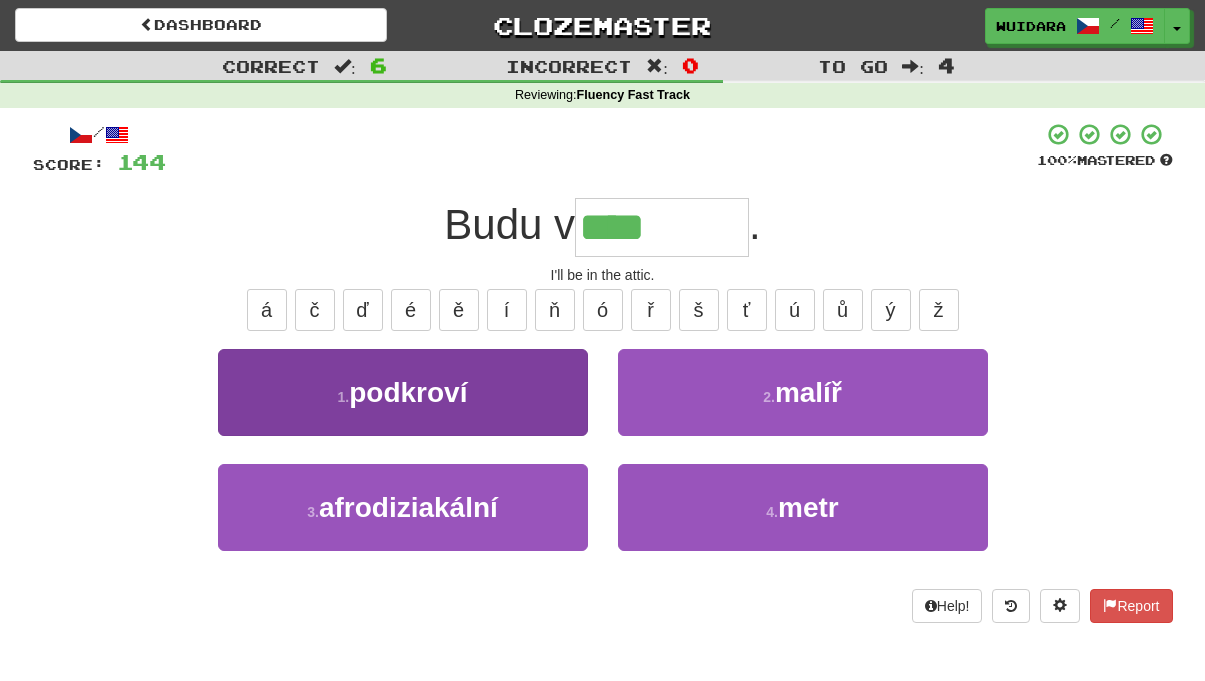 click on "1 .  podkroví" at bounding box center [403, 392] 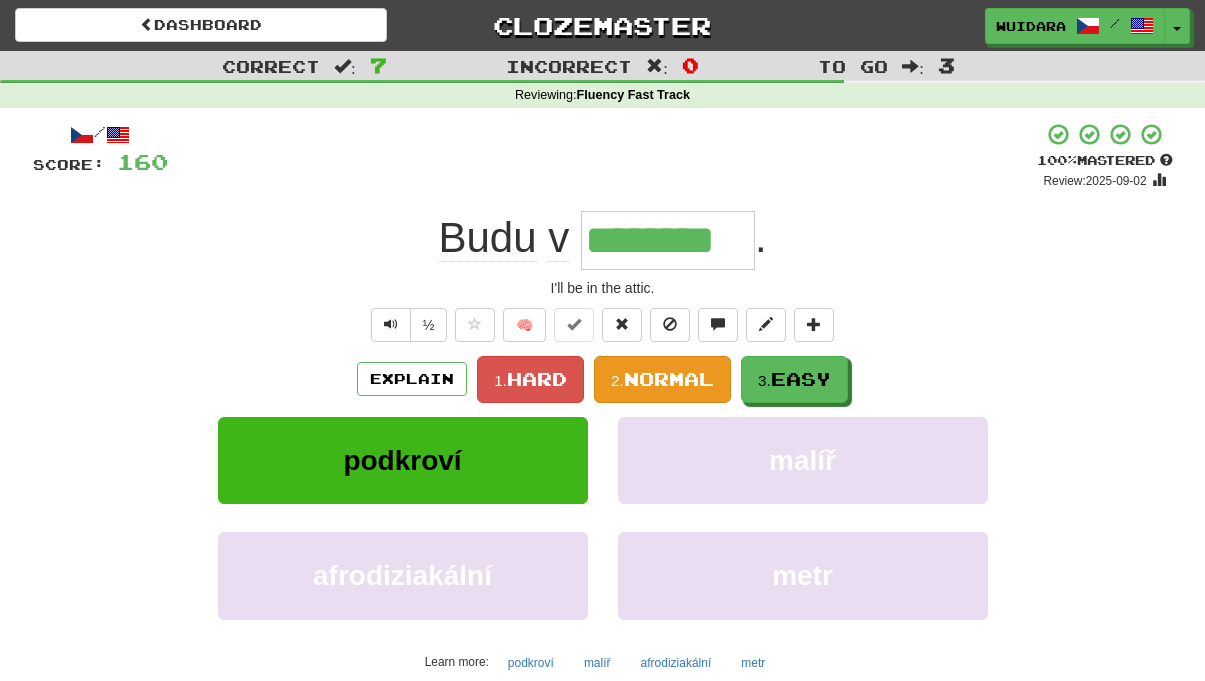 click on "Normal" at bounding box center (669, 379) 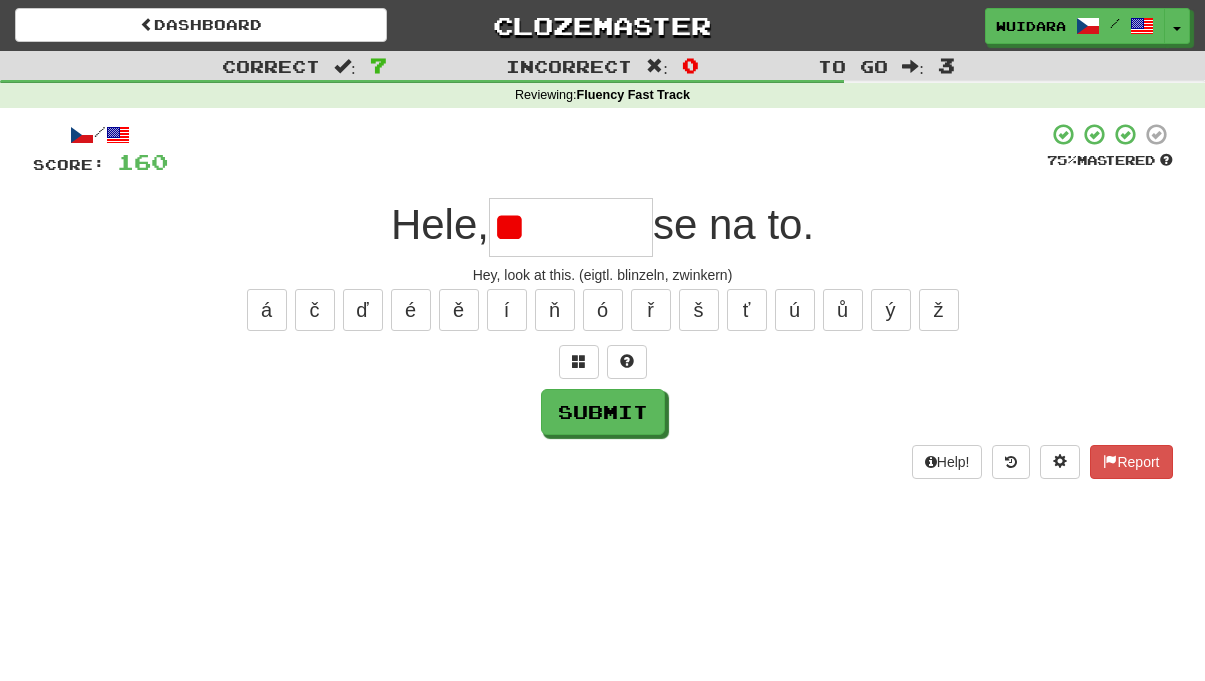 type on "*" 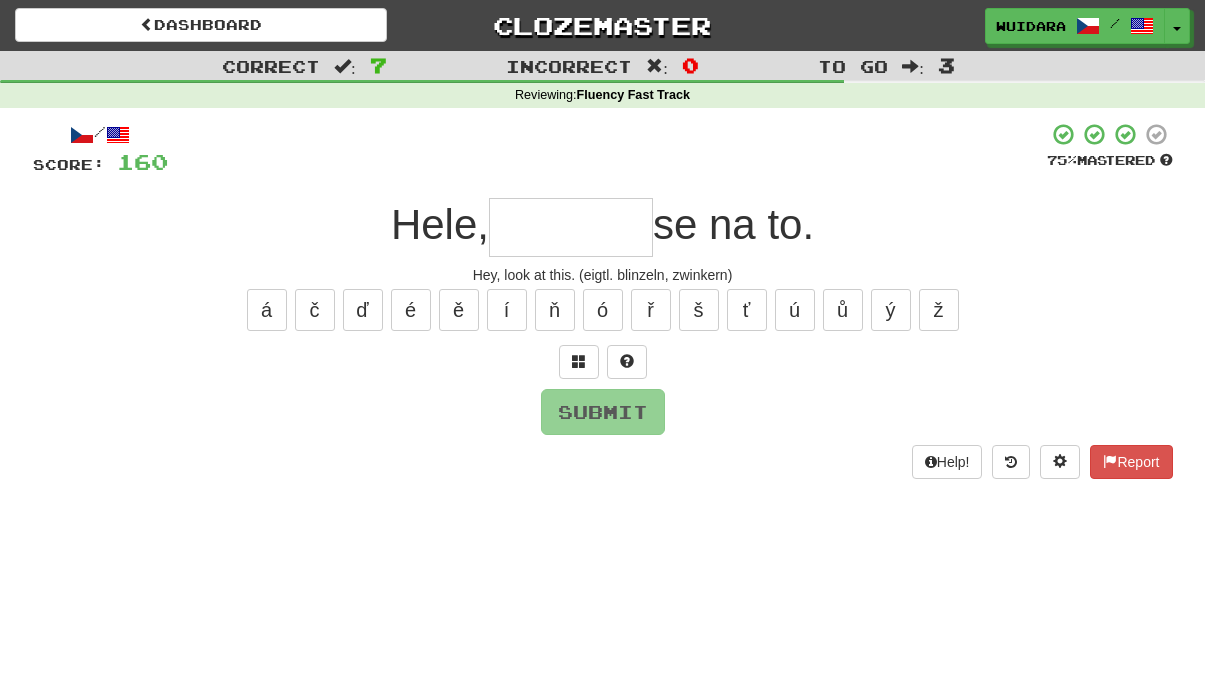 type on "*" 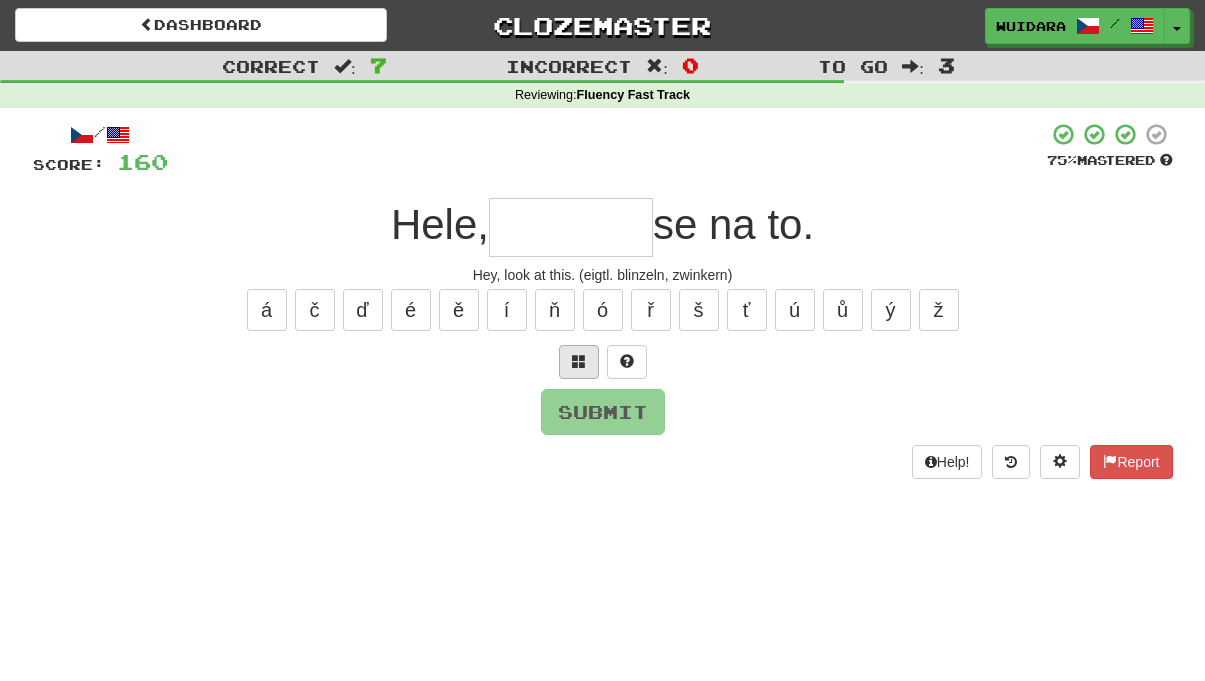 click at bounding box center [579, 362] 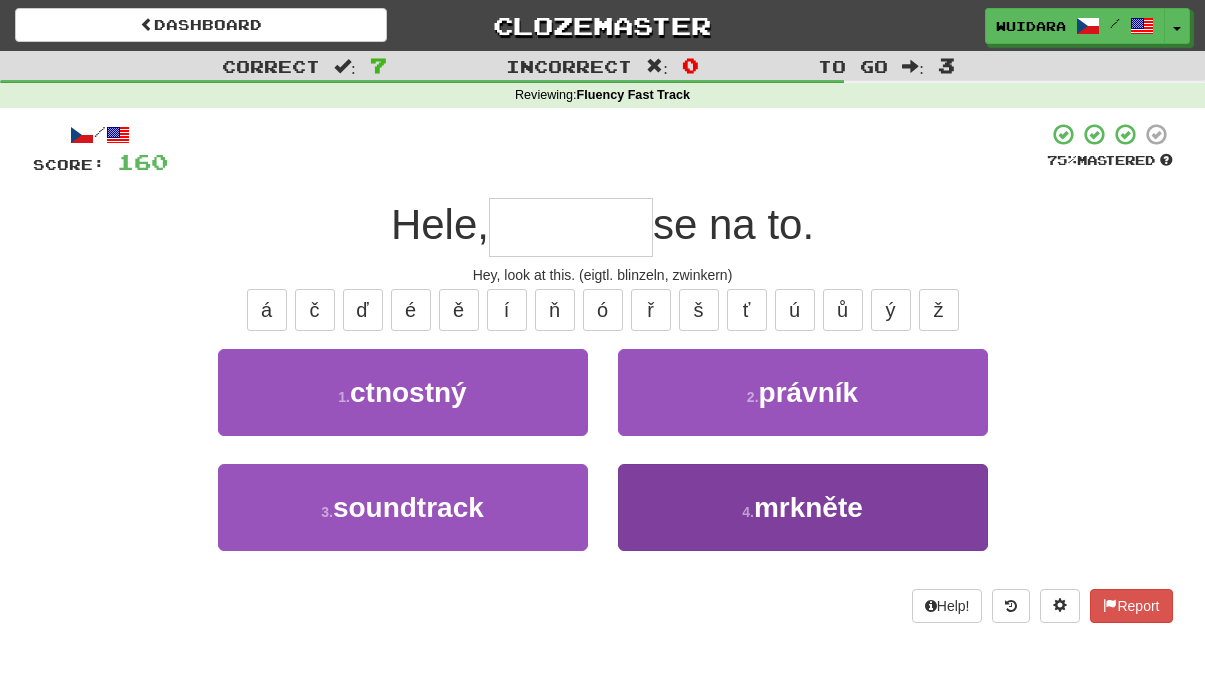 click on "4 .  mrkněte" at bounding box center [803, 507] 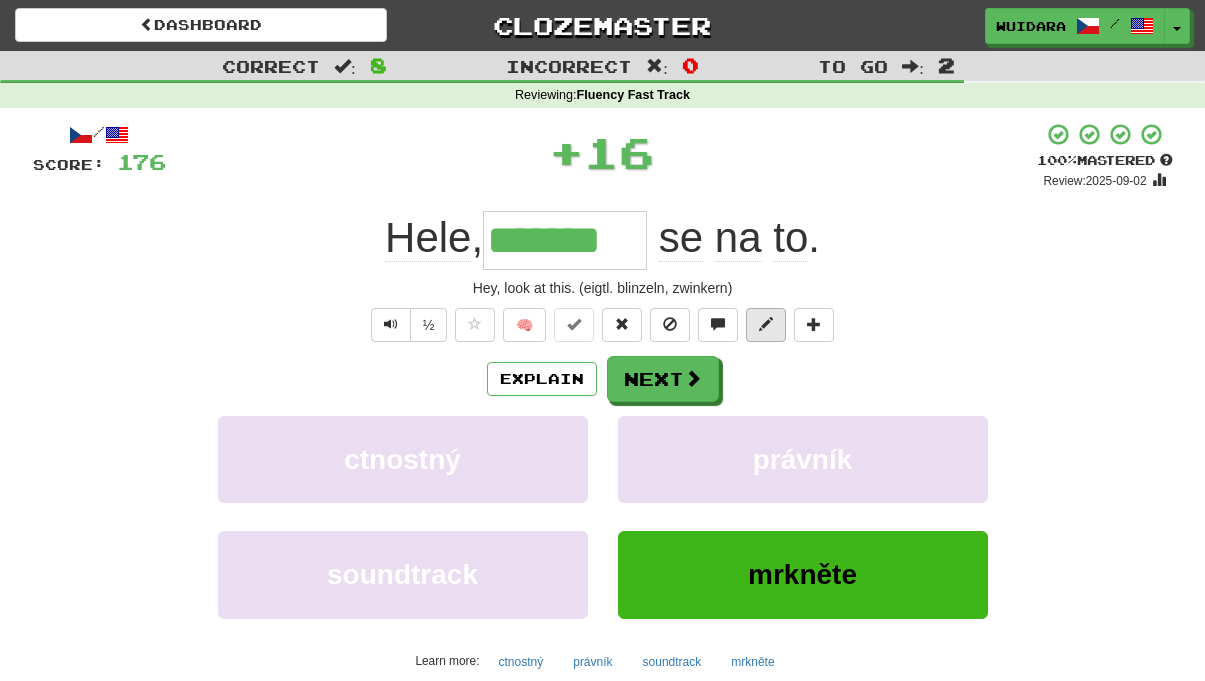 click at bounding box center [766, 324] 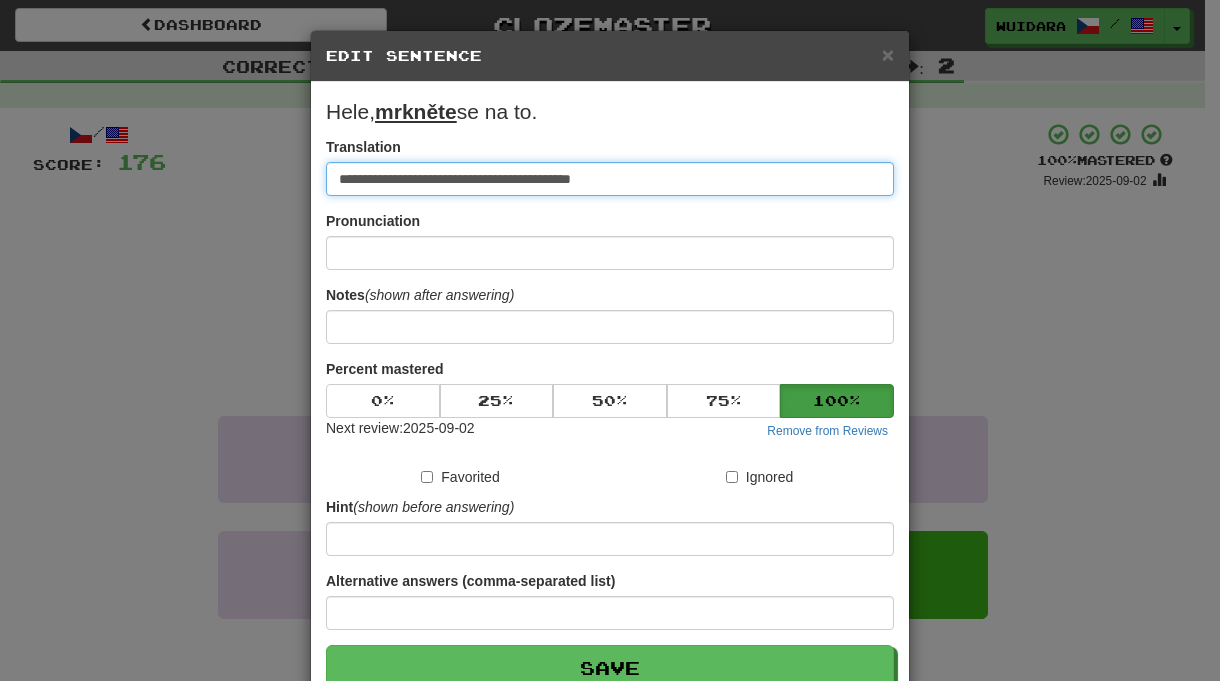 click on "**********" at bounding box center (610, 179) 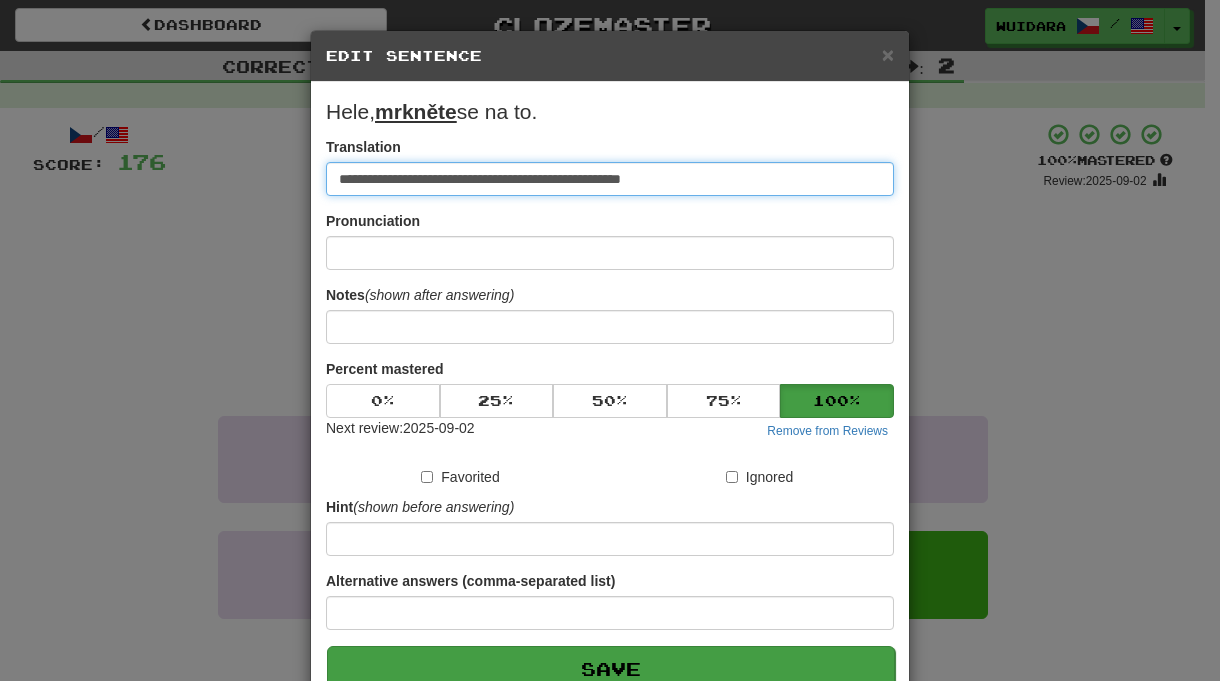 type on "**********" 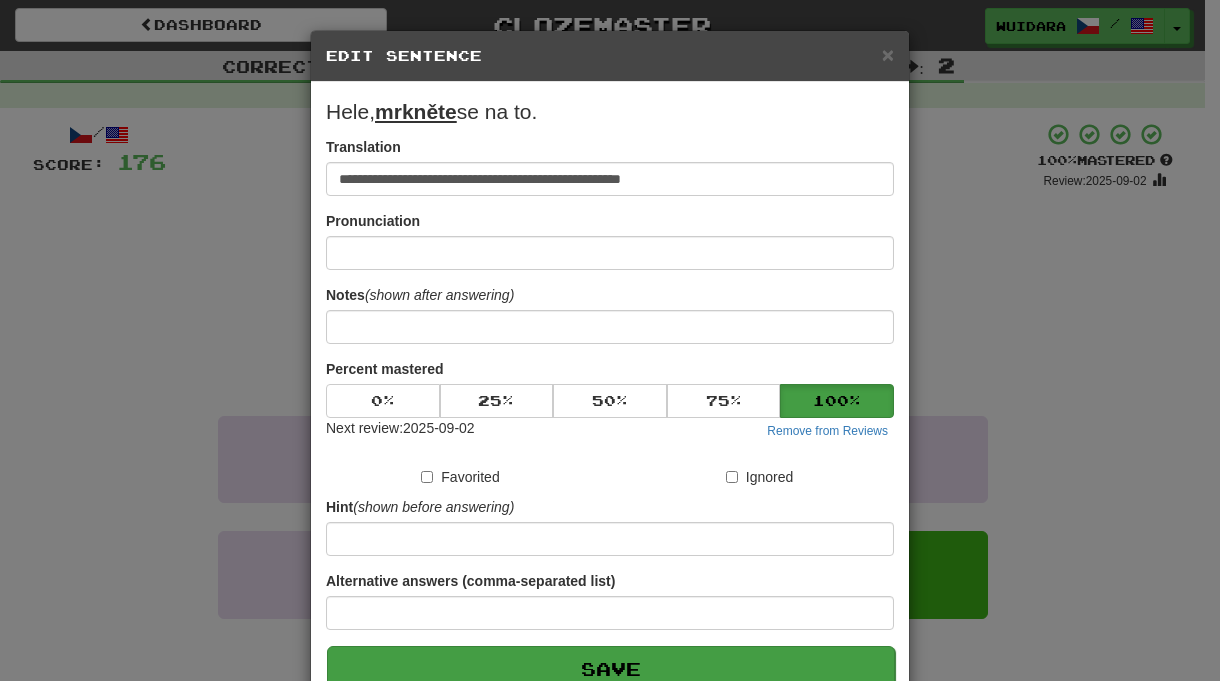click on "Save" at bounding box center [611, 669] 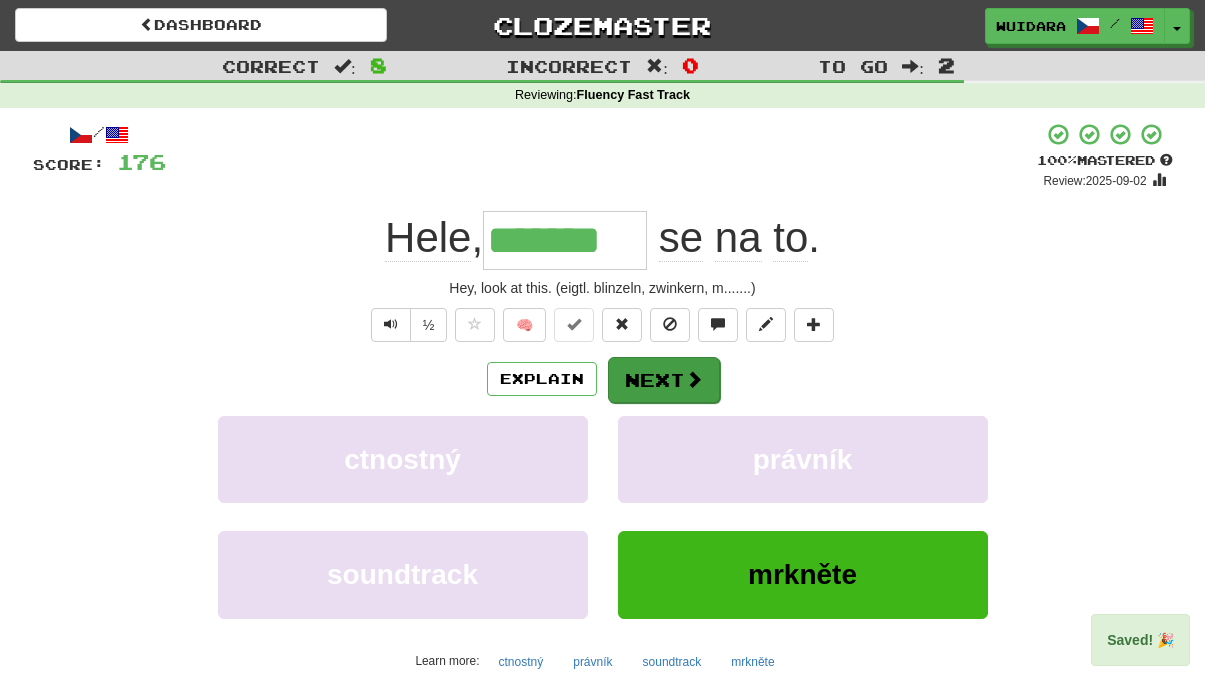 click on "Next" at bounding box center (664, 380) 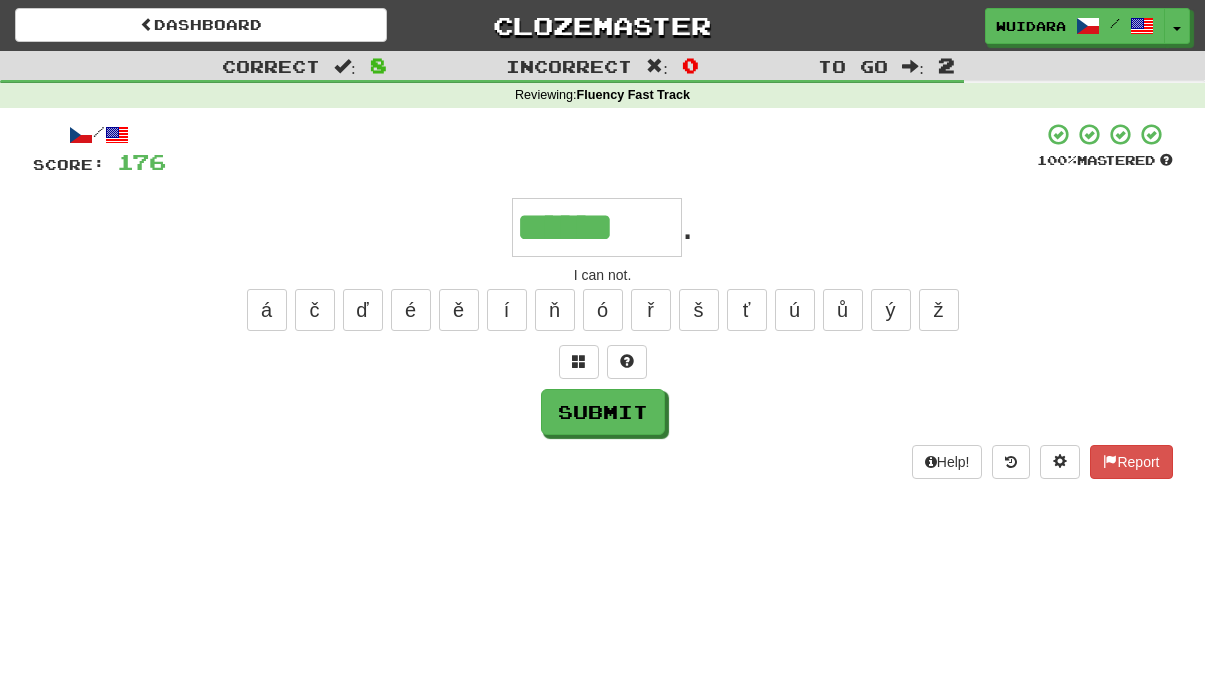 type on "******" 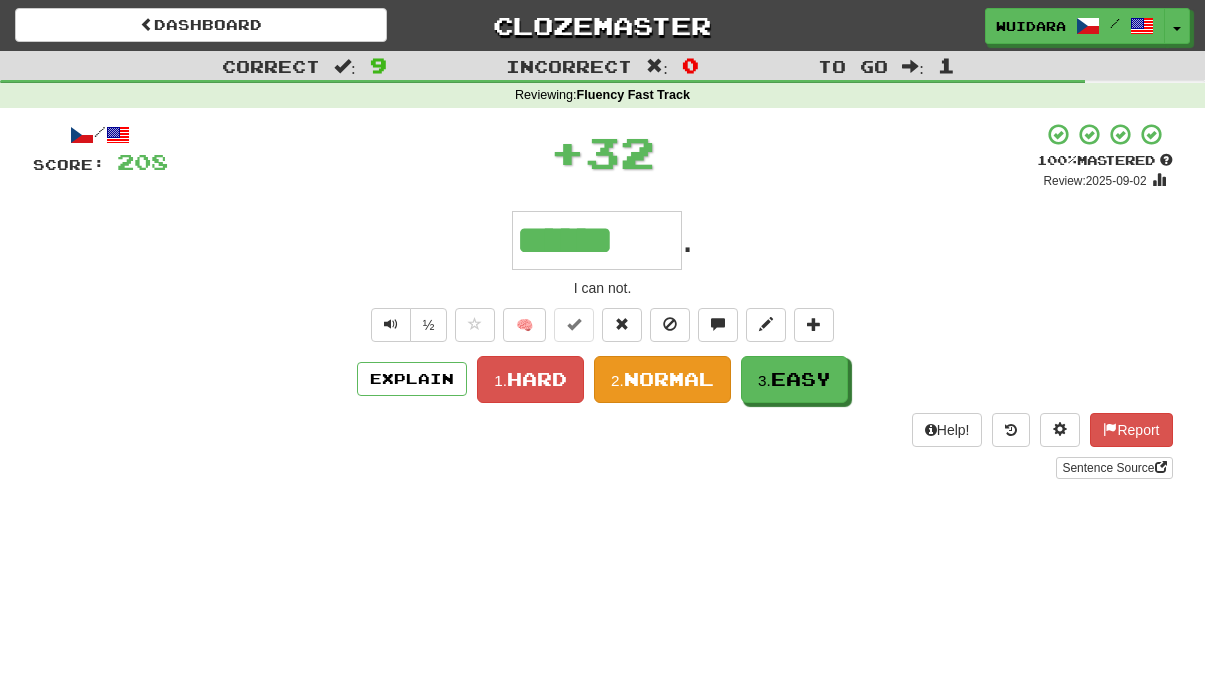 click on "Normal" at bounding box center [669, 379] 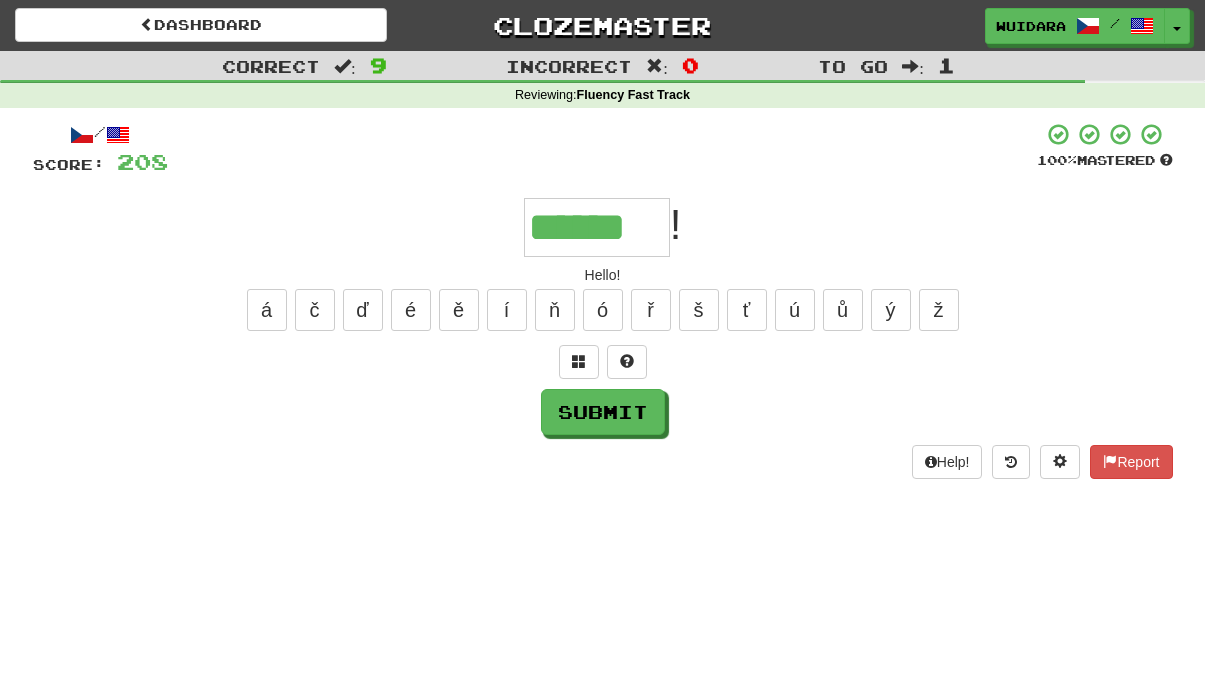 type on "******" 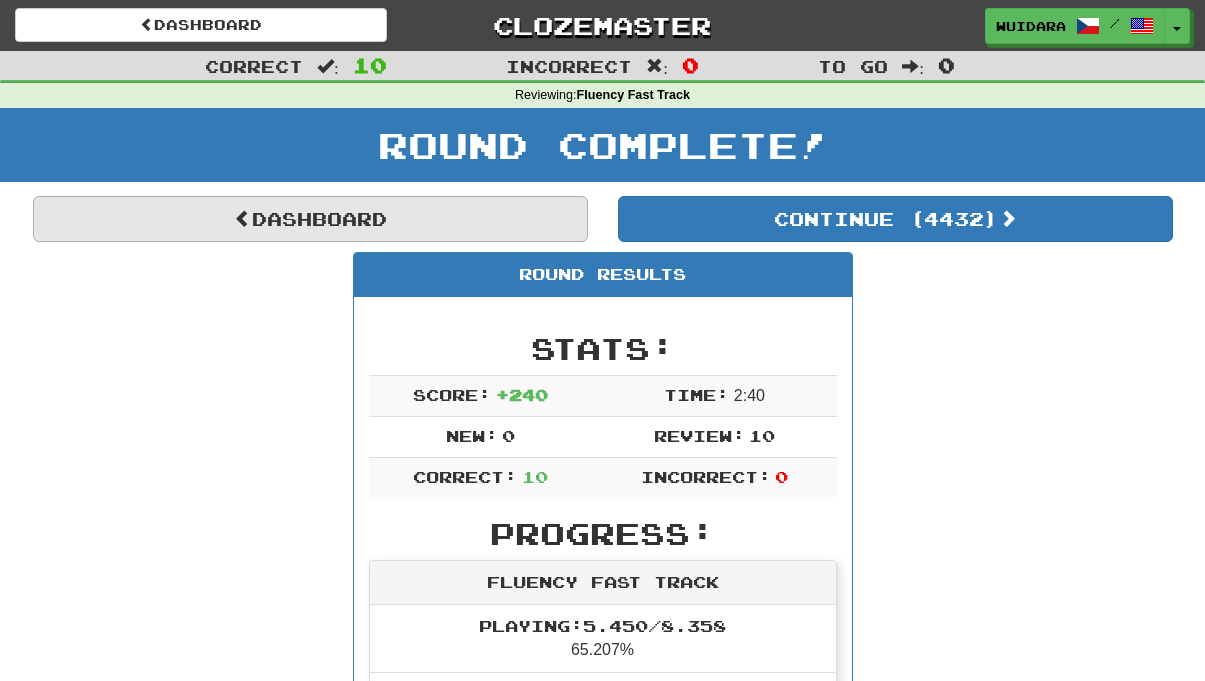 click on "Dashboard" at bounding box center (310, 219) 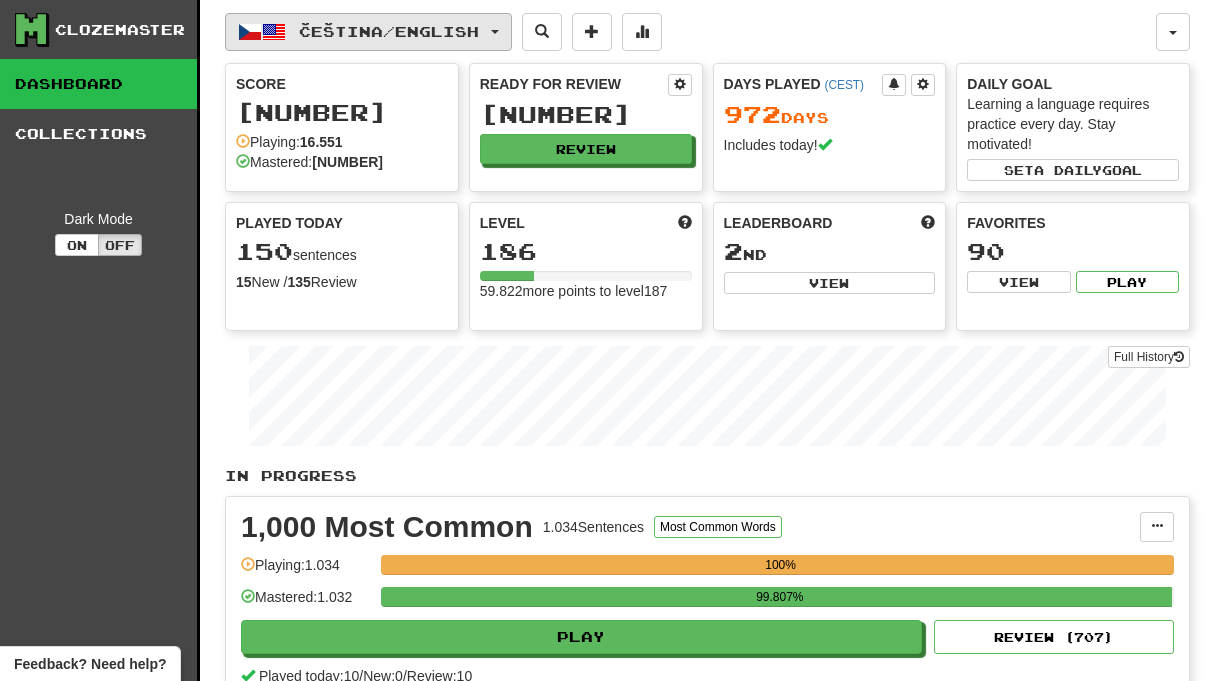 scroll, scrollTop: 0, scrollLeft: 0, axis: both 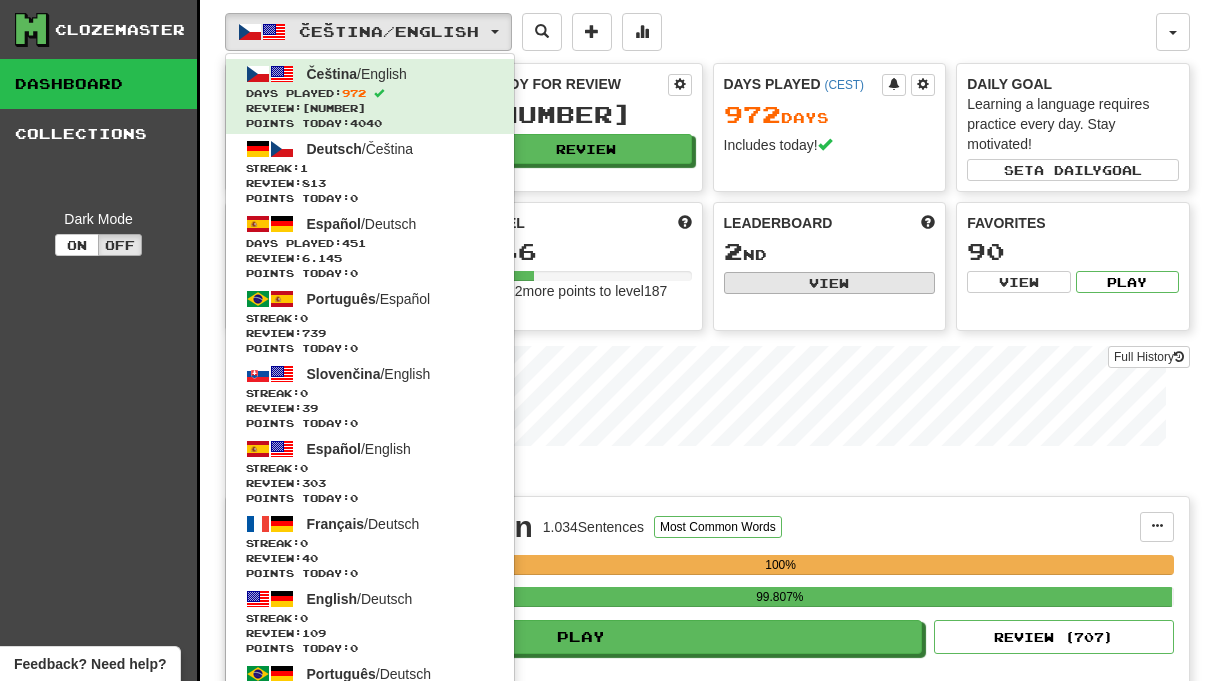 click on "View" at bounding box center [830, 283] 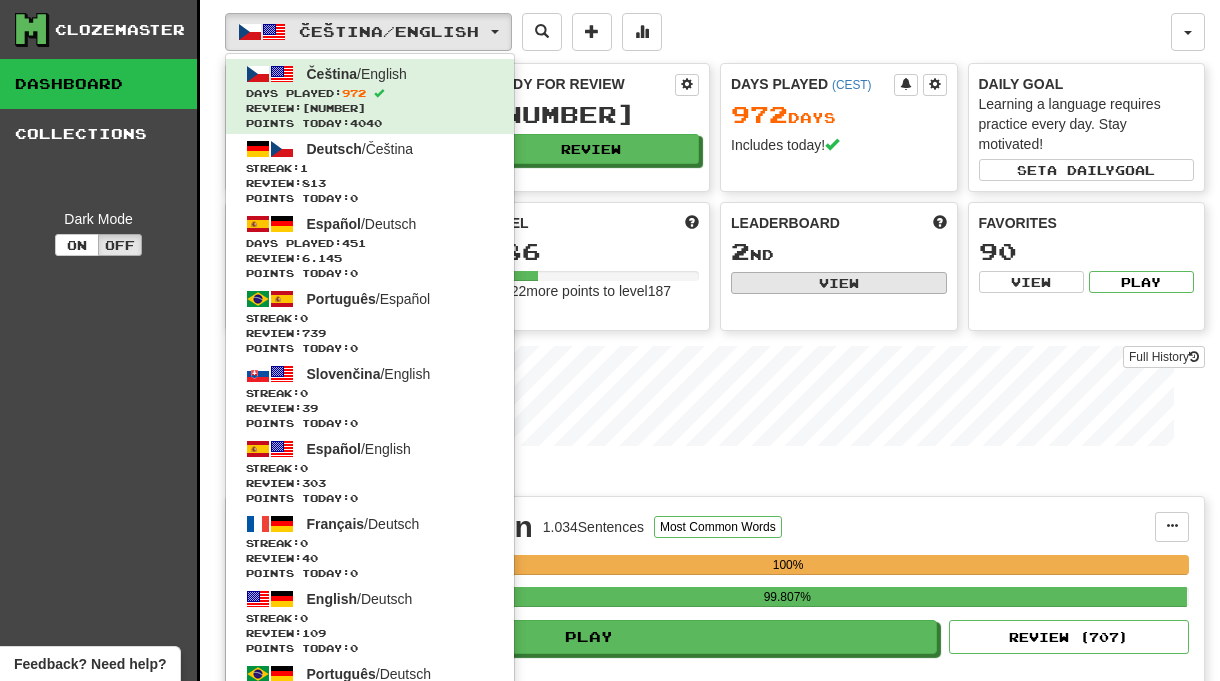 select on "**********" 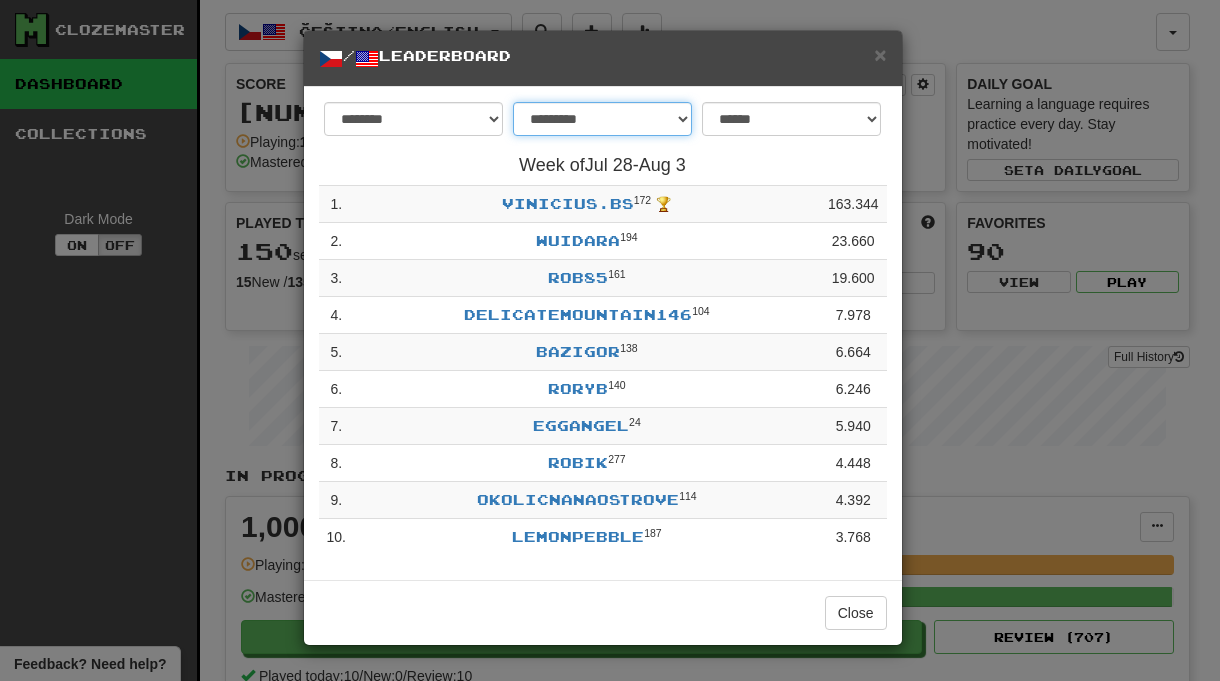 select on "********" 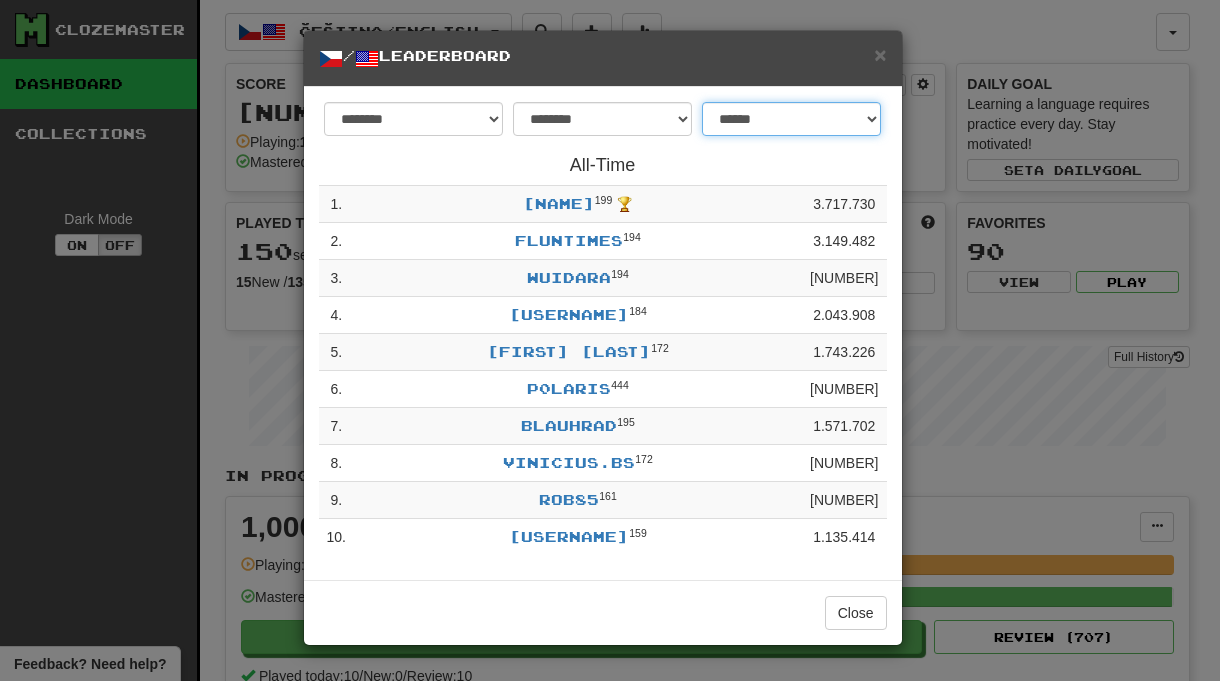 select on "**********" 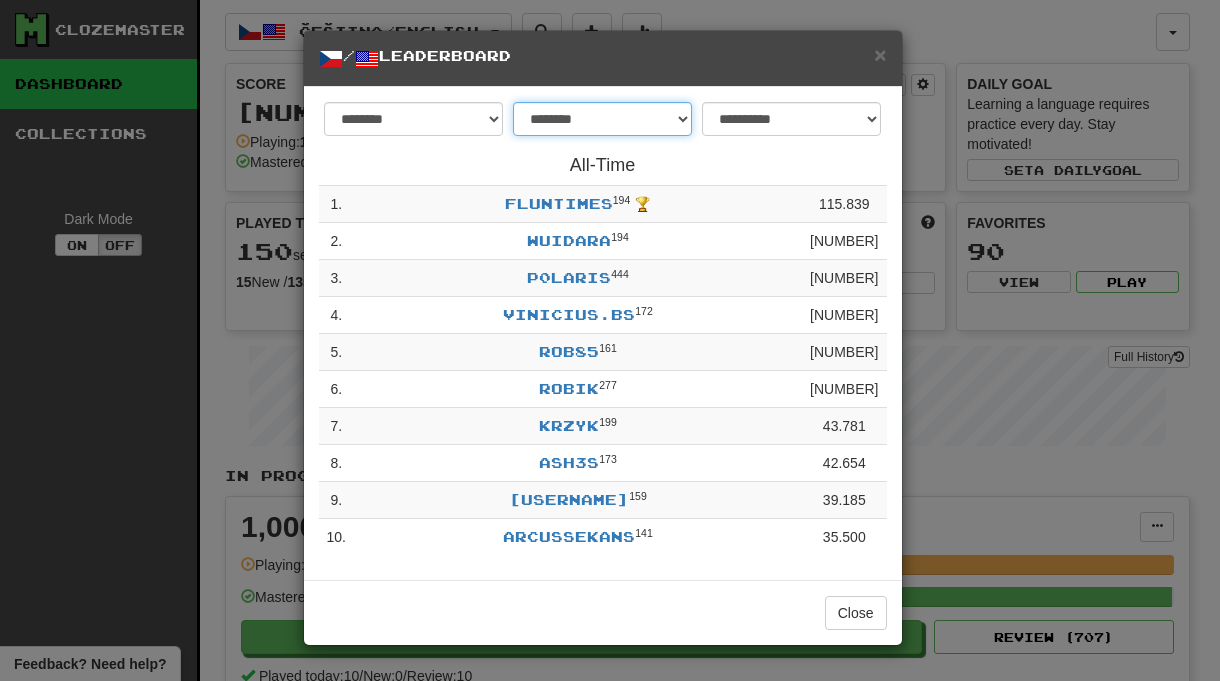 select on "******" 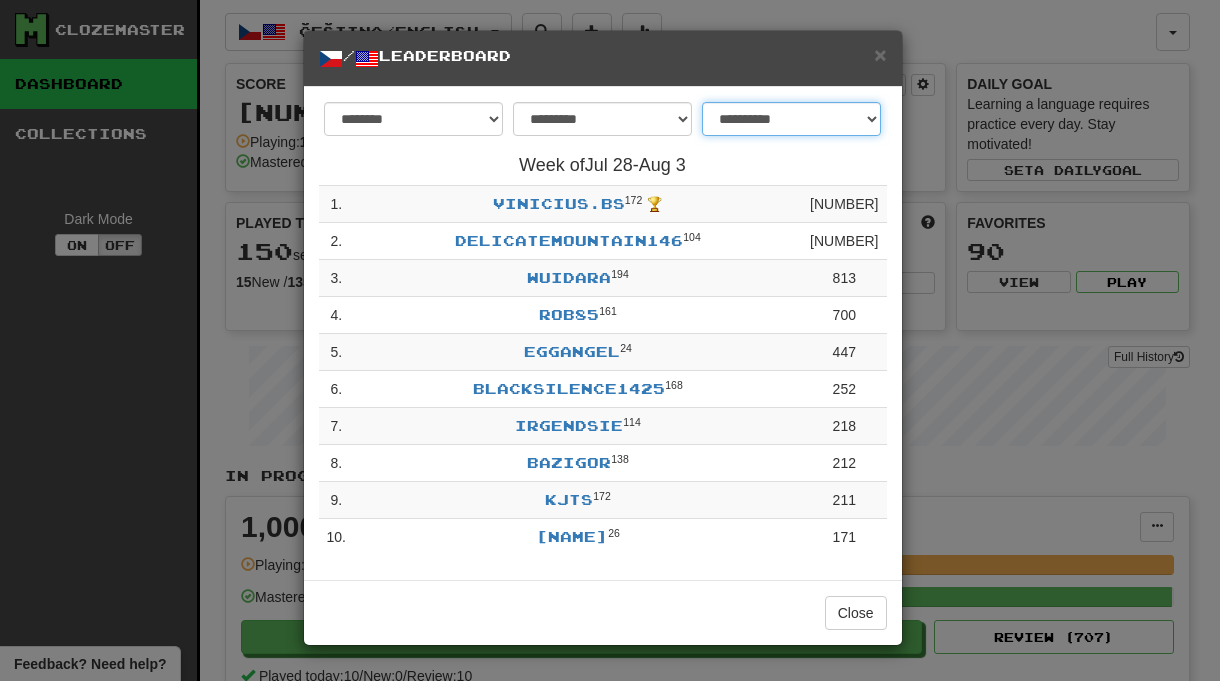 select on "**********" 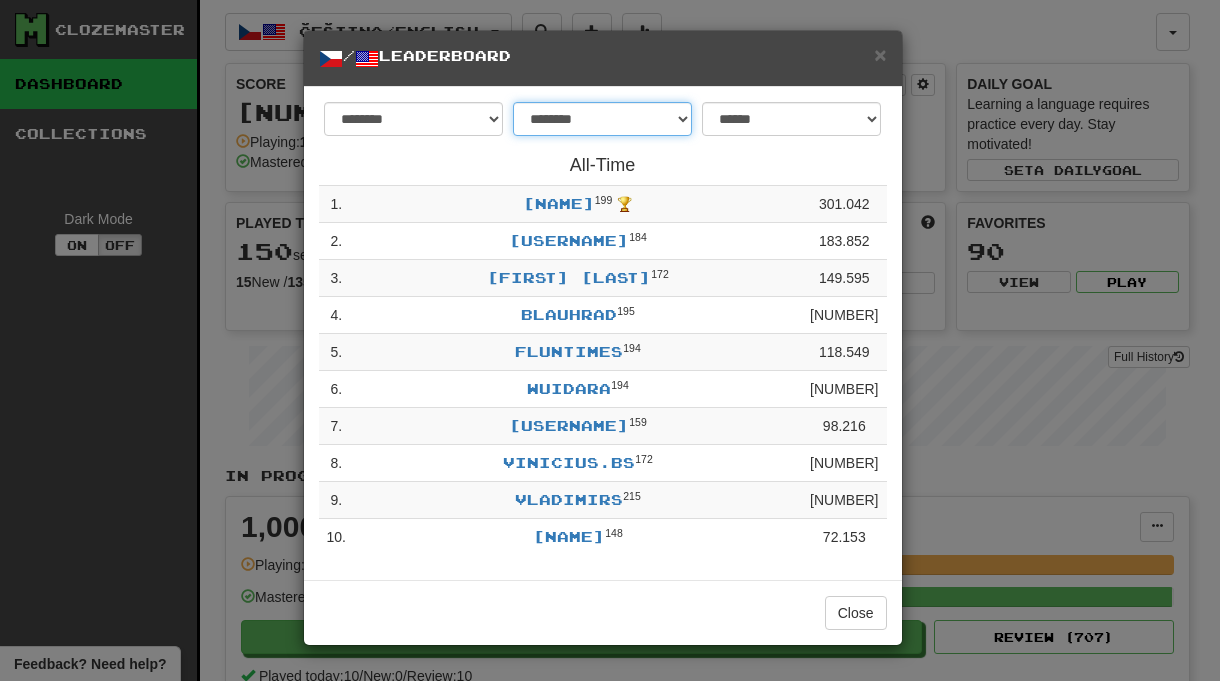 select on "******" 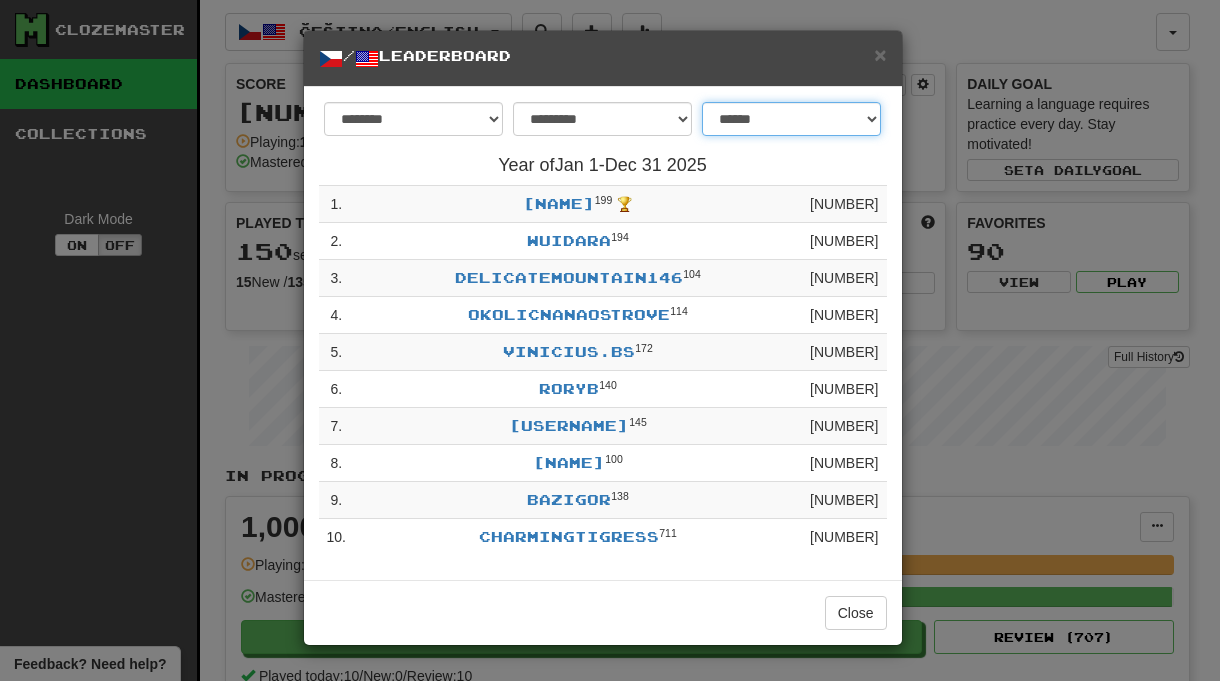 select on "**********" 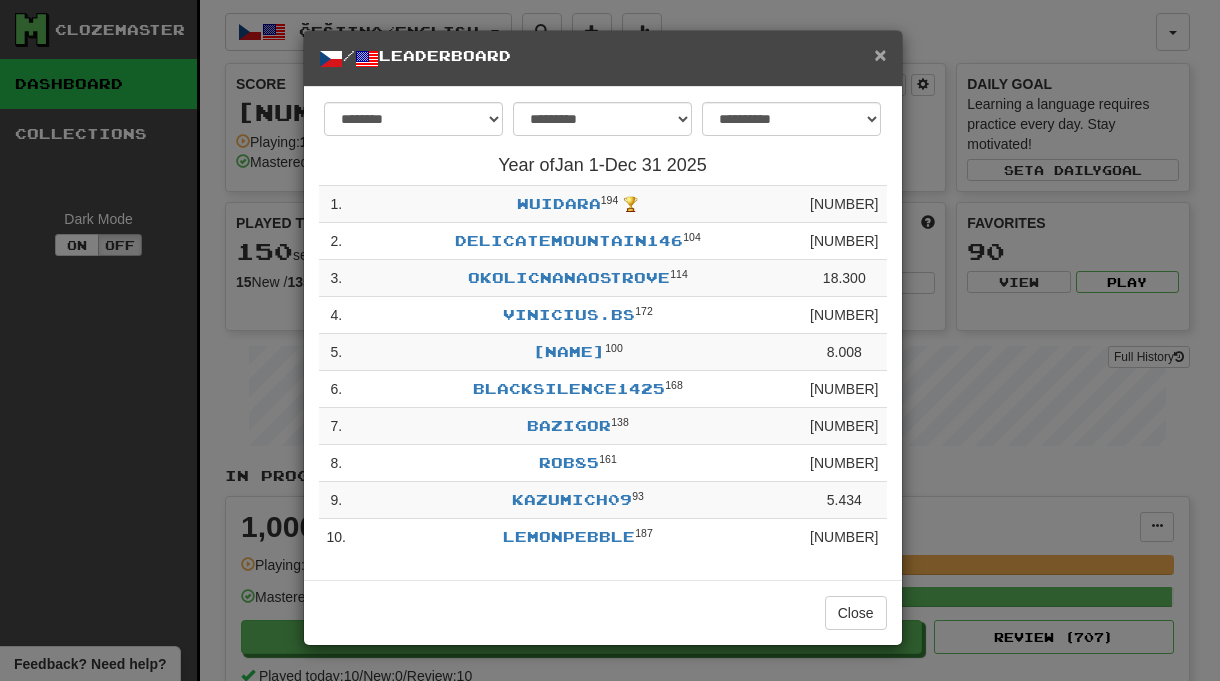 click on "×" at bounding box center [880, 54] 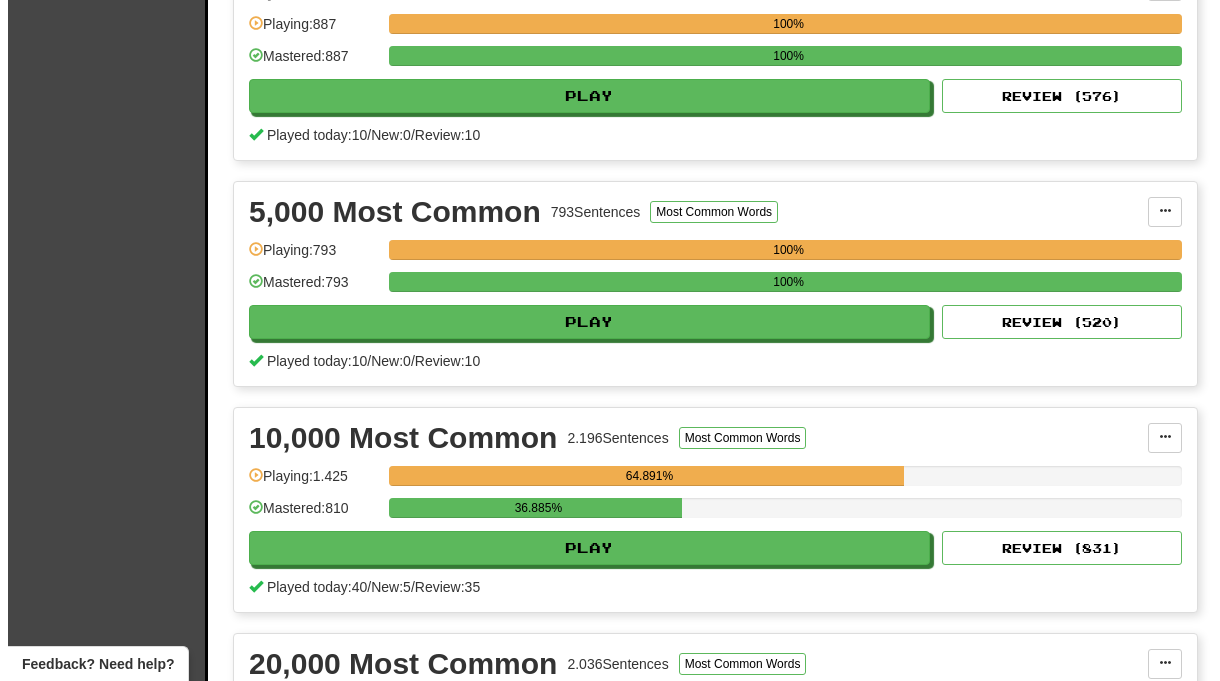 scroll, scrollTop: 1271, scrollLeft: 0, axis: vertical 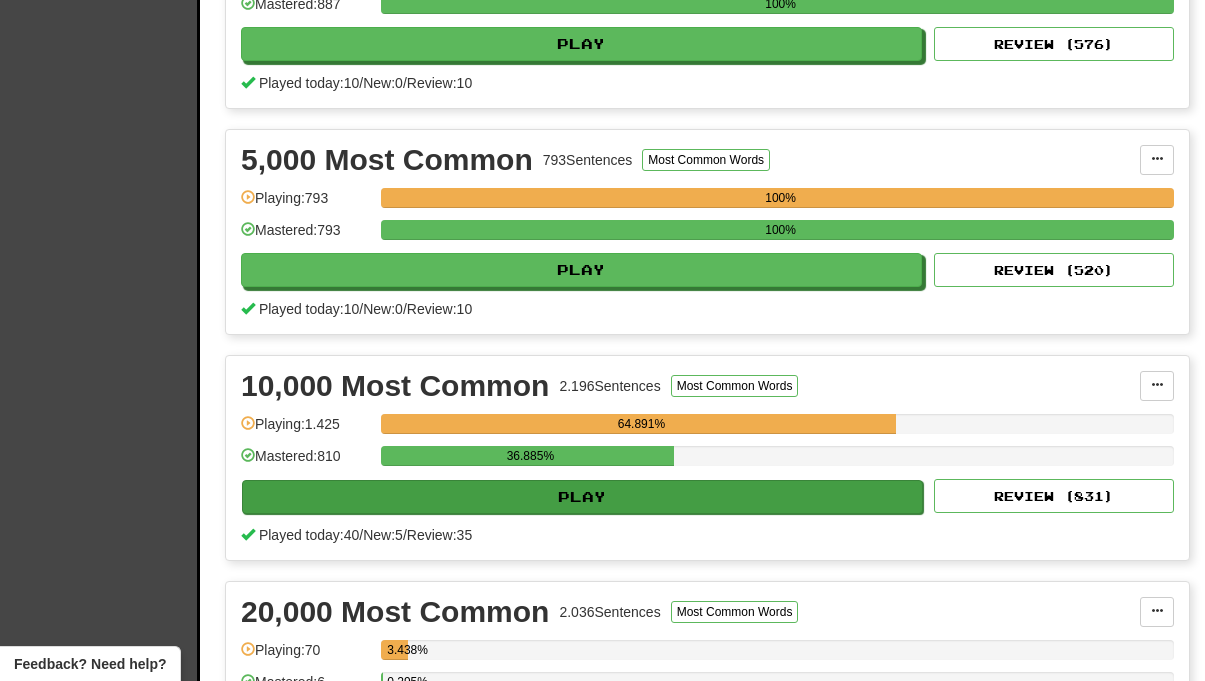 click on "Play" at bounding box center [582, 497] 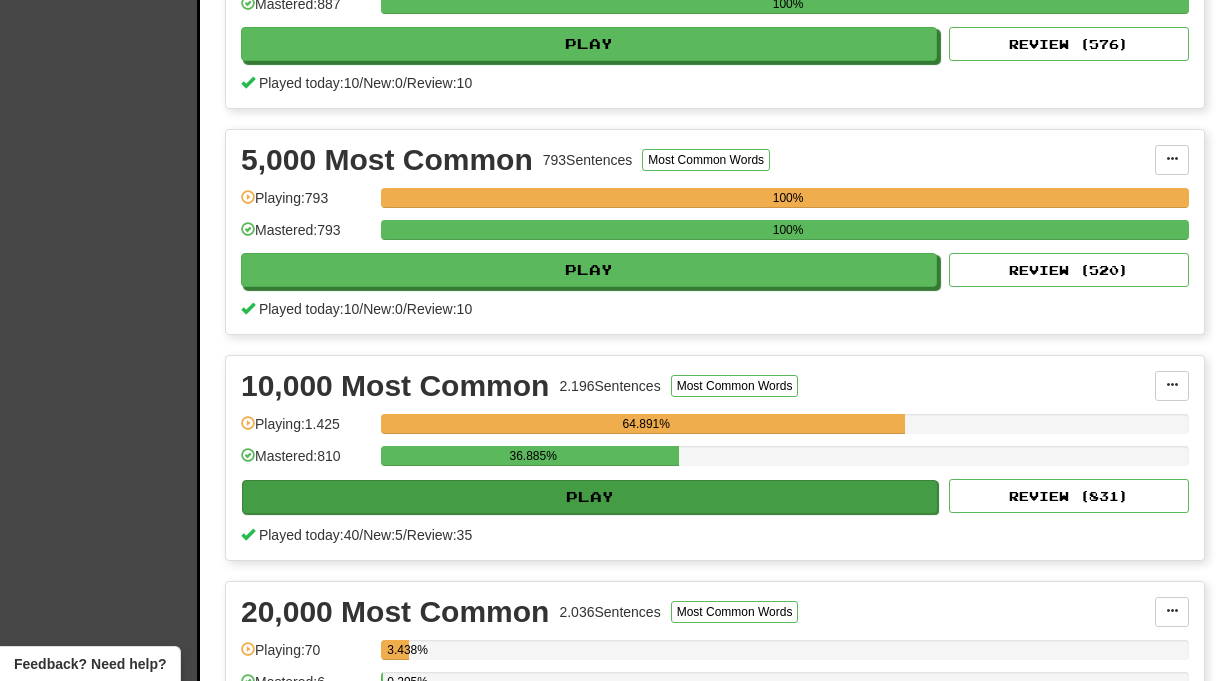 select on "**" 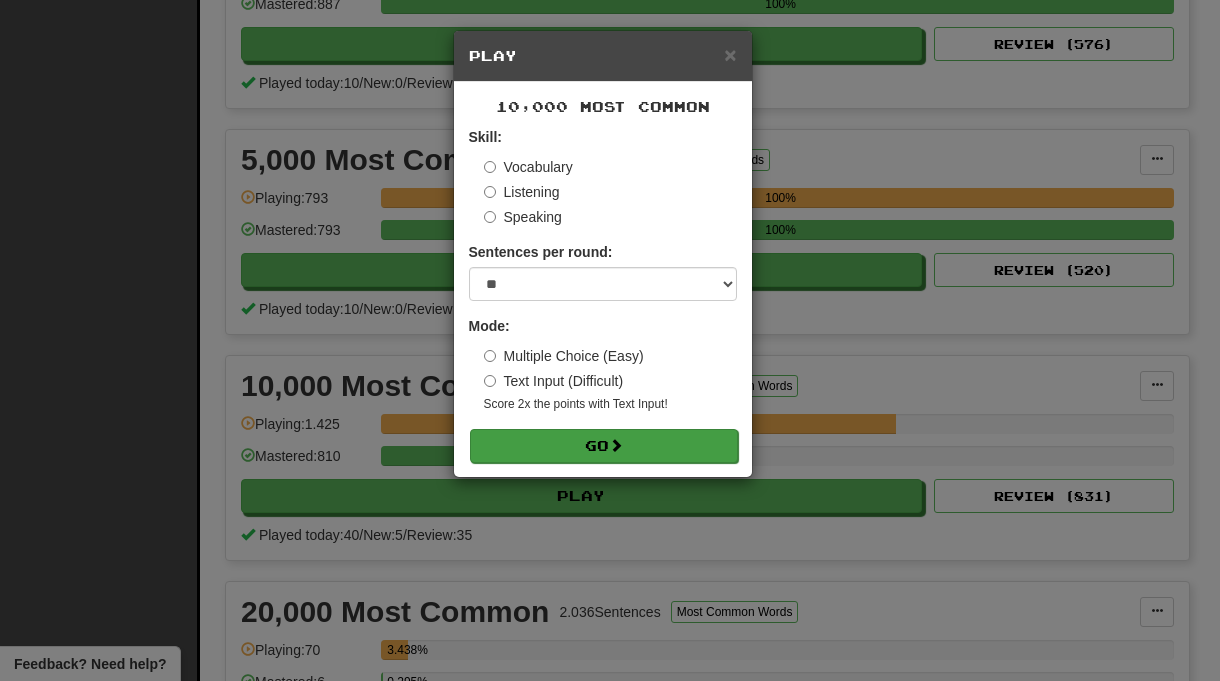 click at bounding box center (616, 445) 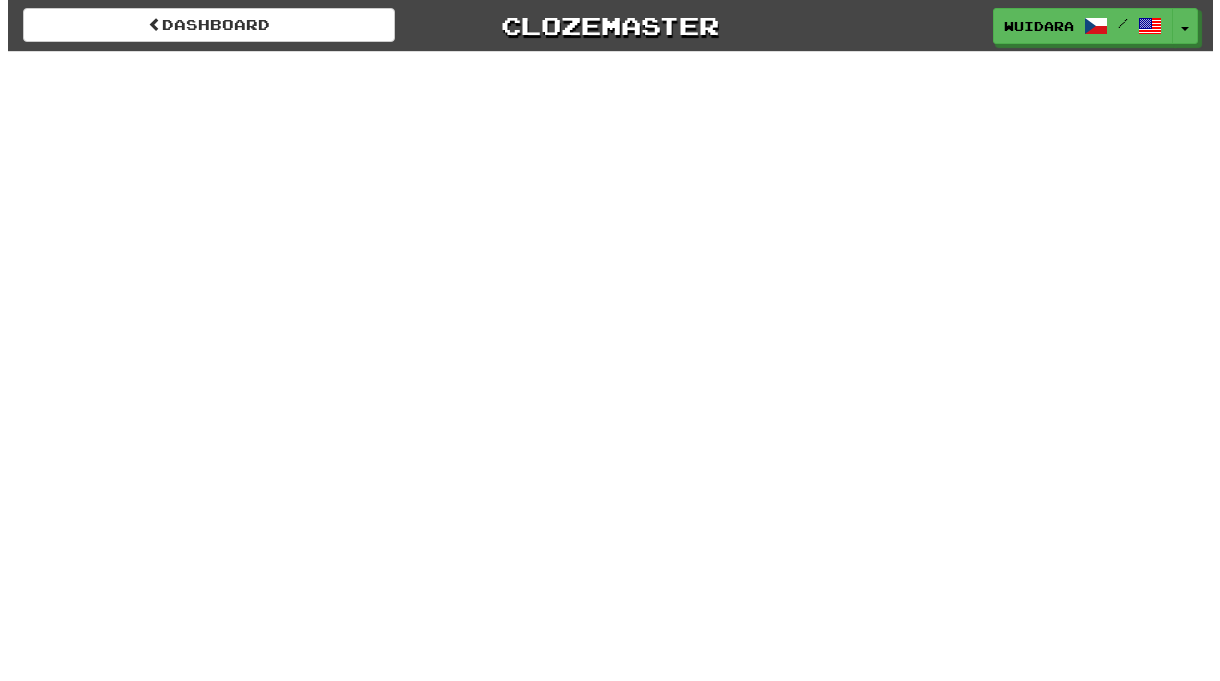 scroll, scrollTop: 0, scrollLeft: 0, axis: both 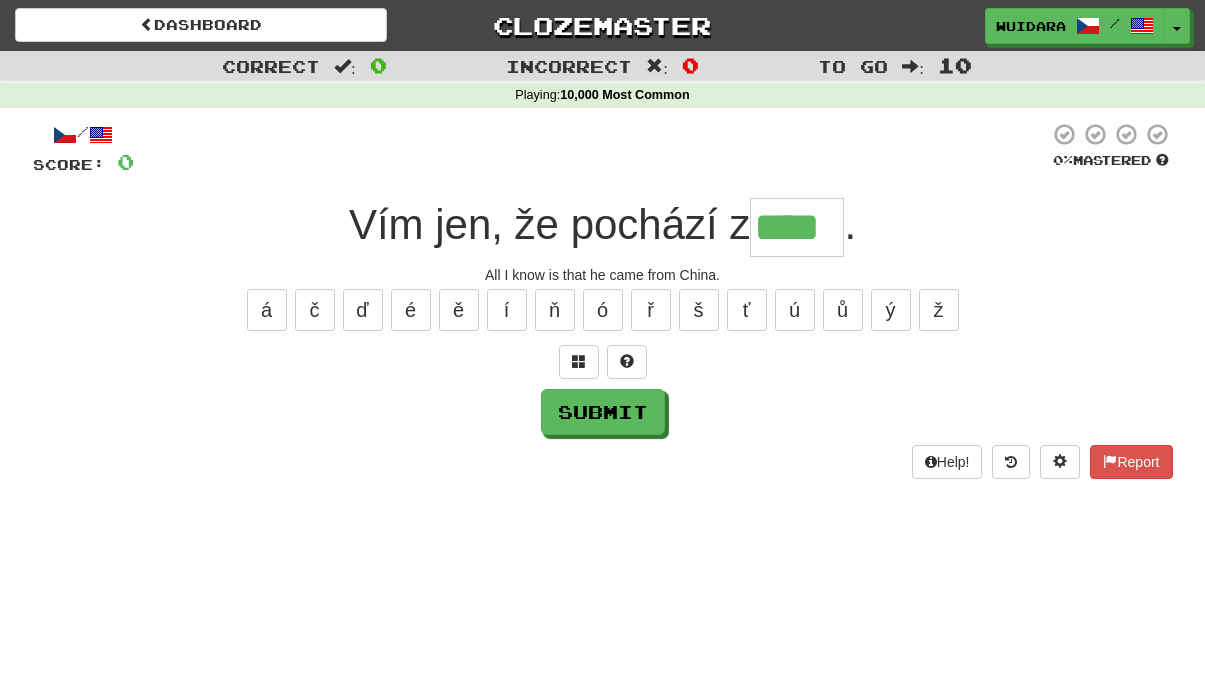 type on "****" 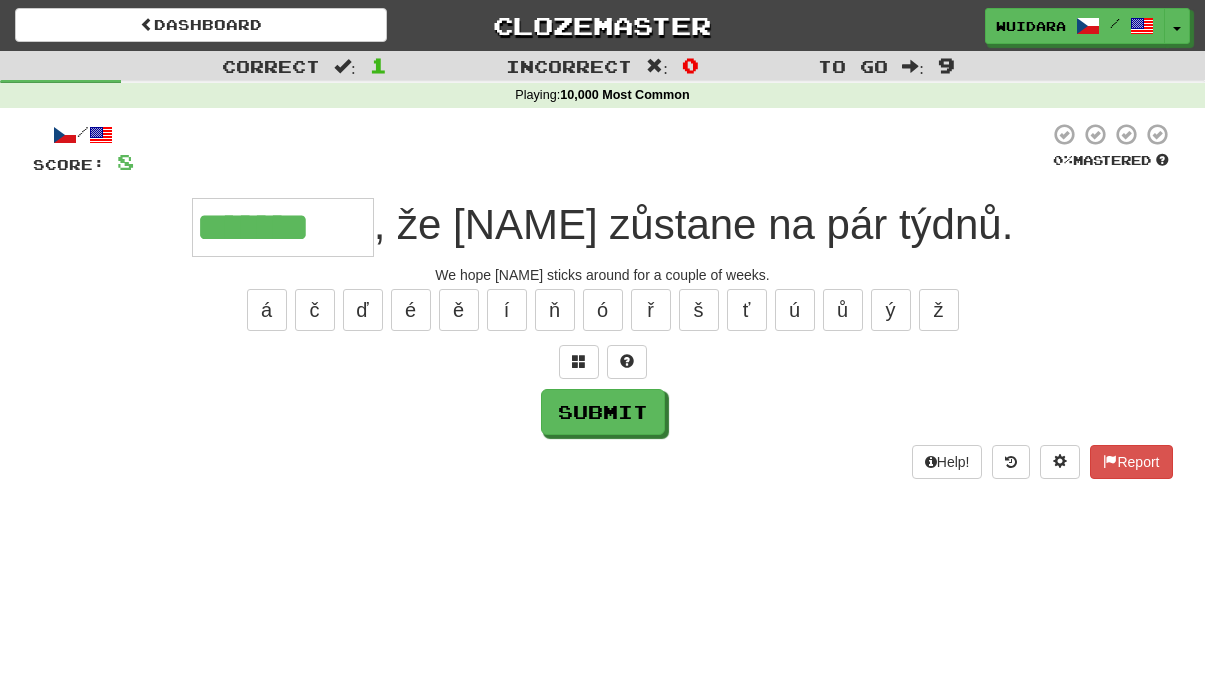 type on "*******" 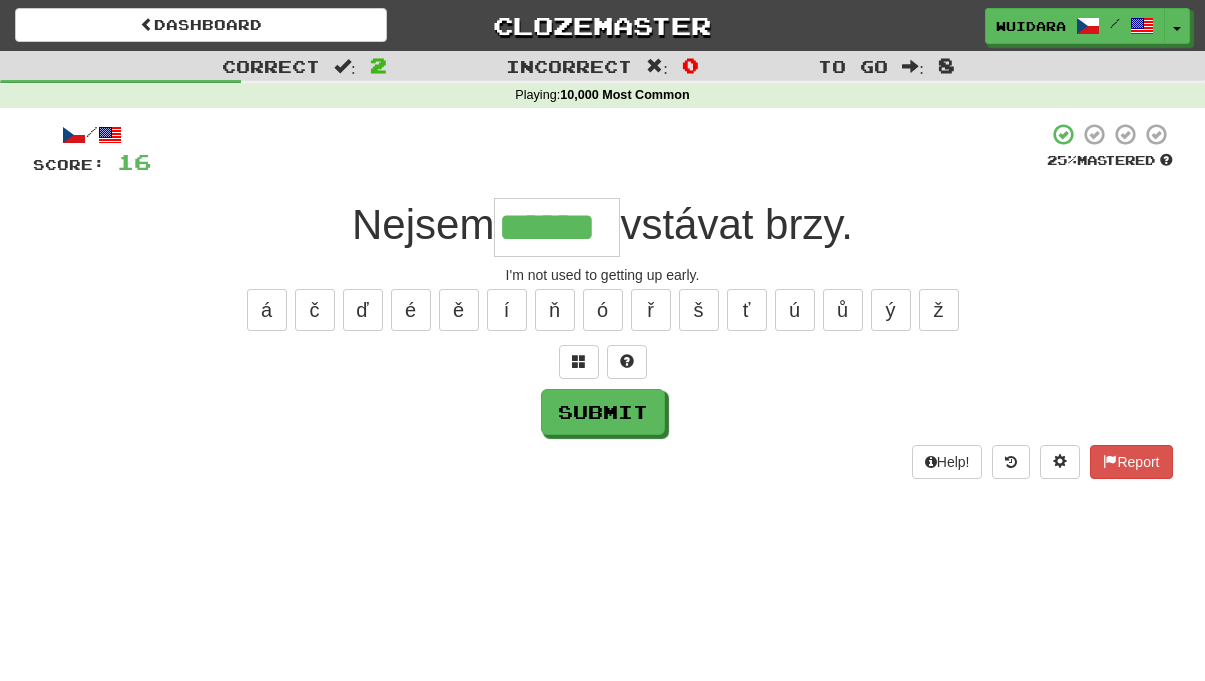 type on "******" 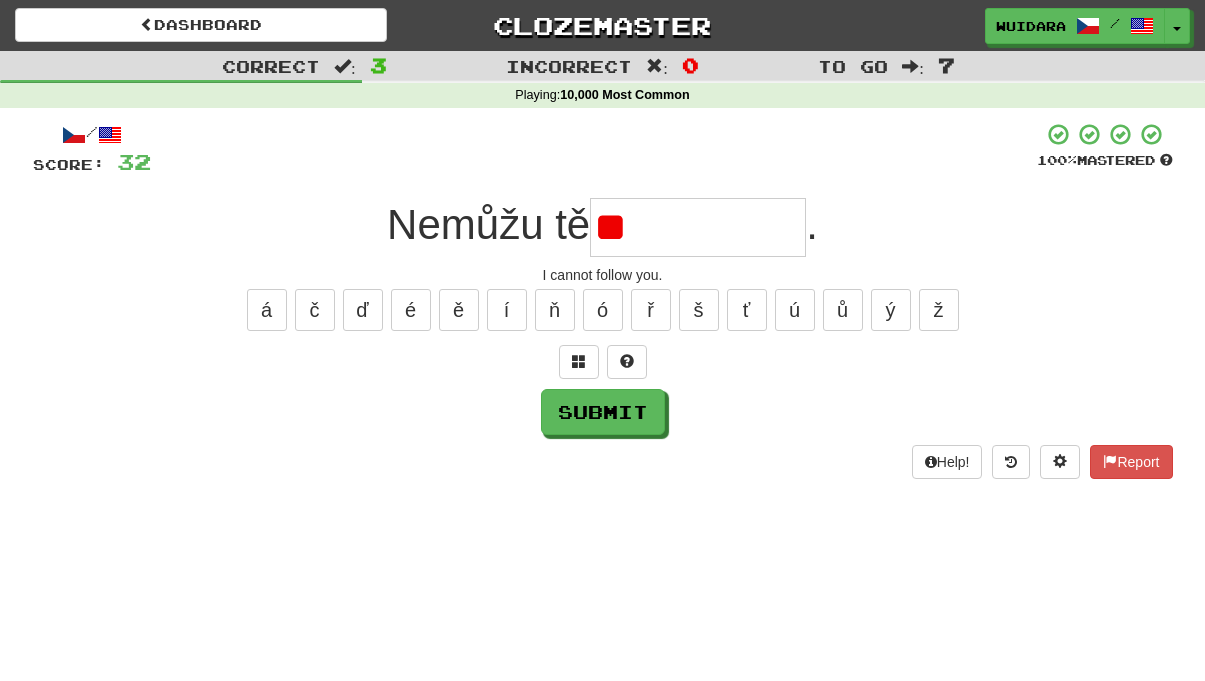 type on "*" 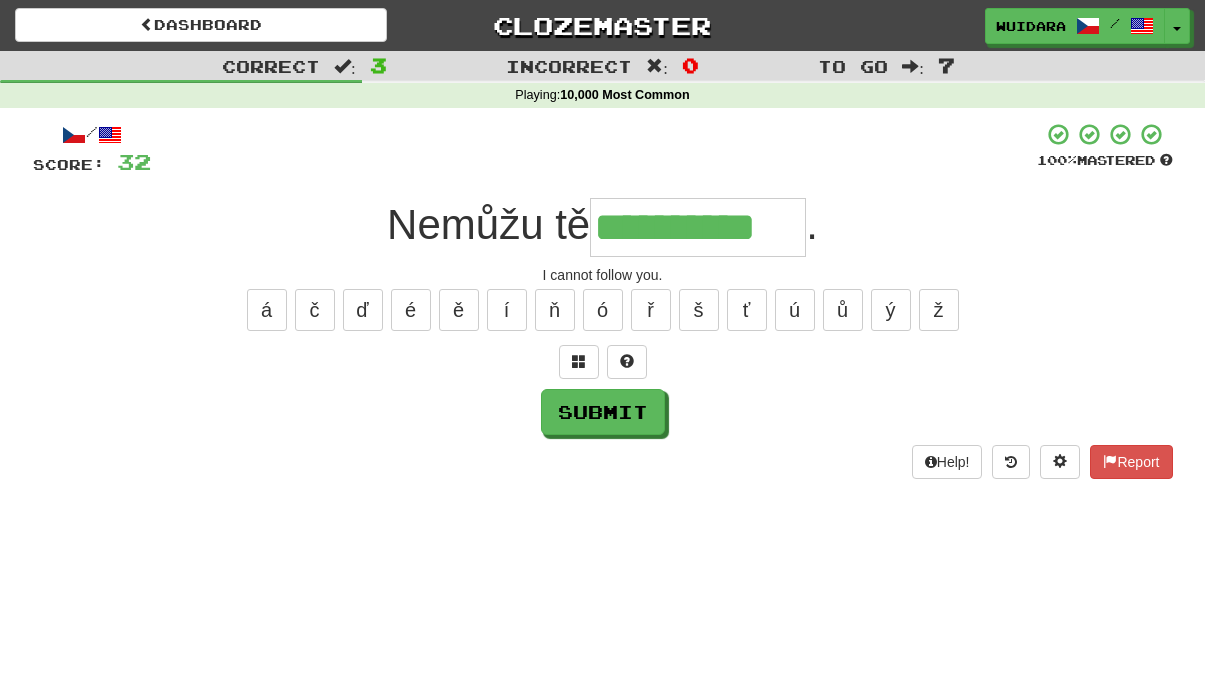 type on "**********" 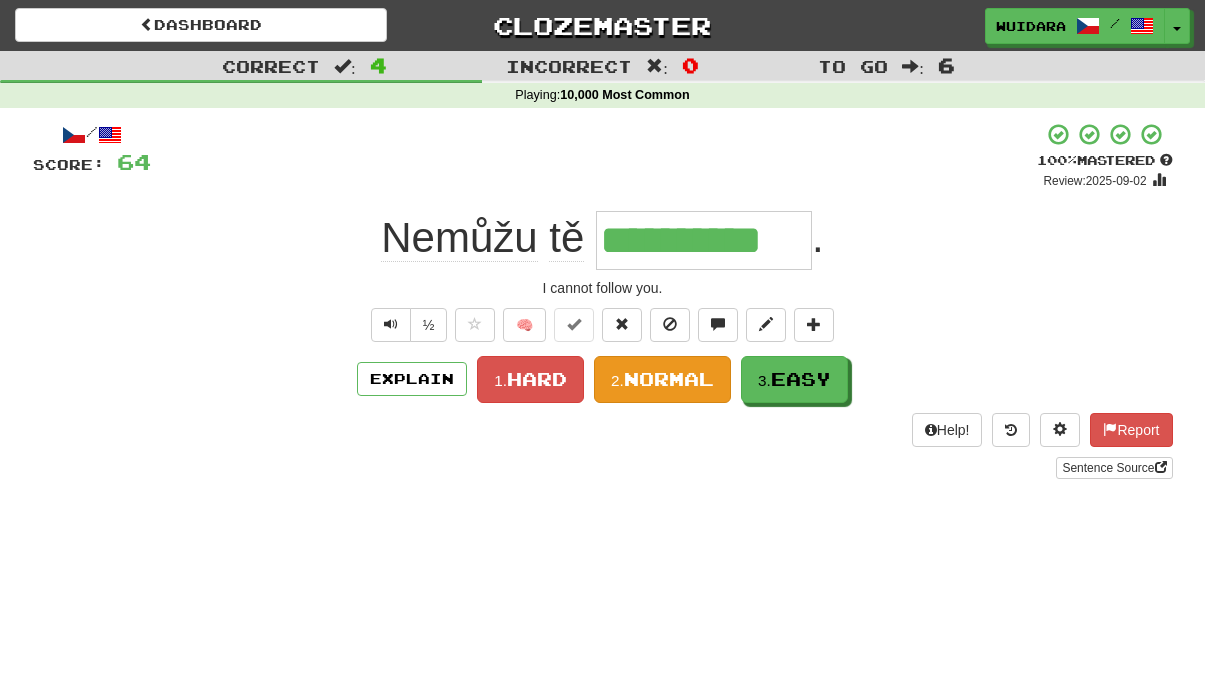 click on "Normal" at bounding box center [669, 379] 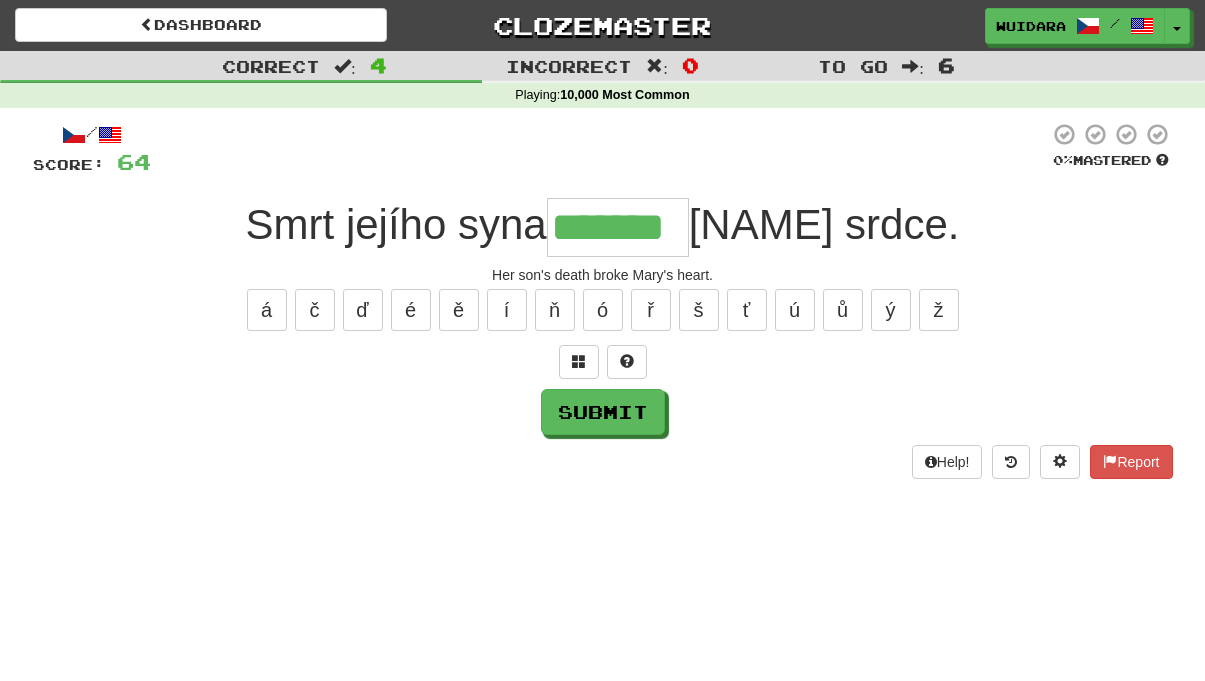 type on "*******" 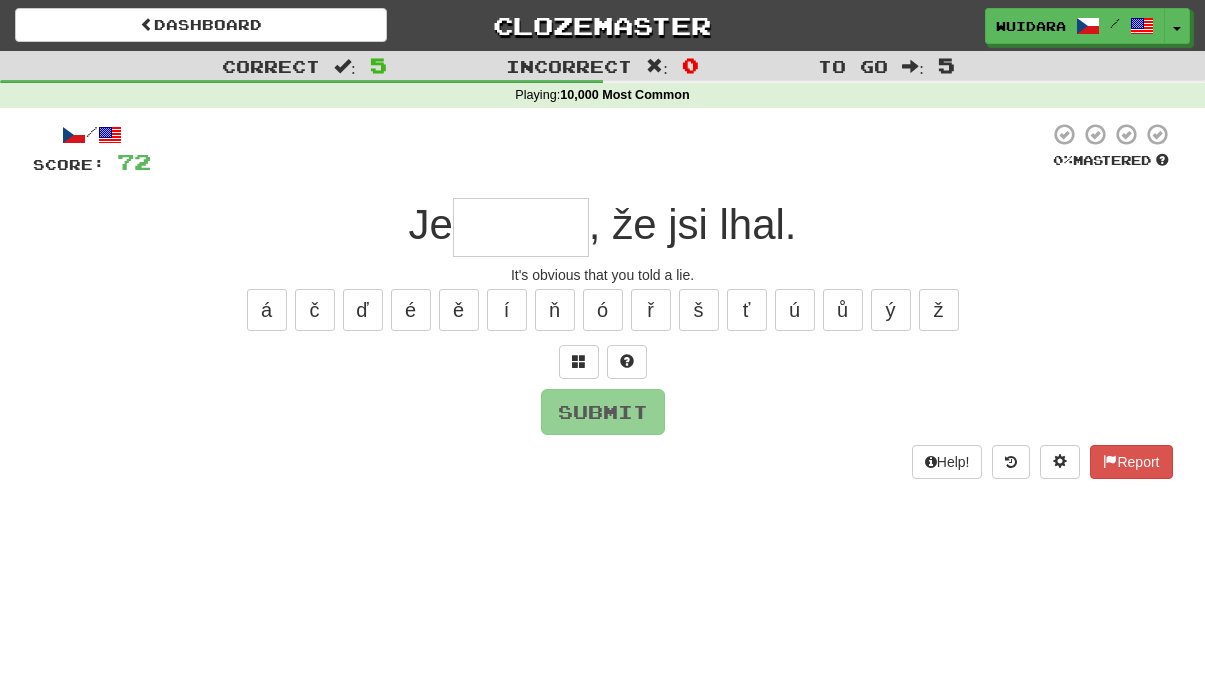 type on "*" 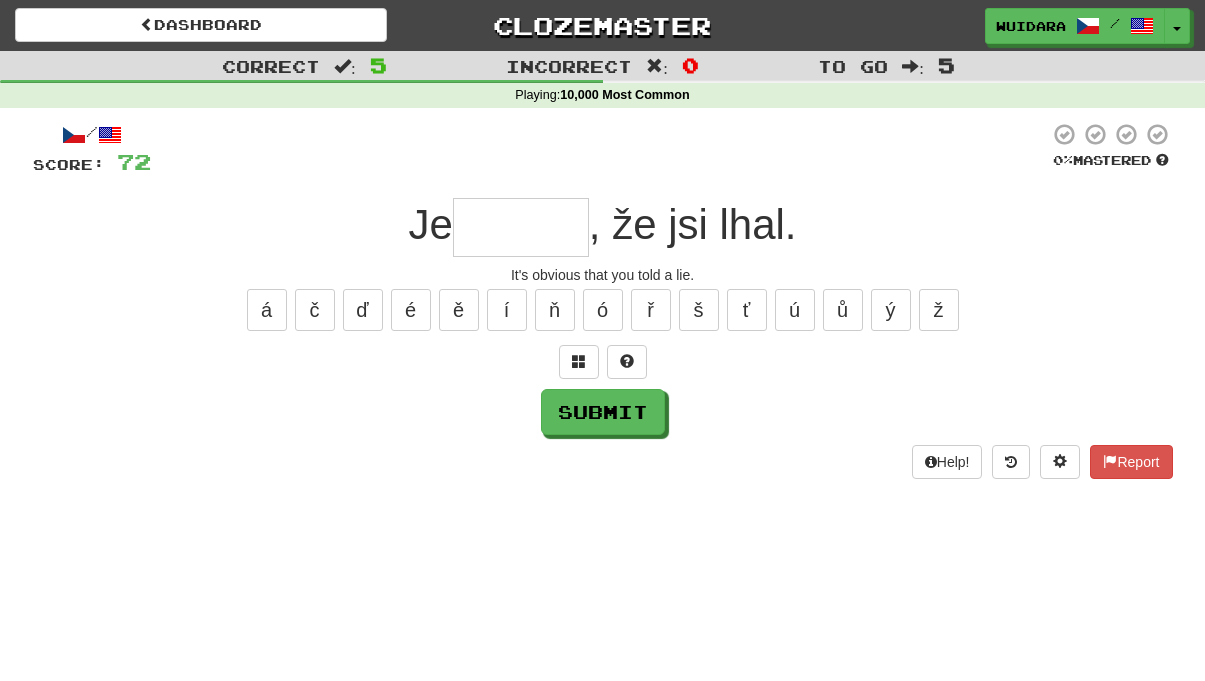 type on "*" 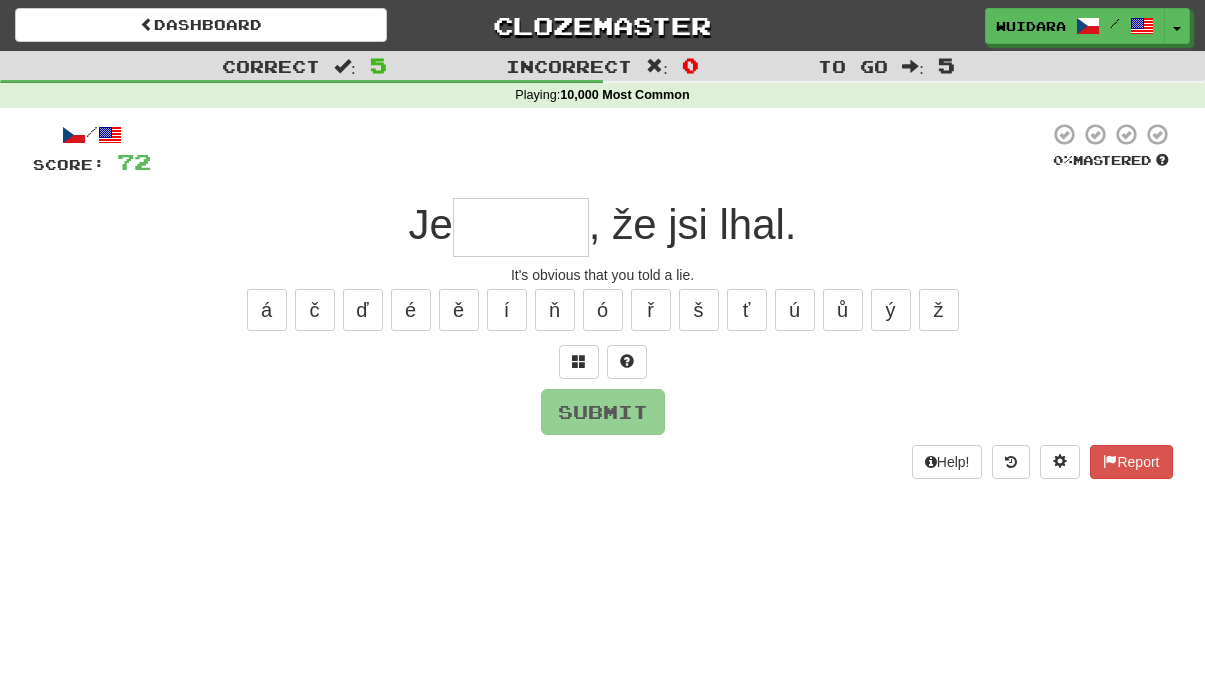 type on "*" 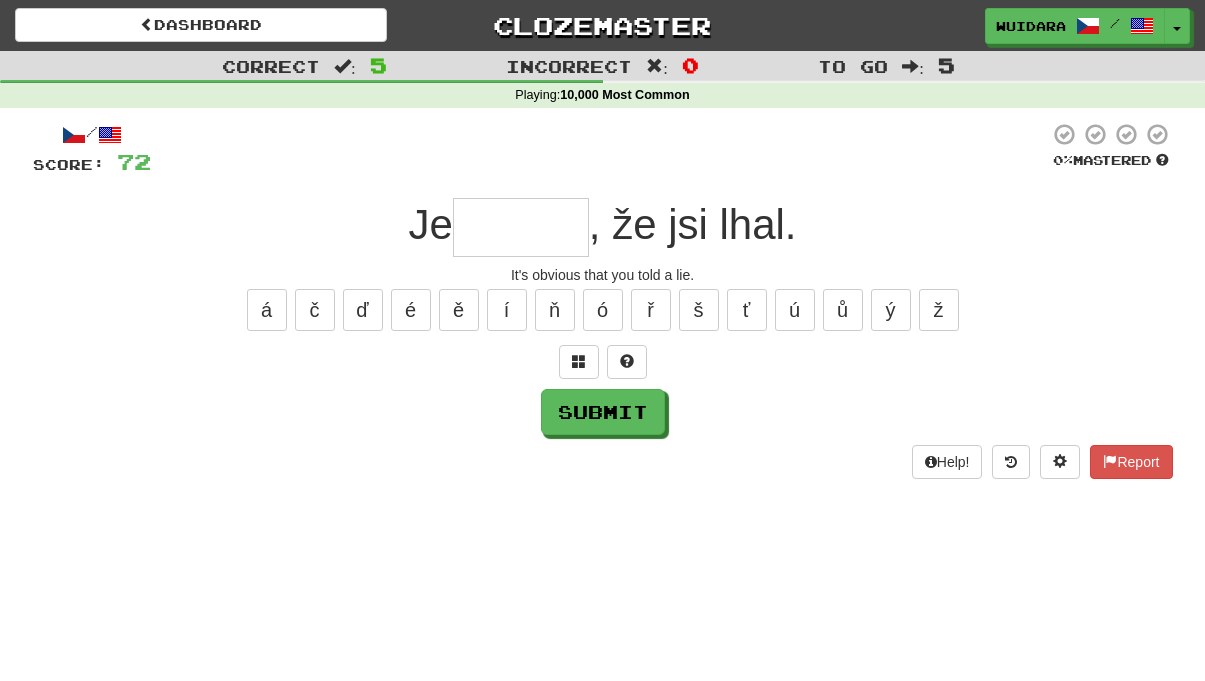 type on "*" 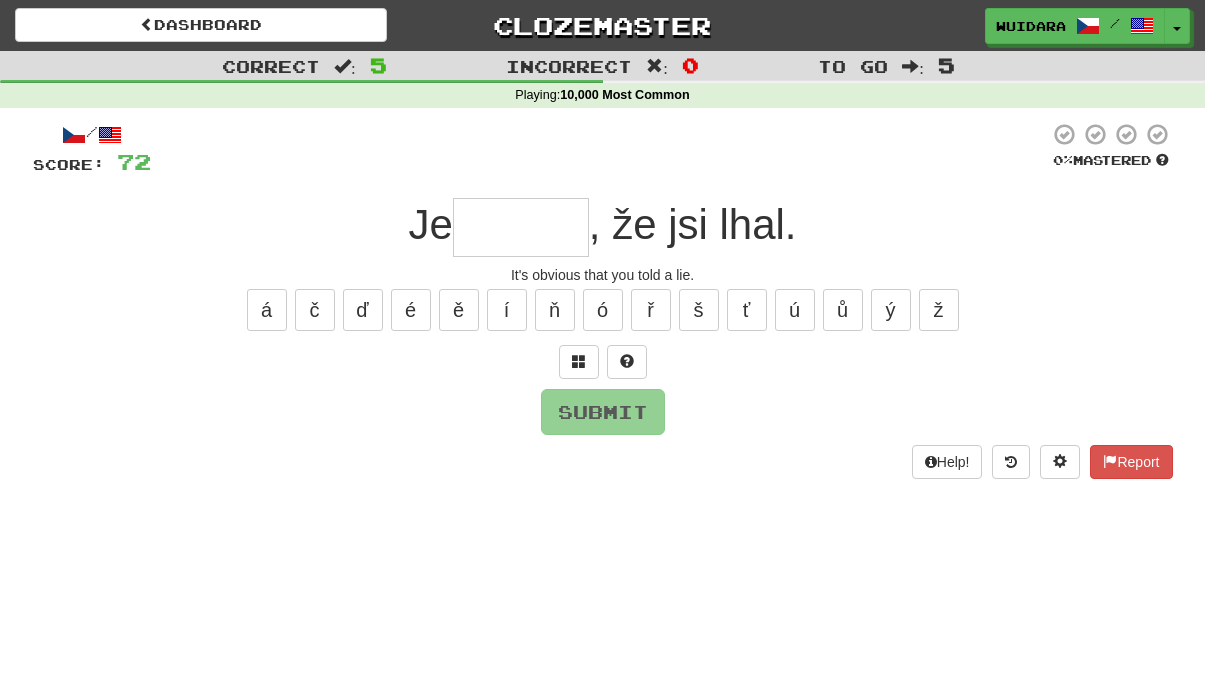 type on "*" 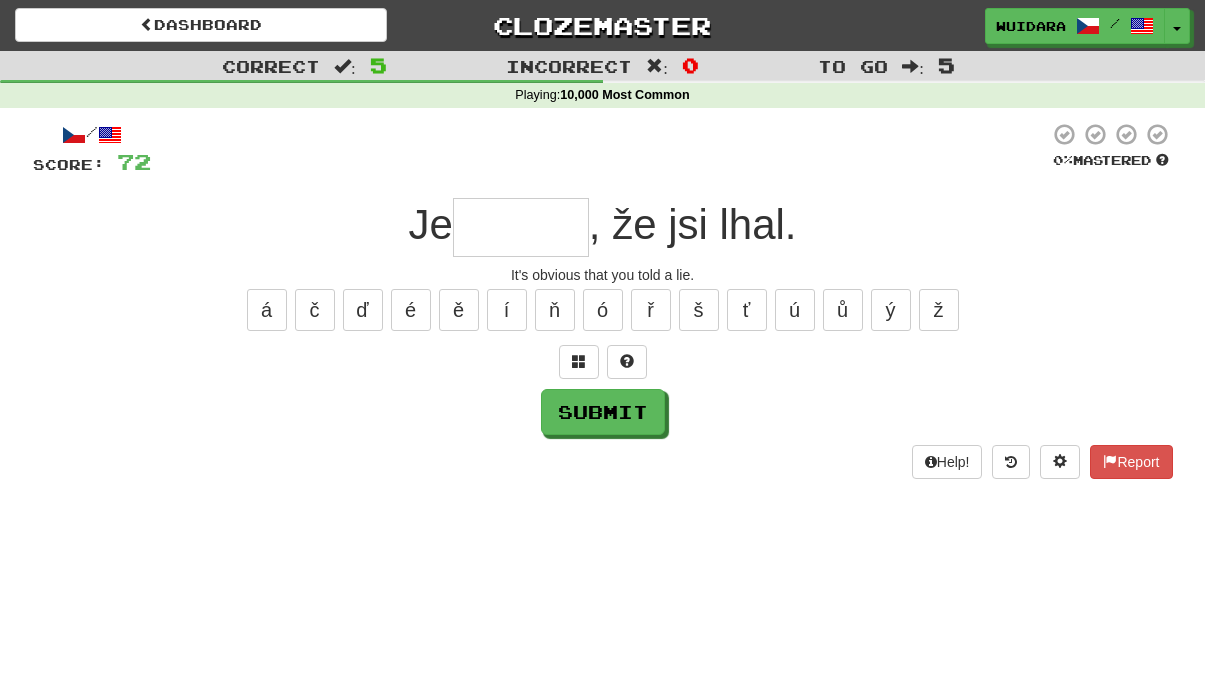 type on "*" 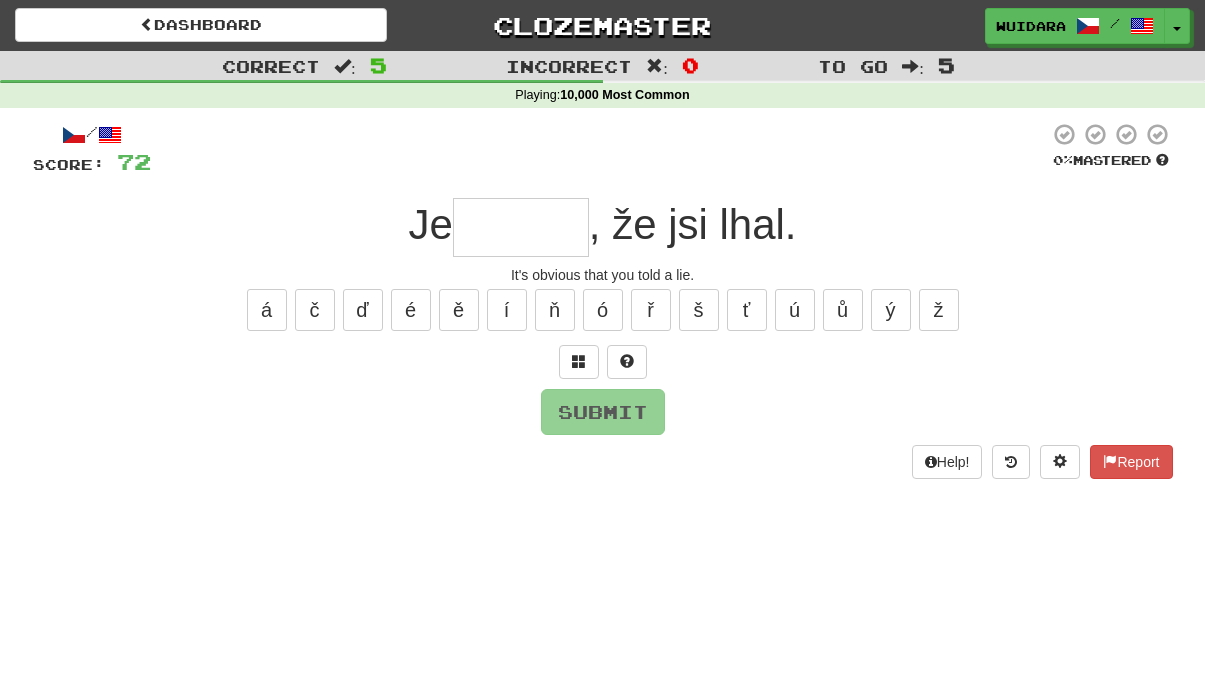 type on "*" 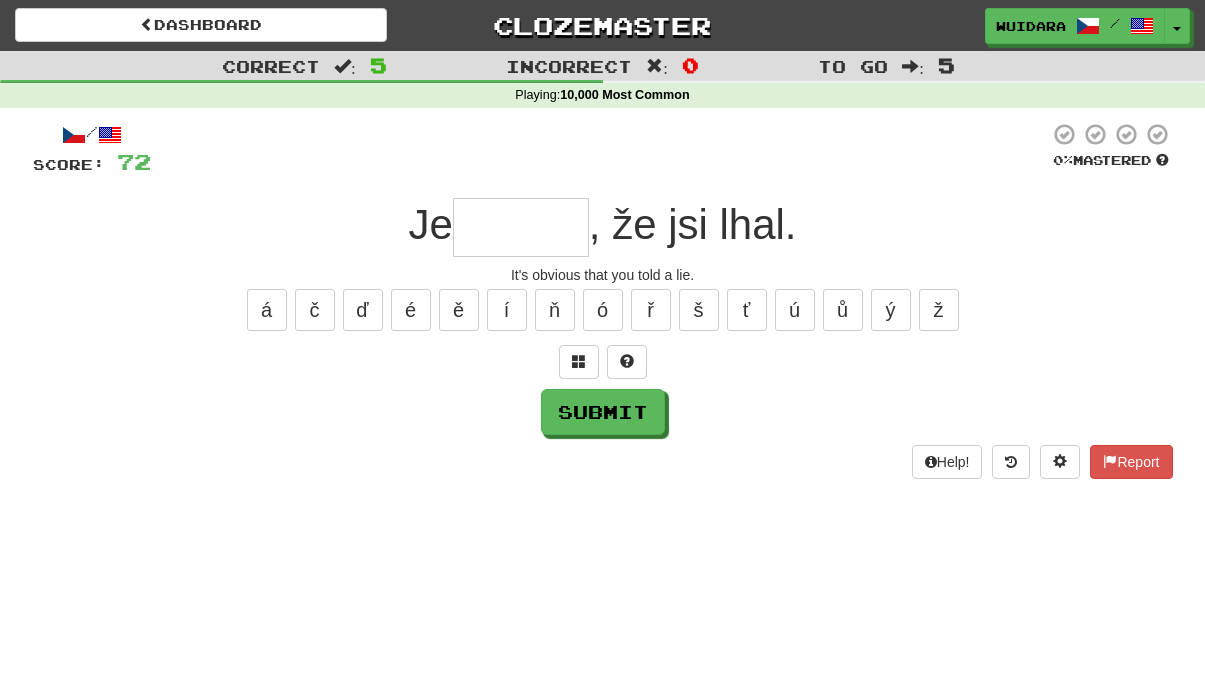 type on "*" 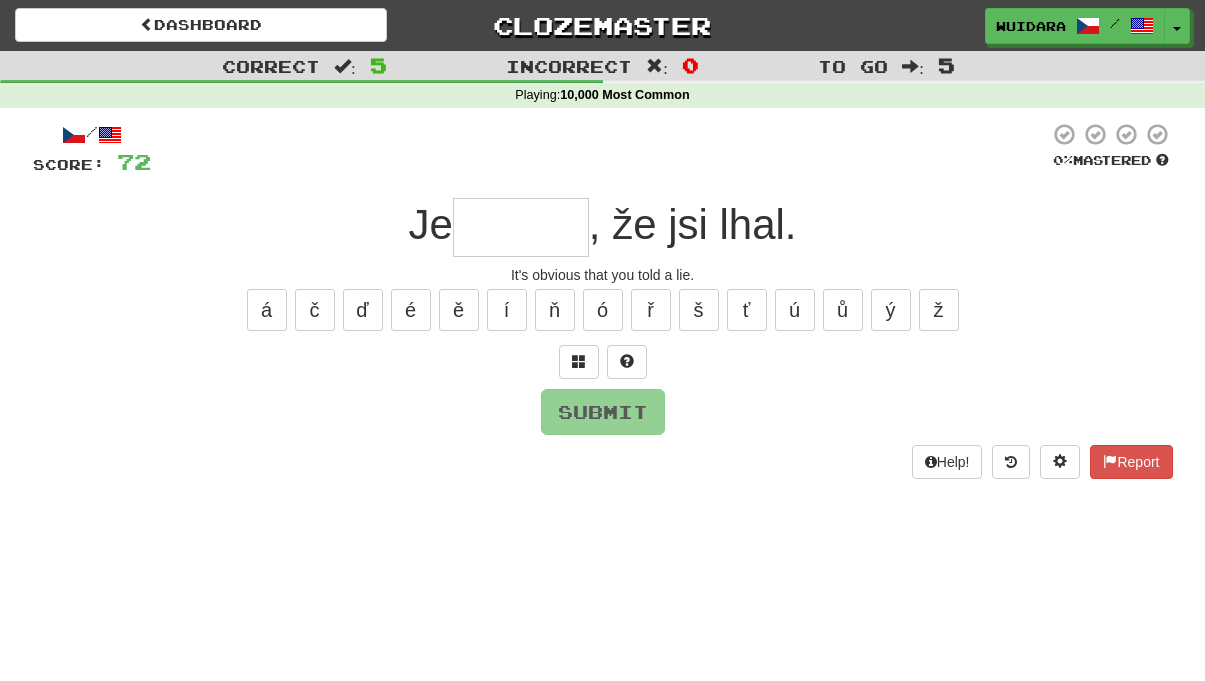 type on "*" 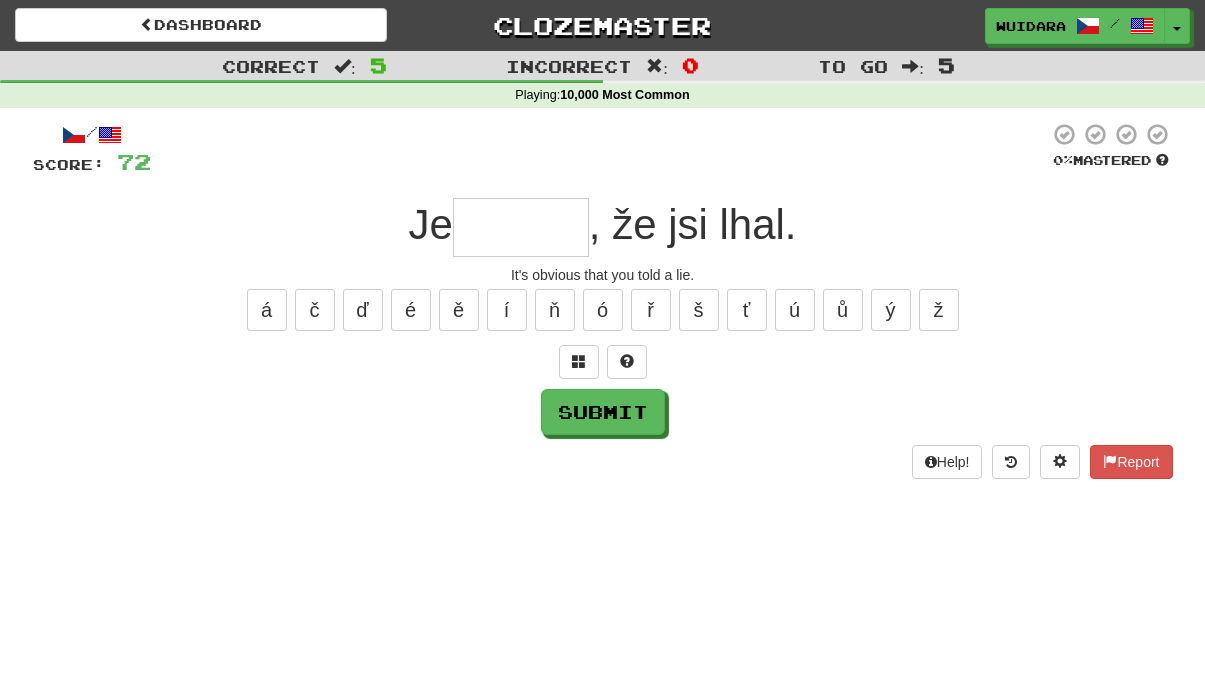 type on "*" 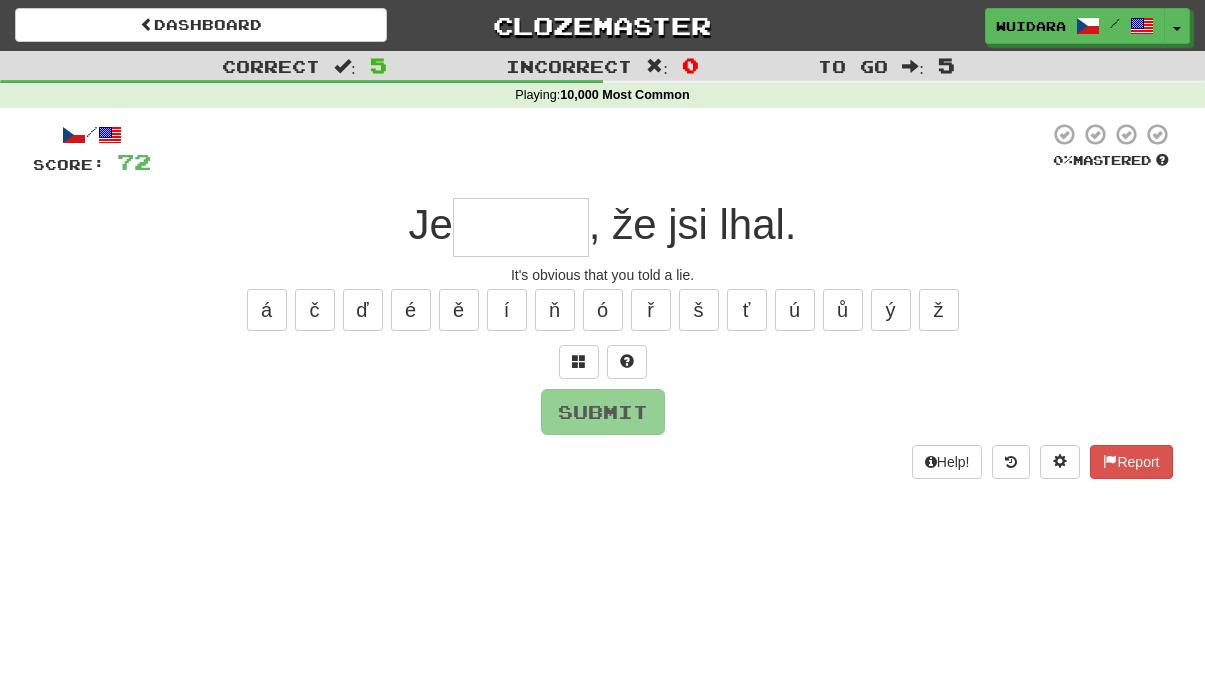 type on "*" 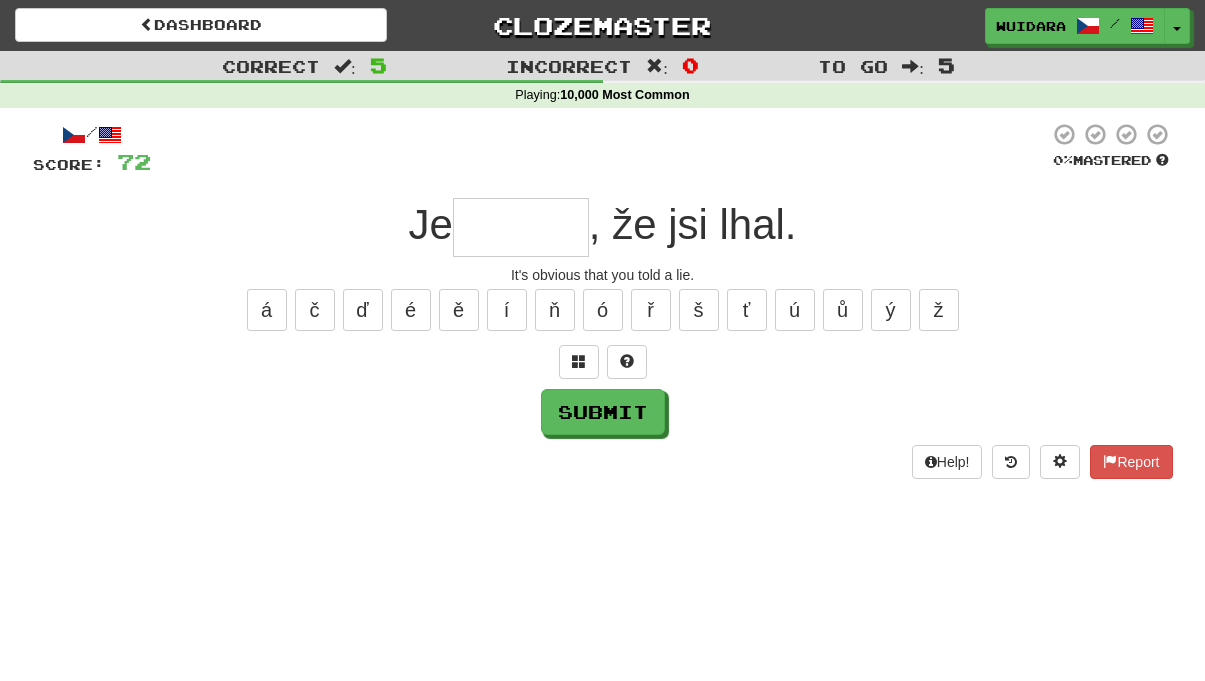 type on "*" 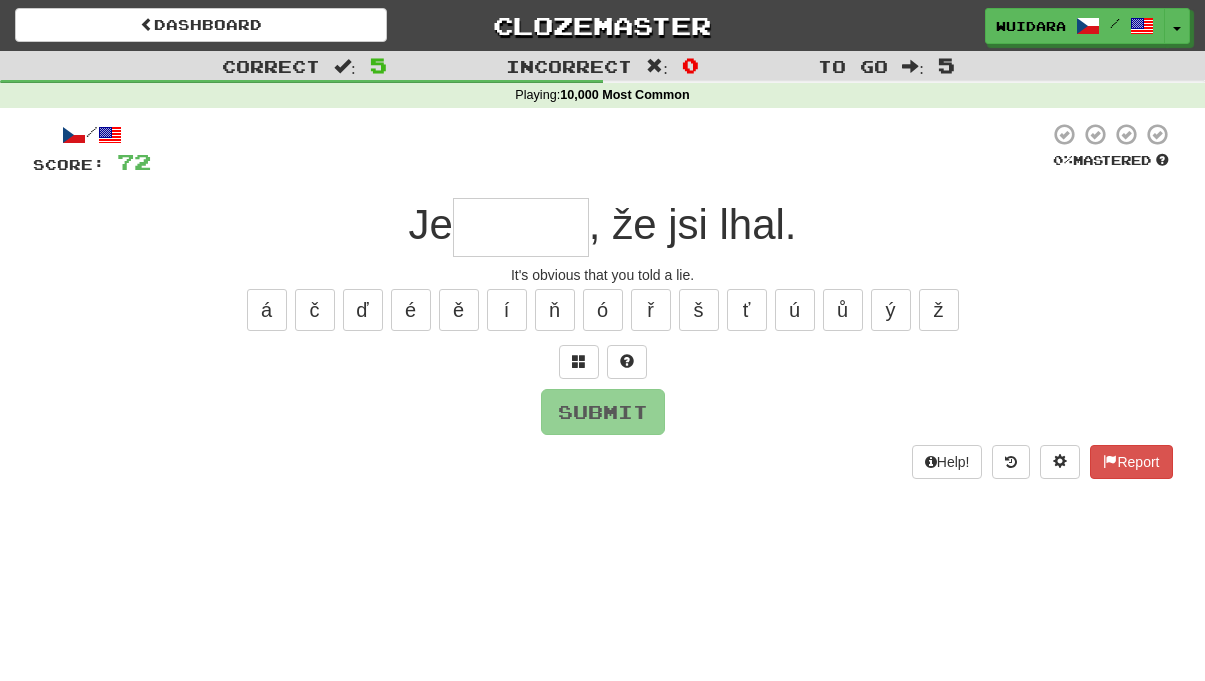 type on "*" 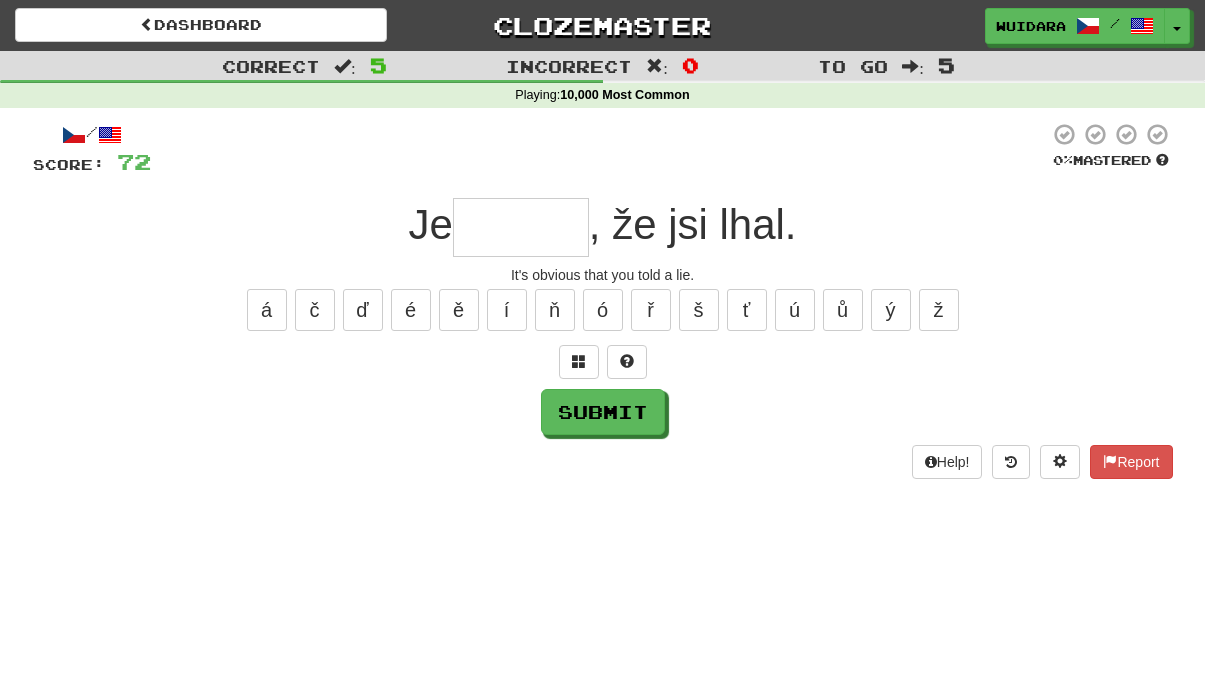 type on "*" 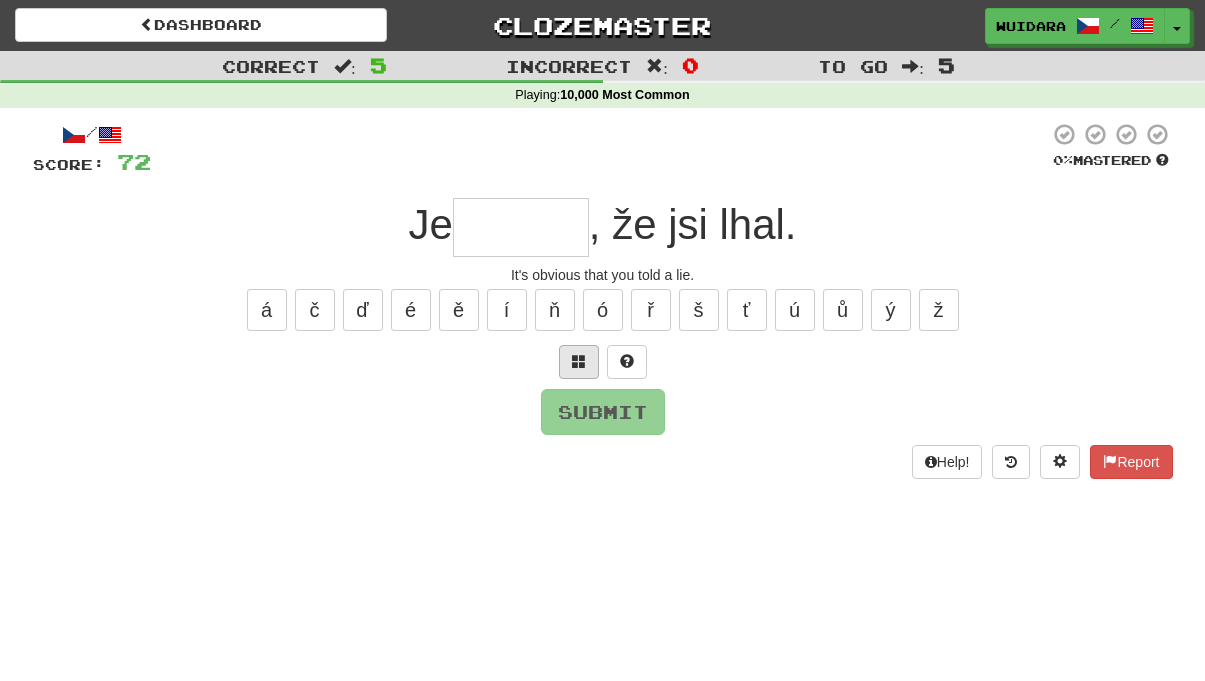 click at bounding box center [579, 362] 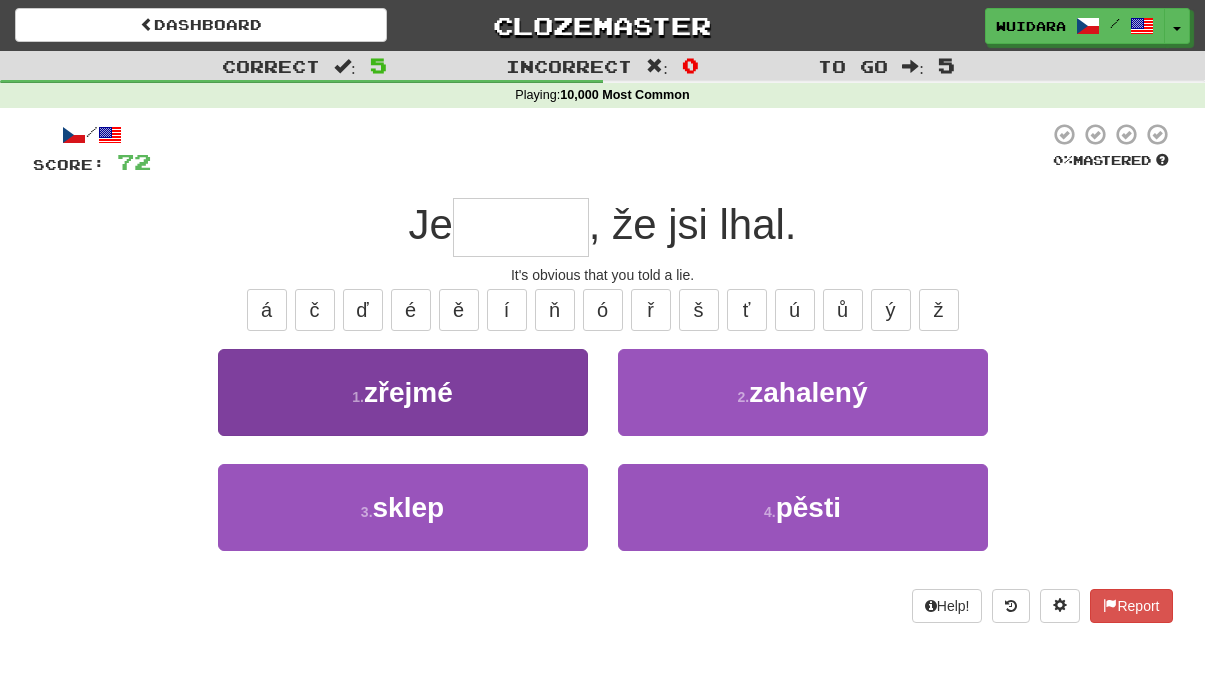 click on "1 .  zřejmé" at bounding box center (403, 392) 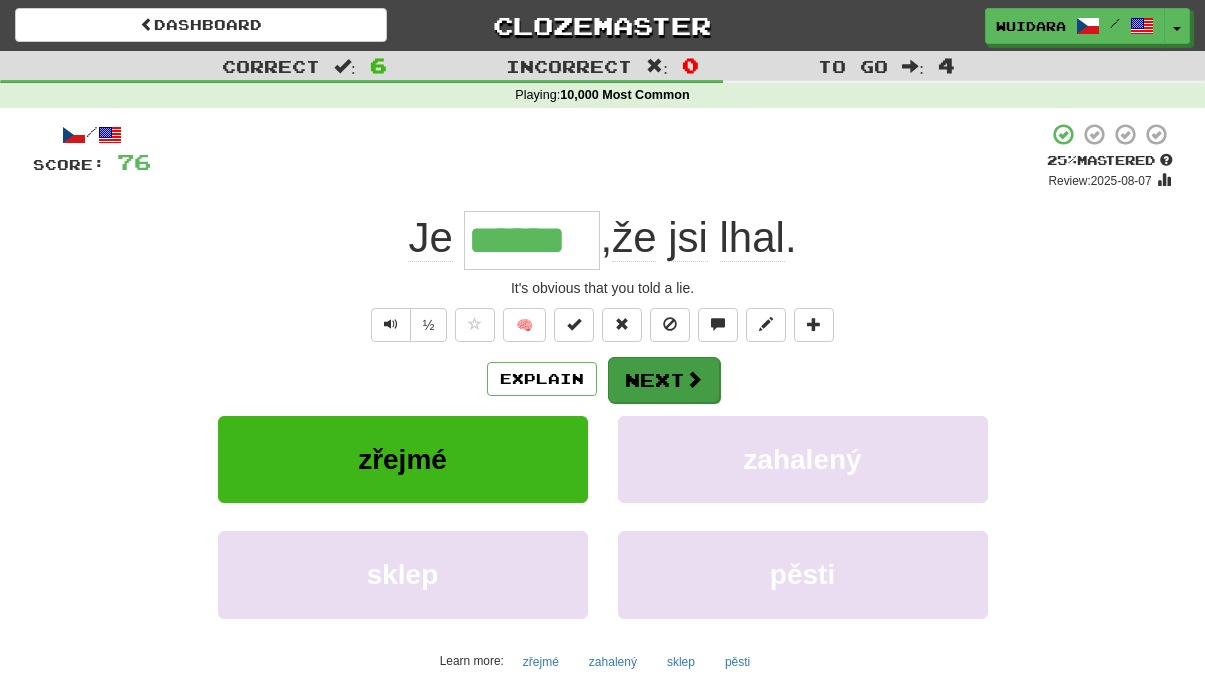click on "Next" at bounding box center [664, 380] 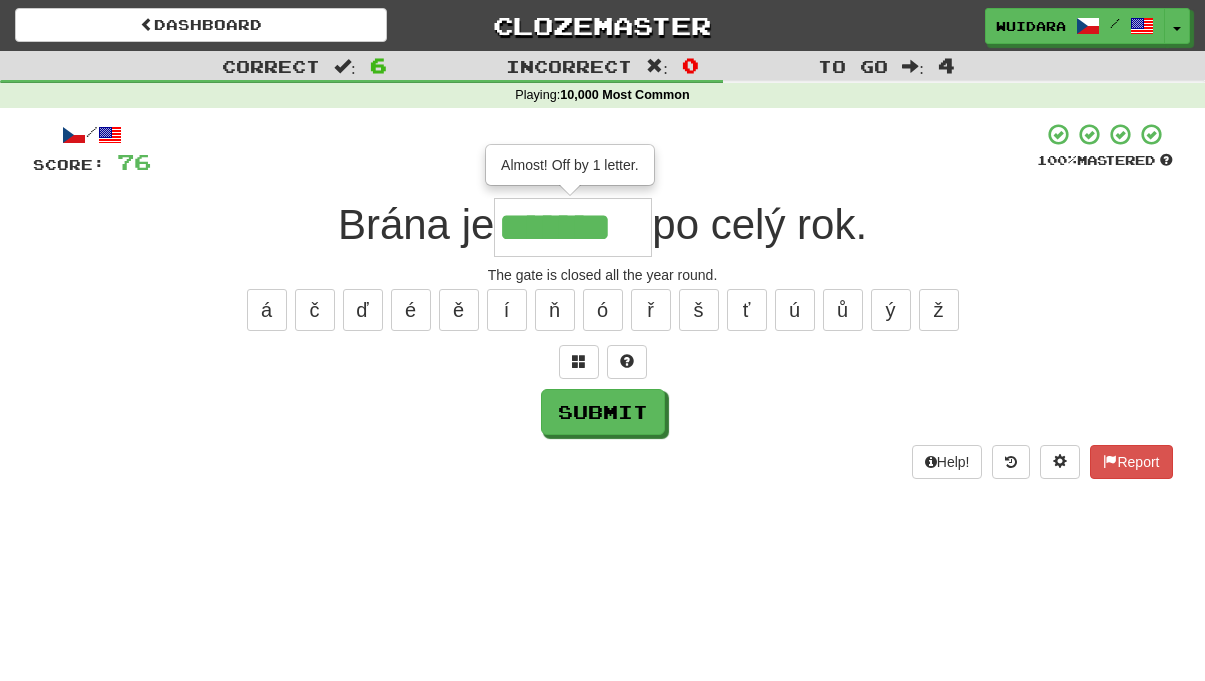 type on "*******" 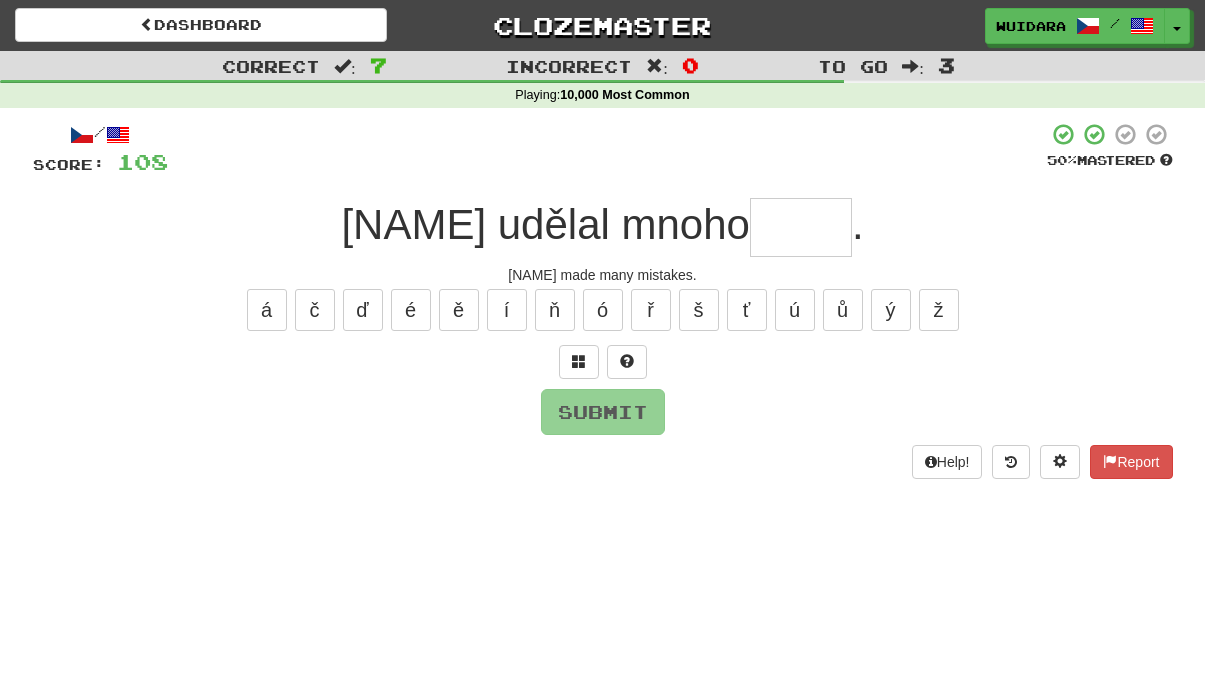 type on "*" 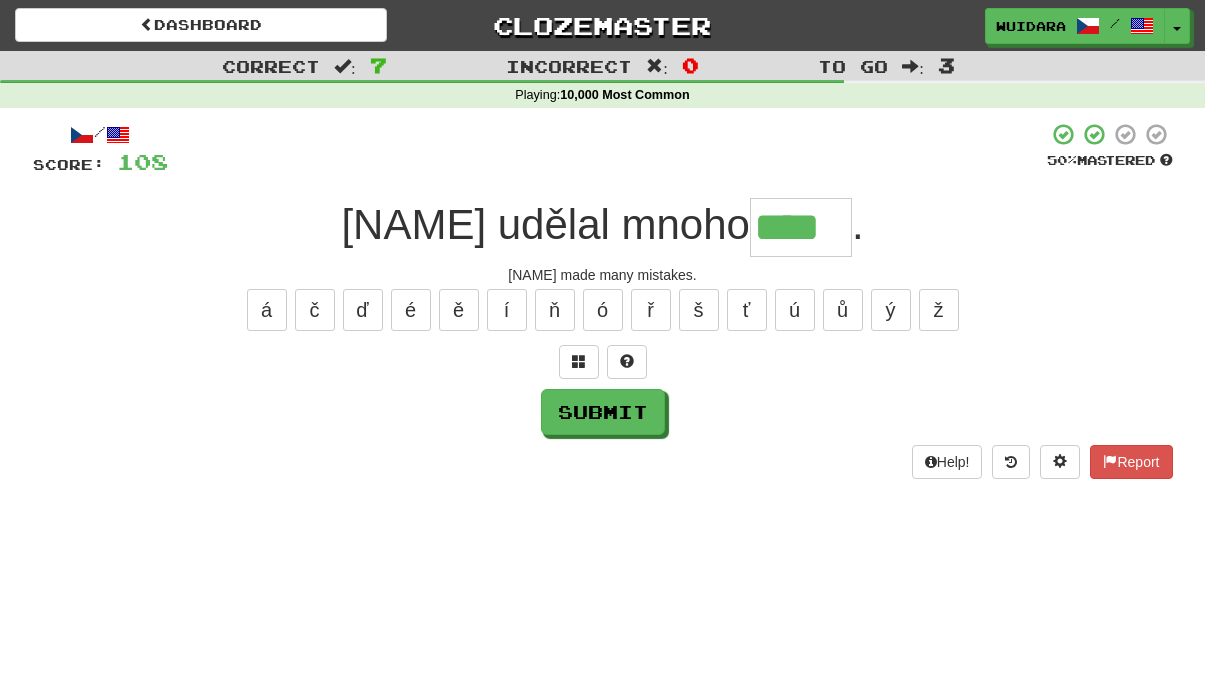 type on "****" 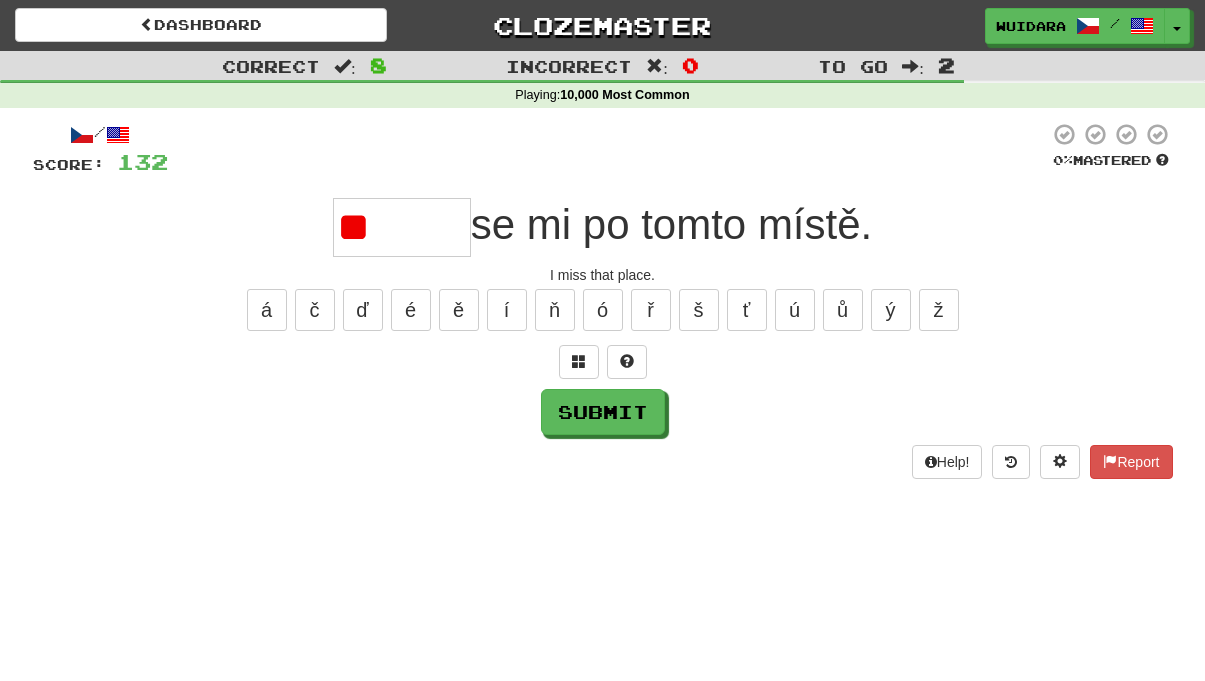 type on "*" 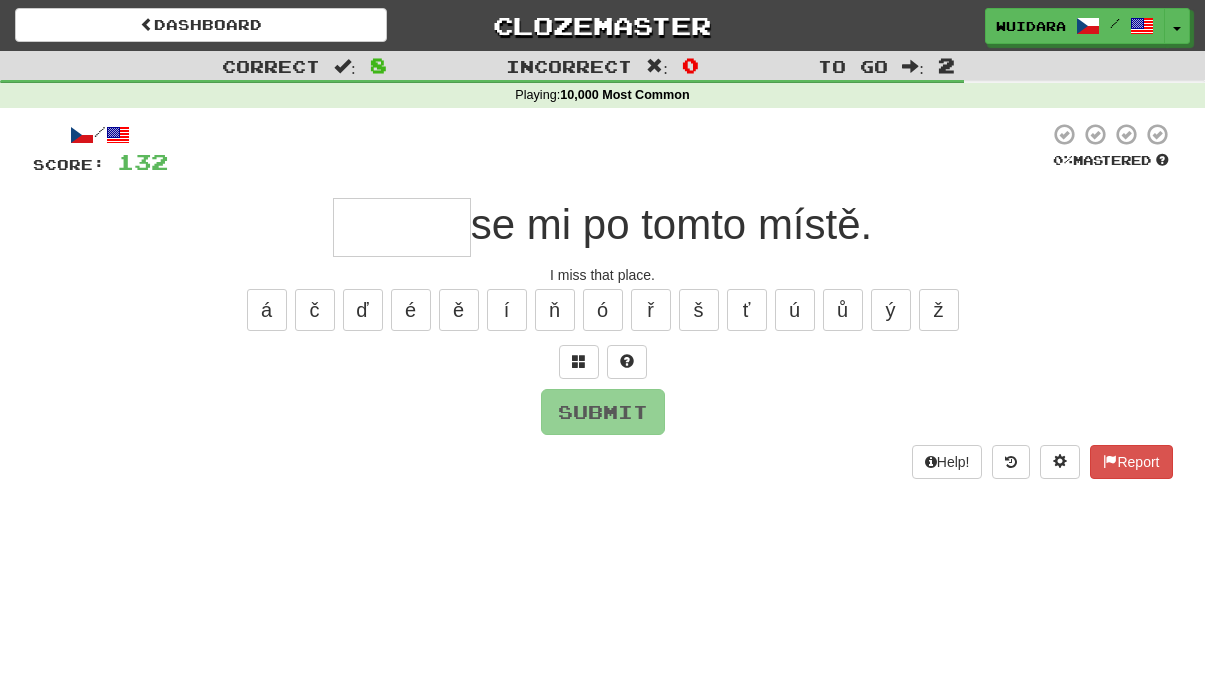 type on "*" 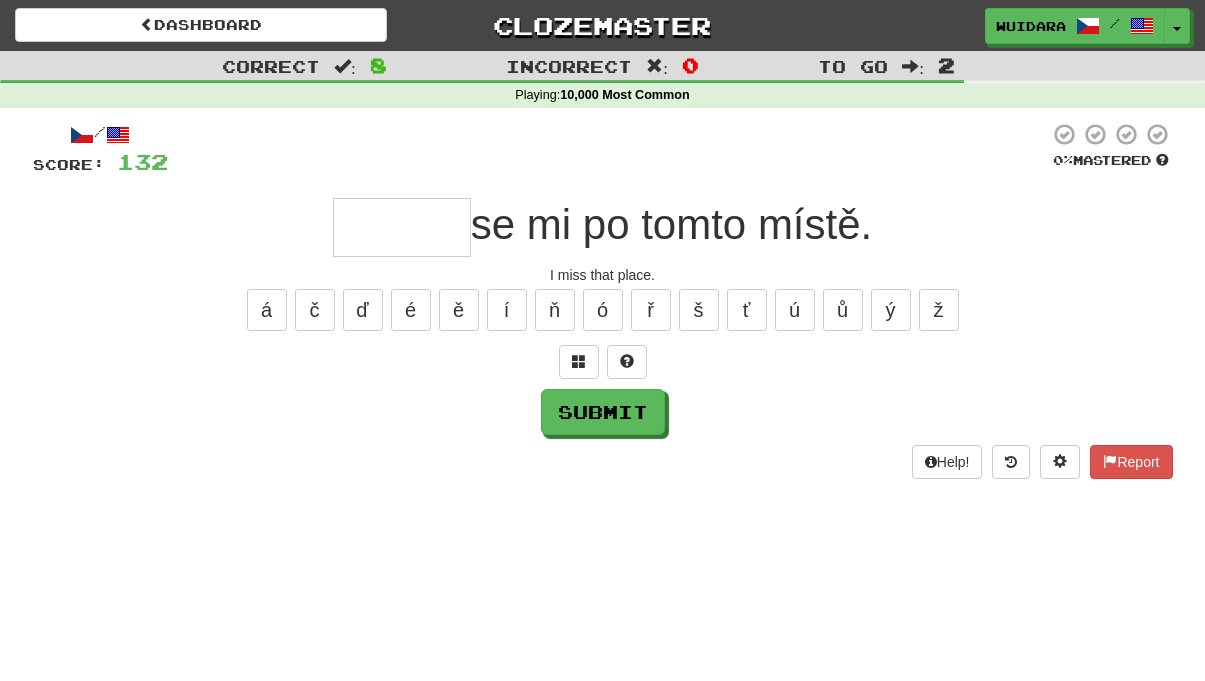 type on "*" 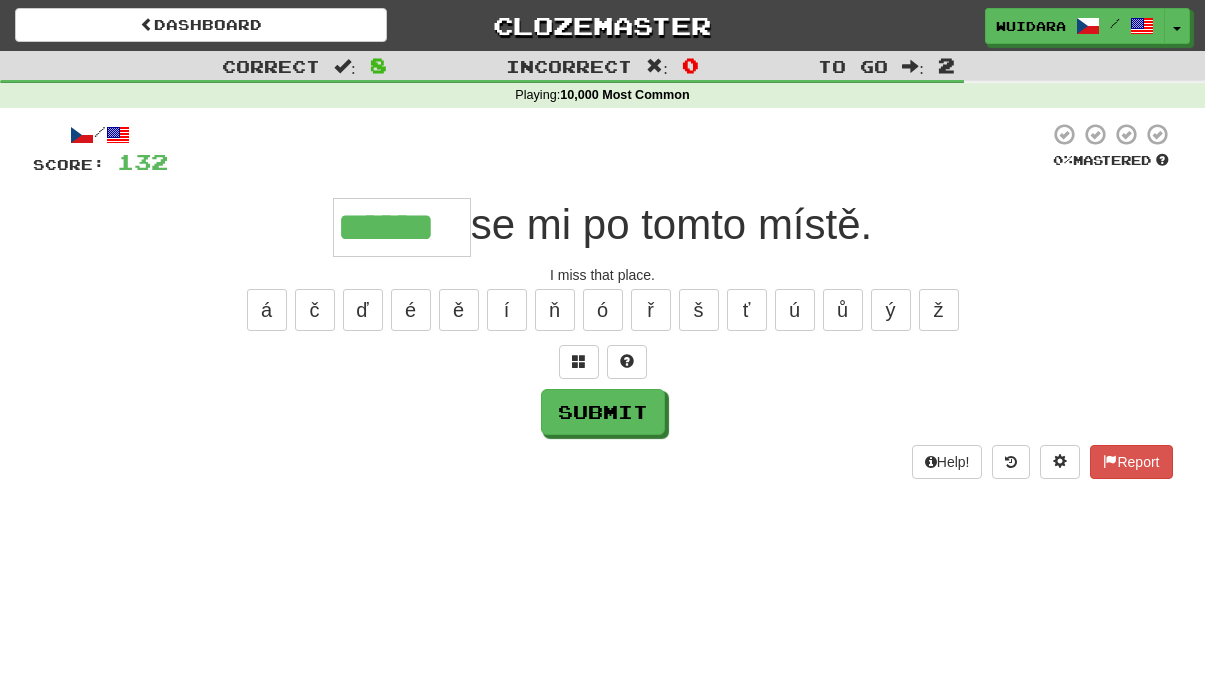 type on "******" 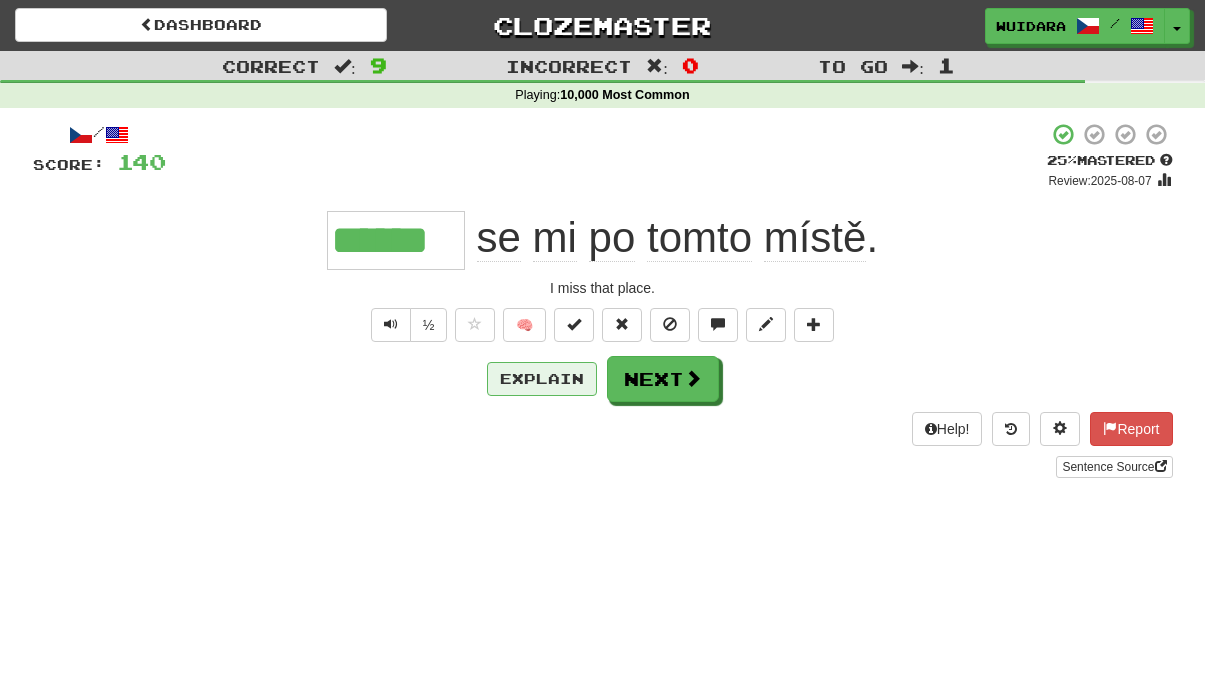 click on "Explain" at bounding box center (542, 379) 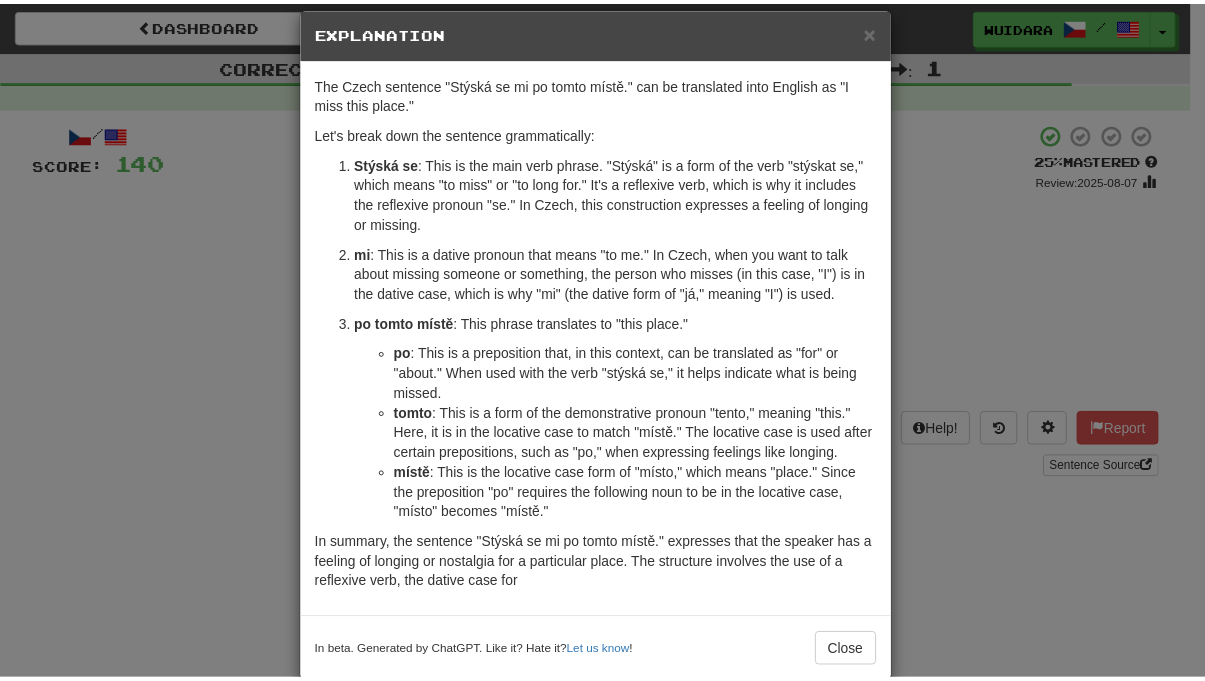 scroll, scrollTop: 77, scrollLeft: 0, axis: vertical 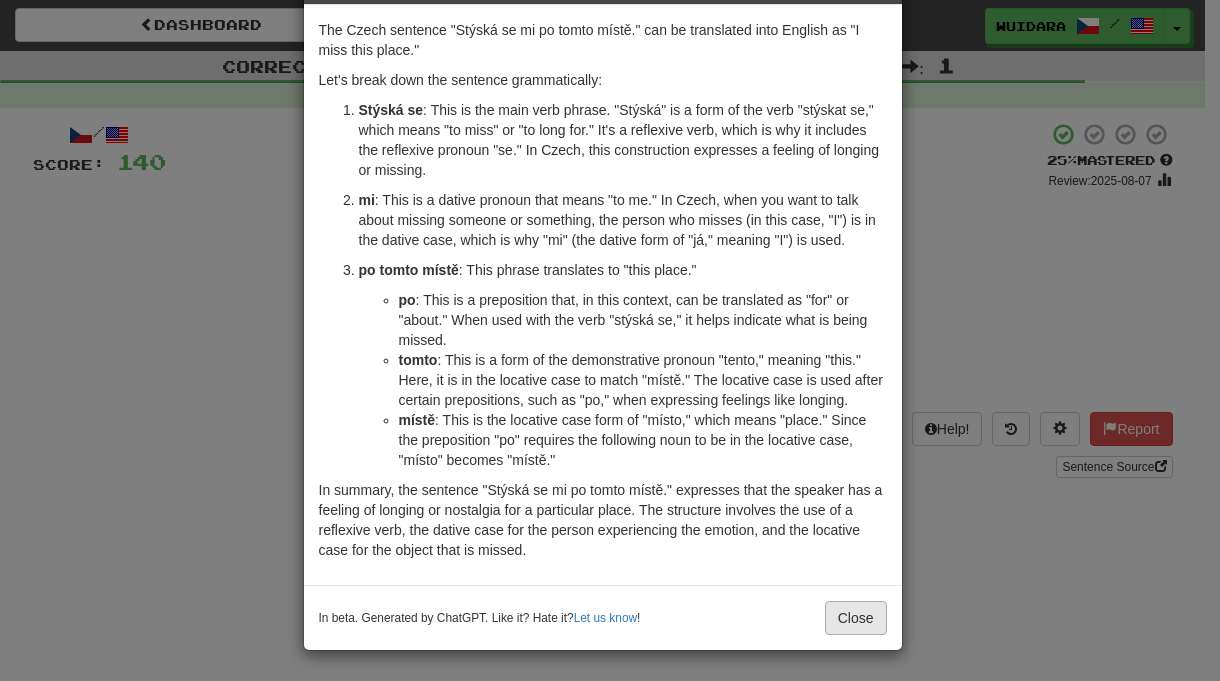 click on "Close" at bounding box center (856, 618) 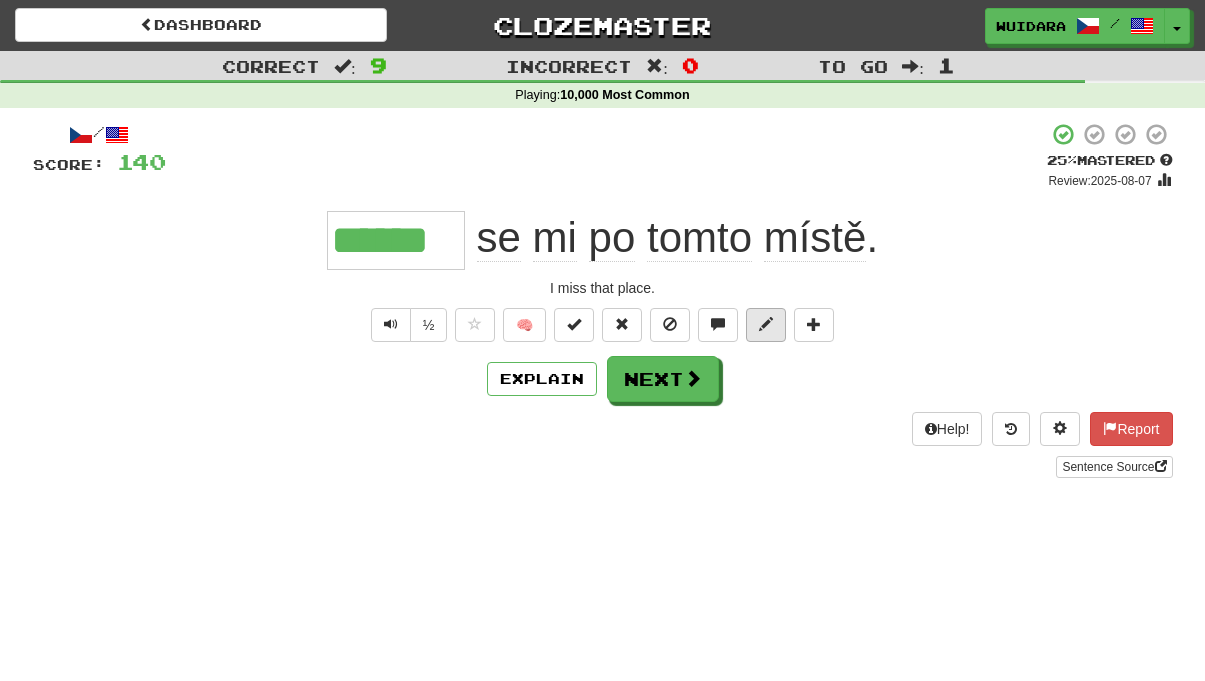 click at bounding box center (766, 324) 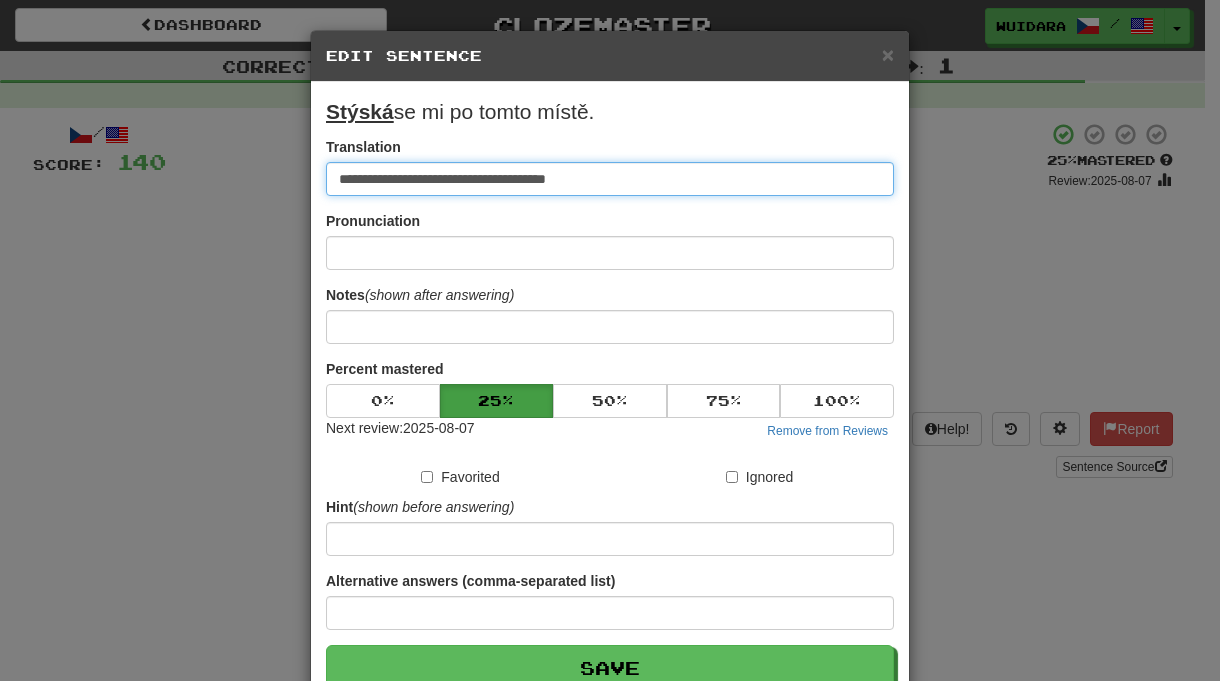 type on "**********" 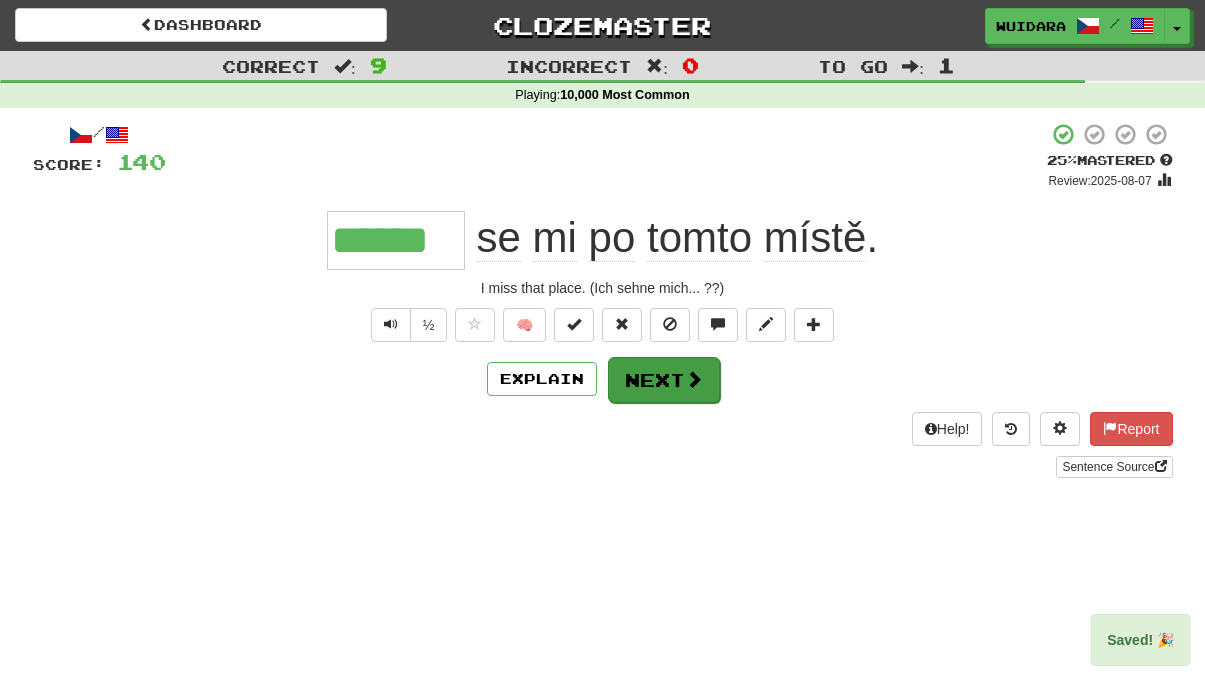 click on "Next" at bounding box center (664, 380) 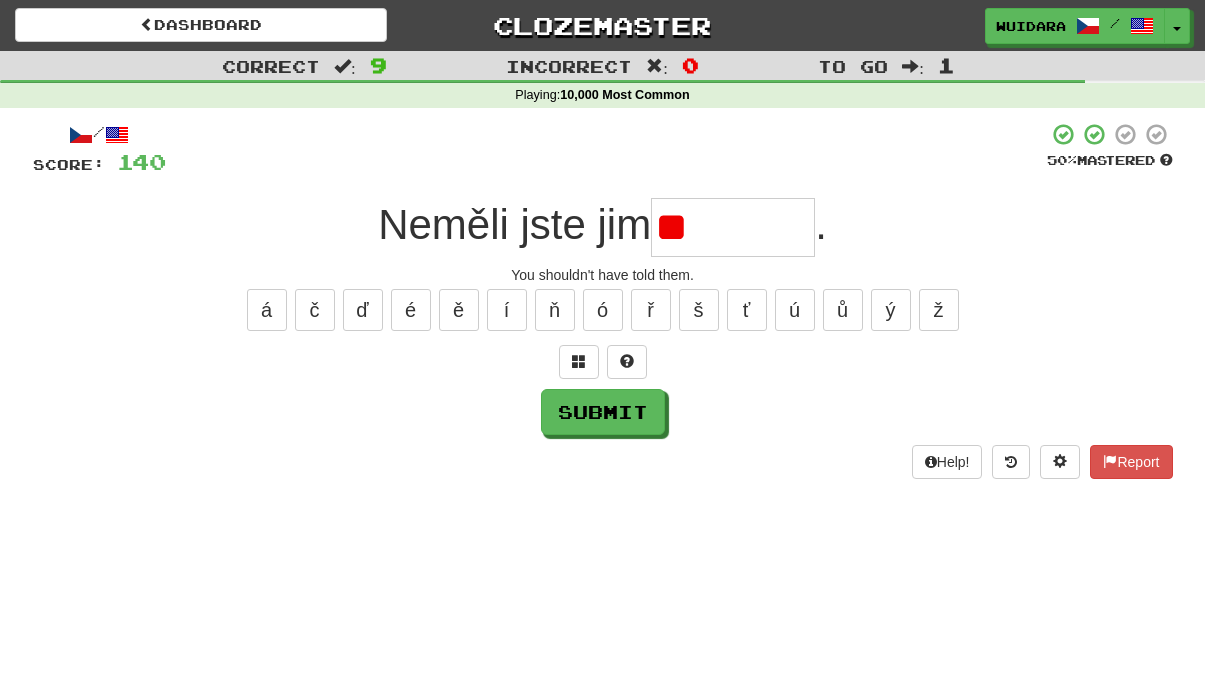 type on "*" 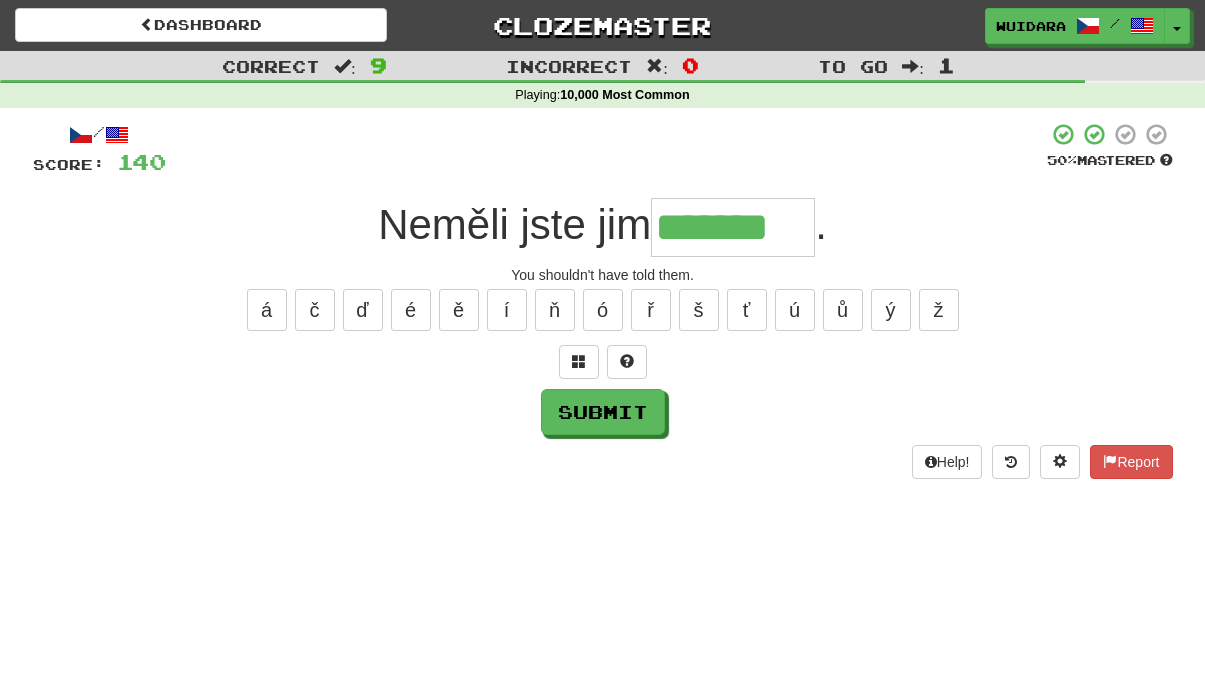 type on "*******" 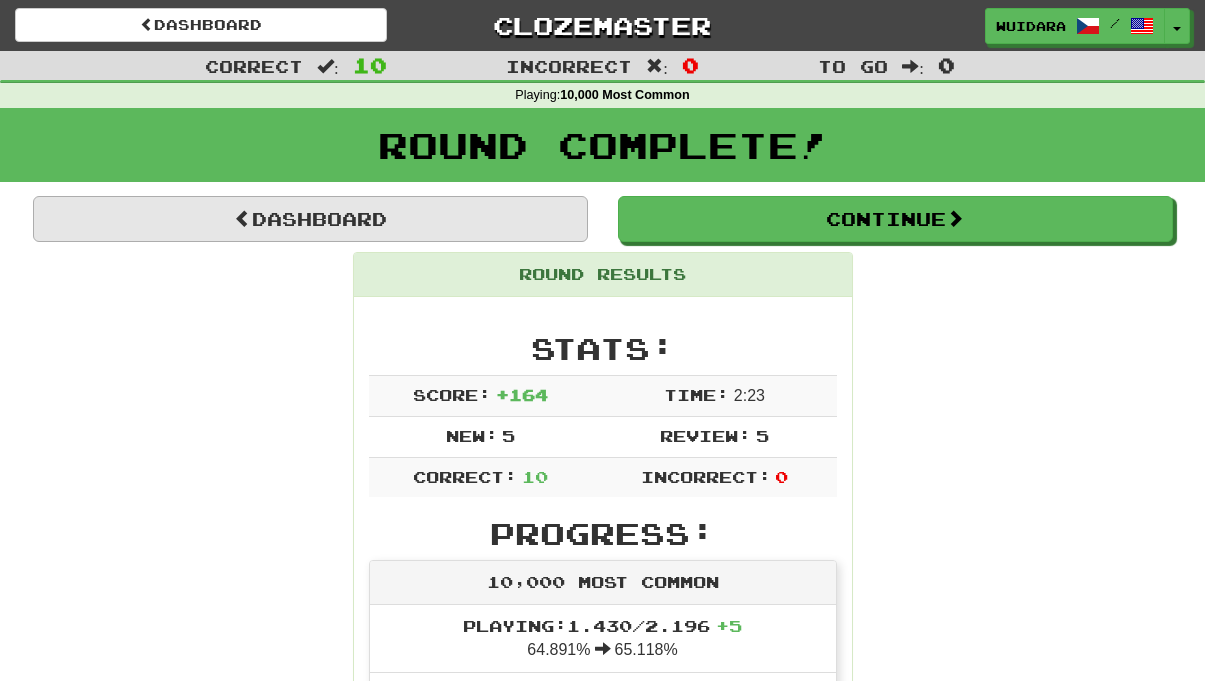 click on "Dashboard" at bounding box center [310, 219] 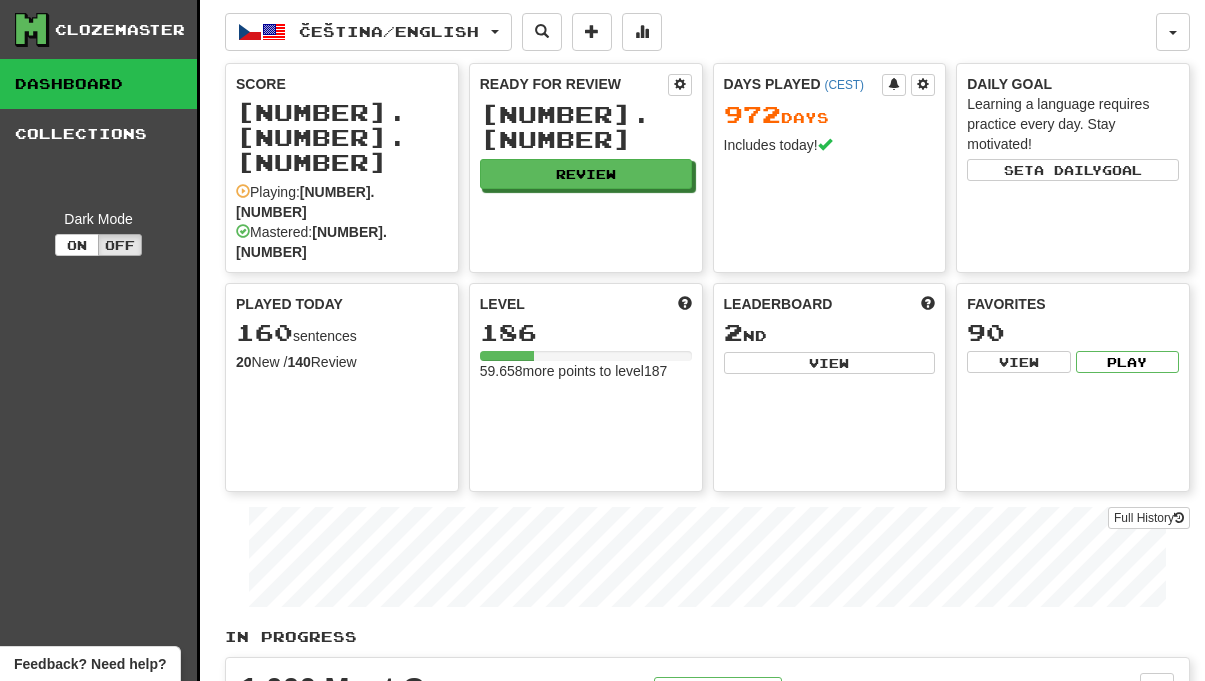 scroll, scrollTop: 0, scrollLeft: 0, axis: both 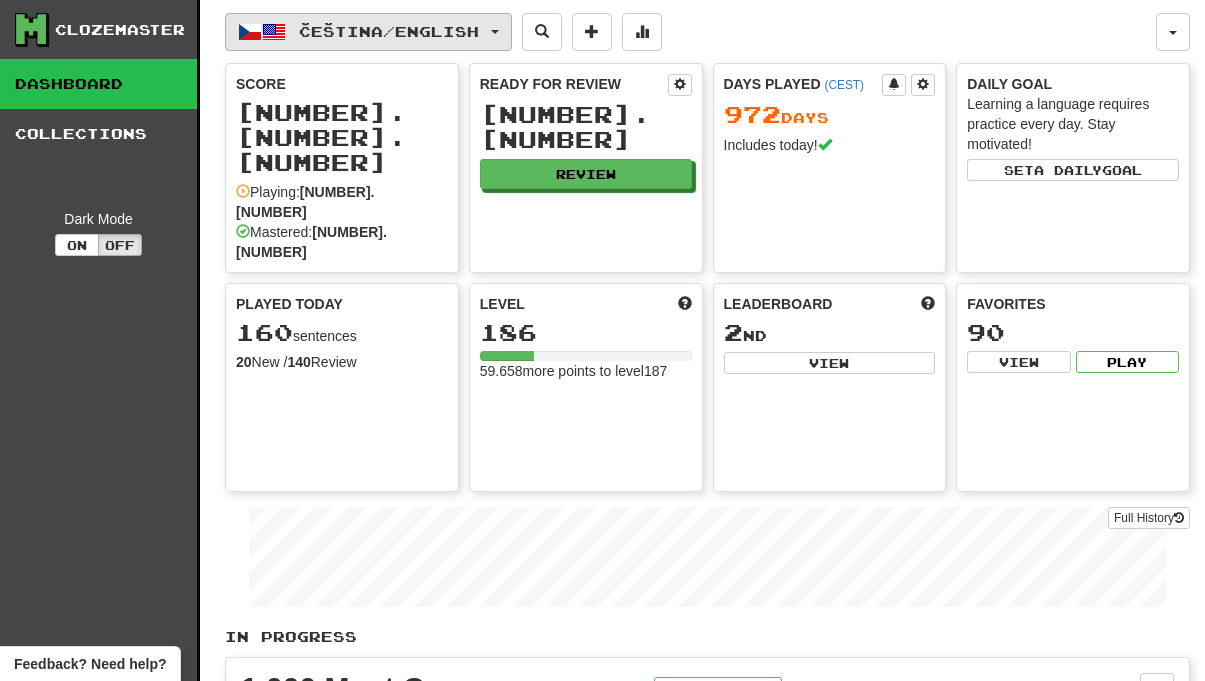 click at bounding box center (495, 32) 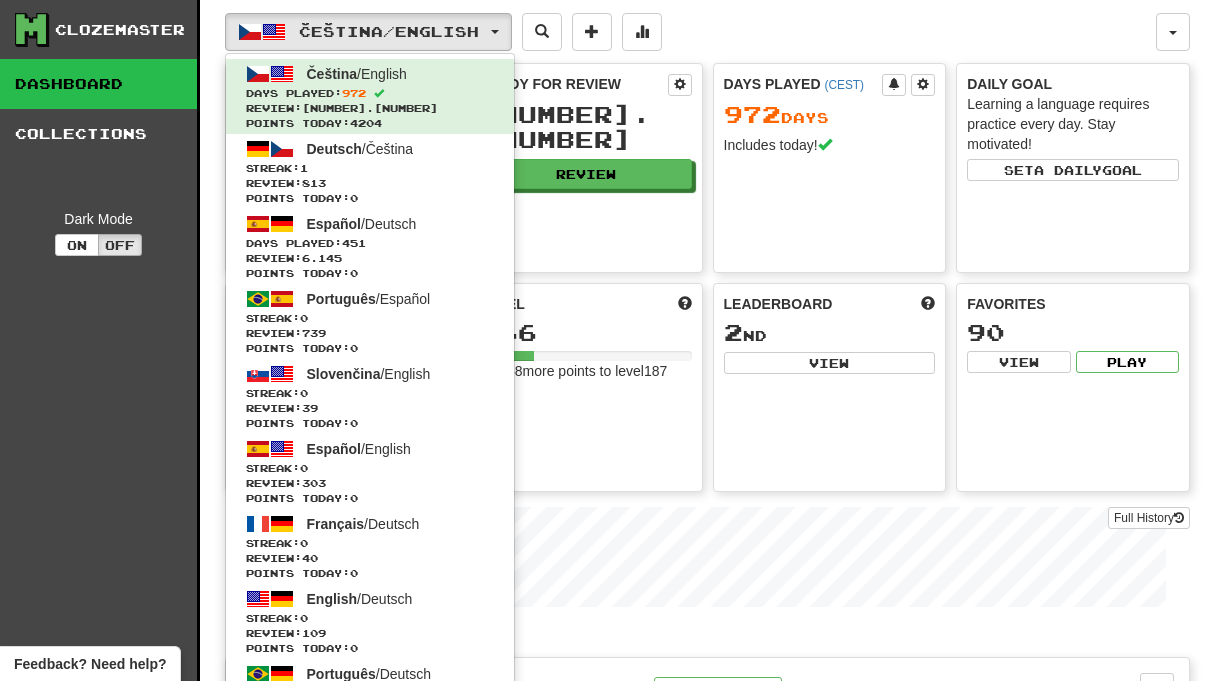 click on "Čeština  /  English Čeština  /  English Days Played:  972   Review:  12.889 Points today:  4204 Deutsch  /  Čeština Streak:  1   Review:  813 Points today:  0 Español  /  Deutsch Days Played:  451   Review:  6.145 Points today:  0 Português  /  Español Streak:  0   Review:  739 Points today:  0 Slovenčina  /  English Streak:  0   Review:  39 Points today:  0 Español  /  English Streak:  0   Review:  303 Points today:  0 Français  /  Deutsch Streak:  0   Review:  40 Points today:  0 English  /  Deutsch Streak:  0   Review:  109 Points today:  0 Português  /  Deutsch Streak:  0   Review:  40 Points today:  0 Română  /  English Streak:  0   Review:  20 Points today:  0 Latina  /  English Streak:  0   Review:  30 Points today:  0 Čeština  /  Français Streak:  0   Review:  0 Points today:  0 Deutsch  /  English Streak:  0   Review:  0 Points today:  0 English  /  Čeština Streak:  0   Review:  0 Points today:  0 Hrvatski  /  English Streak:  0   Review:  0 Points today:  0 Português  /  English" at bounding box center [690, 32] 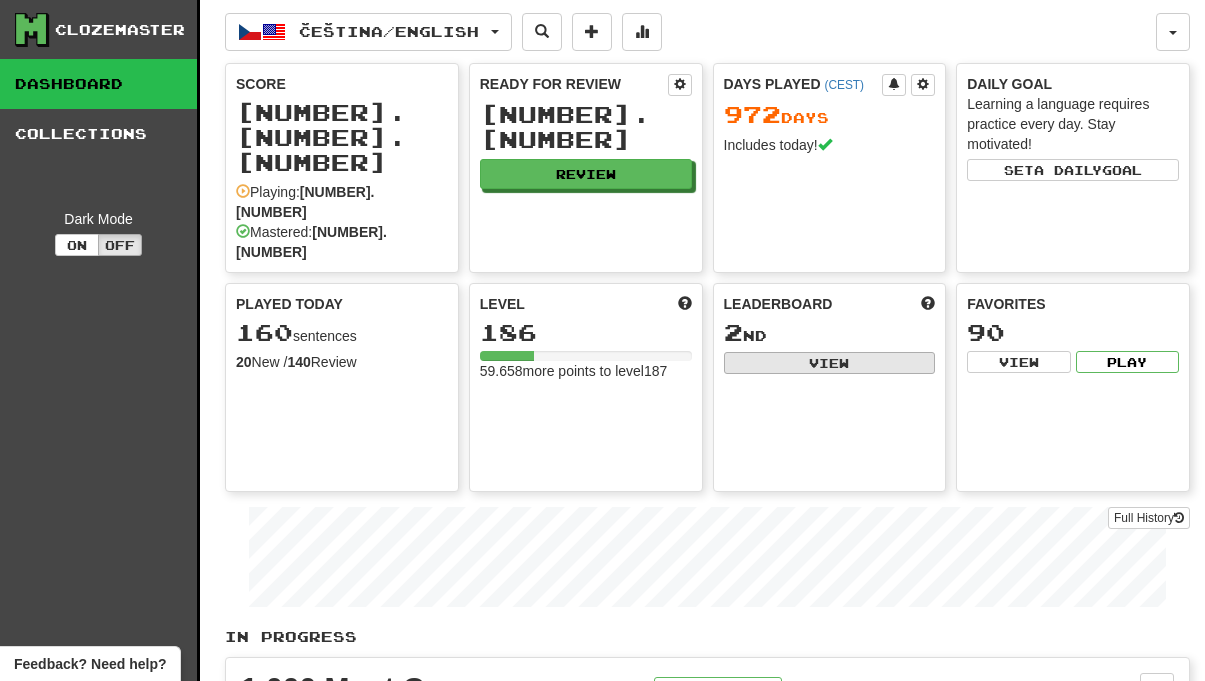 click on "View" at bounding box center [830, 363] 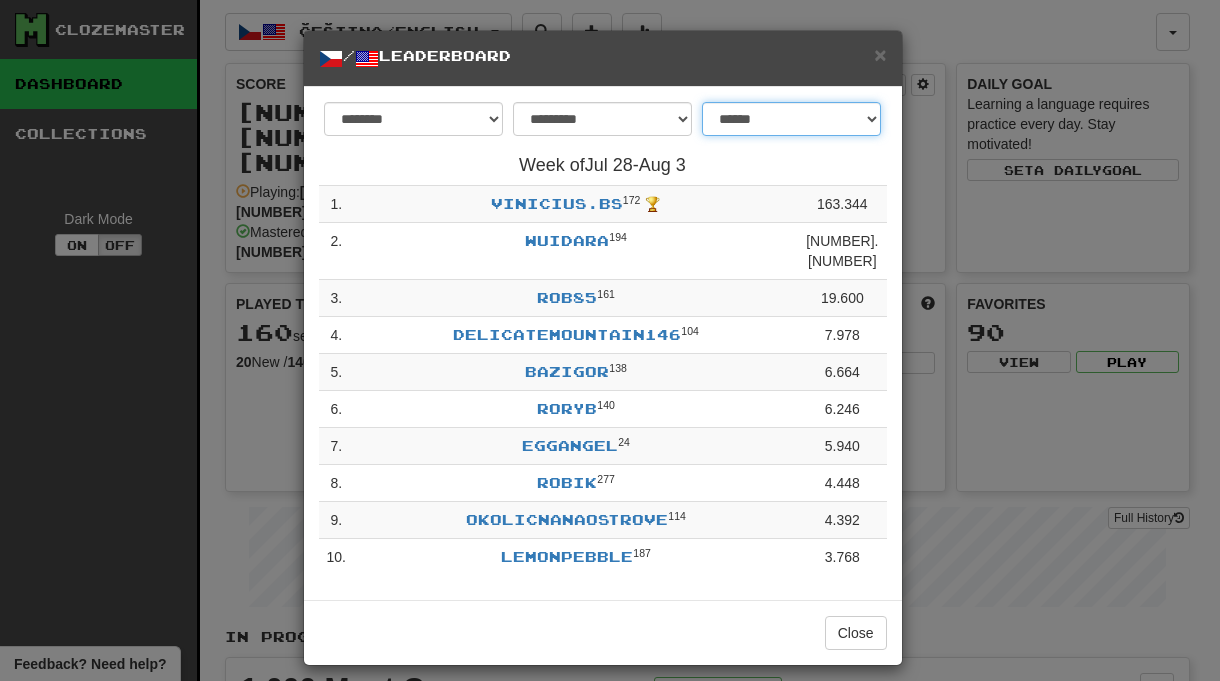 select on "*******" 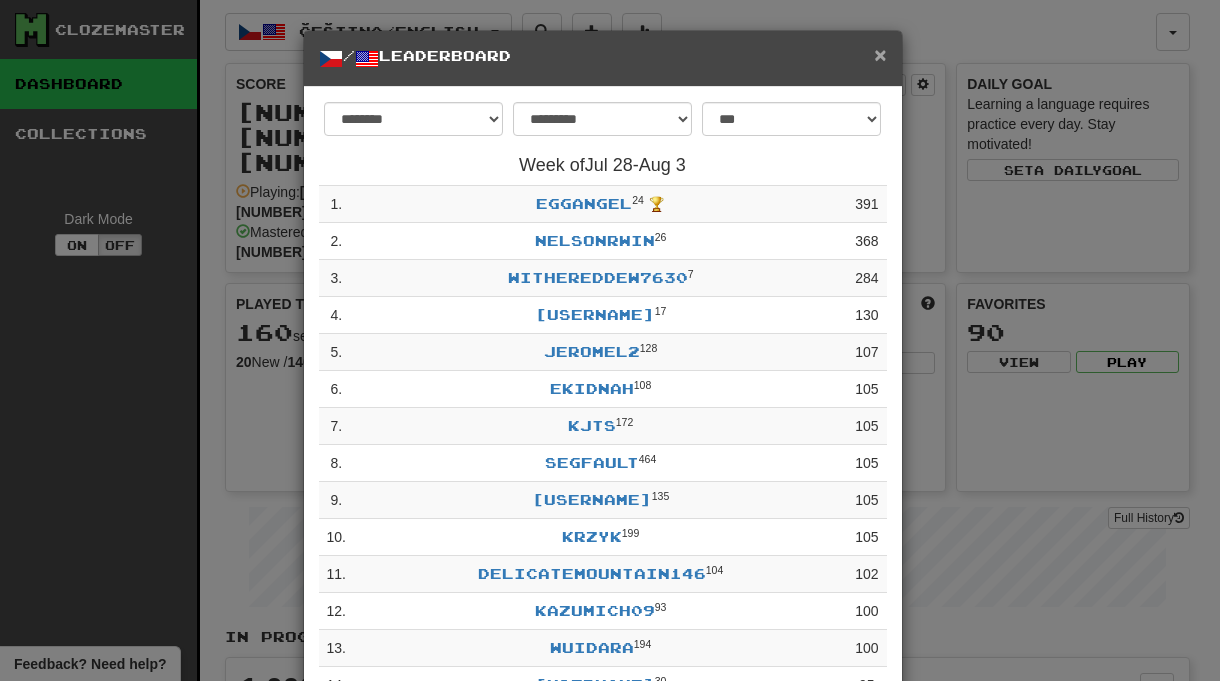click on "×" at bounding box center (880, 54) 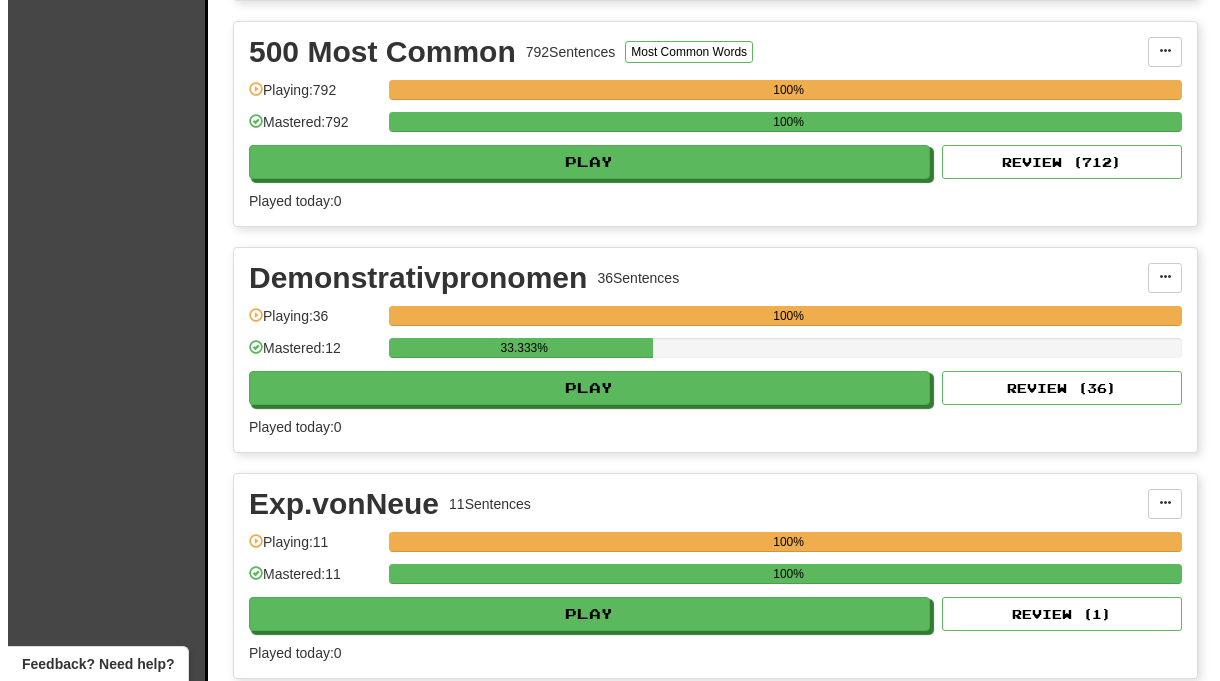 scroll, scrollTop: 2759, scrollLeft: 0, axis: vertical 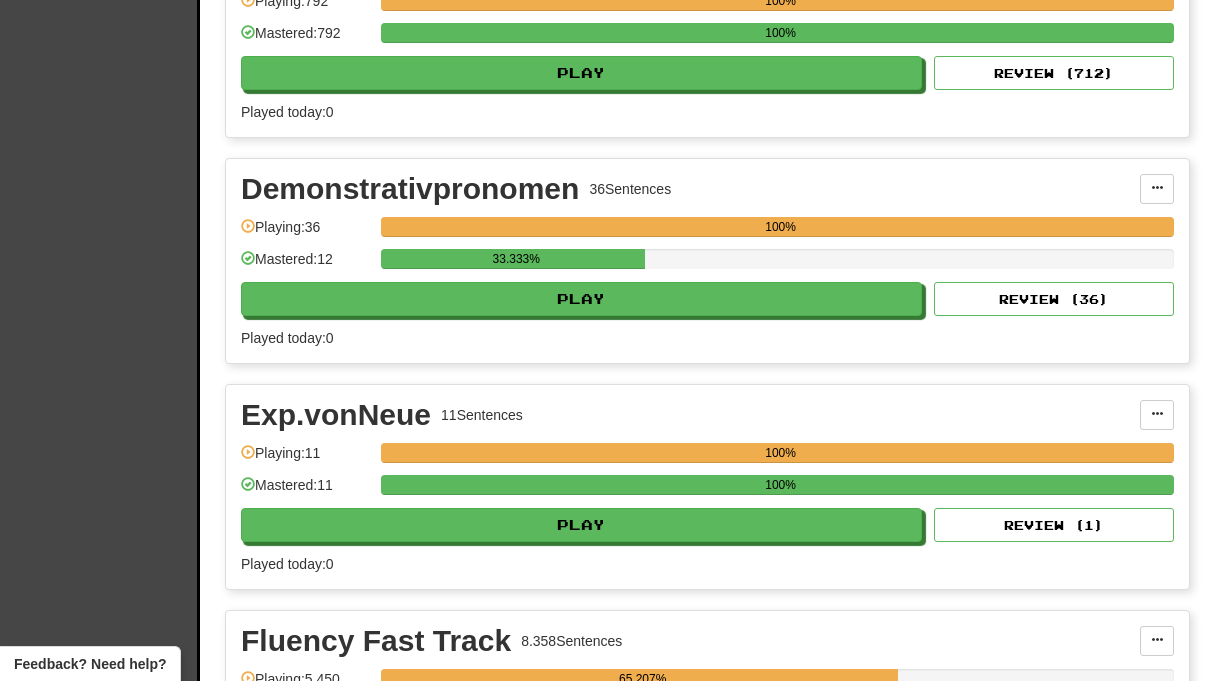 click on "Play" at bounding box center (582, 752) 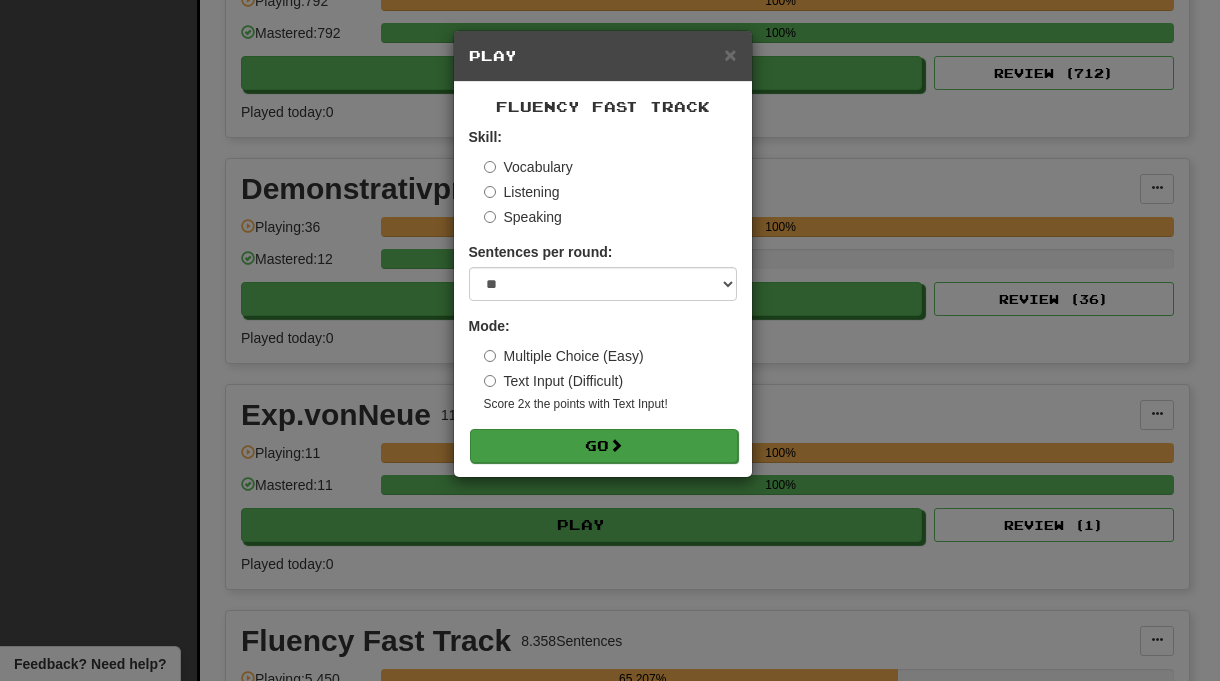 click on "Go" at bounding box center [604, 446] 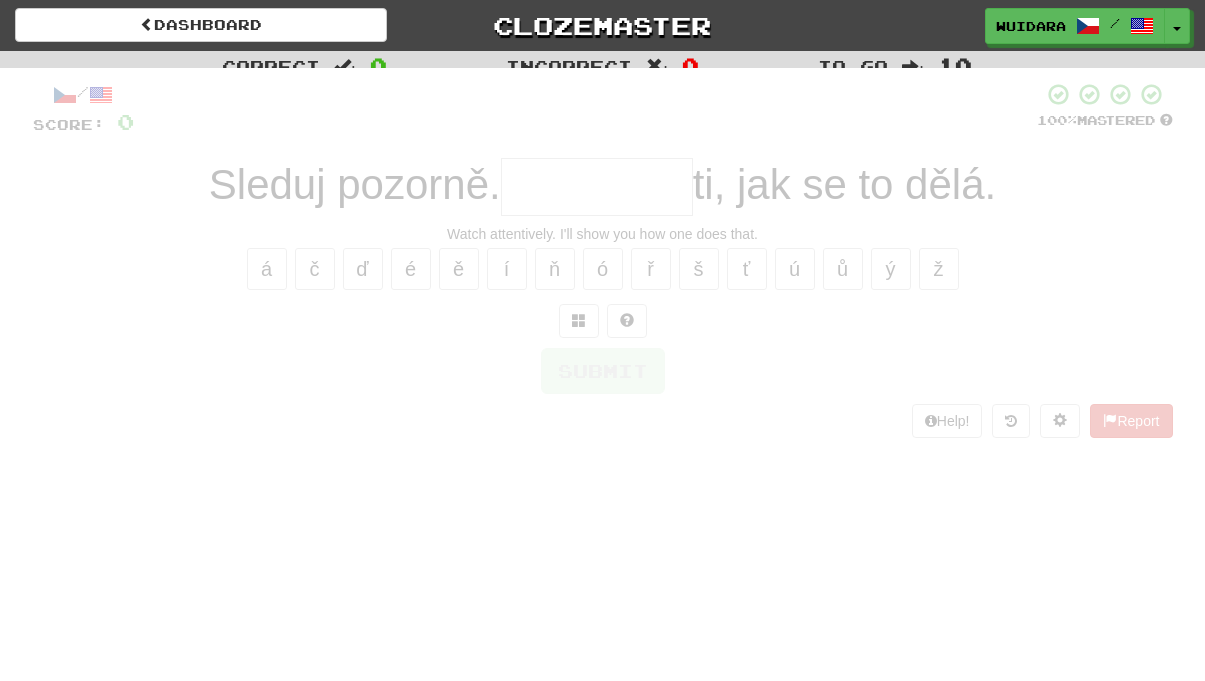 scroll, scrollTop: 0, scrollLeft: 0, axis: both 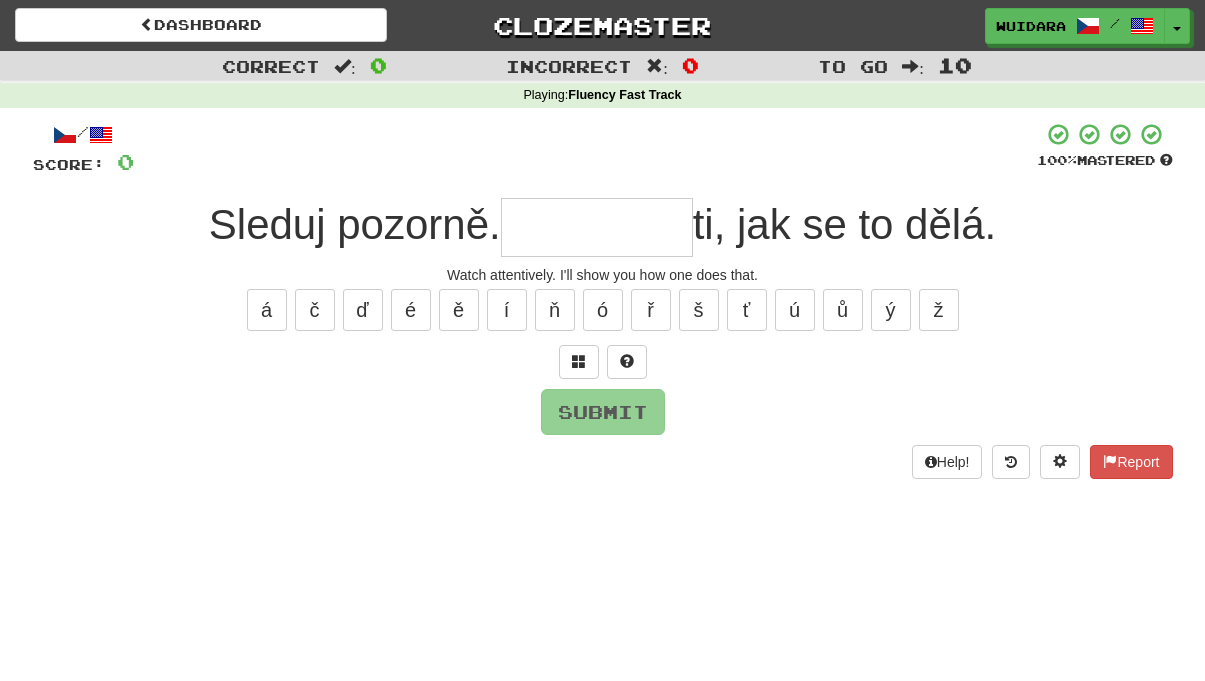 type on "*" 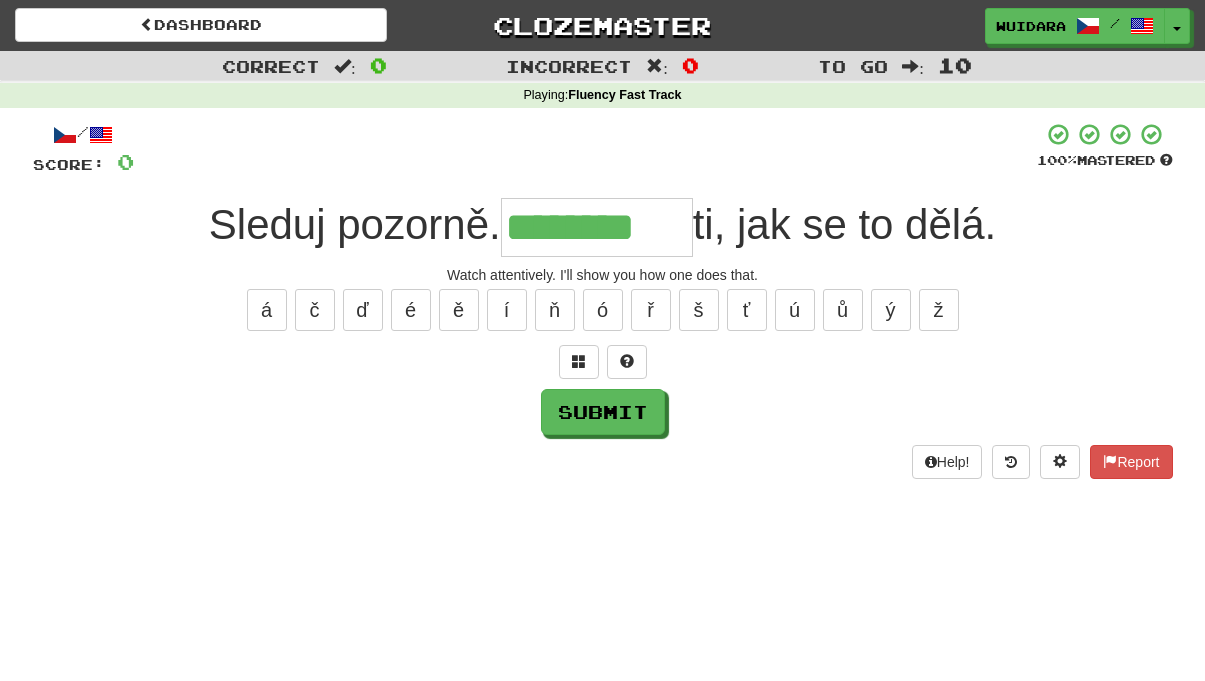 type on "********" 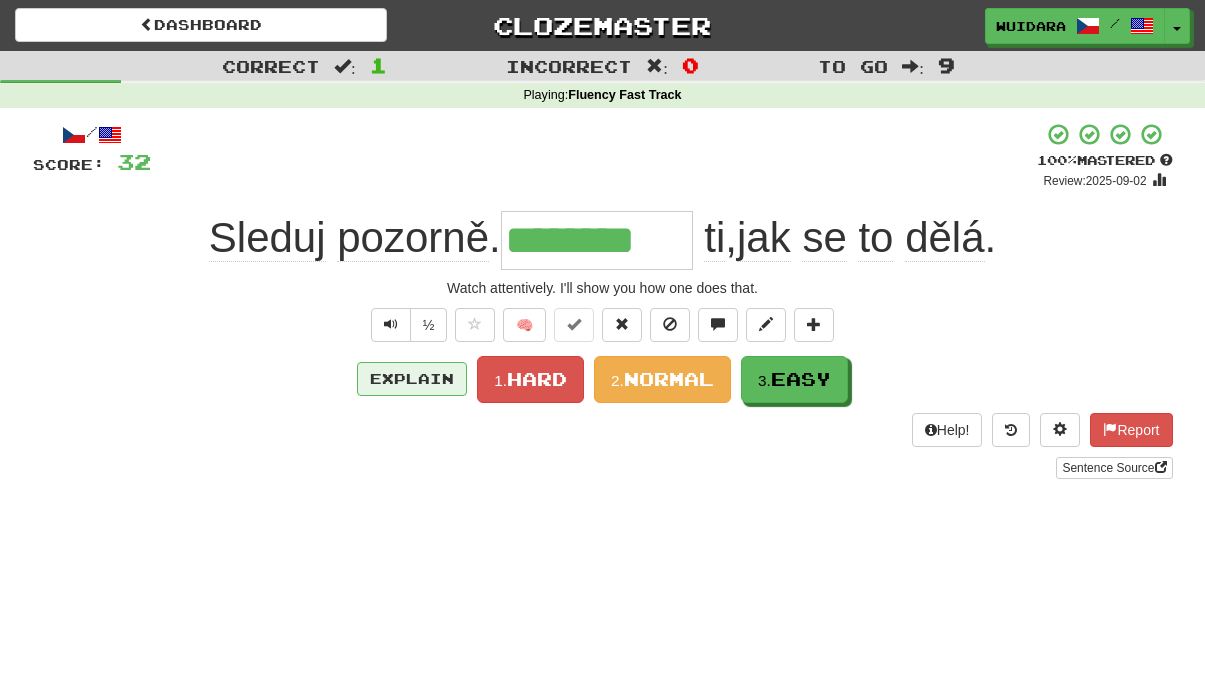 click on "Explain" at bounding box center [412, 379] 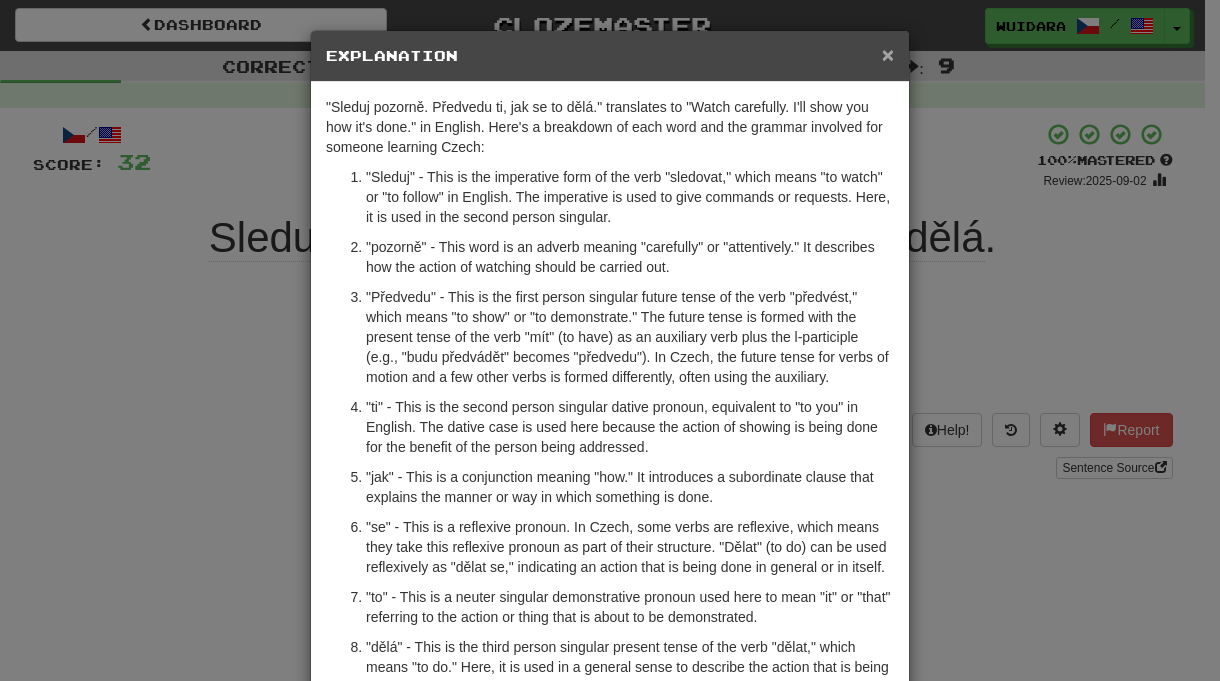 click on "×" at bounding box center [888, 54] 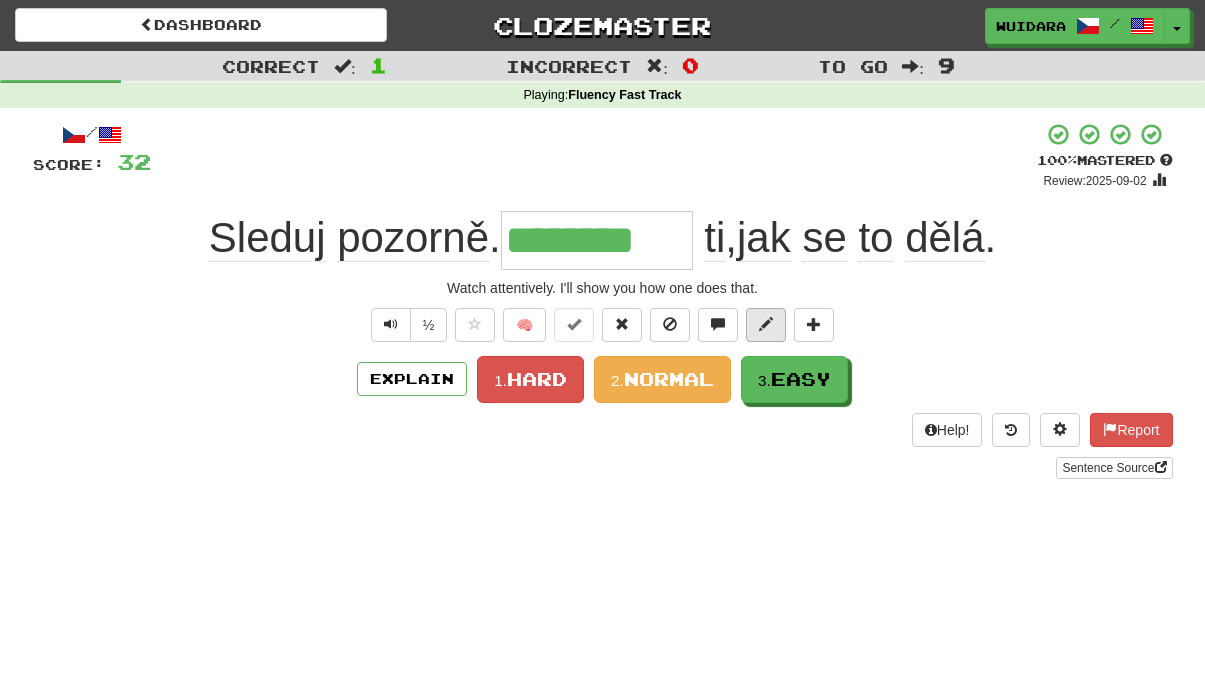 click at bounding box center [766, 324] 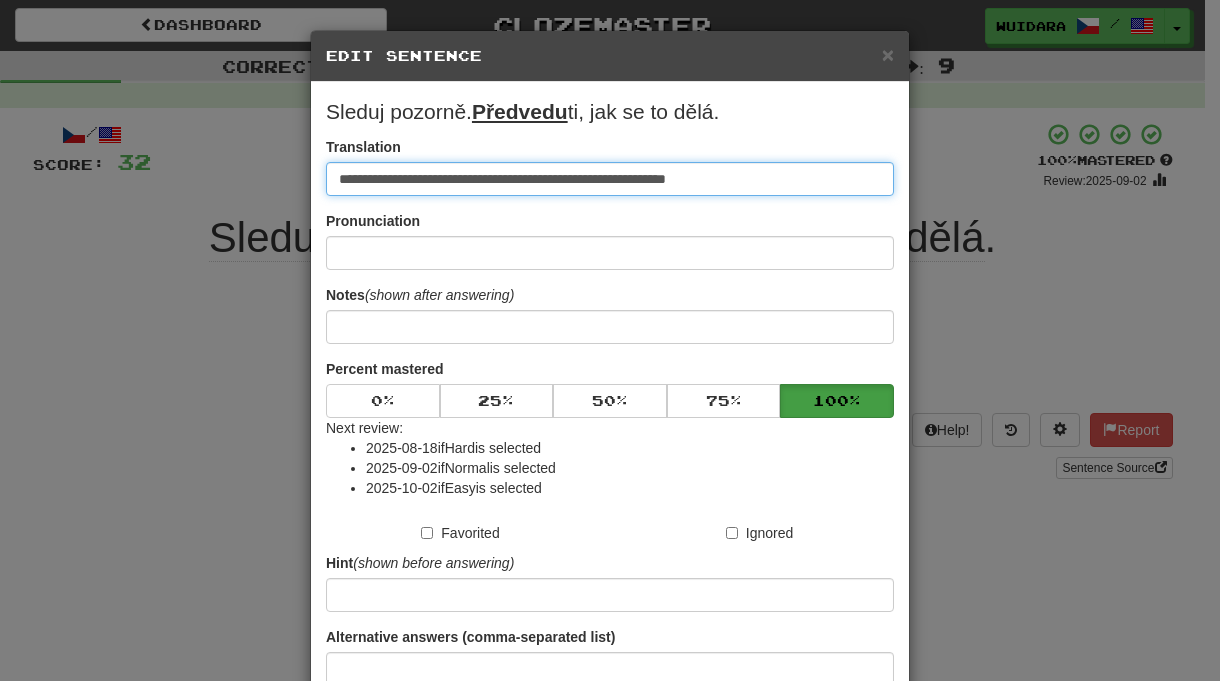 type on "**********" 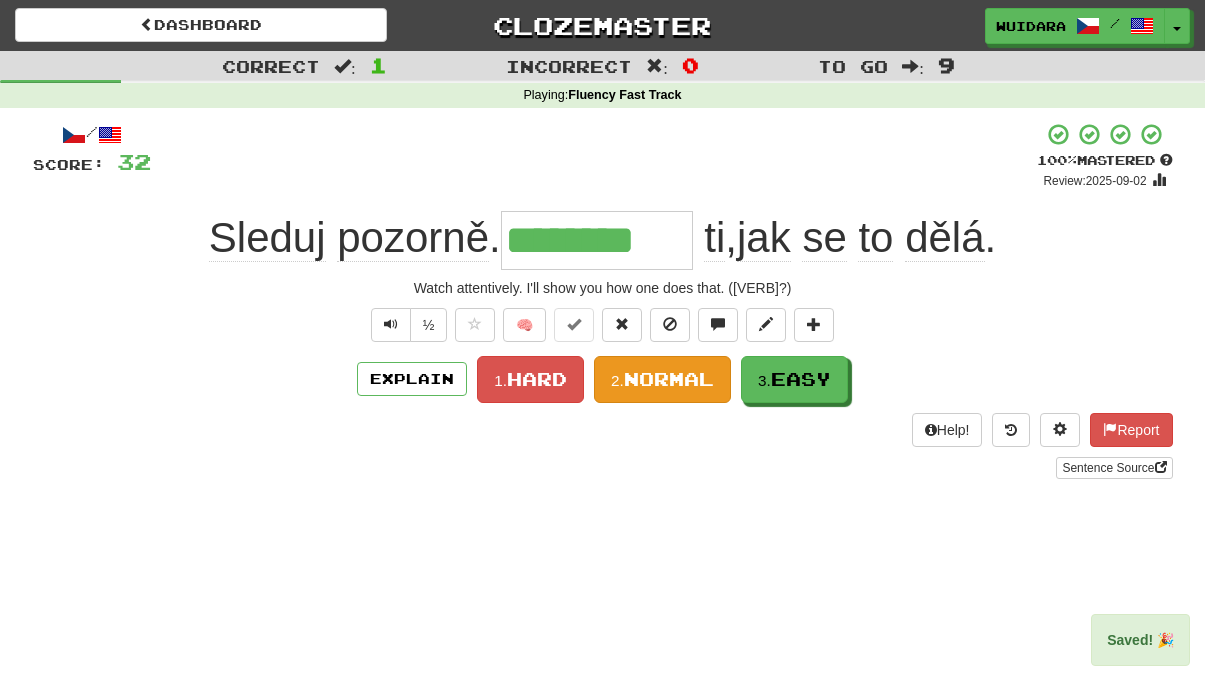 click on "Normal" at bounding box center (669, 379) 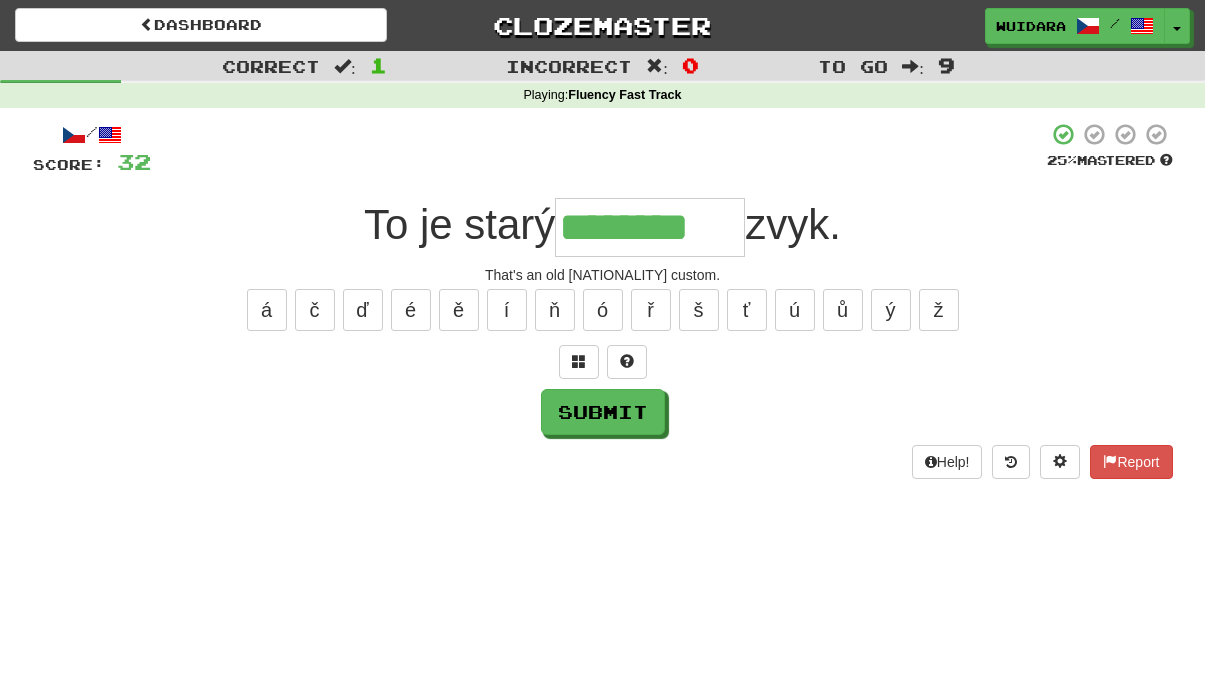 type on "********" 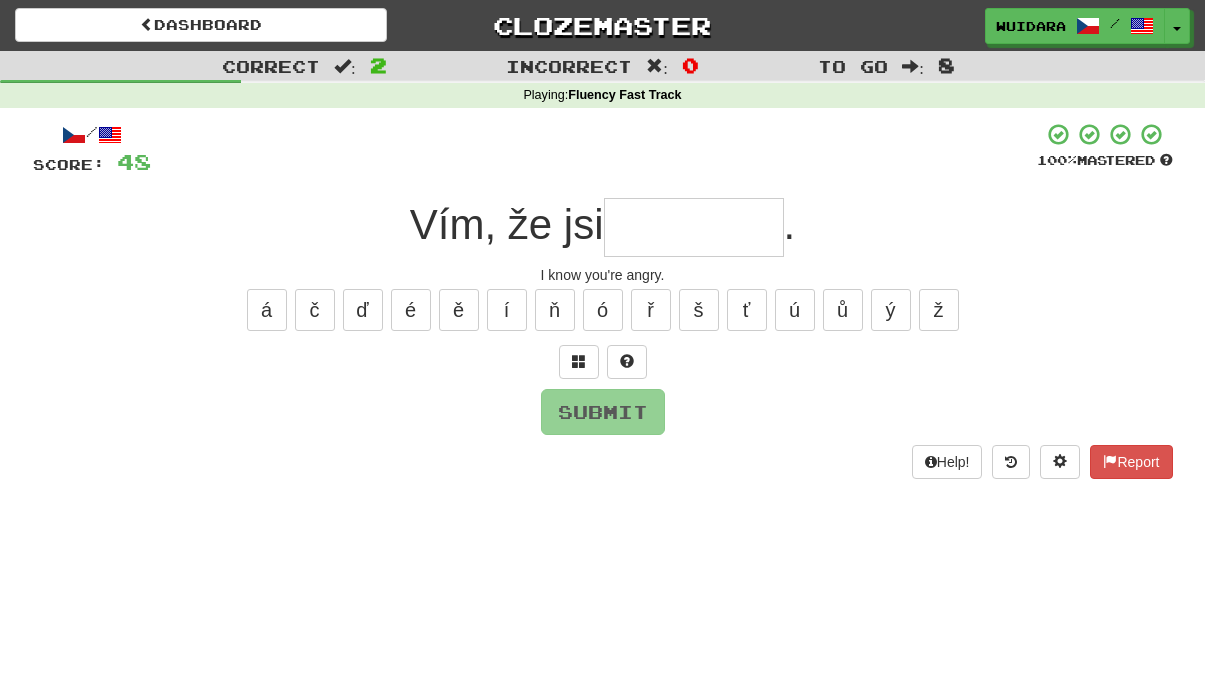 type on "*" 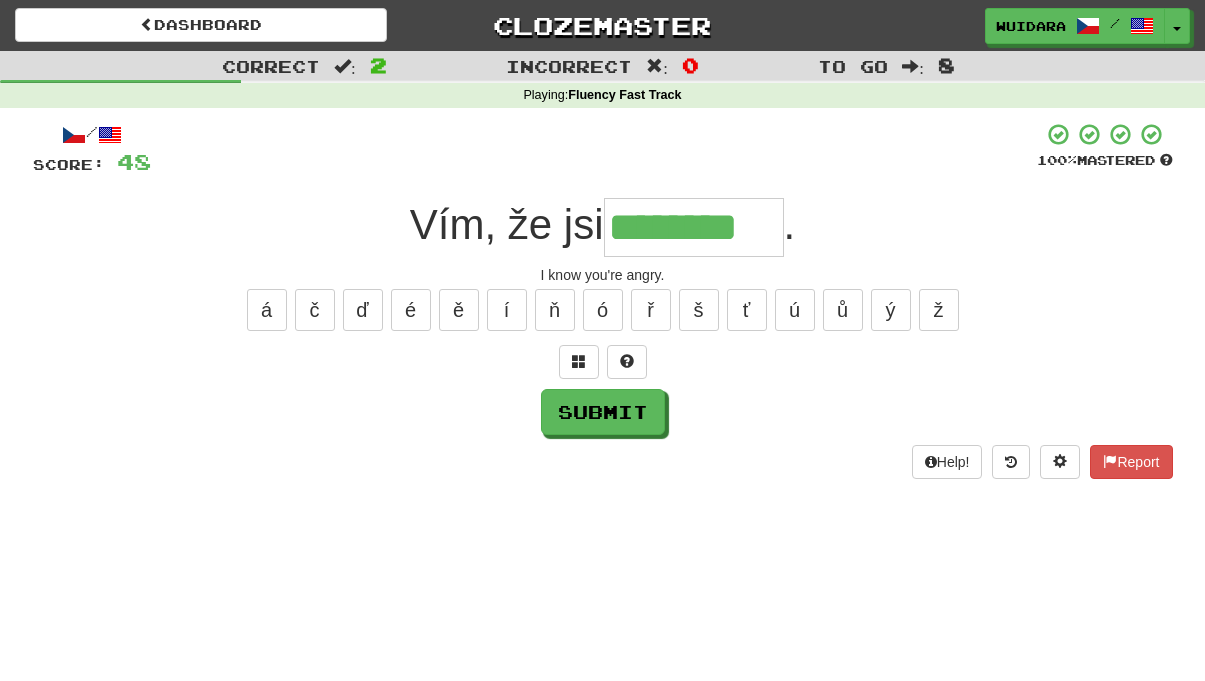 type on "********" 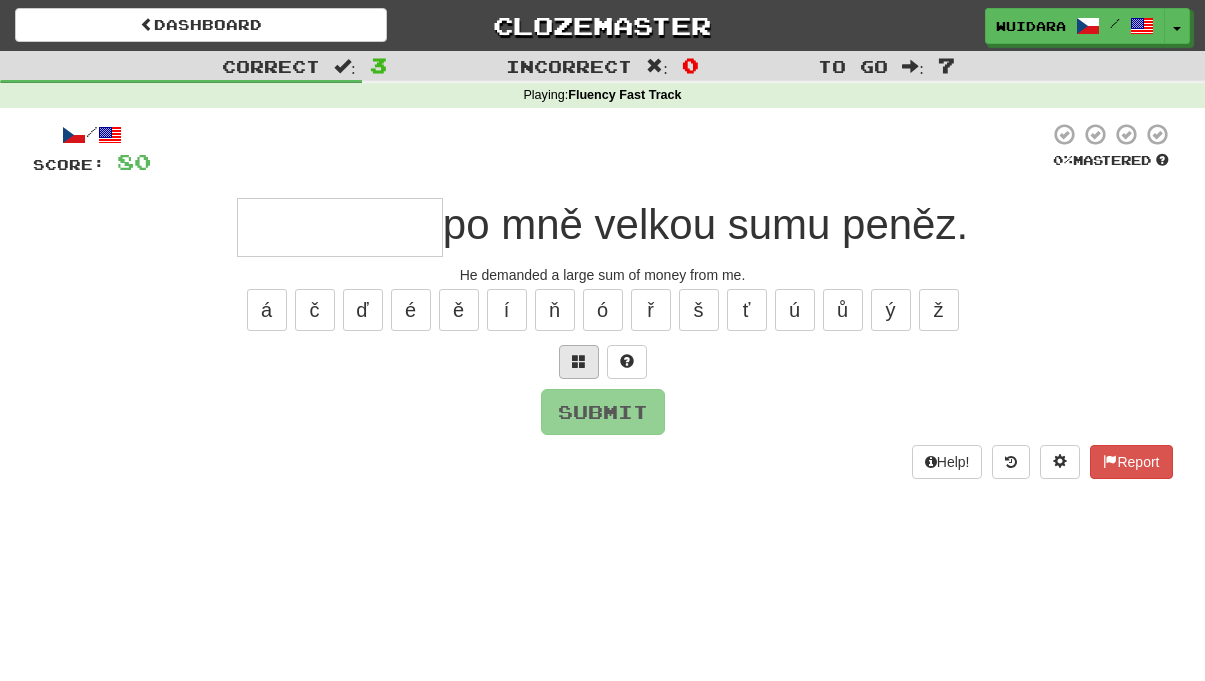 click at bounding box center (579, 362) 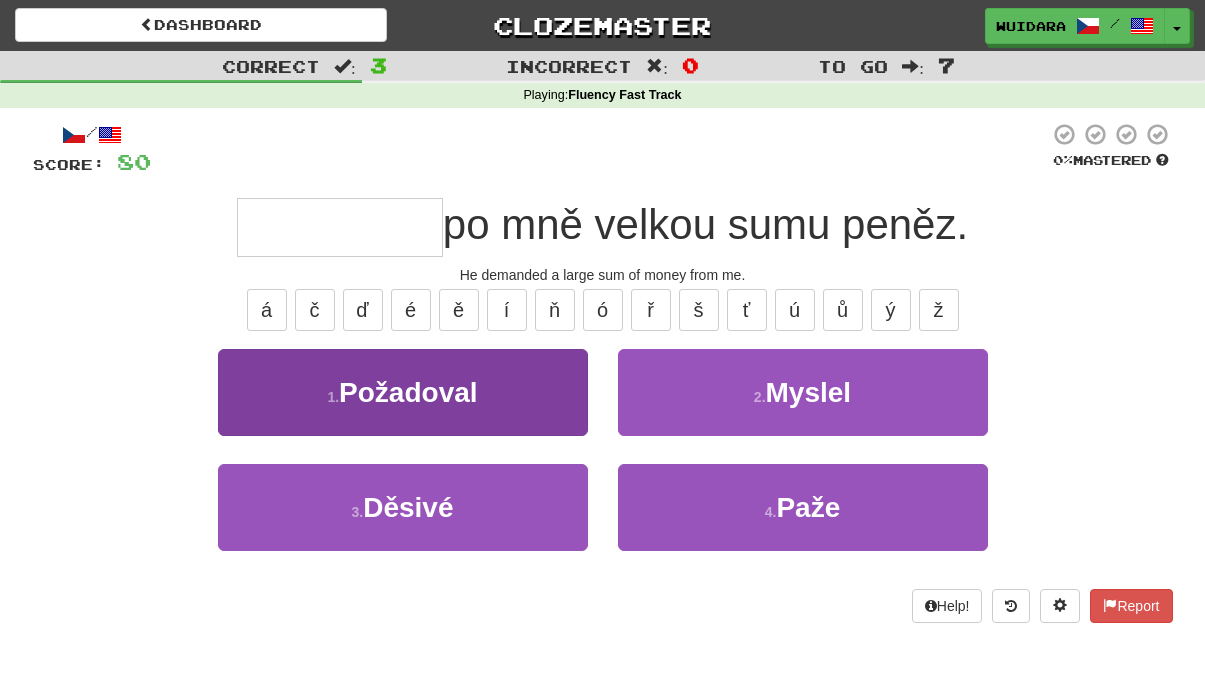 click on "1 .  Požadoval" at bounding box center [403, 392] 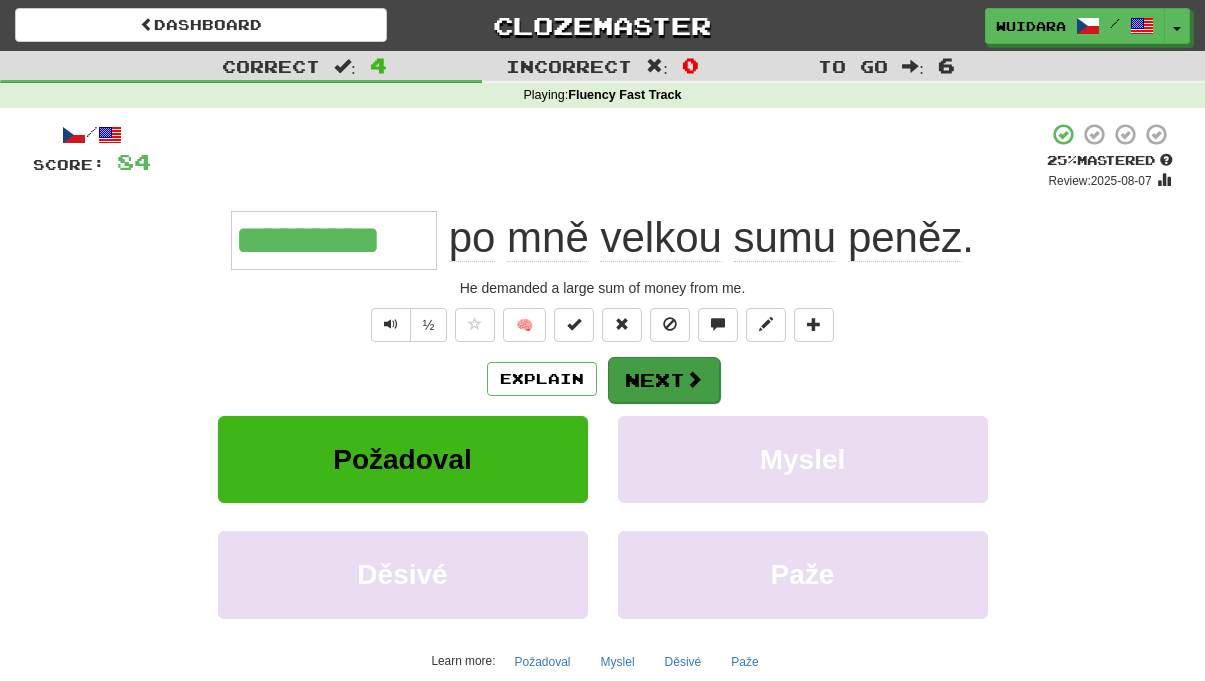click on "Next" at bounding box center (664, 380) 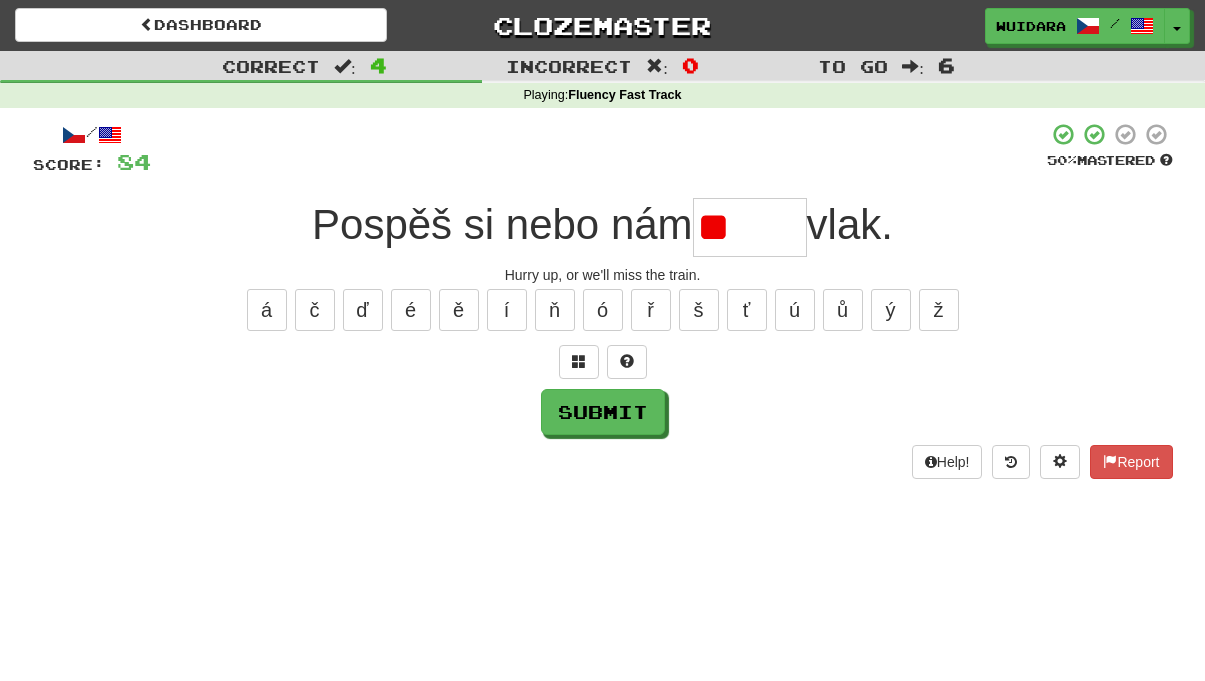 type on "*" 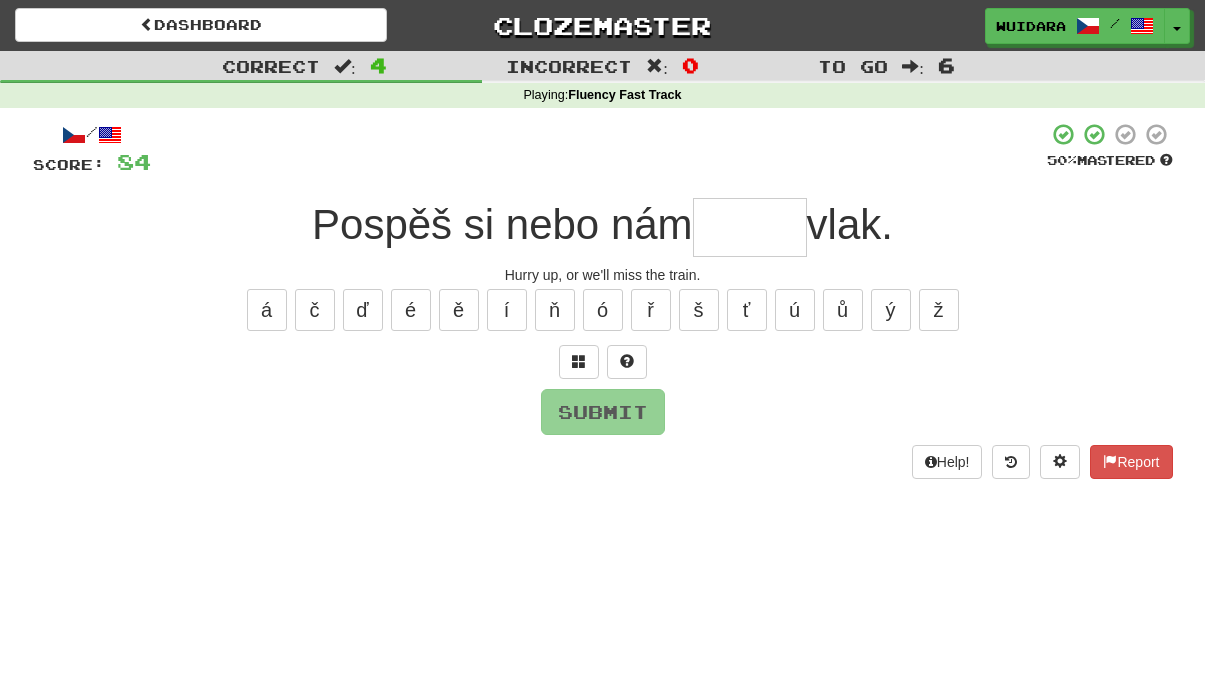 type on "*" 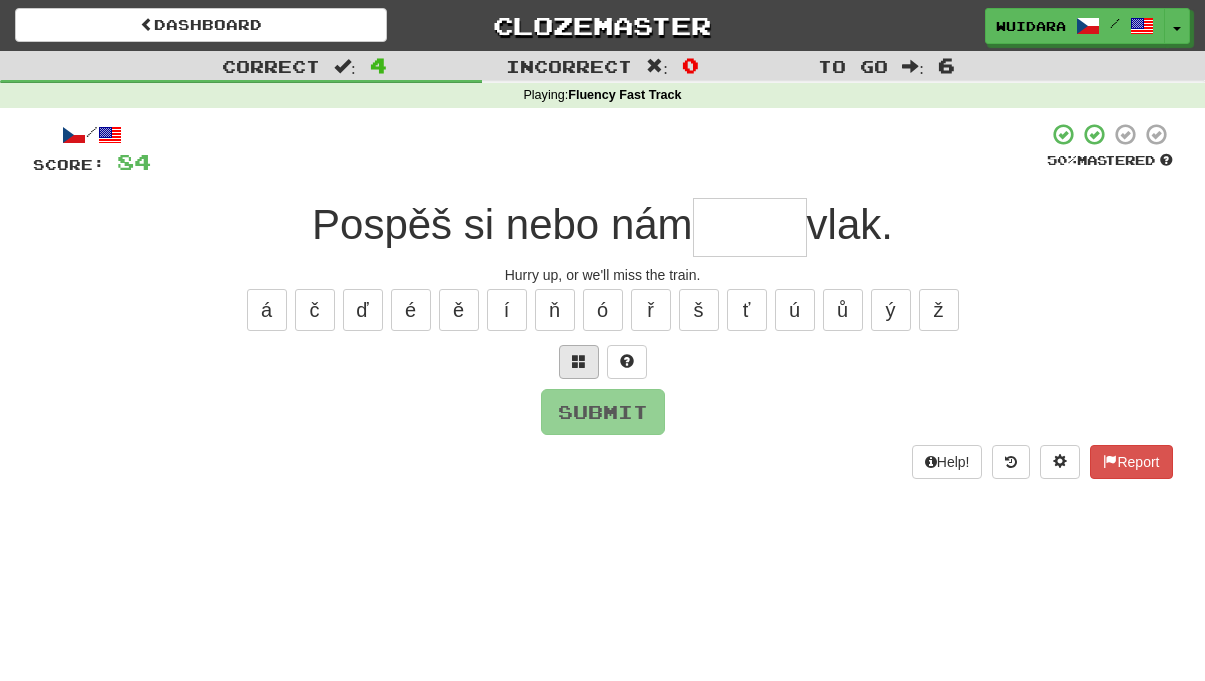 click at bounding box center [579, 361] 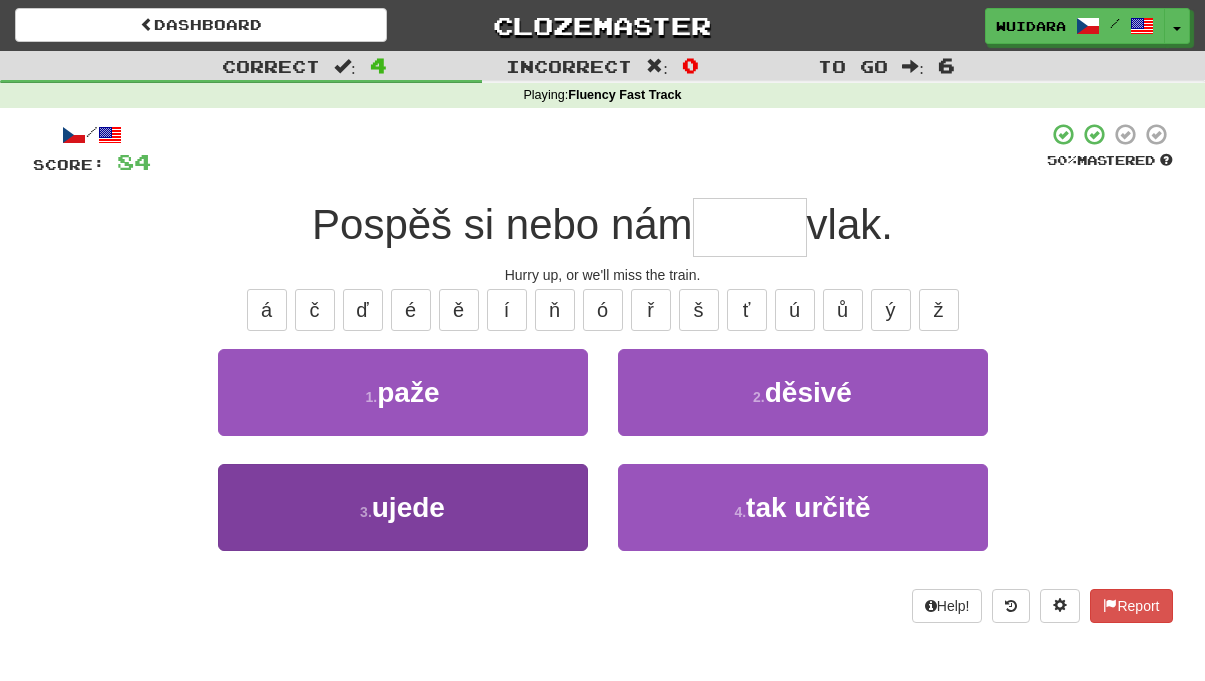 click on "3 .  ujede" at bounding box center [403, 507] 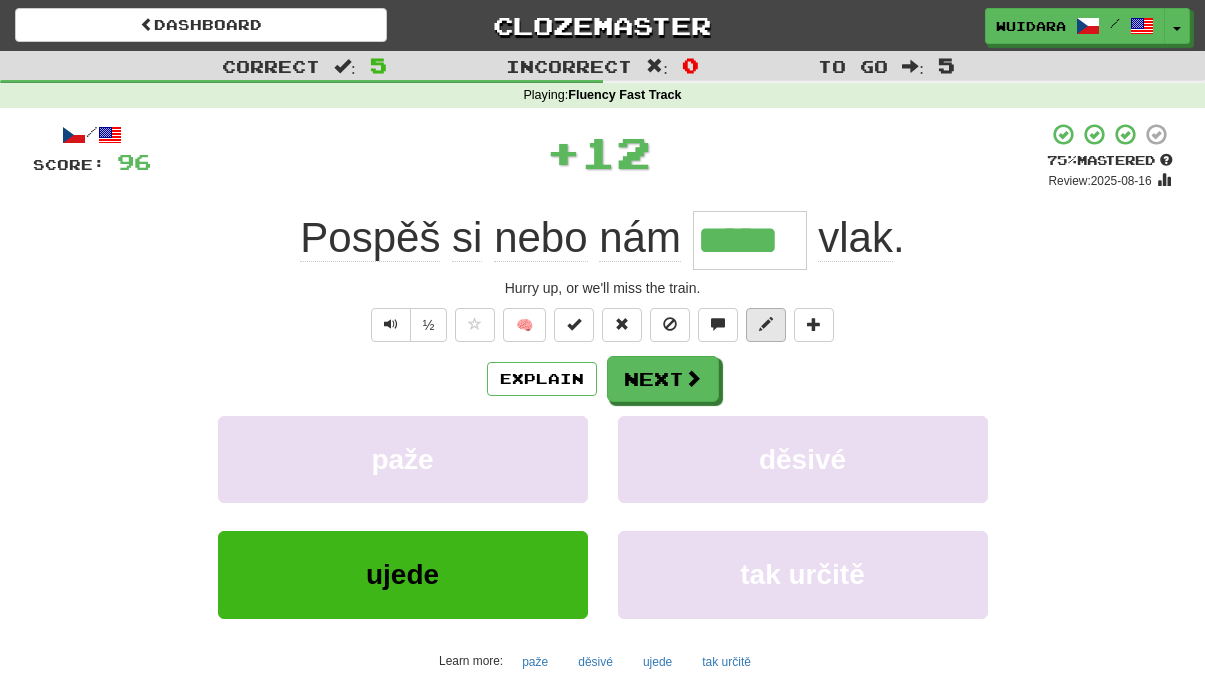 click at bounding box center (766, 325) 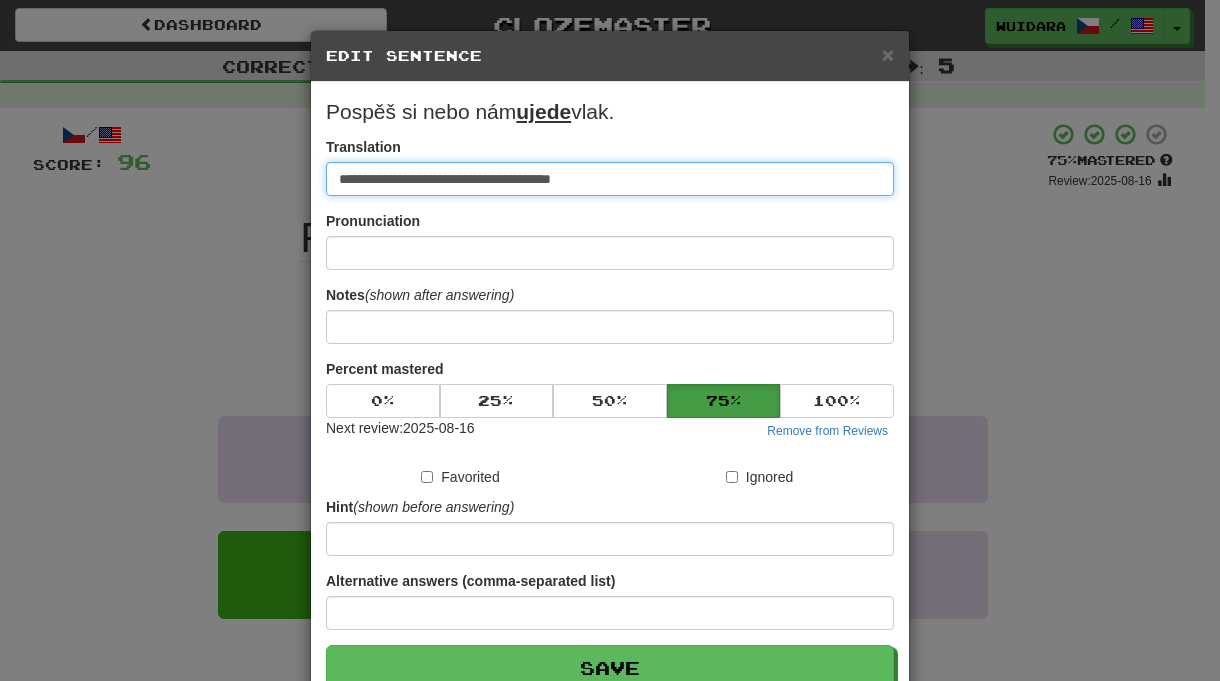 type on "**********" 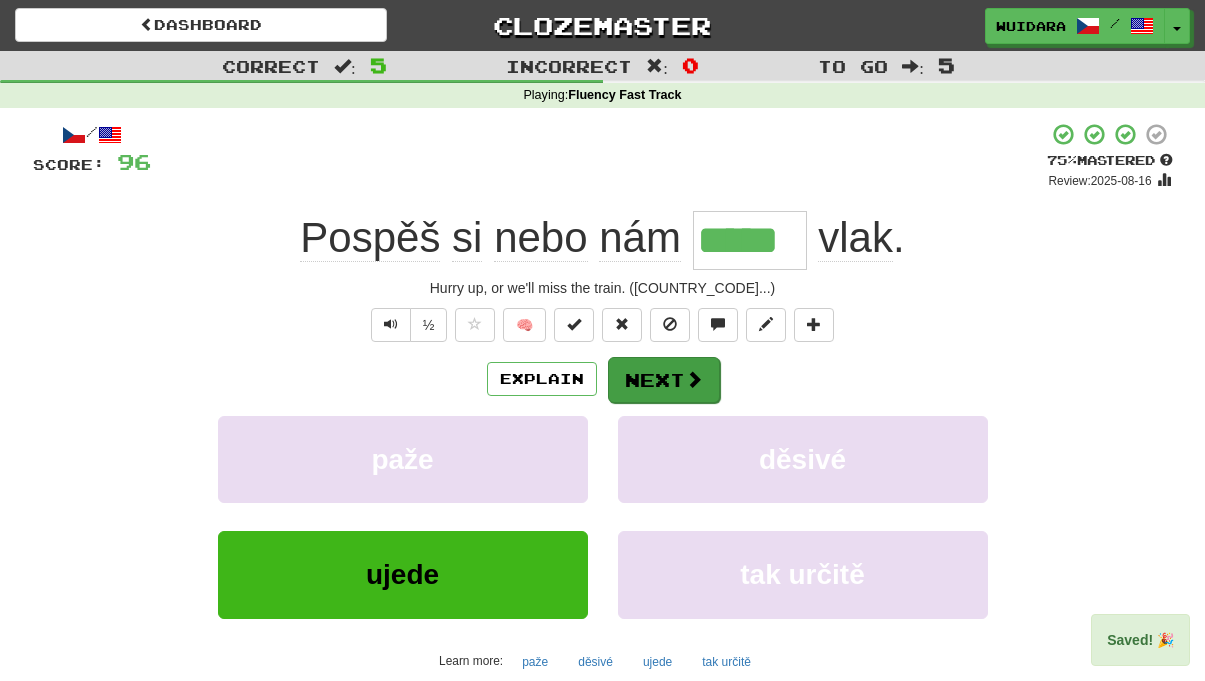 click at bounding box center (694, 379) 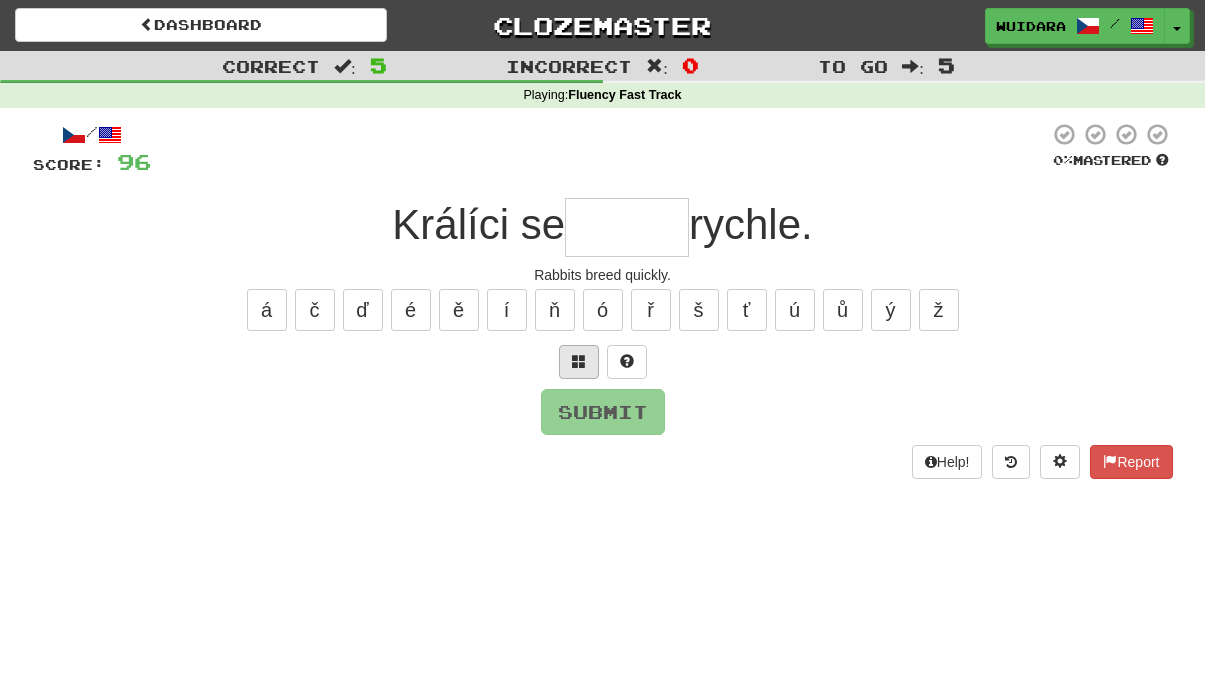 click at bounding box center (579, 361) 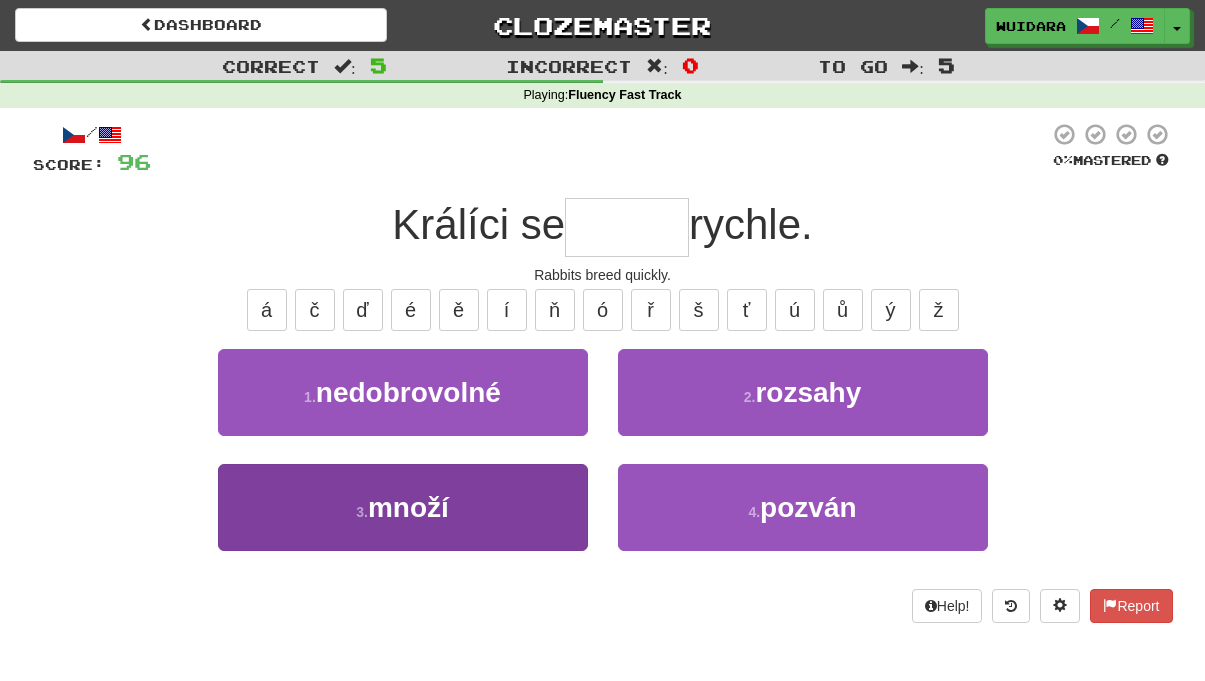 click on "množí" at bounding box center (408, 507) 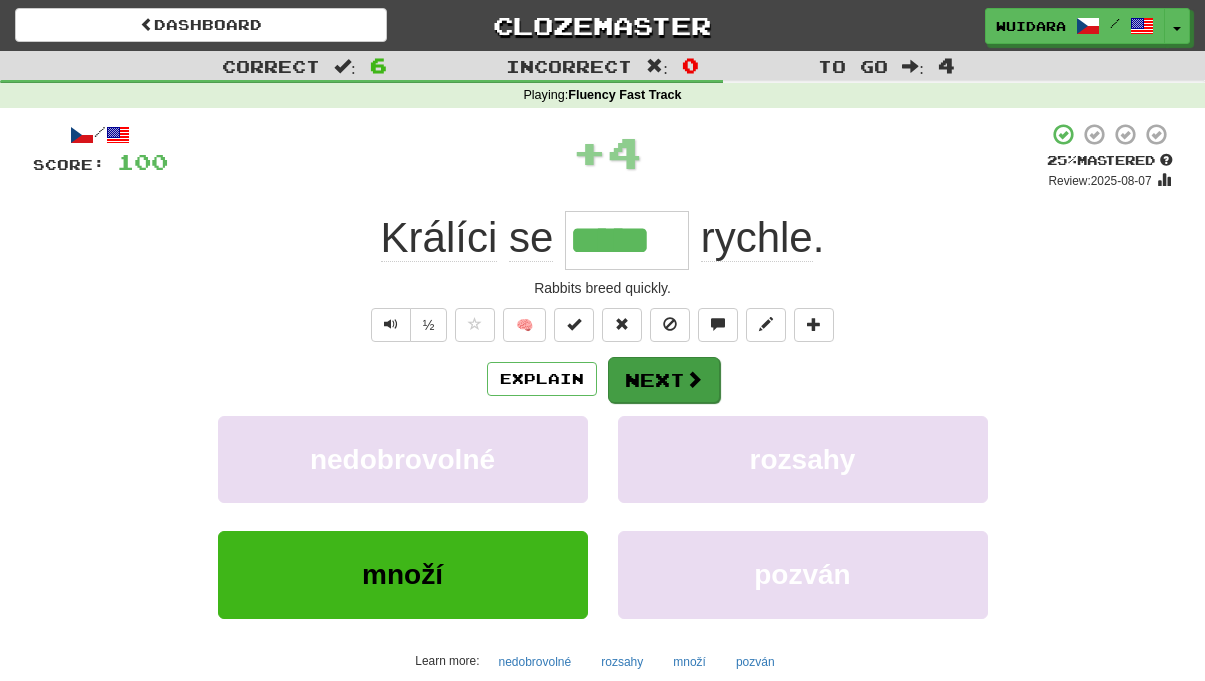 click on "Next" at bounding box center [664, 380] 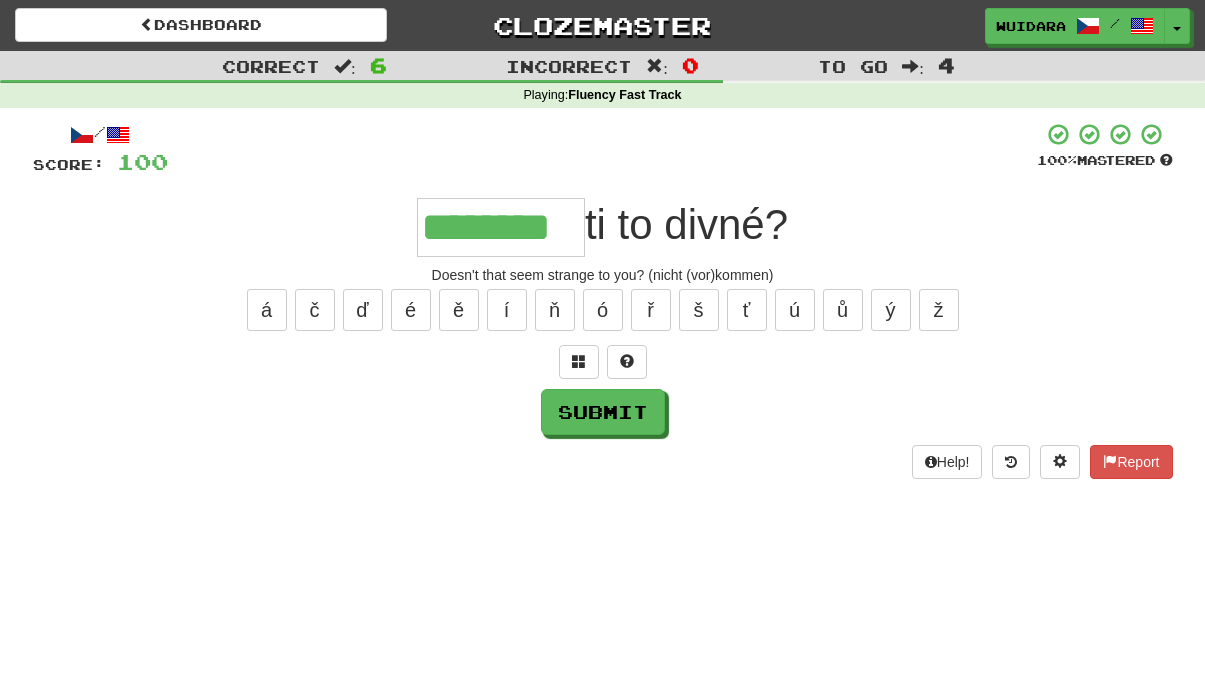 type on "********" 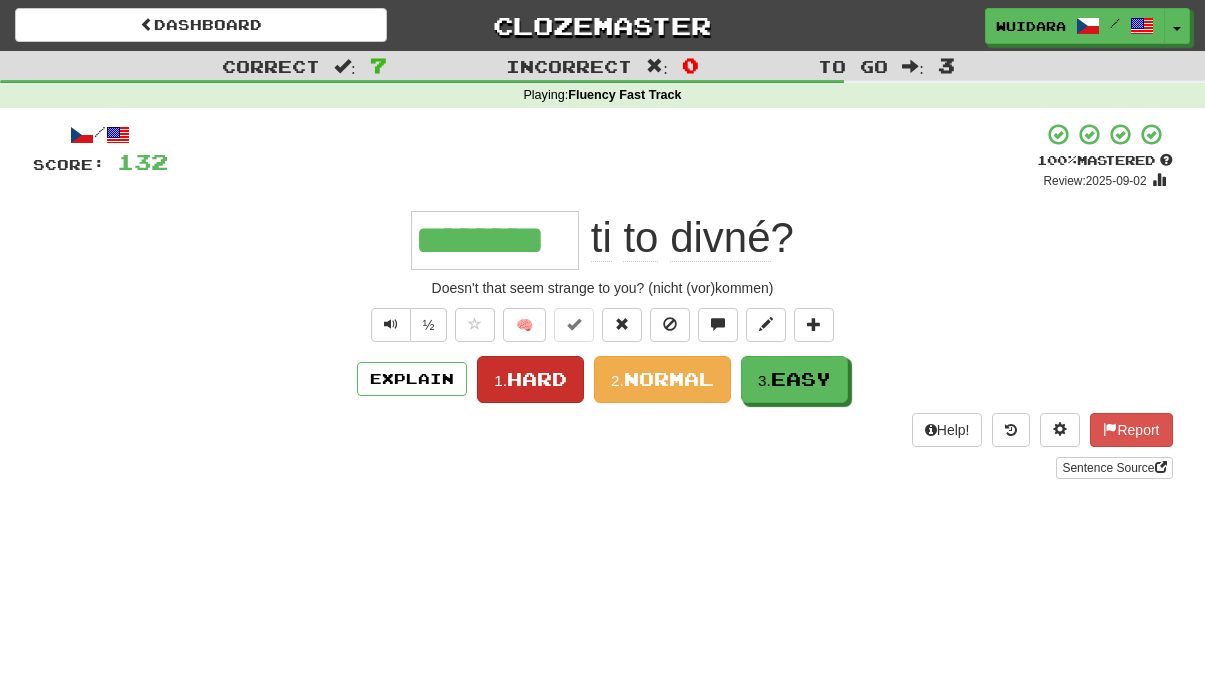 click on "Hard" at bounding box center [537, 379] 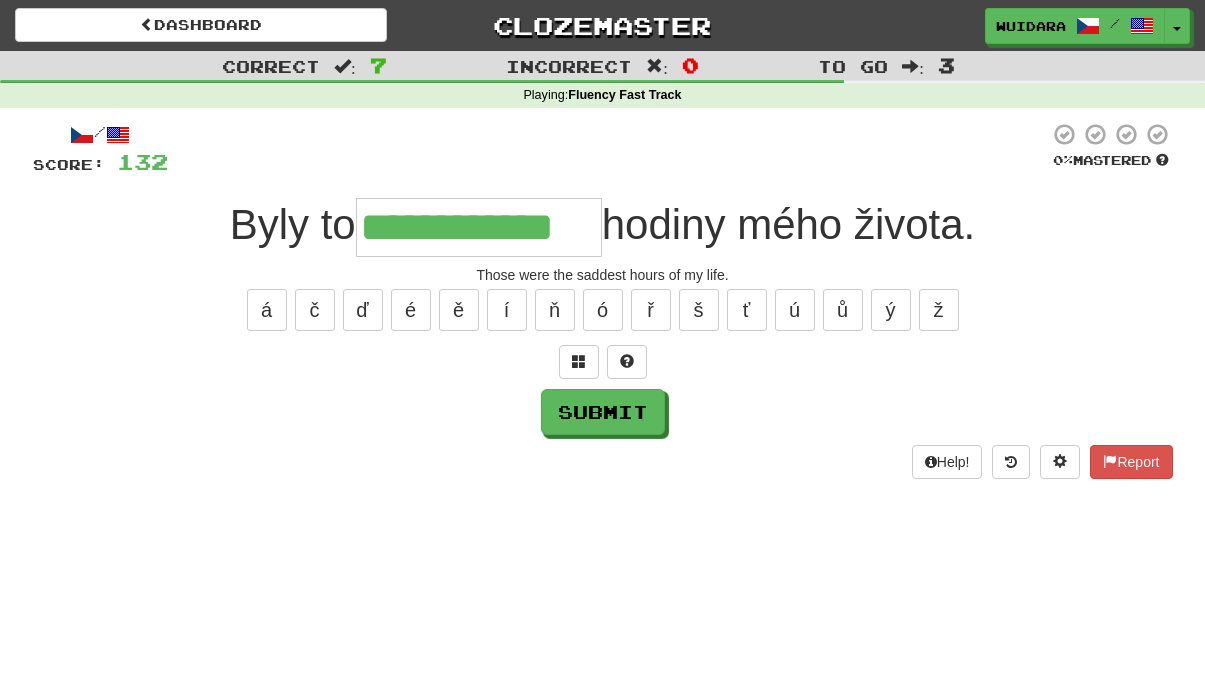 type on "**********" 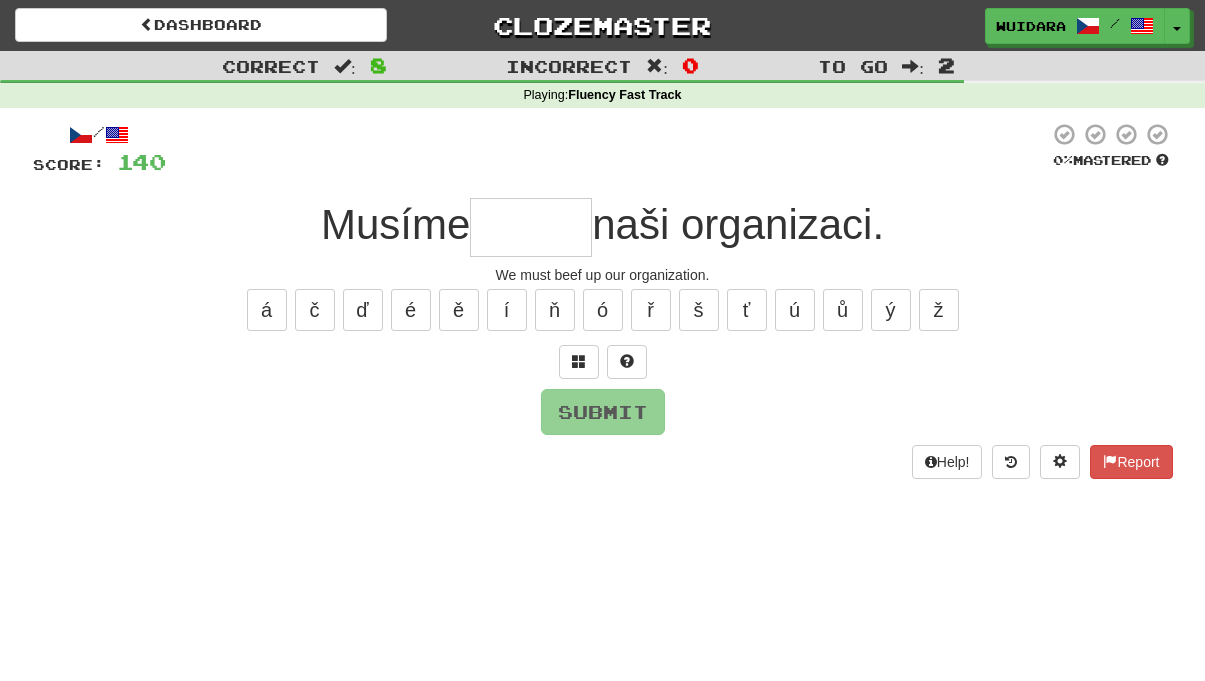 type on "*" 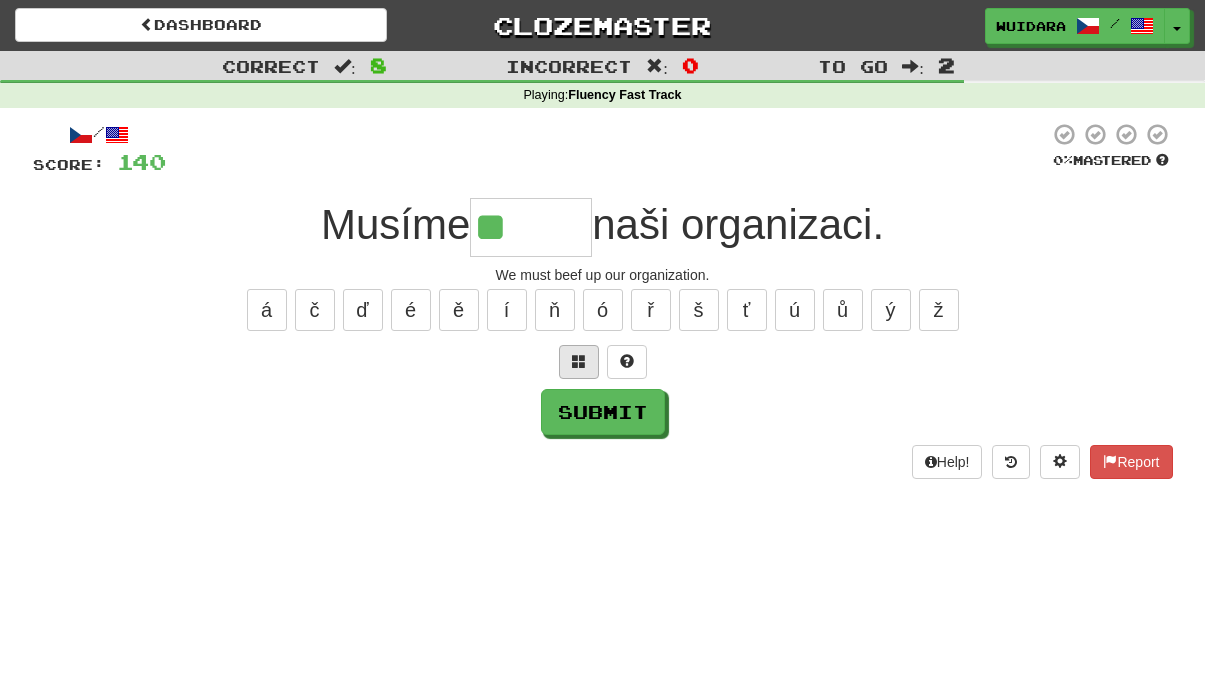 click at bounding box center (579, 362) 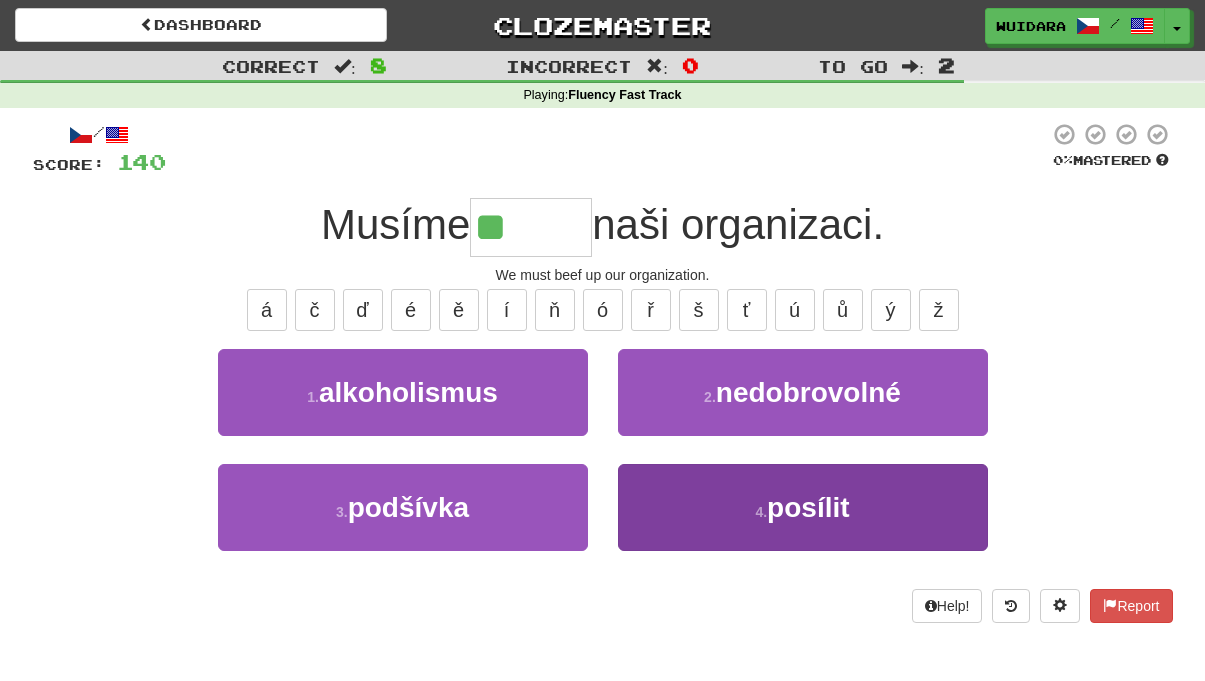 click on "4 .  posílit" at bounding box center (803, 507) 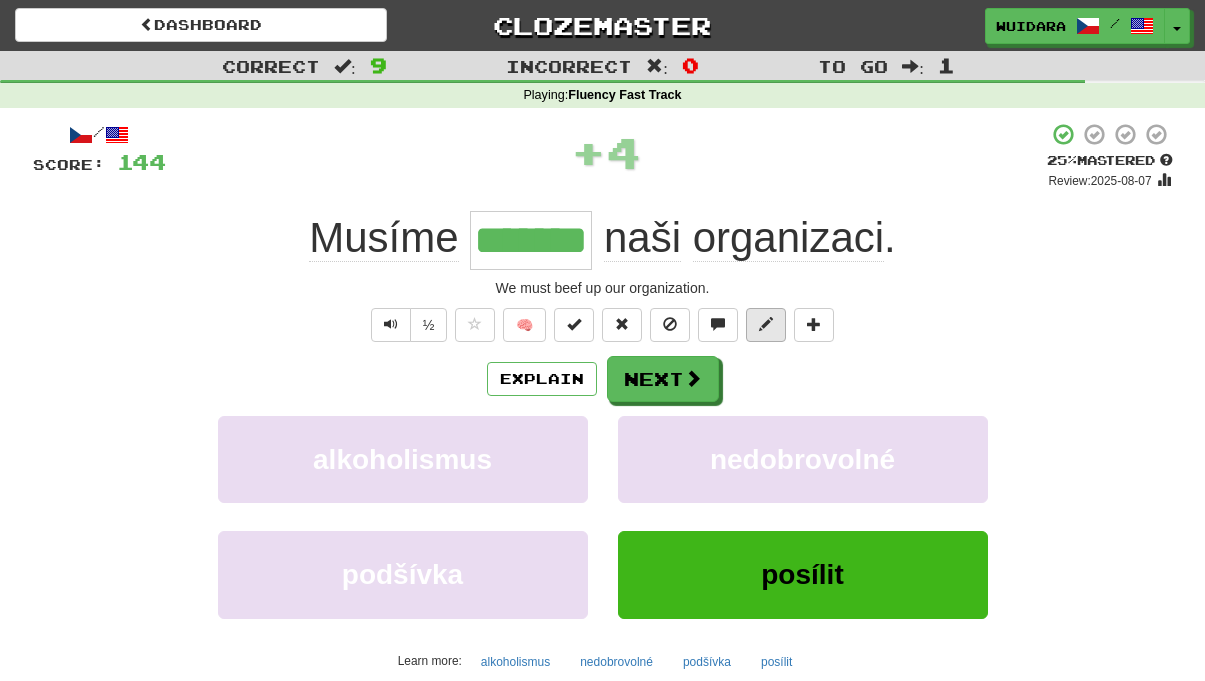 click at bounding box center (766, 325) 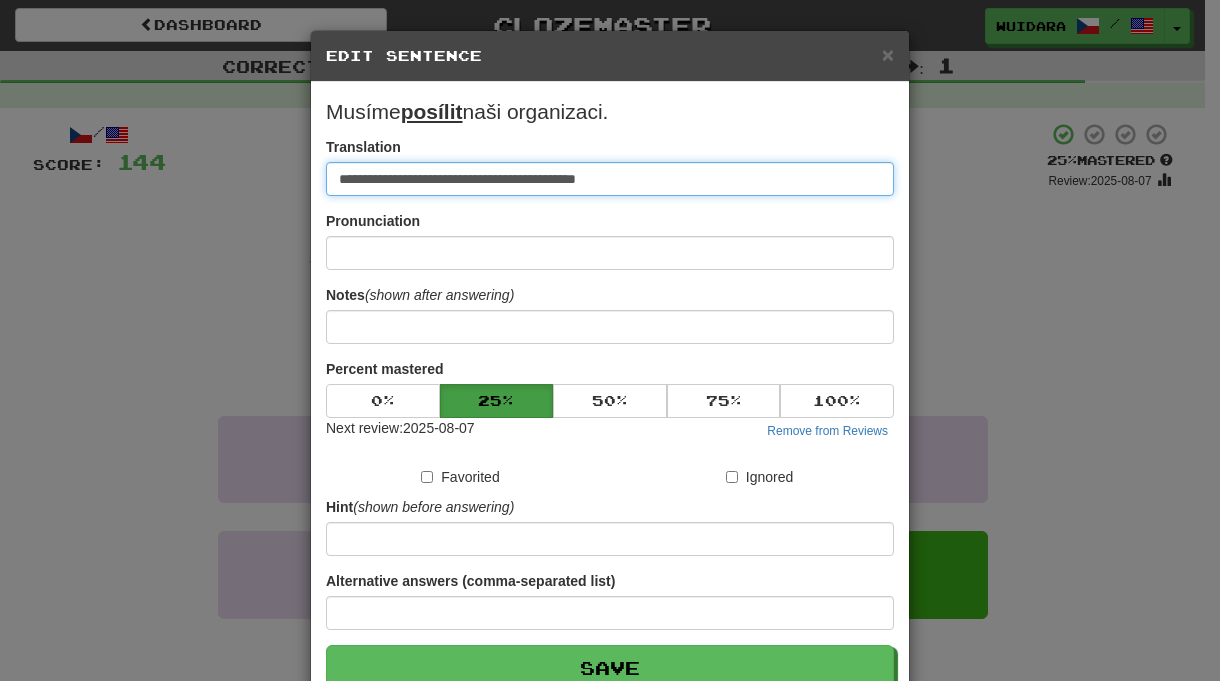 type on "**********" 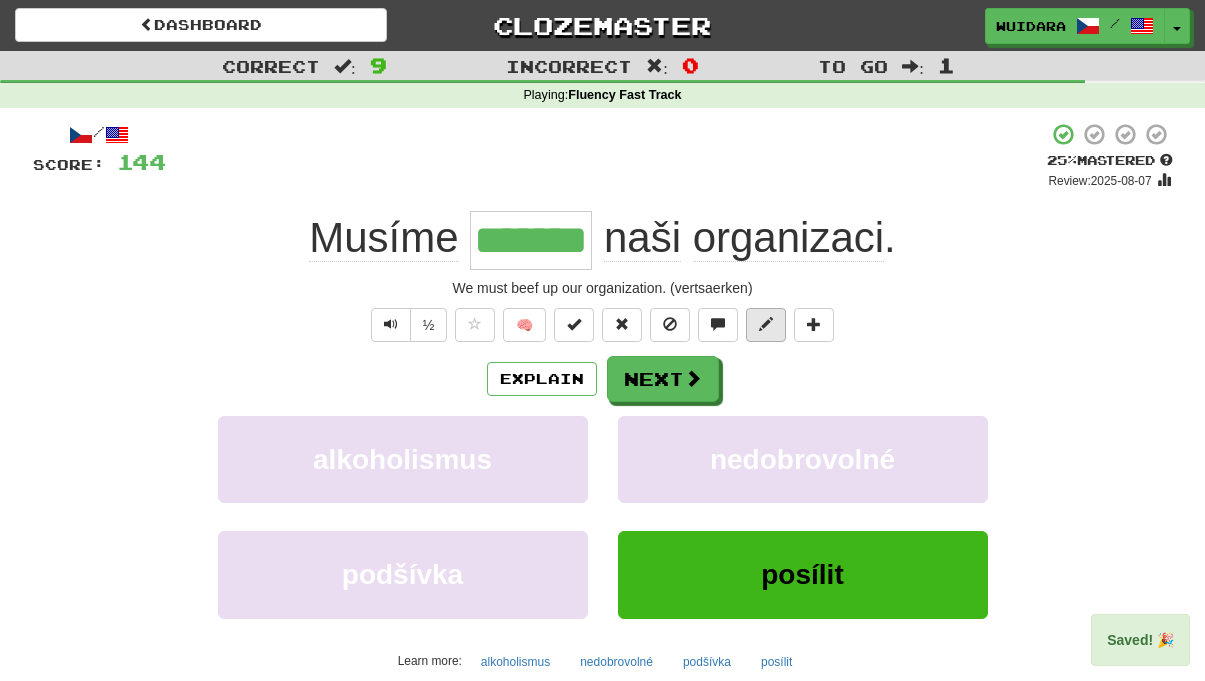 click at bounding box center [766, 324] 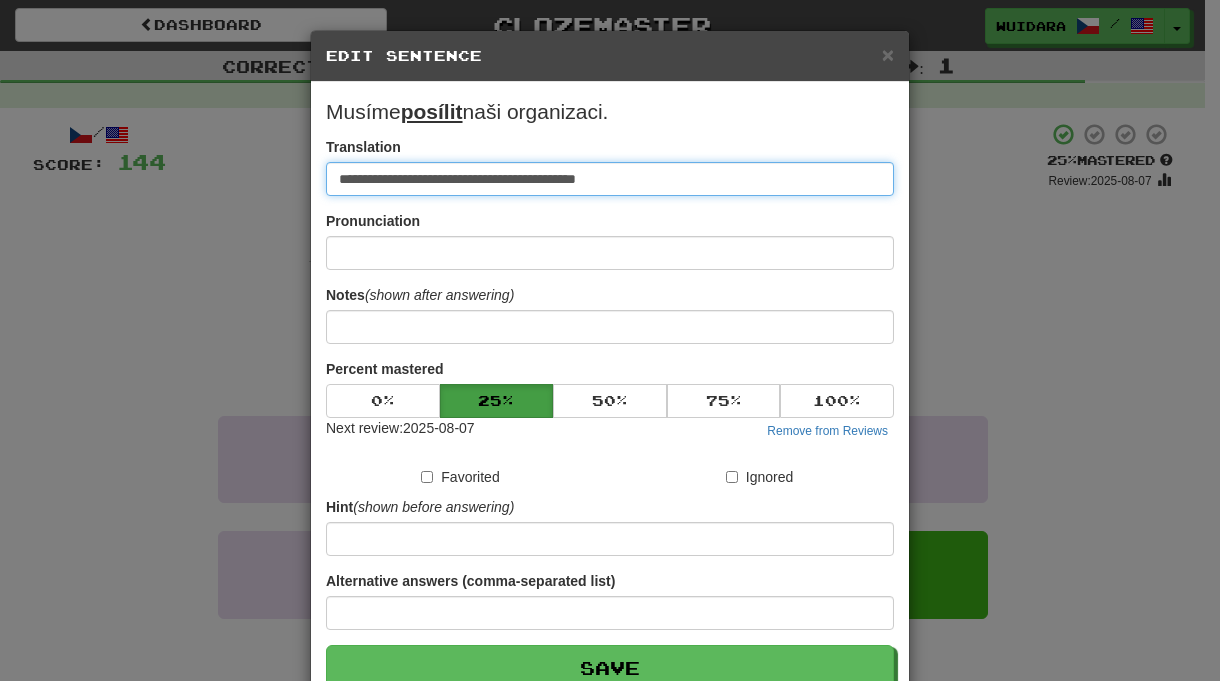 click on "**********" at bounding box center [610, 179] 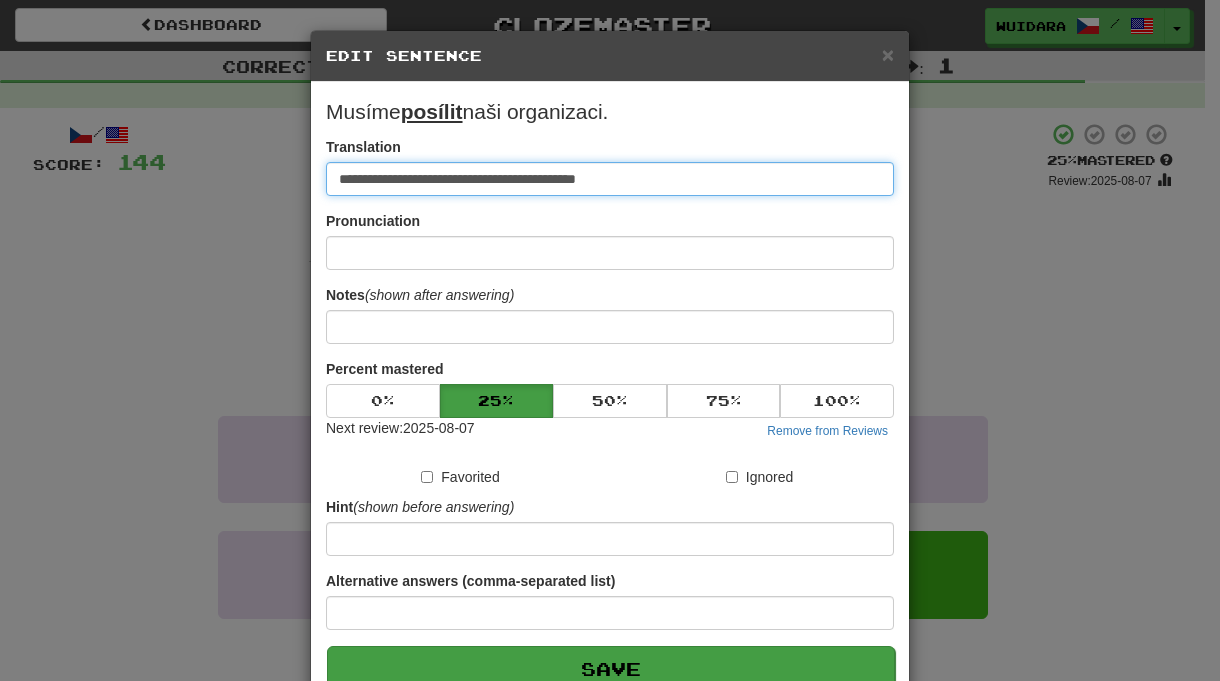 type on "**********" 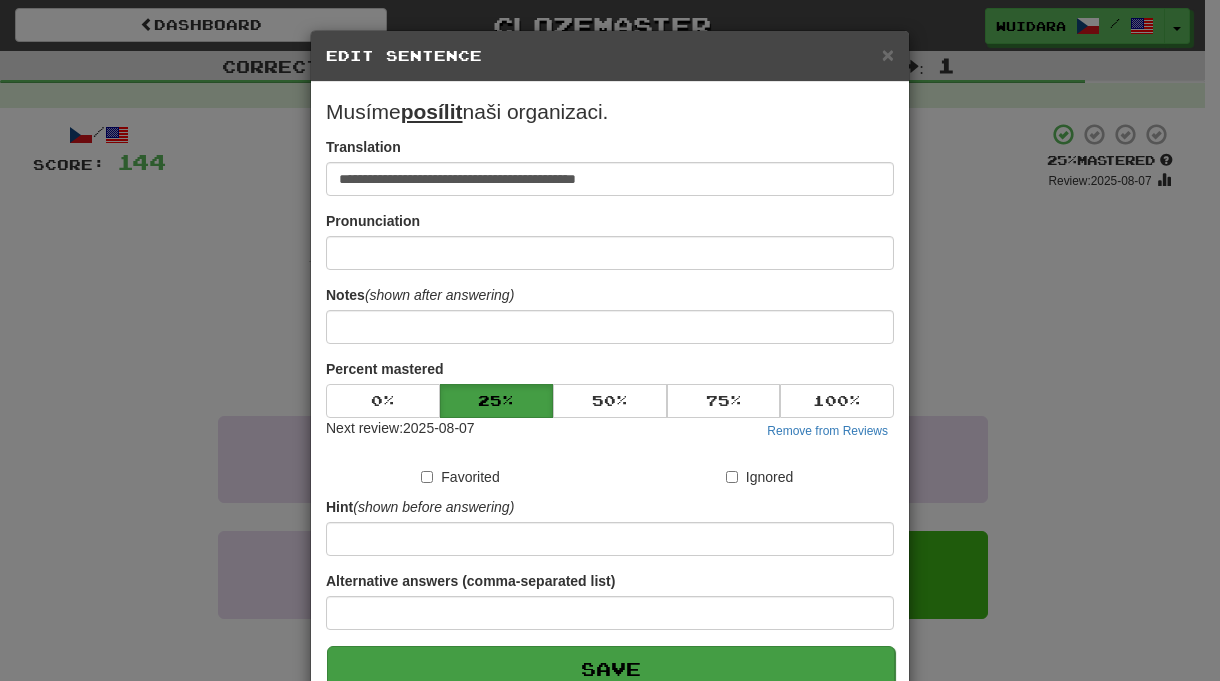 click on "Save" at bounding box center [611, 669] 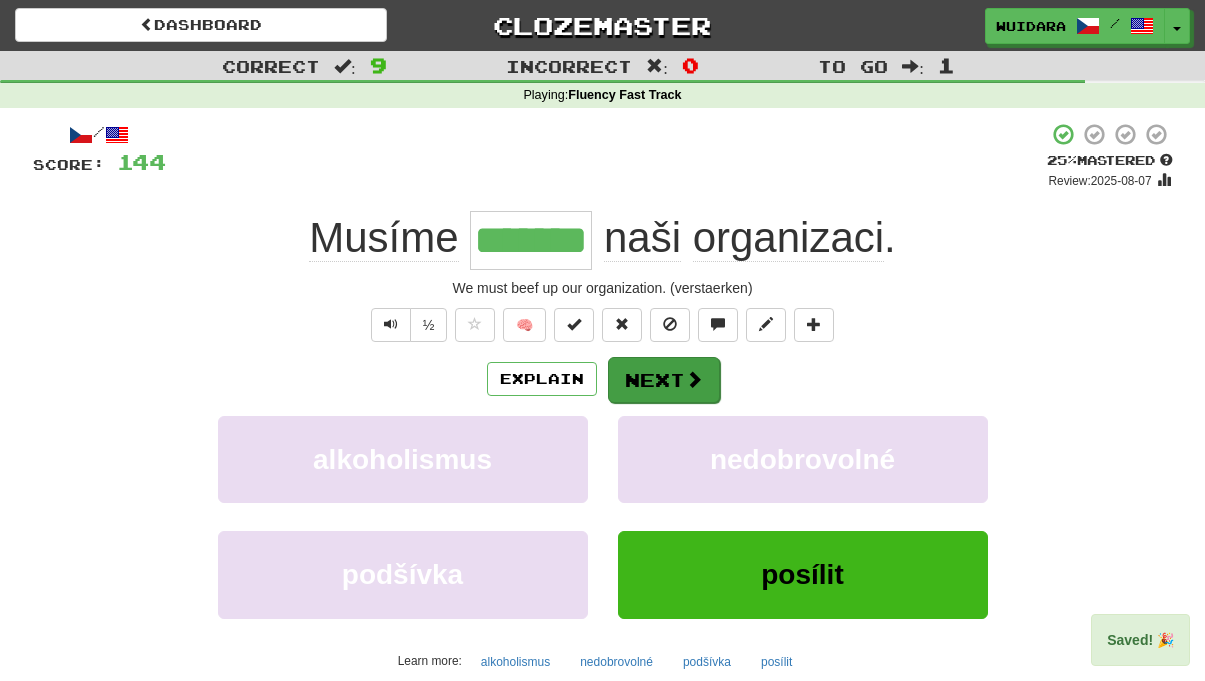 click at bounding box center (694, 379) 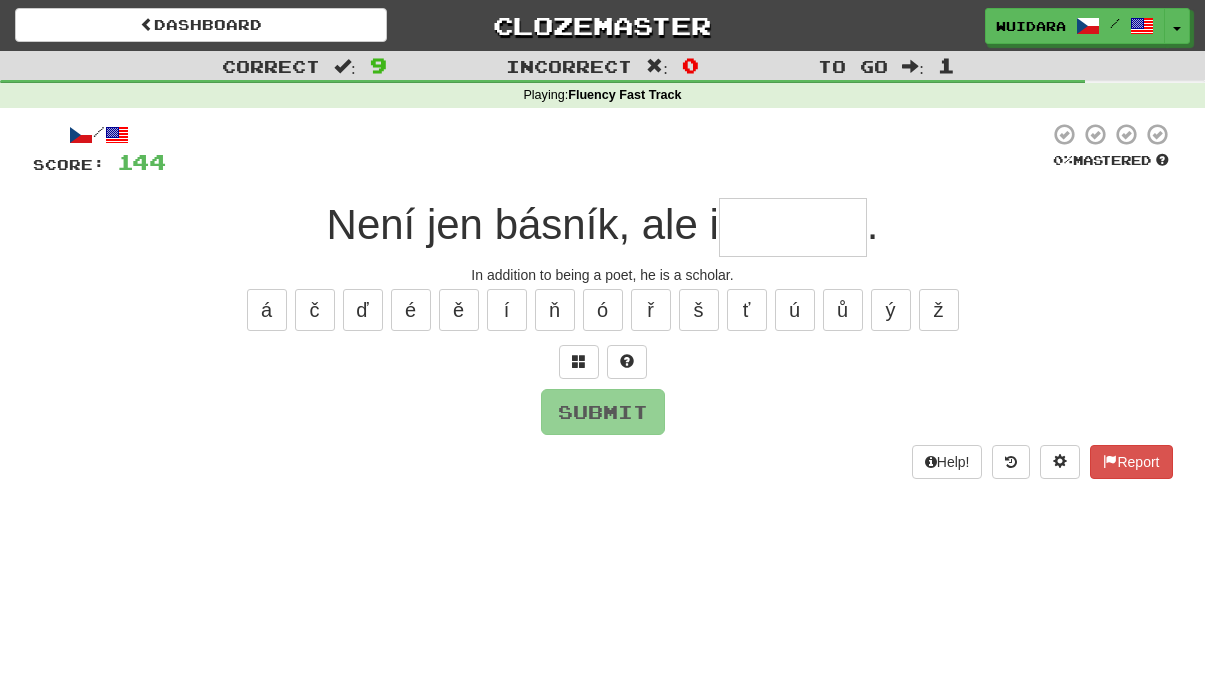 type on "*" 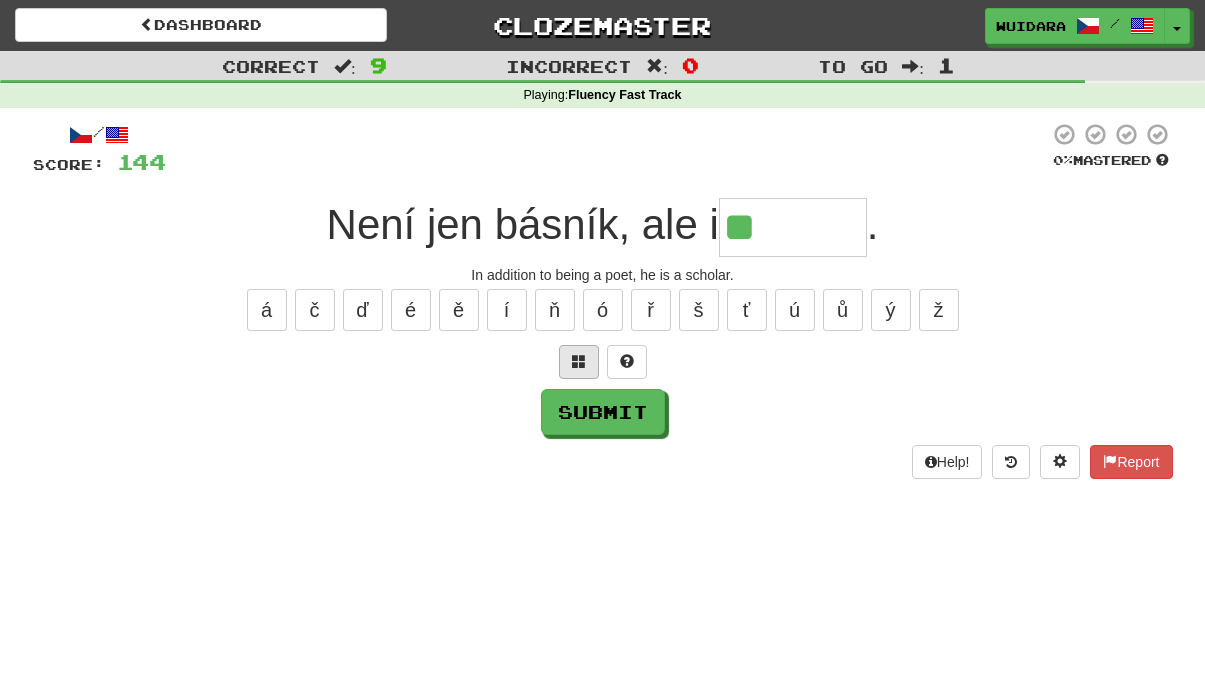 click at bounding box center [579, 361] 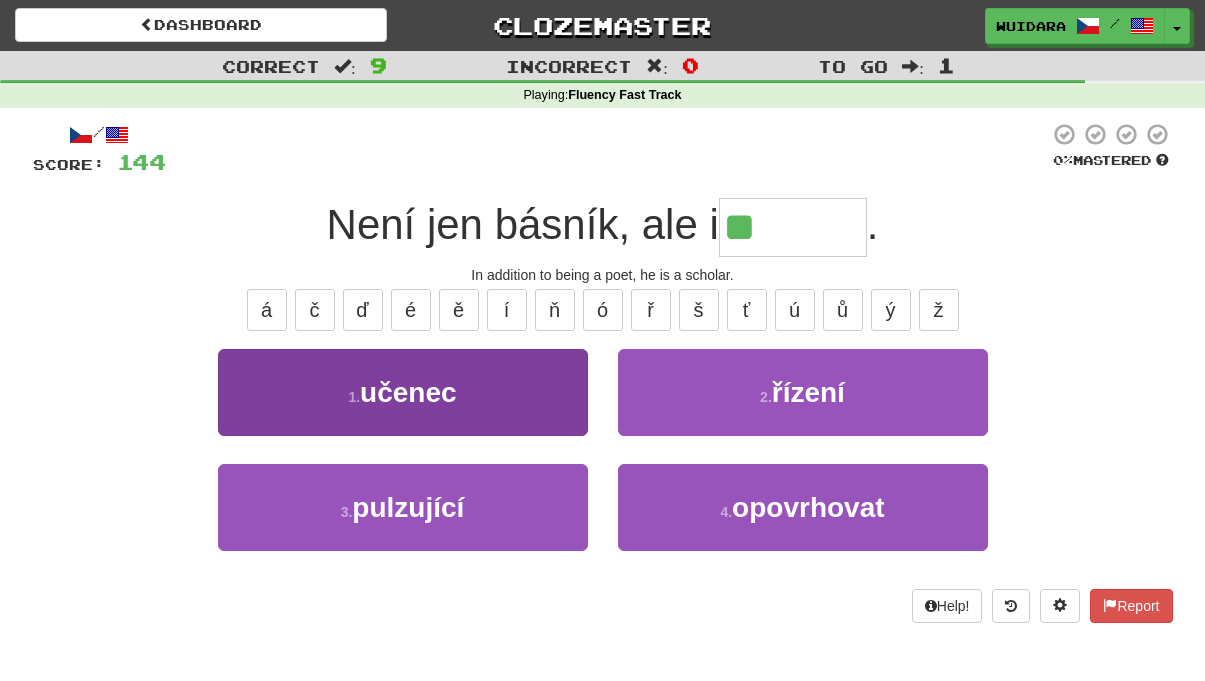 click on "1 .  učenec" at bounding box center (403, 392) 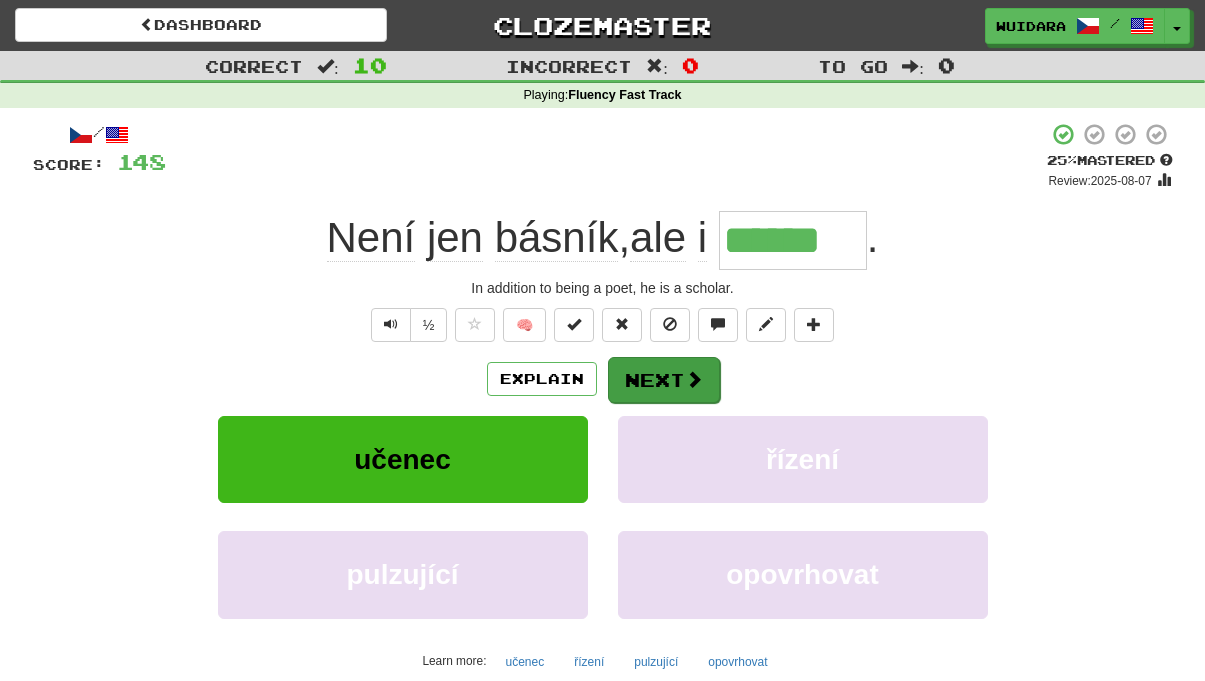 click on "Next" at bounding box center [664, 380] 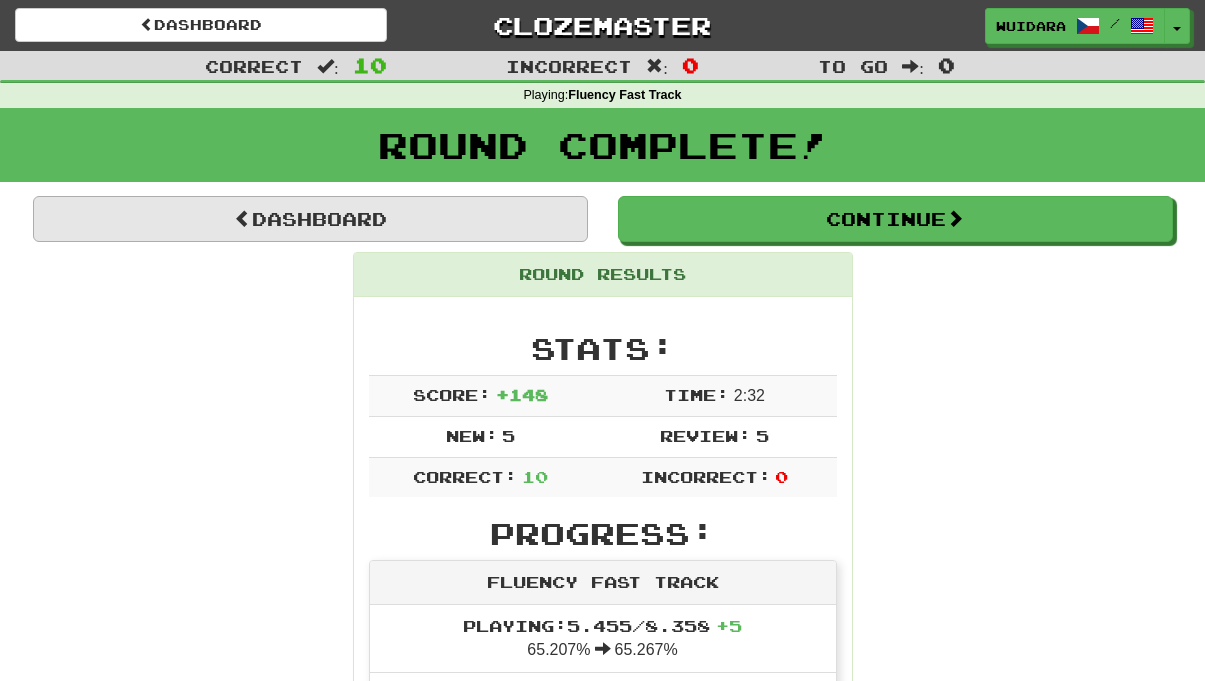 click on "Dashboard" at bounding box center [310, 219] 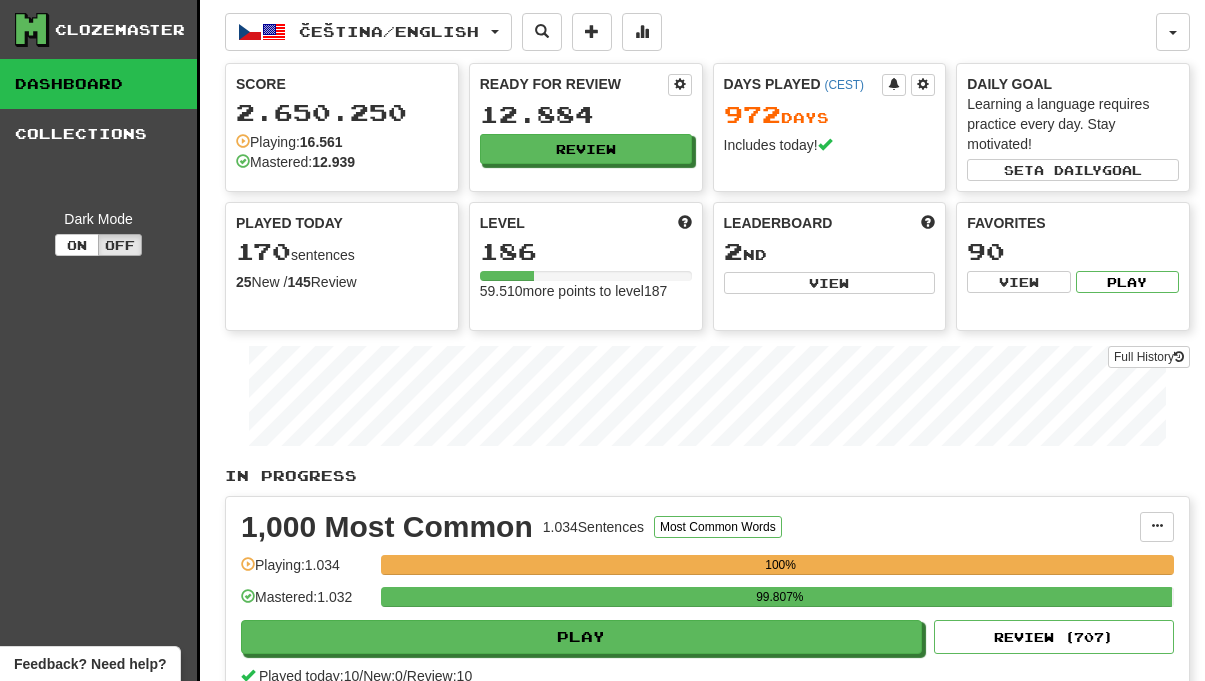 scroll, scrollTop: 0, scrollLeft: 0, axis: both 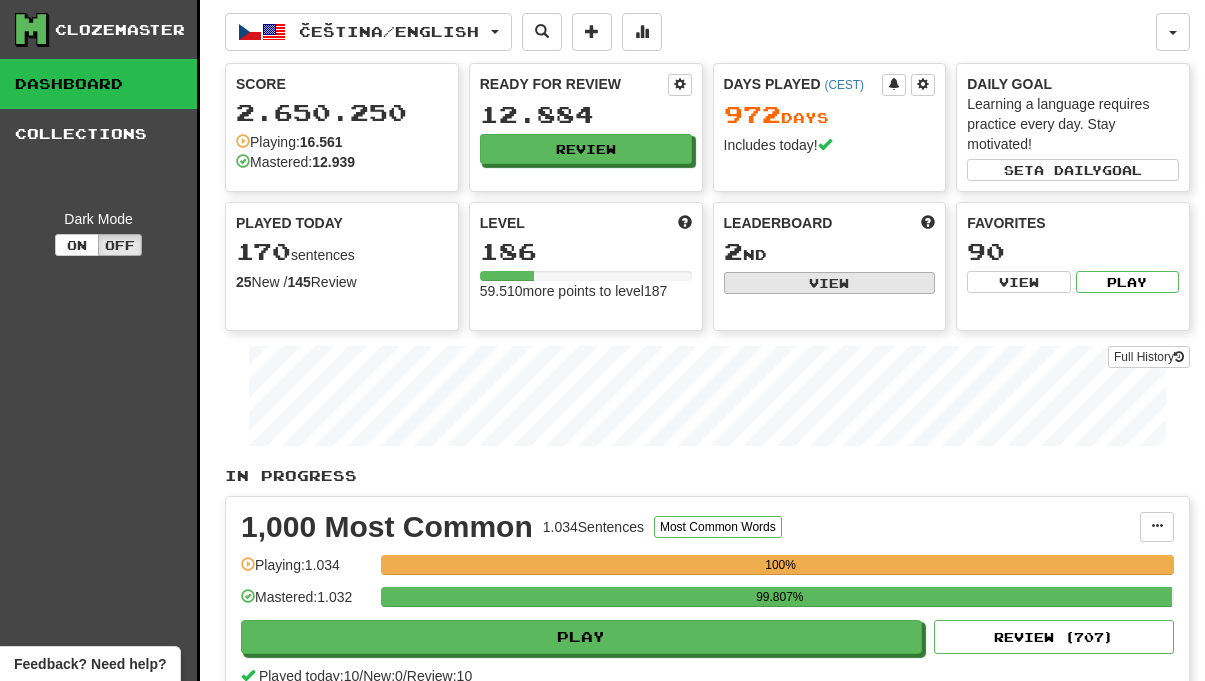 click on "View" at bounding box center [830, 283] 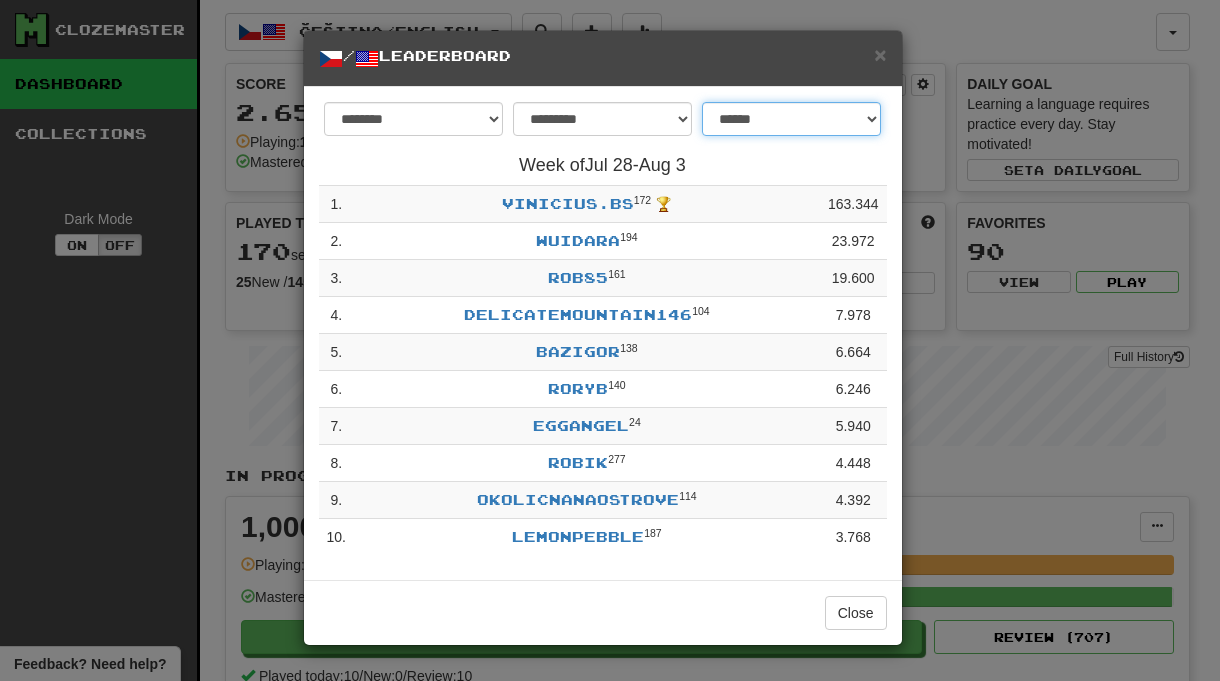 select on "*******" 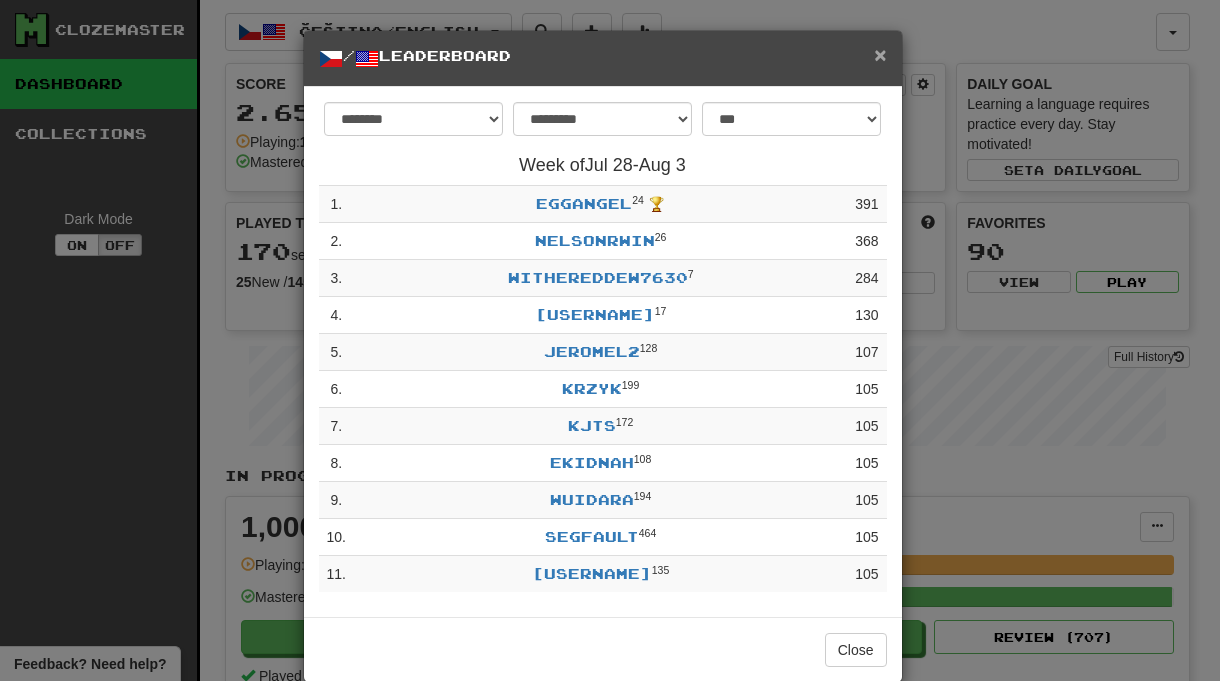 click on "×" at bounding box center (880, 54) 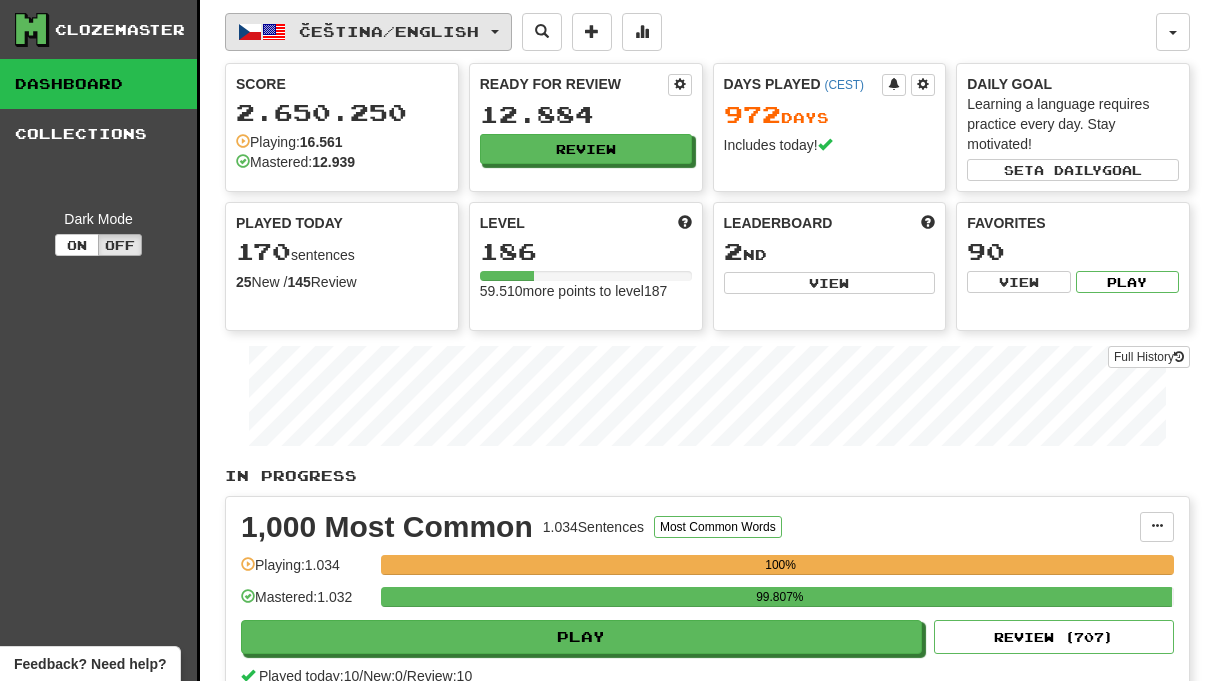 click on "Čeština  /  English" at bounding box center [389, 31] 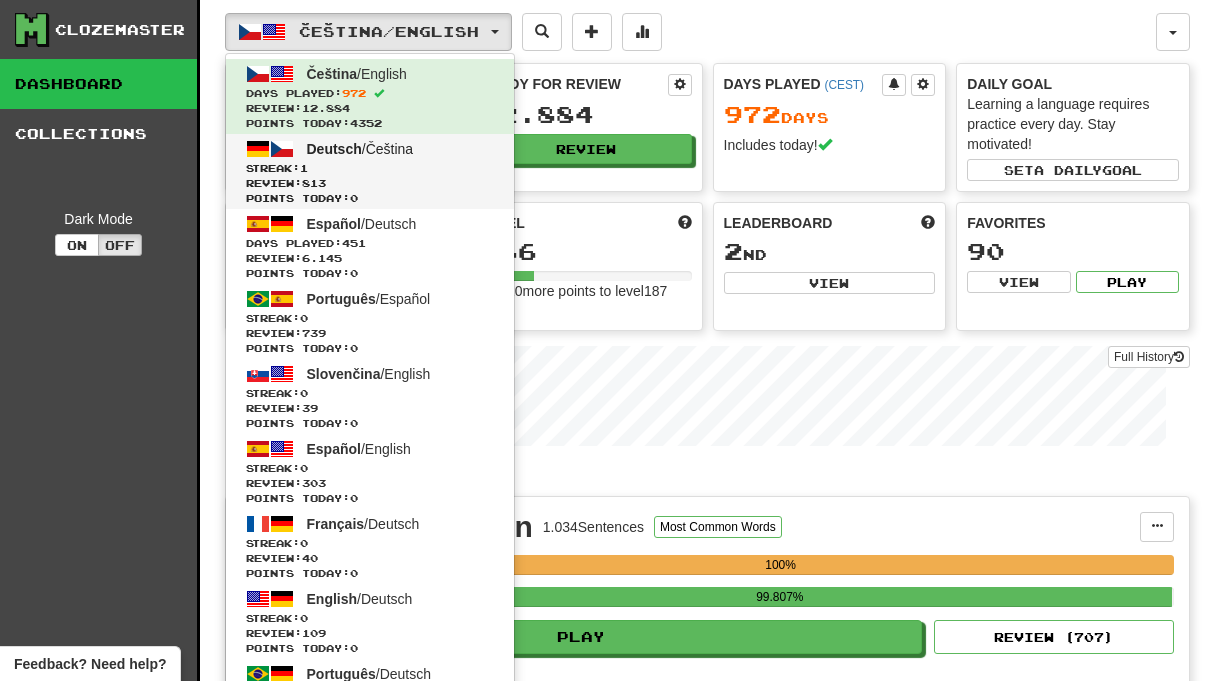 click on "Deutsch  /  Čeština Streak:  1   Review:  813 Points today:  0" at bounding box center (370, 171) 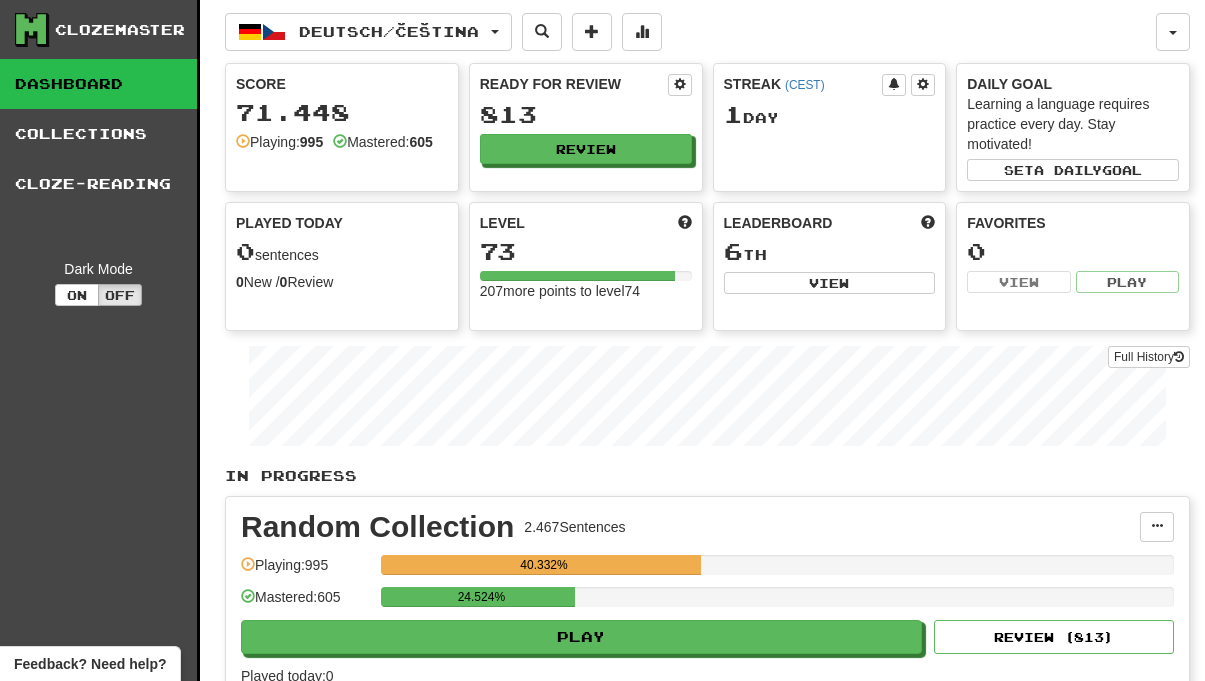 scroll, scrollTop: 0, scrollLeft: 0, axis: both 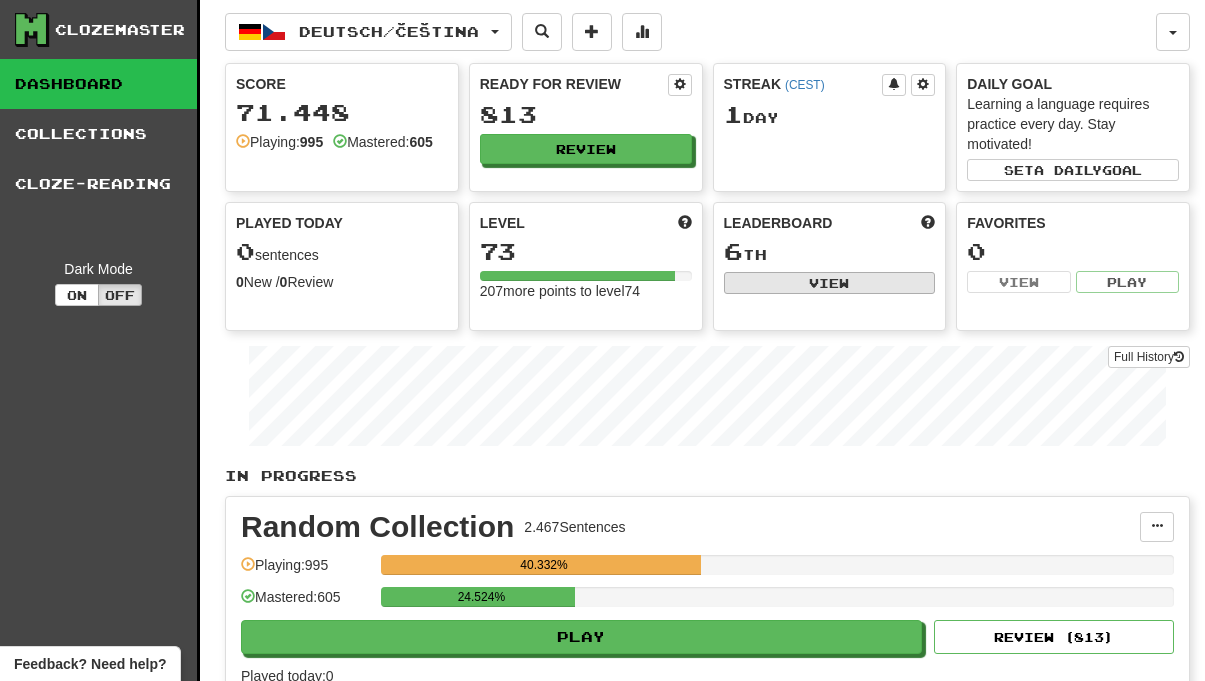 click on "View" at bounding box center [830, 283] 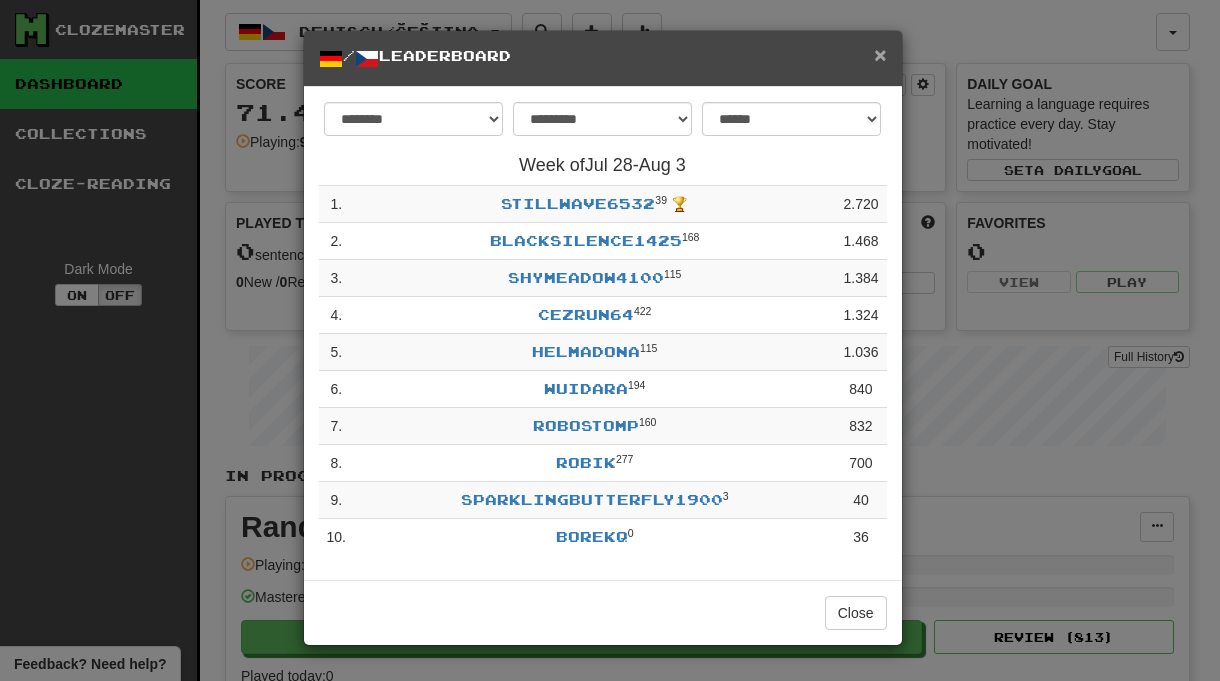 click on "×" at bounding box center (880, 54) 